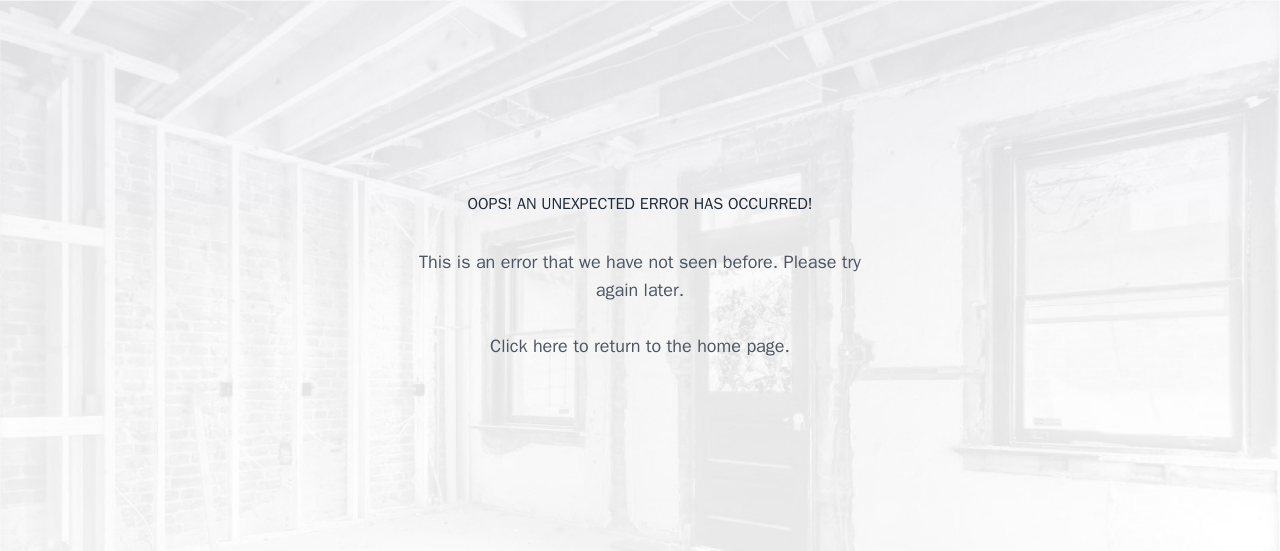 scroll, scrollTop: 0, scrollLeft: 0, axis: both 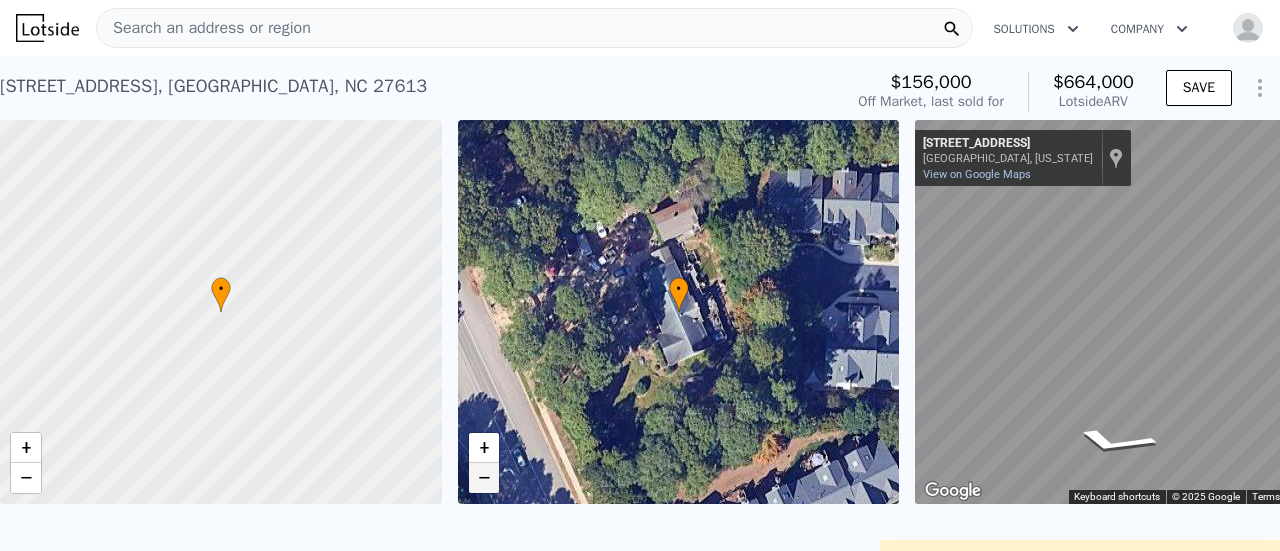 click on "−" at bounding box center (484, 478) 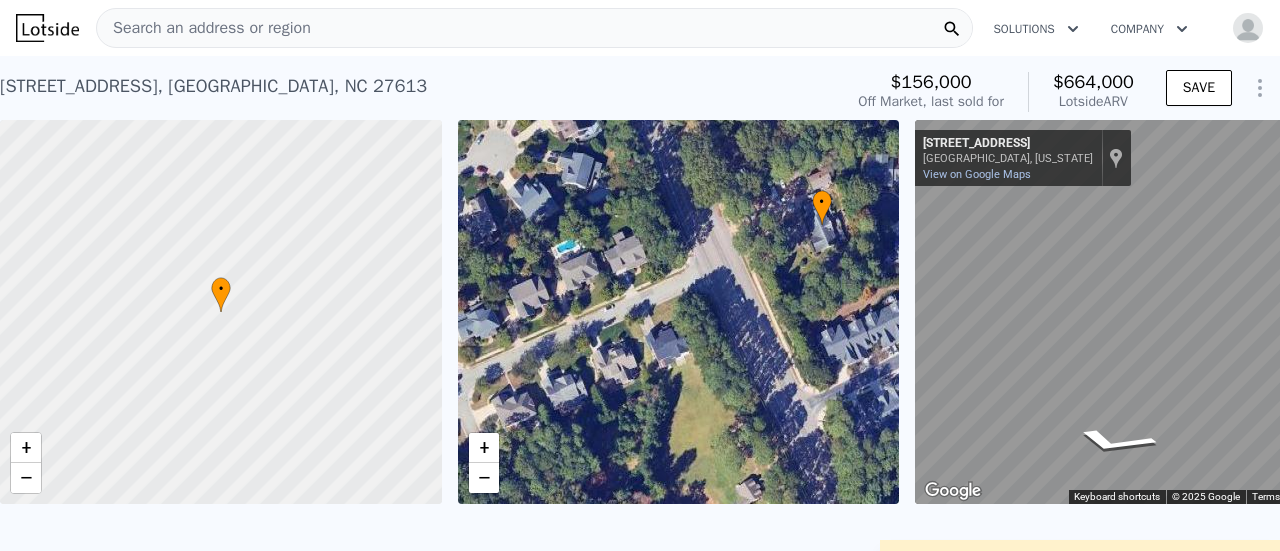 drag, startPoint x: 608, startPoint y: 413, endPoint x: 751, endPoint y: 326, distance: 167.38579 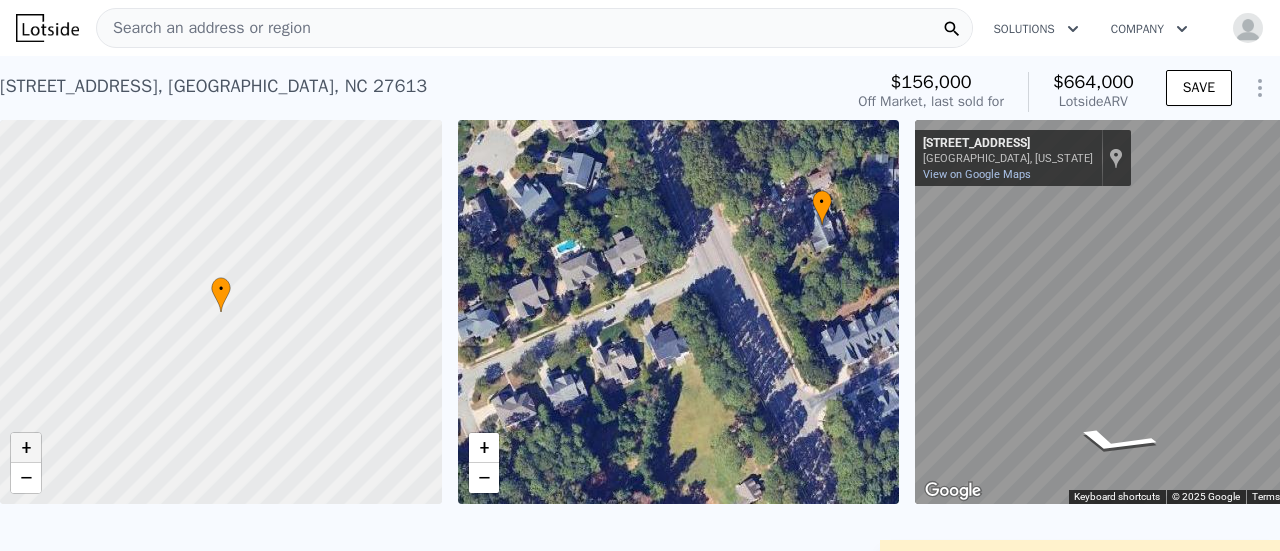 click on "+" at bounding box center [26, 448] 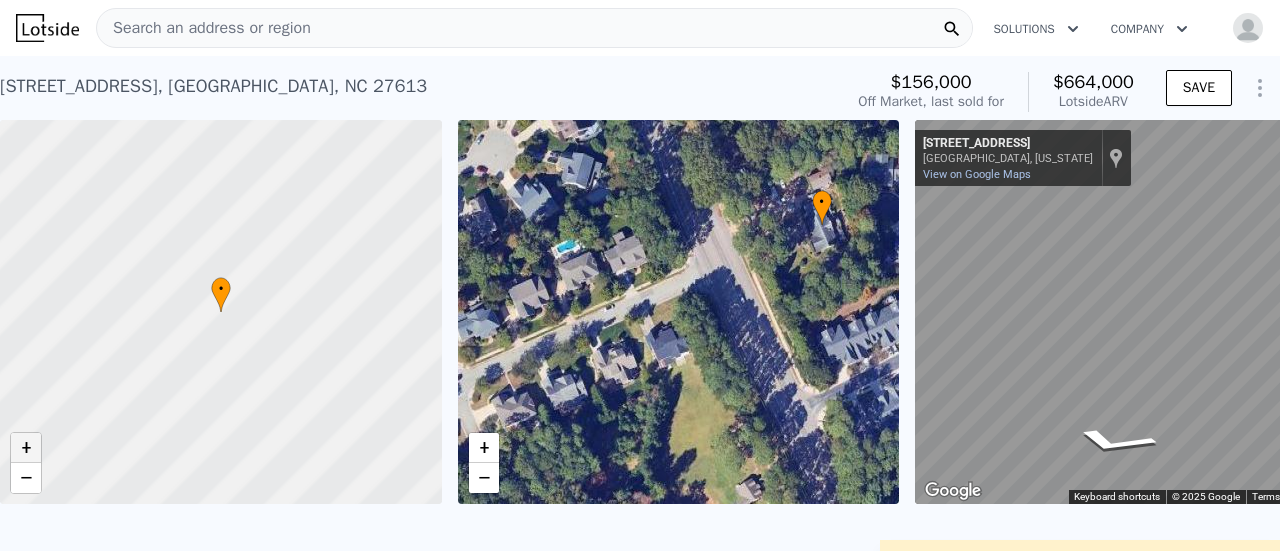 click on "+" at bounding box center (26, 448) 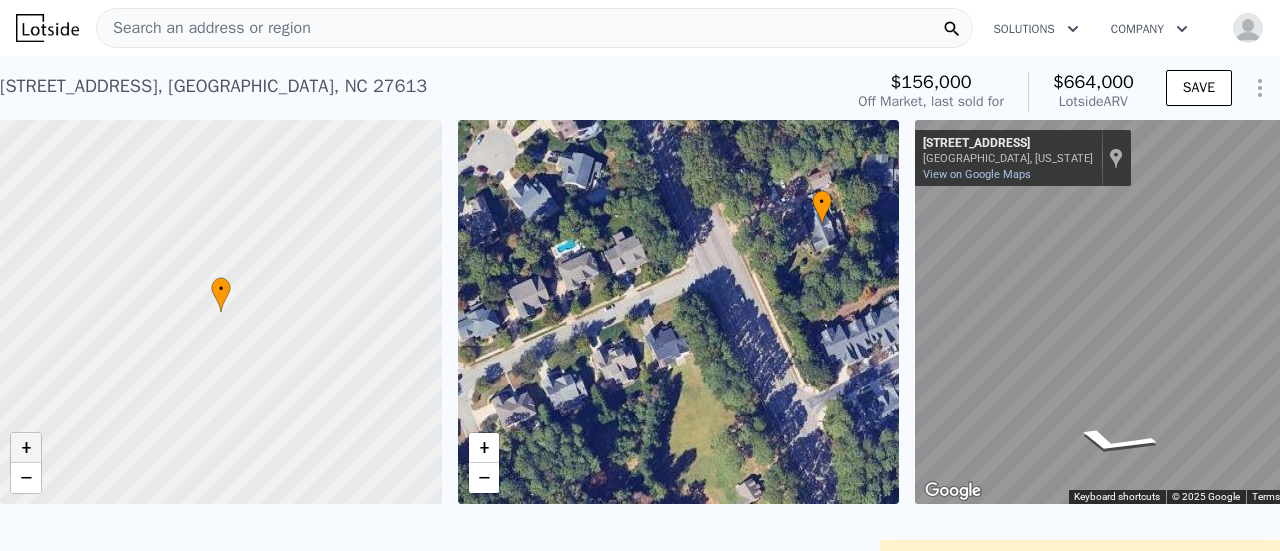 click on "+" at bounding box center [26, 448] 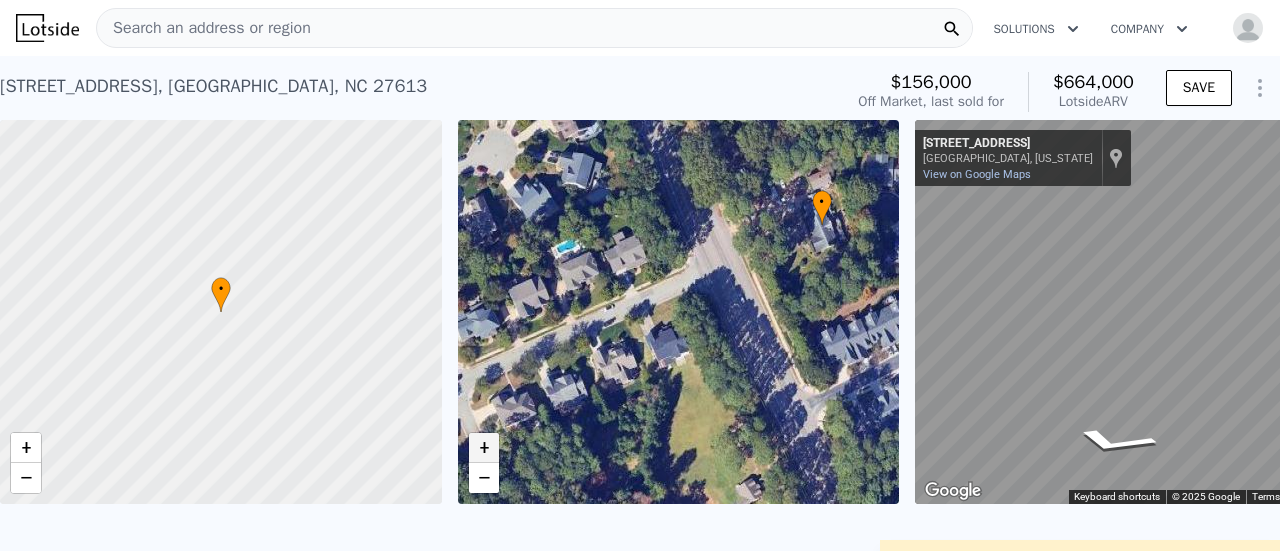 click on "+" at bounding box center (484, 448) 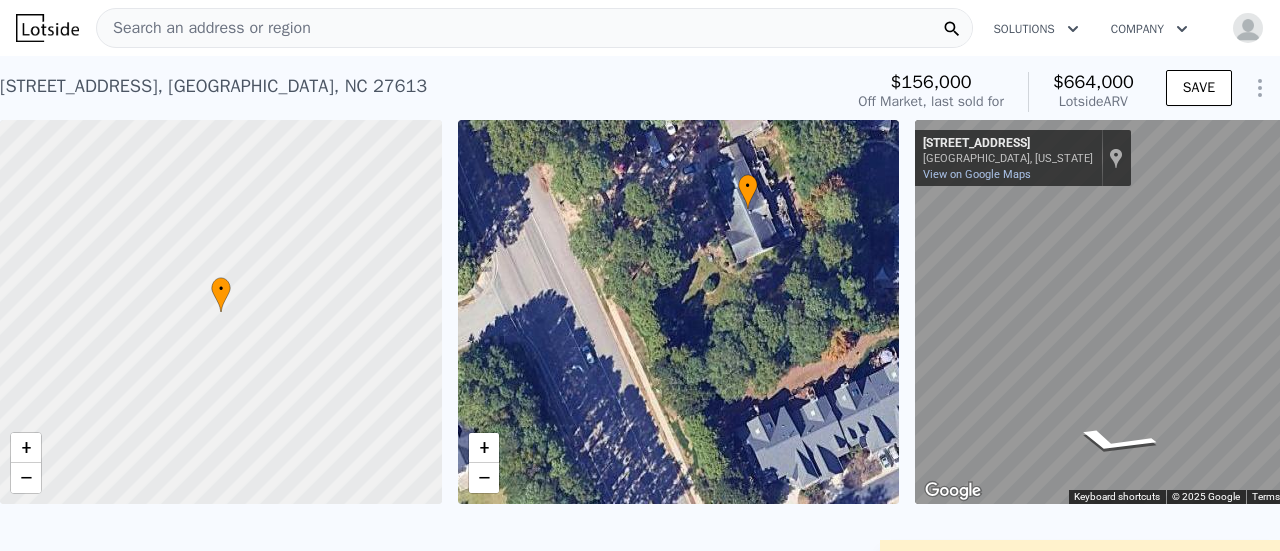 drag, startPoint x: 802, startPoint y: 262, endPoint x: 586, endPoint y: 332, distance: 227.05946 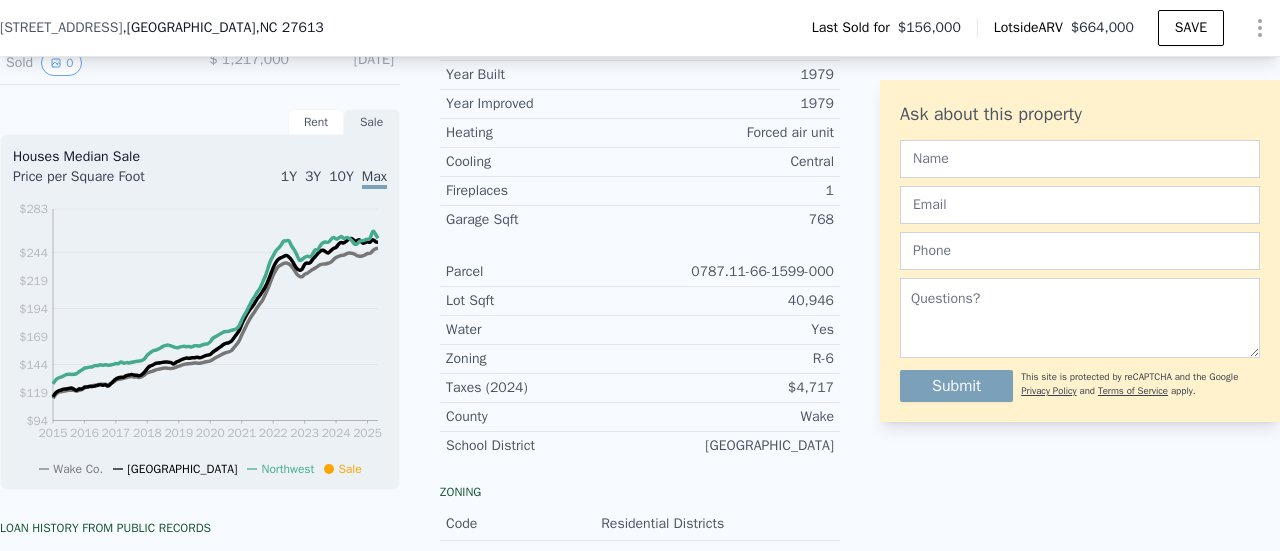 scroll, scrollTop: 611, scrollLeft: 0, axis: vertical 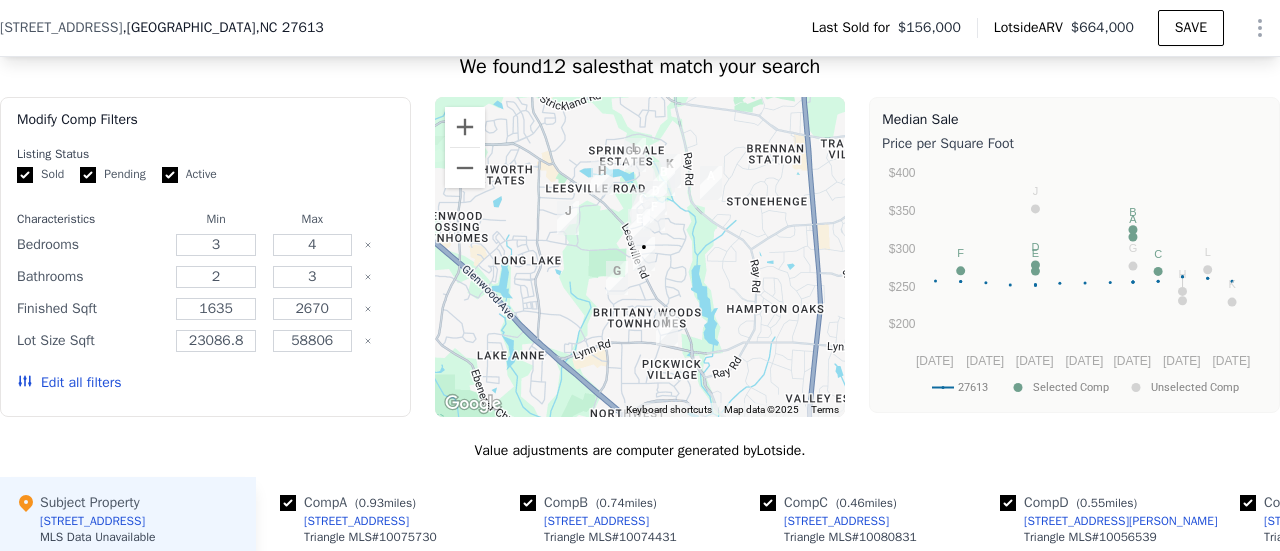 click on "Edit all filters" at bounding box center (69, 383) 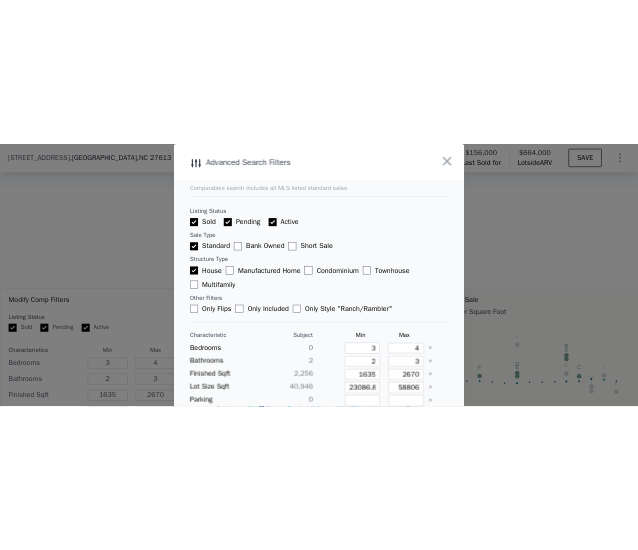 scroll, scrollTop: 1777, scrollLeft: 0, axis: vertical 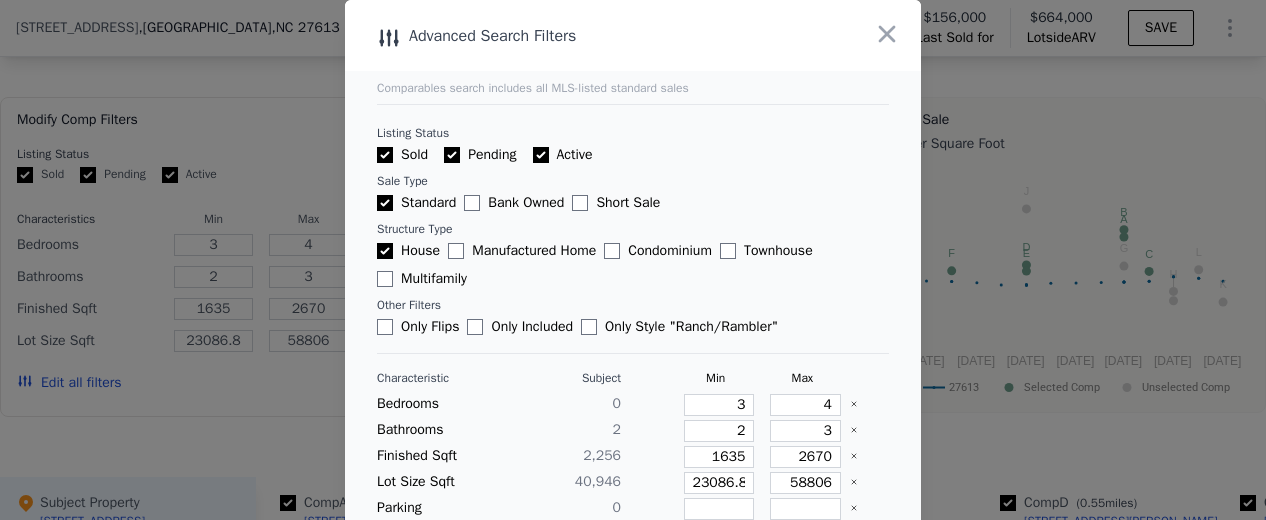 type 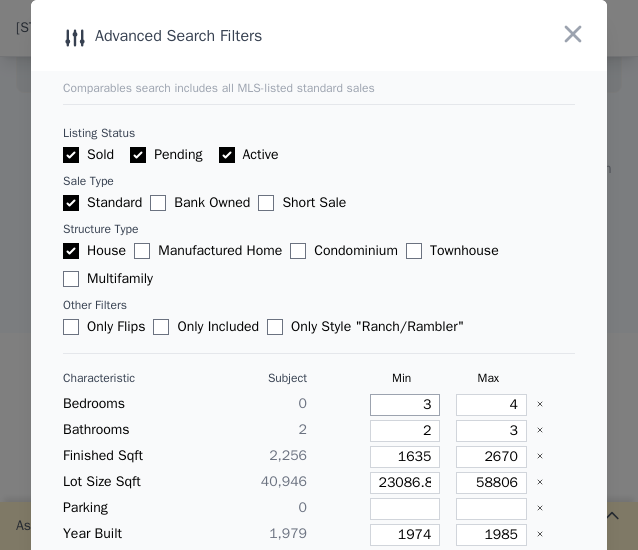 drag, startPoint x: 378, startPoint y: 410, endPoint x: 454, endPoint y: 406, distance: 76.105194 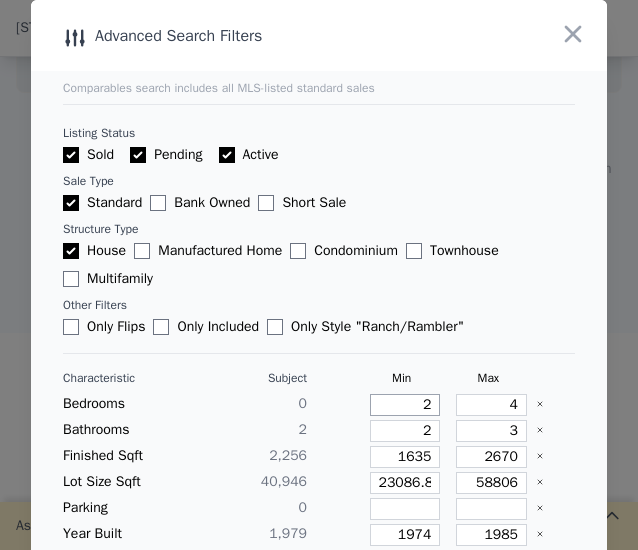 type on "2" 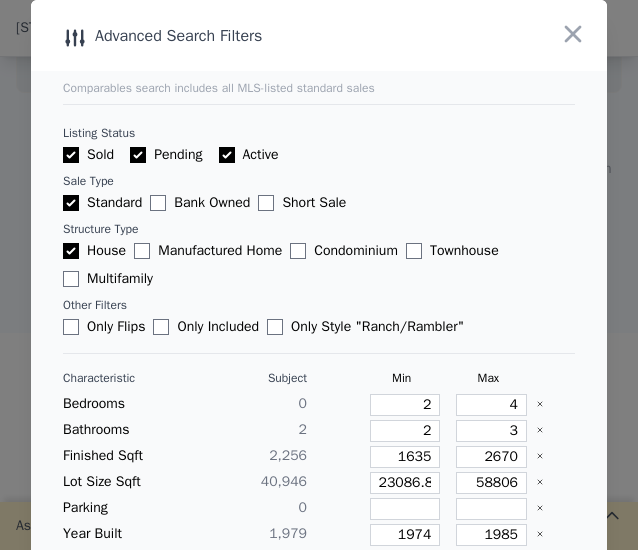 type 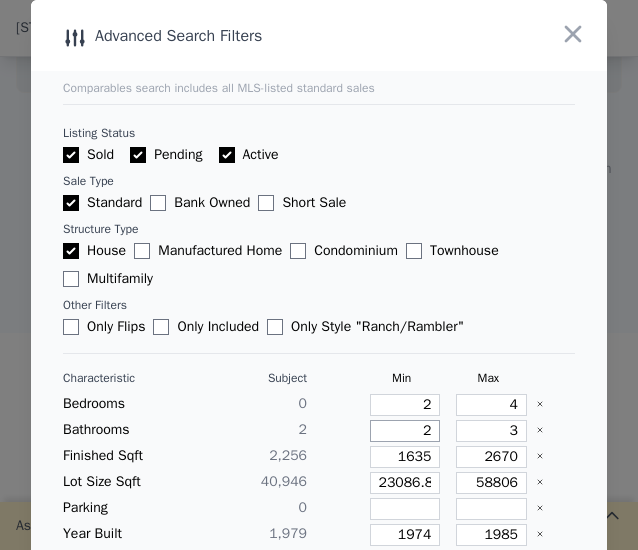 type on "3" 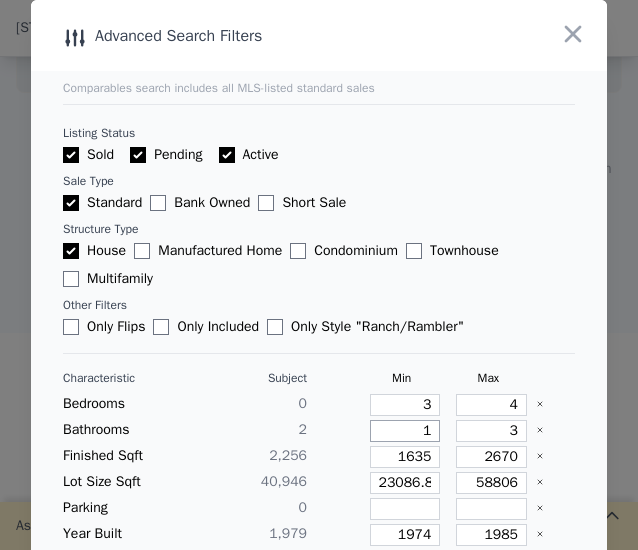 type on "1" 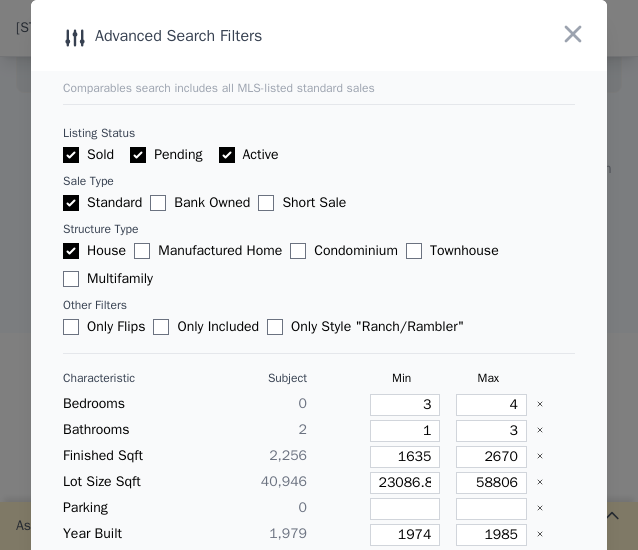 type 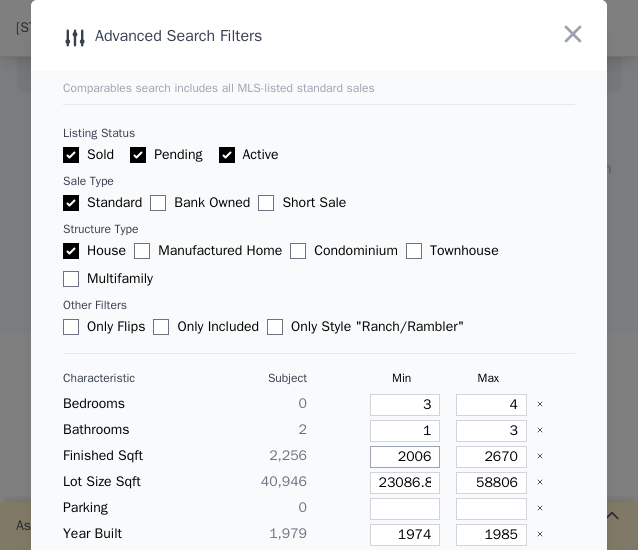 type on "2006" 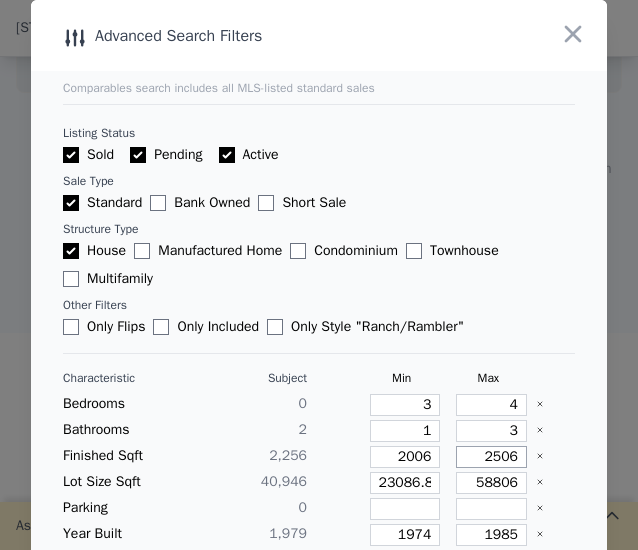 type on "2506" 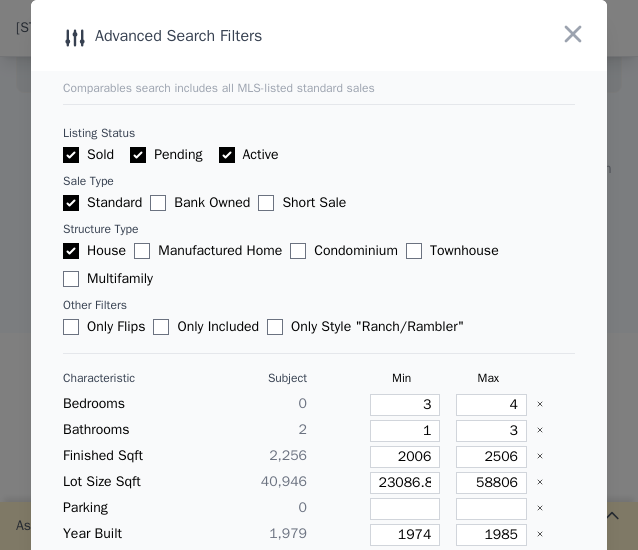 type 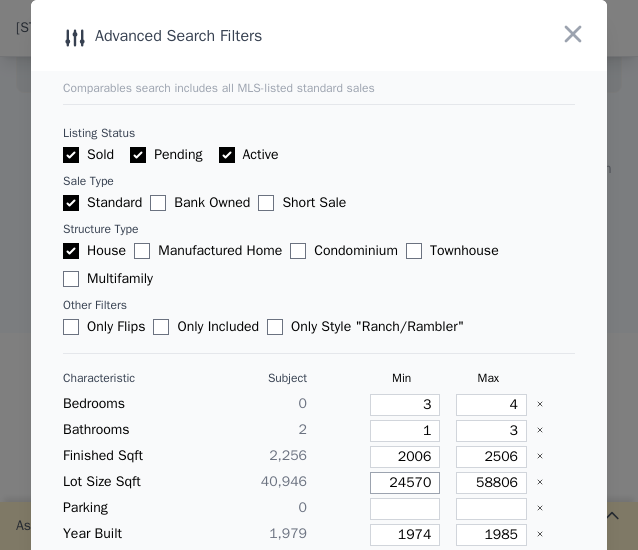 type on "24570" 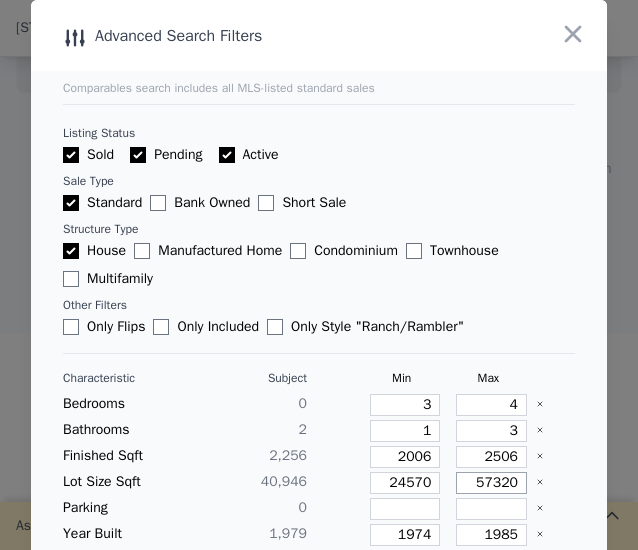 type on "57320" 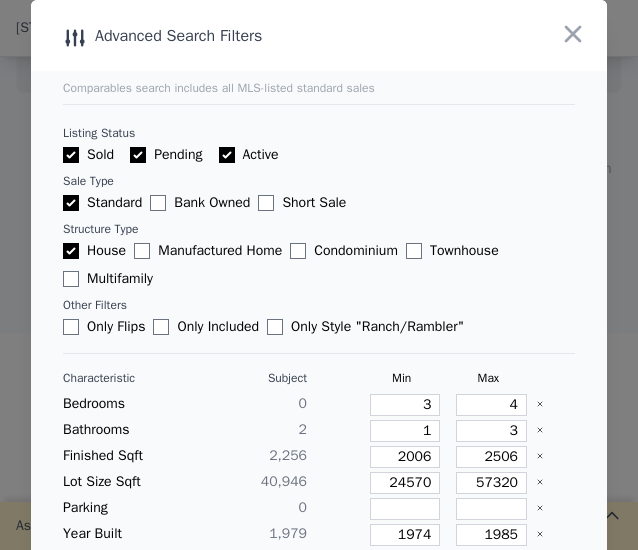type 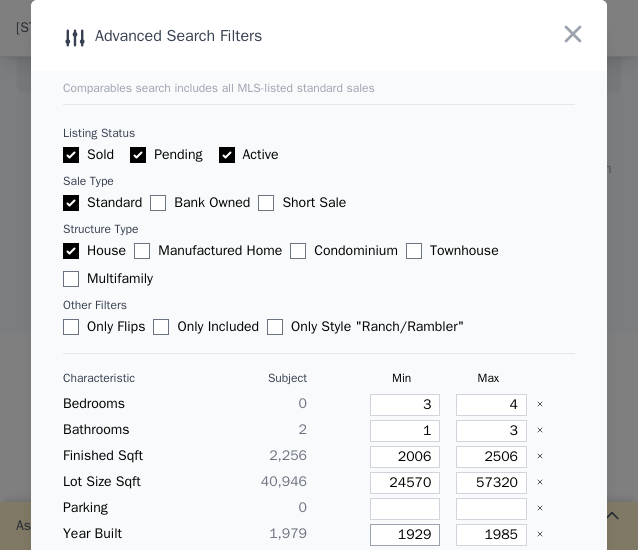type on "1929" 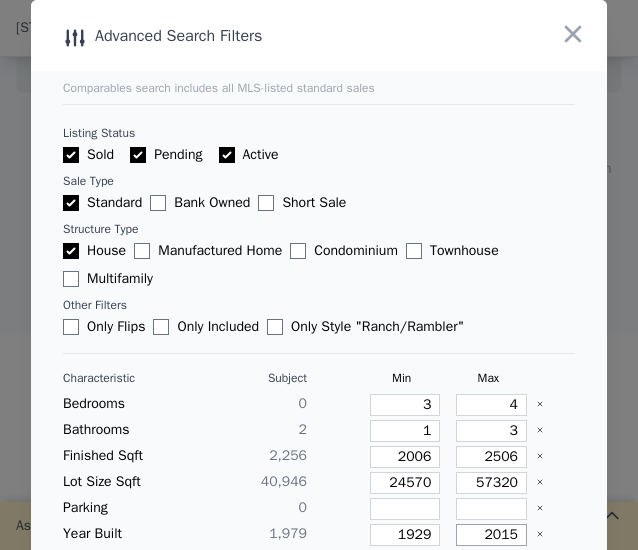 type on "2015" 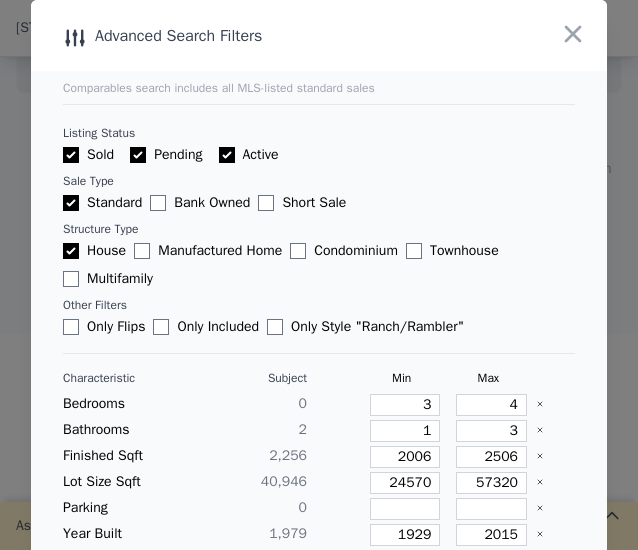 type 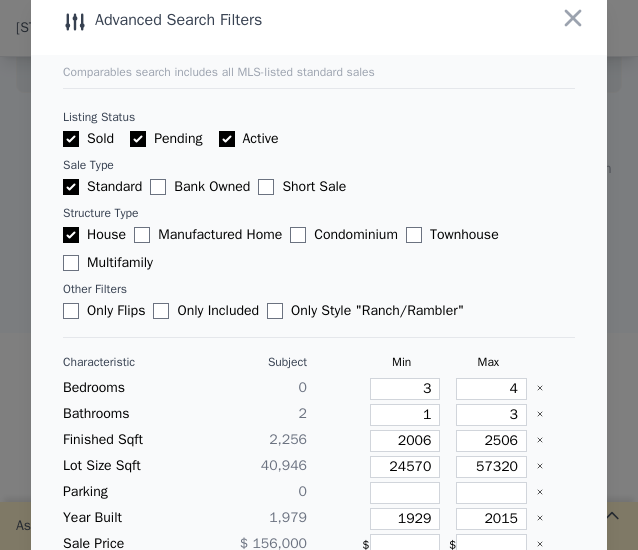 type 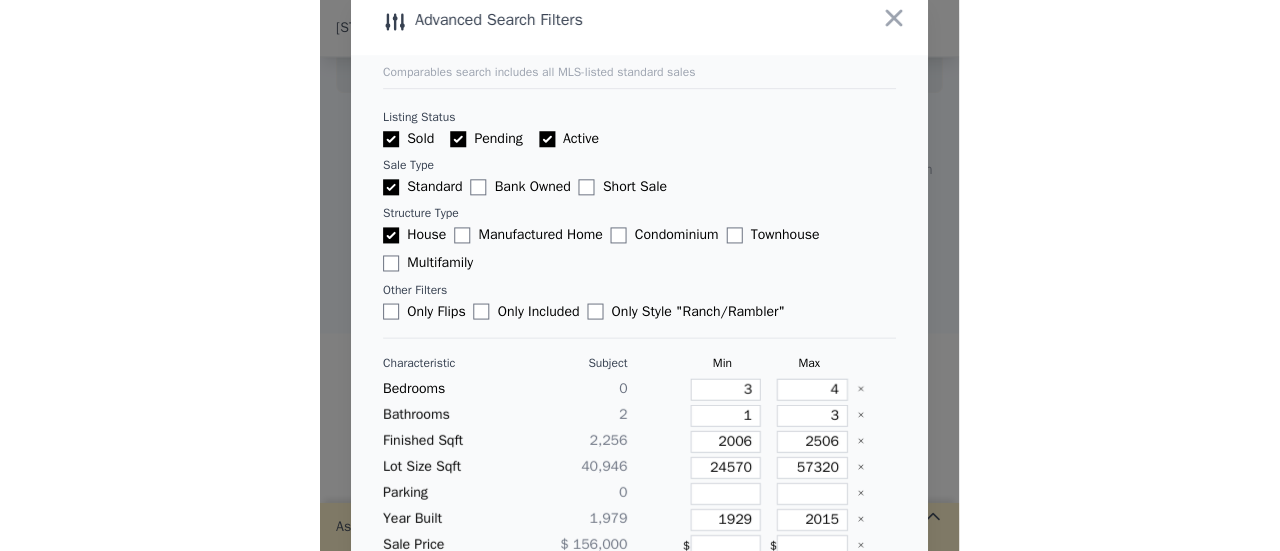 scroll, scrollTop: 168, scrollLeft: 0, axis: vertical 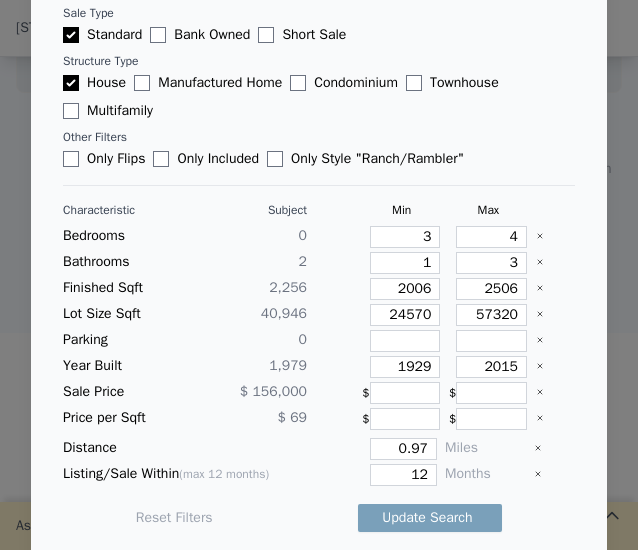 type 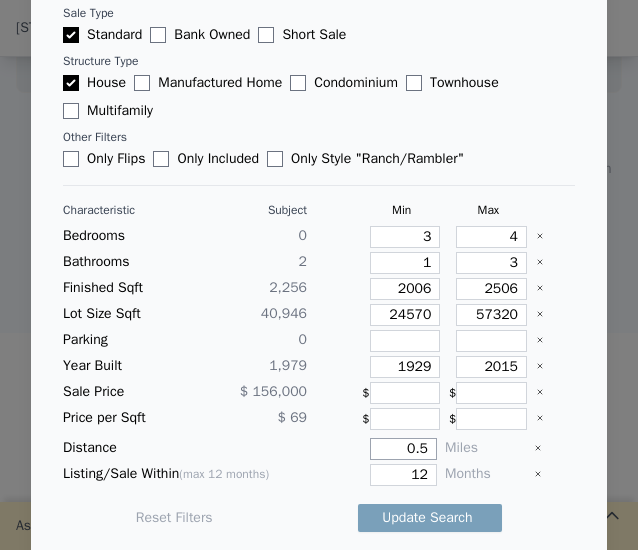 type on "0.5" 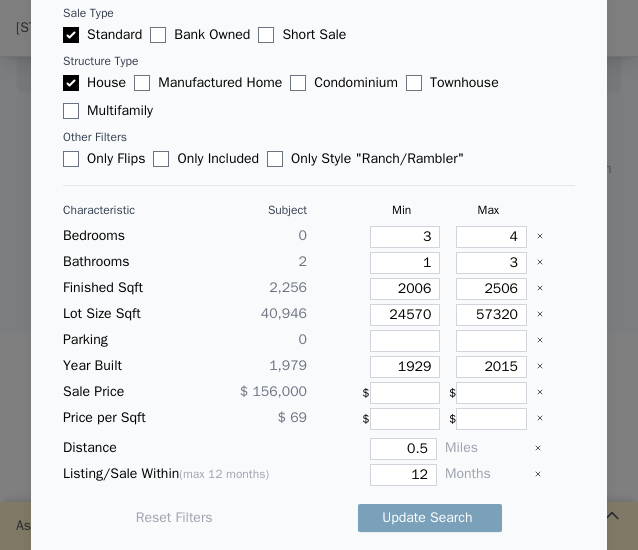 type 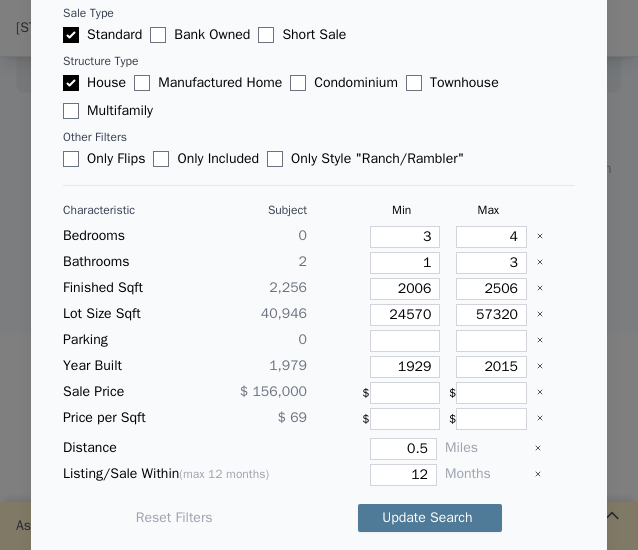 click on "Update Search" at bounding box center (430, 518) 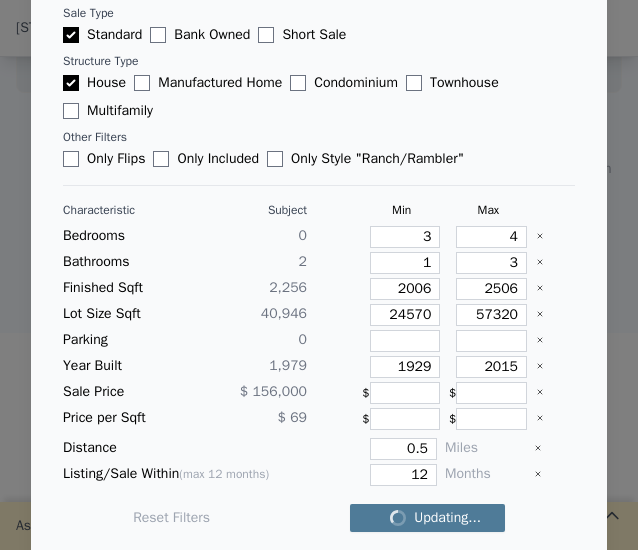 checkbox on "false" 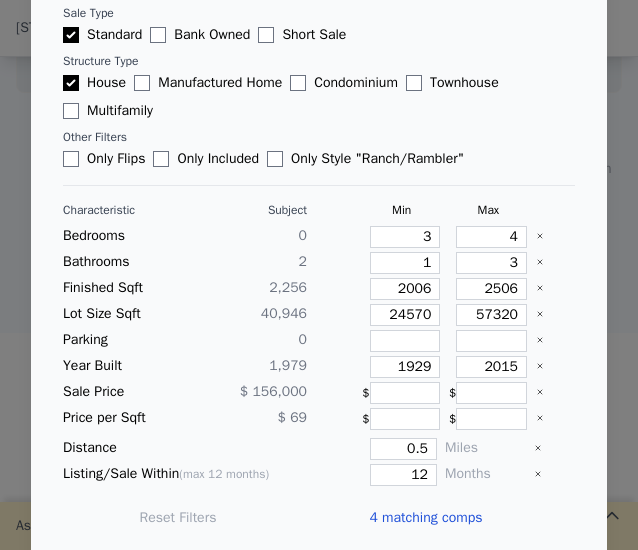 click on "4 matching comps" at bounding box center [425, 518] 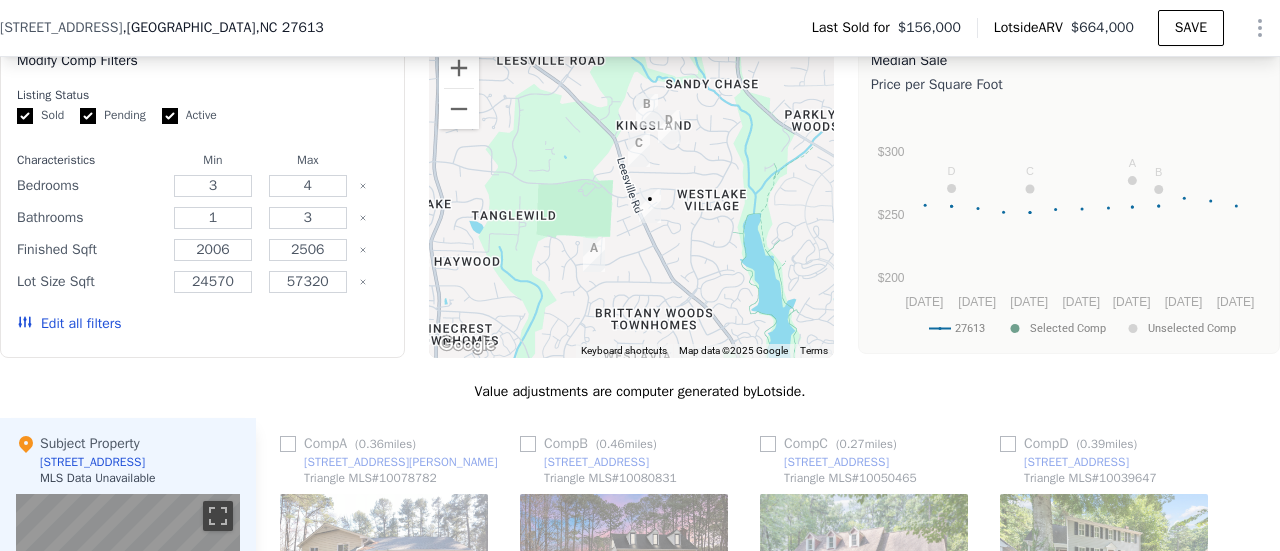 scroll, scrollTop: 1609, scrollLeft: 0, axis: vertical 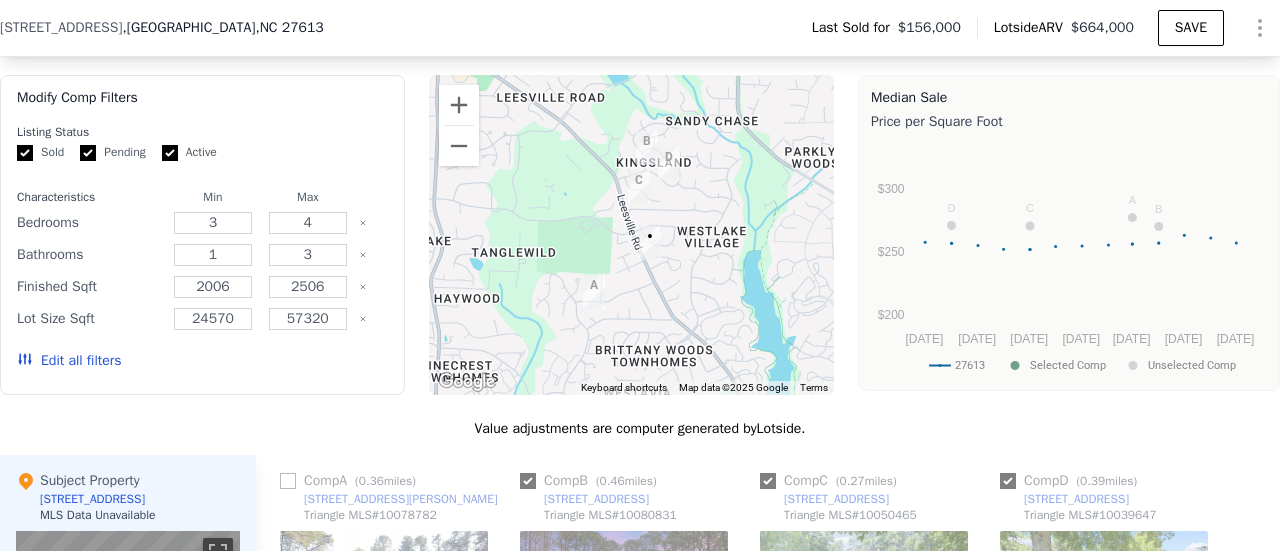 click on "We found  4 sales  that match your search  Filters  Map  Prices To navigate the map with touch gestures double-tap and hold your finger on the map, then drag the map. ← Move left → Move right ↑ Move up ↓ Move down + Zoom in - Zoom out Home Jump left by 75% End Jump right by 75% Page Up Jump up by 75% Page Down Jump down by 75% A B C D • Keyboard shortcuts Map Data Map data ©2025 Google Map data ©2025 Google 200 m  Click to toggle between metric and imperial units Terms Report a map error Modify Comp Filters Listing Status Sold Pending Active Characteristics   Min Max Bedrooms 3 4 Bathrooms 1 3 Finished Sqft 2006 2506 Lot Size Sqft 24570 57320 Edit all filters To navigate the map with touch gestures double-tap and hold your finger on the map, then drag the map. ← Move left → Move right ↑ Move up ↓ Move down + Zoom in - Zoom out Home Jump left by 75% End Jump right by 75% Page Up Jump up by 75% Page Down Jump down by 75% A B D • C Keyboard shortcuts Map Data Map data ©2025 Google 500 m" at bounding box center [640, 582] 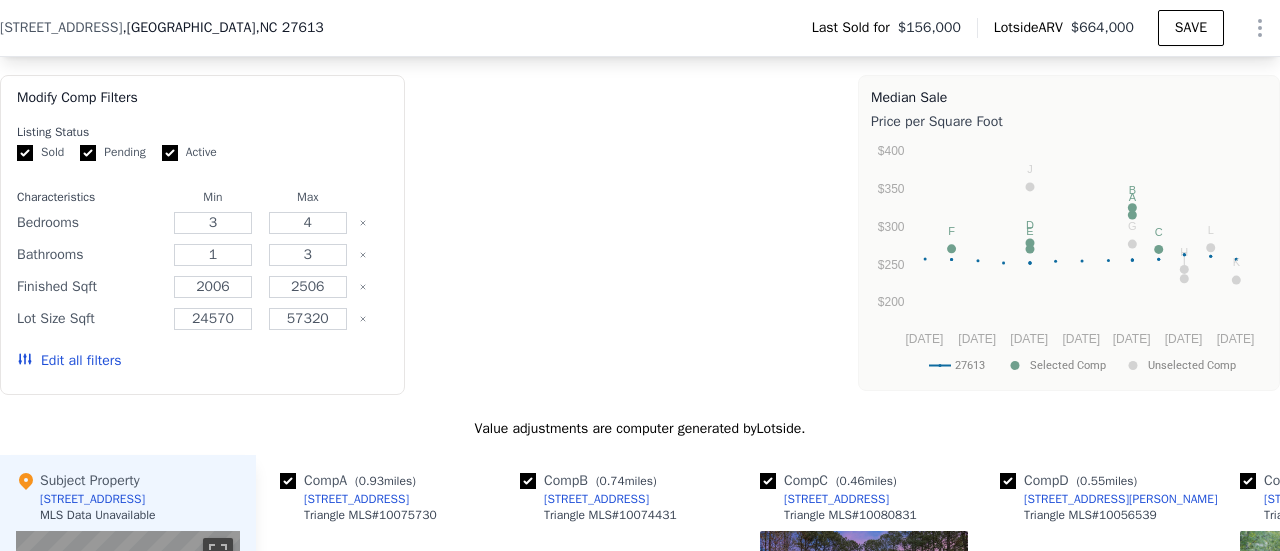 type on "2" 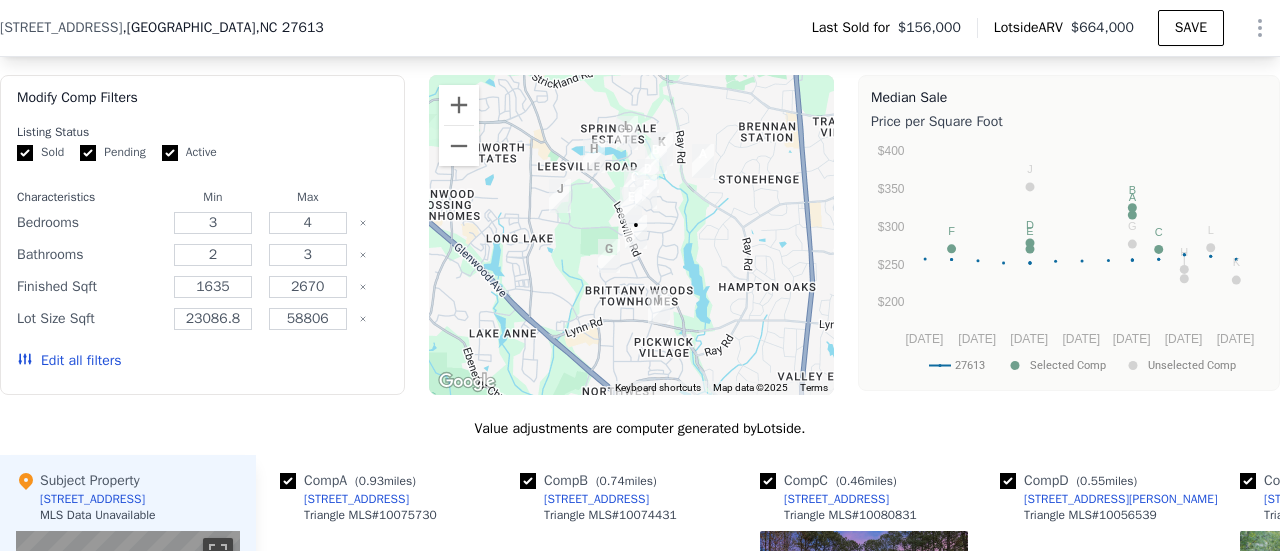 click on "Edit all filters" at bounding box center (69, 361) 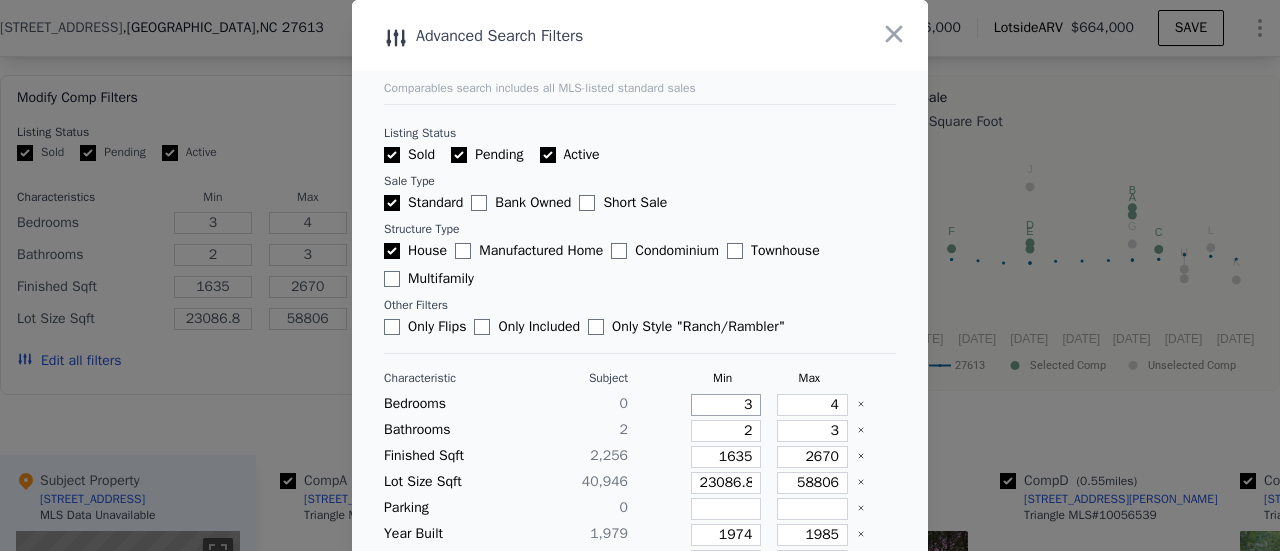 drag, startPoint x: 712, startPoint y: 405, endPoint x: 743, endPoint y: 403, distance: 31.06445 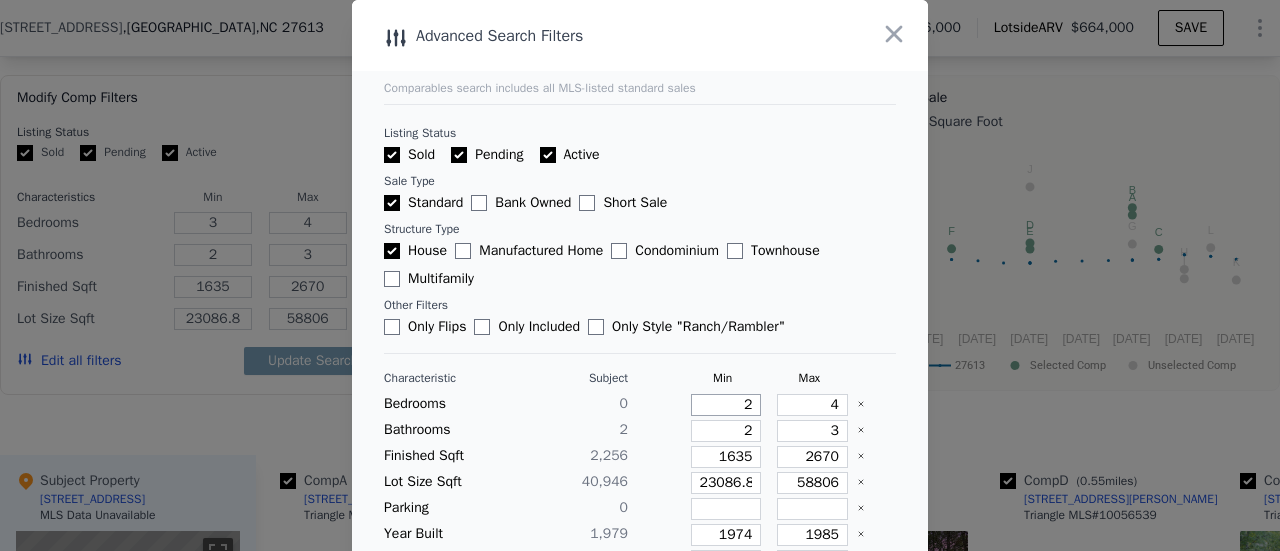 type on "2" 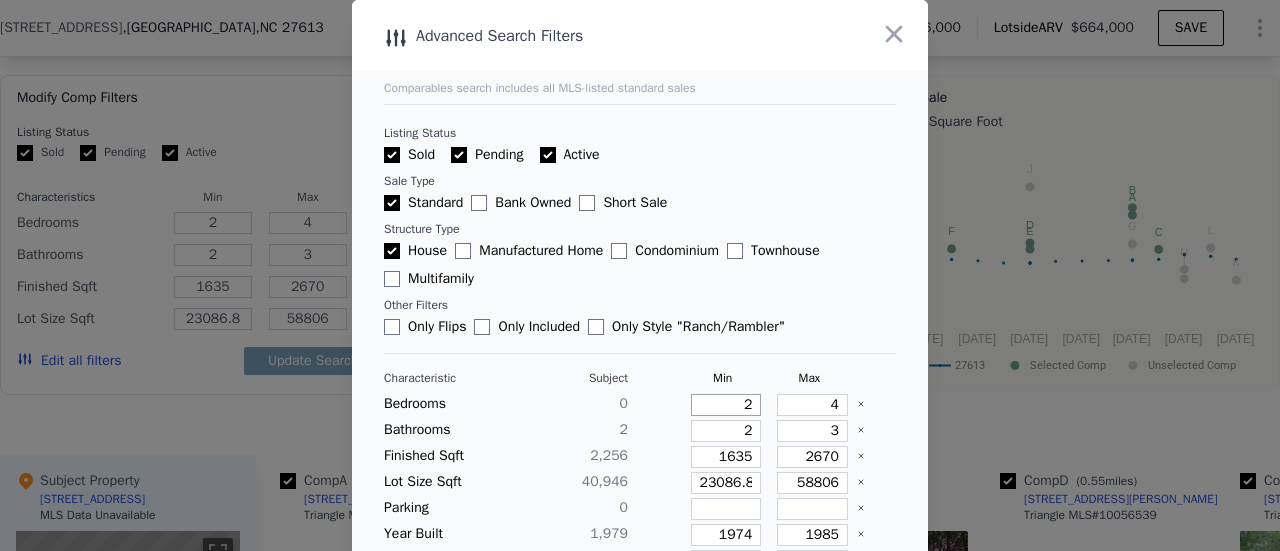 type on "2" 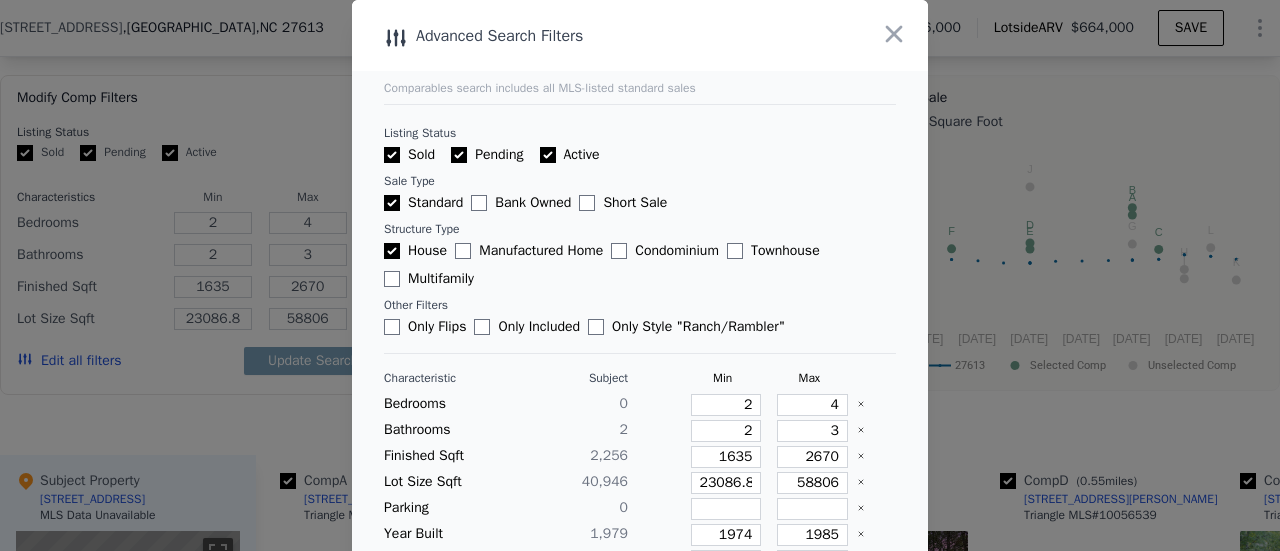 type 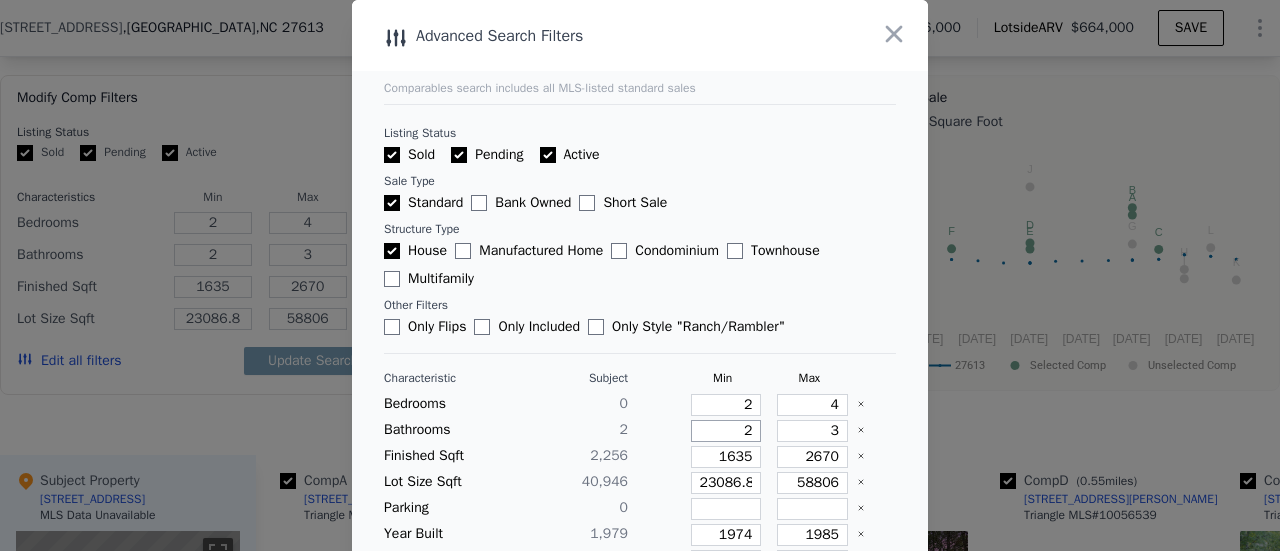 type on "1" 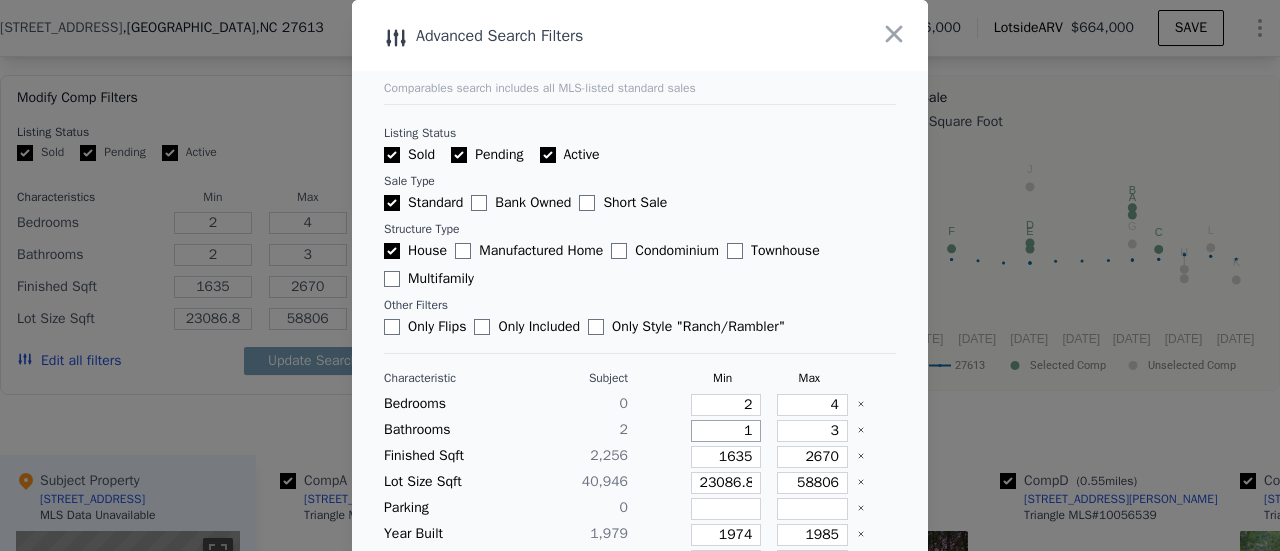 type on "1" 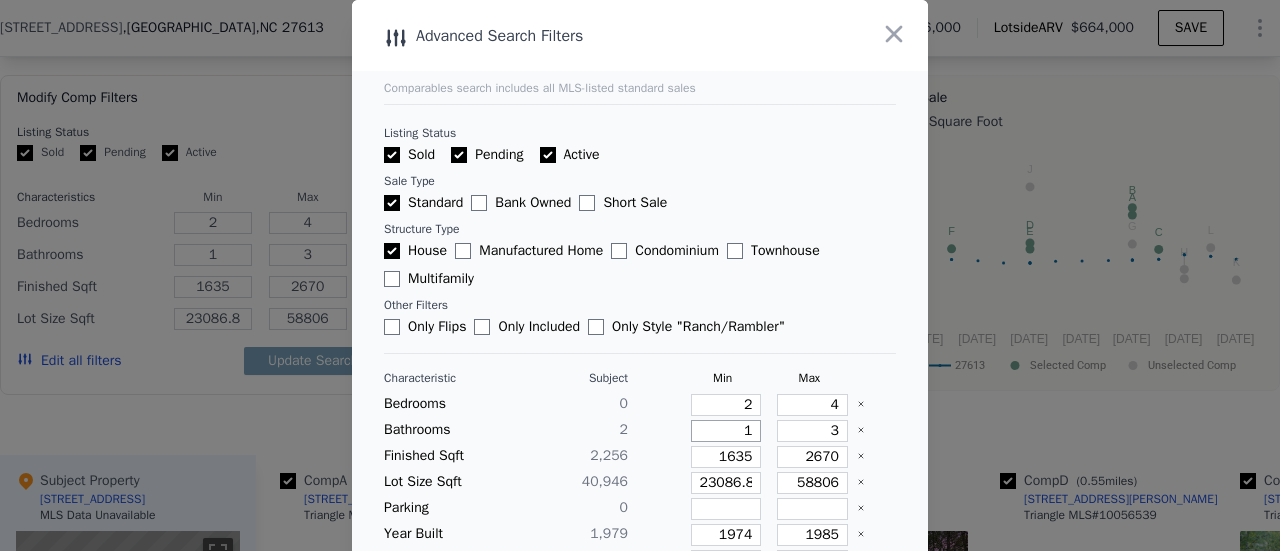 type on "1" 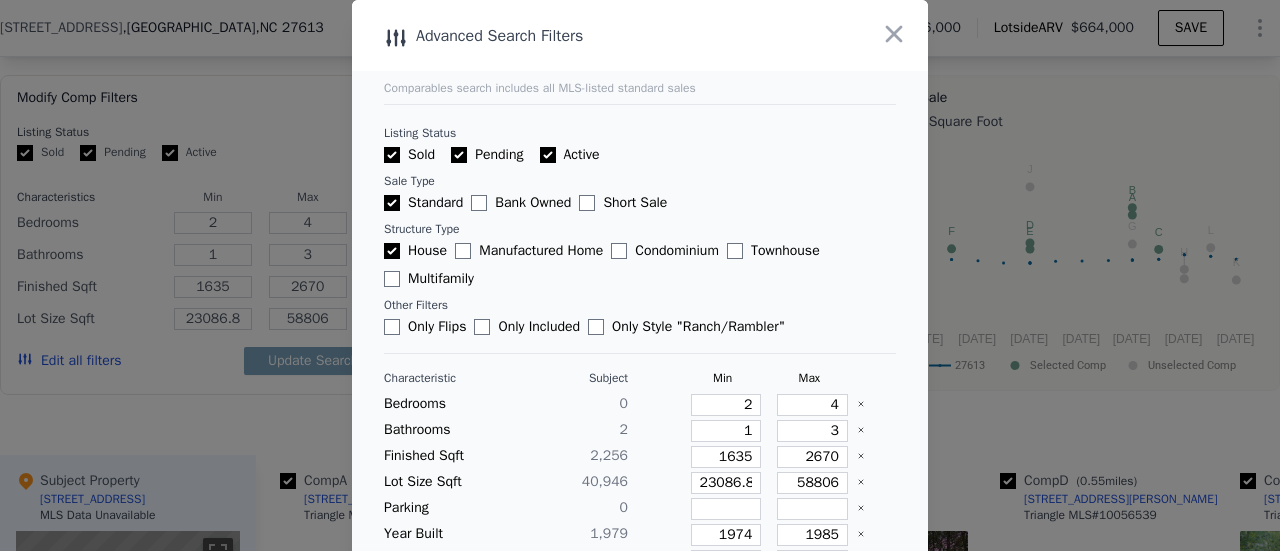 type 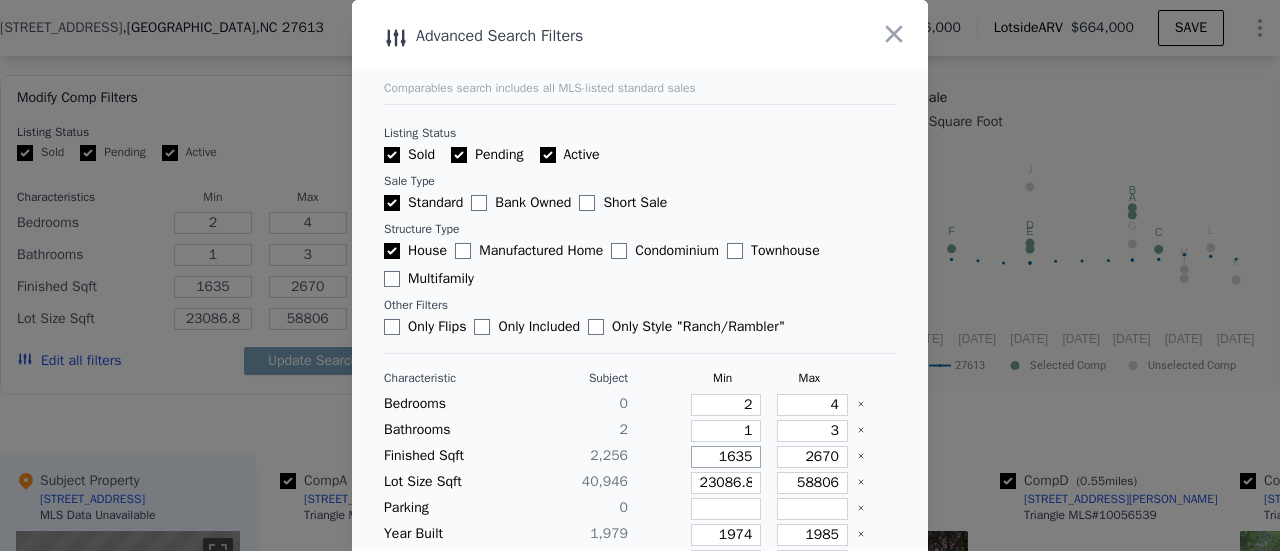 click on "1635" at bounding box center [726, 457] 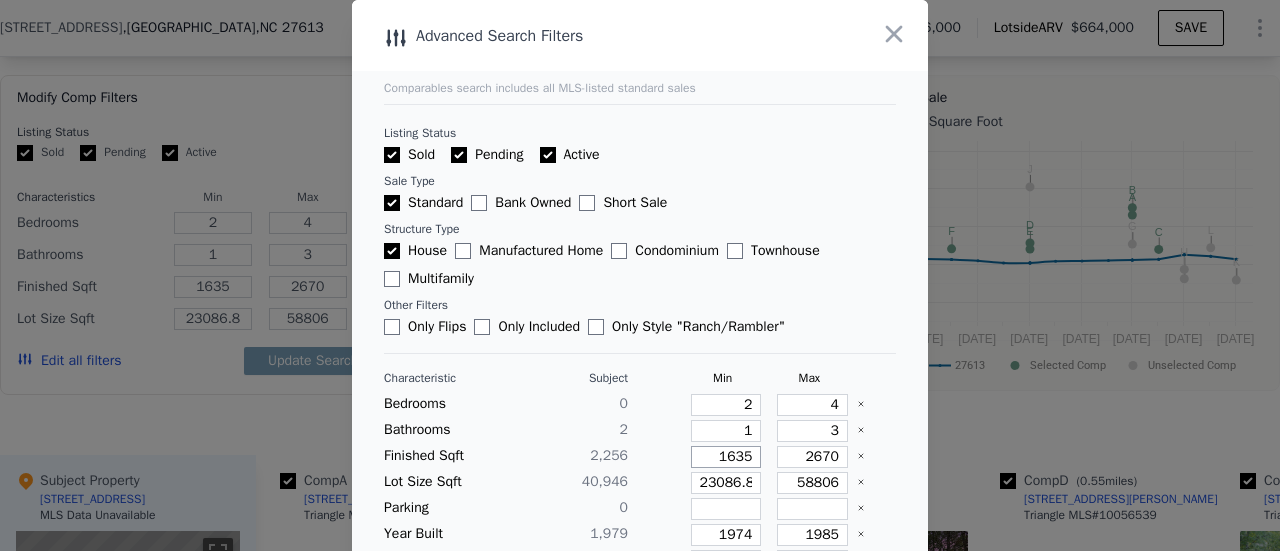 click on "1635" at bounding box center [726, 457] 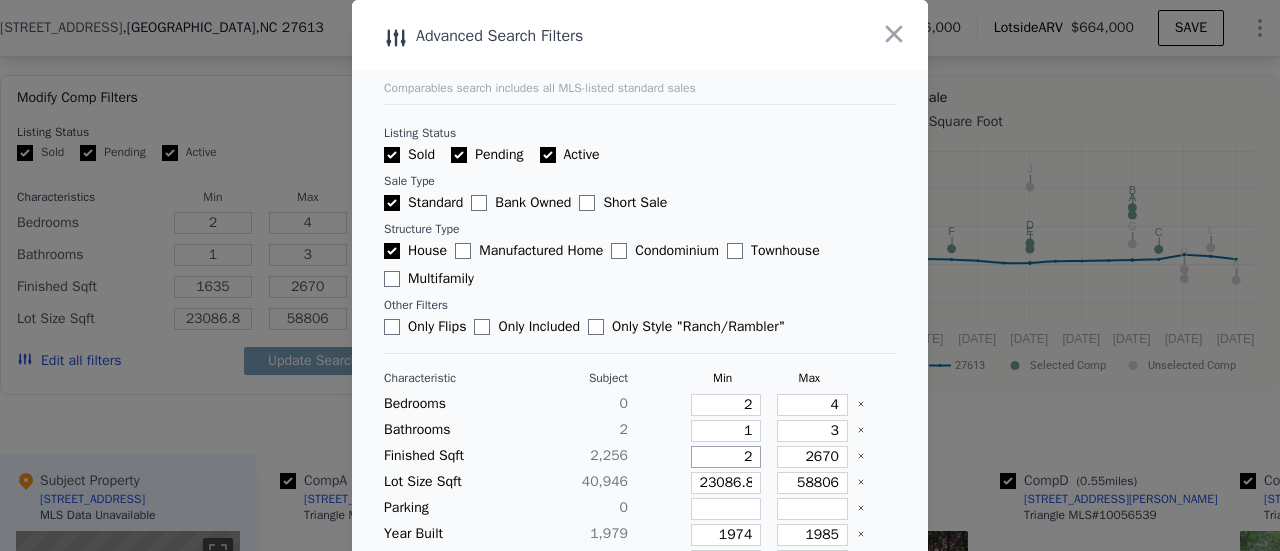 type on "2" 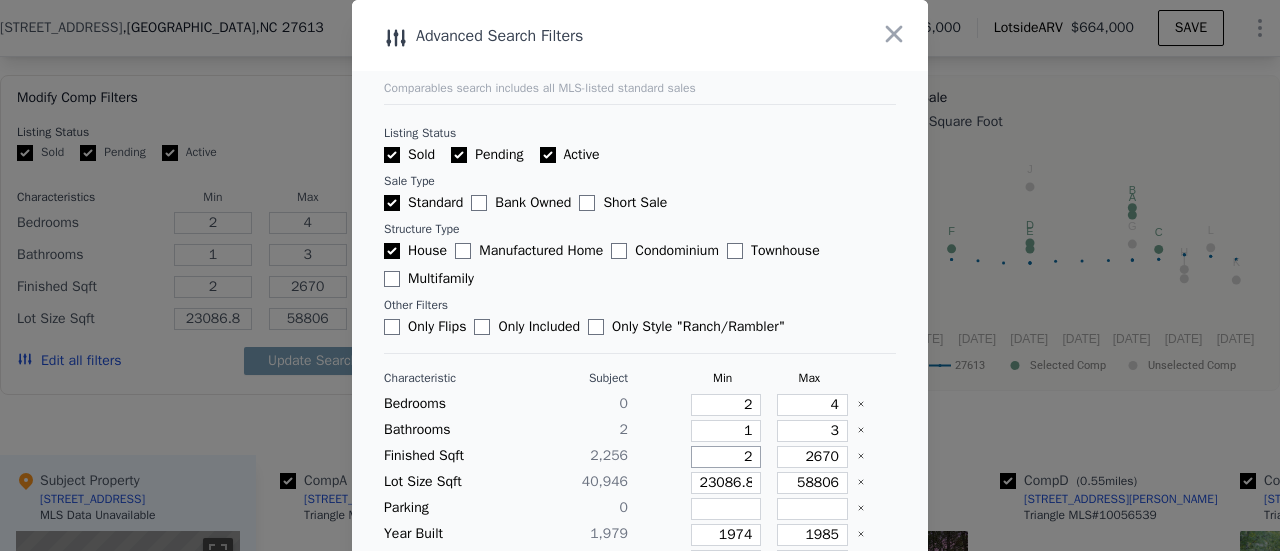 type on "20" 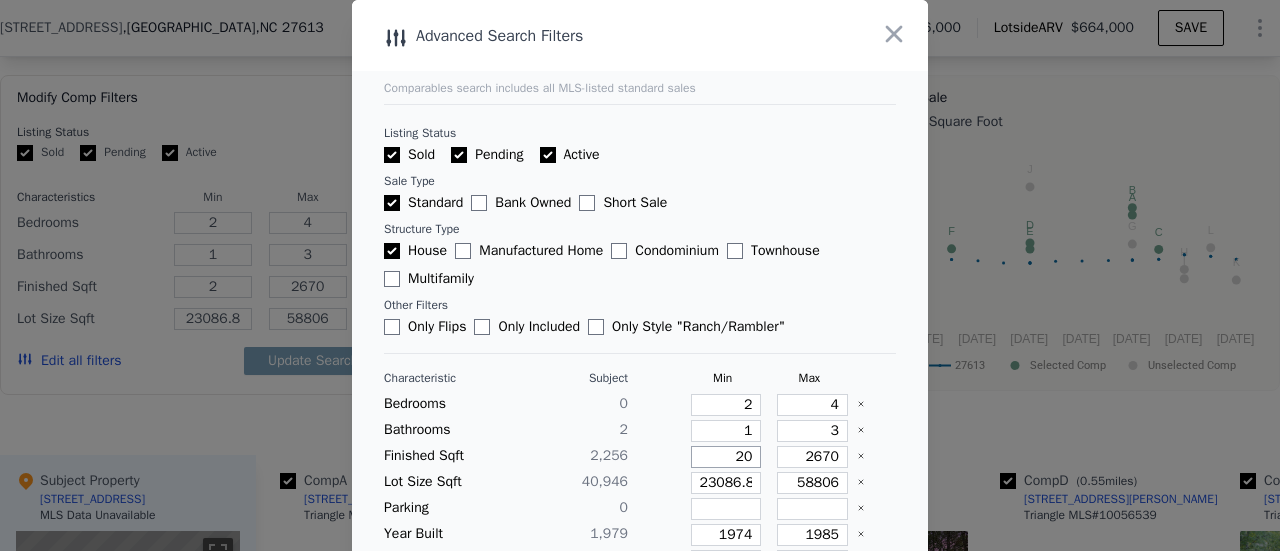 type on "20" 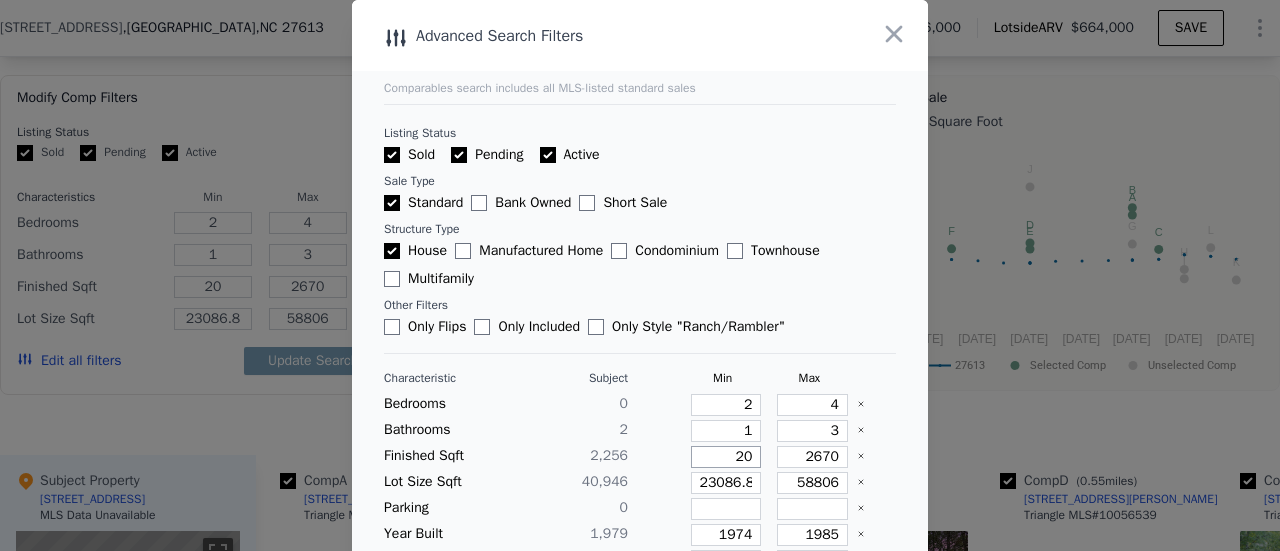 type on "200" 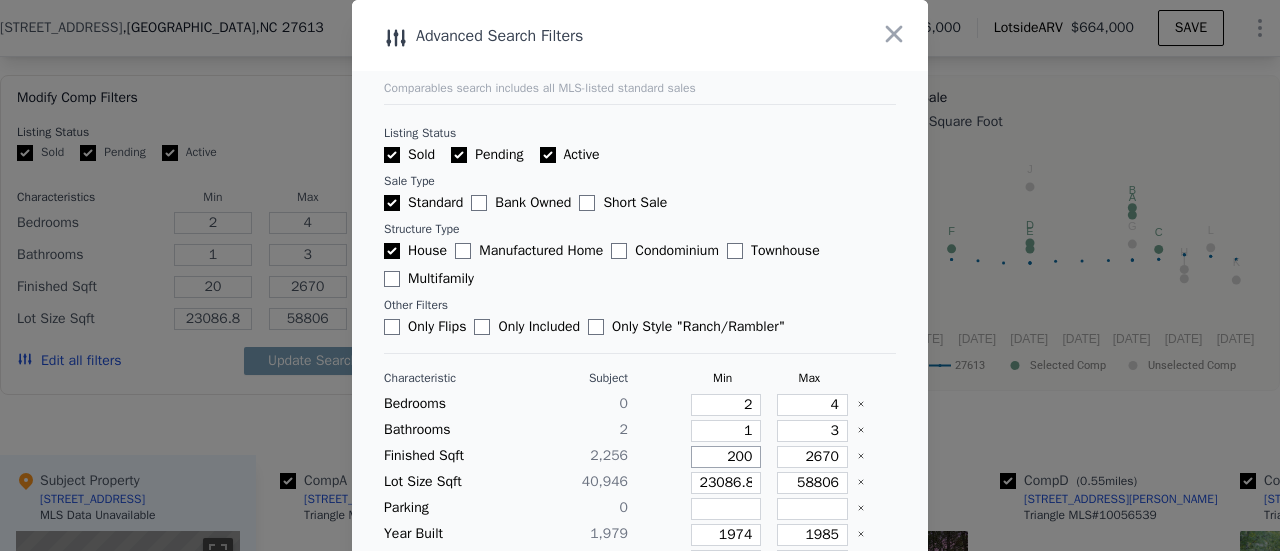 type on "200" 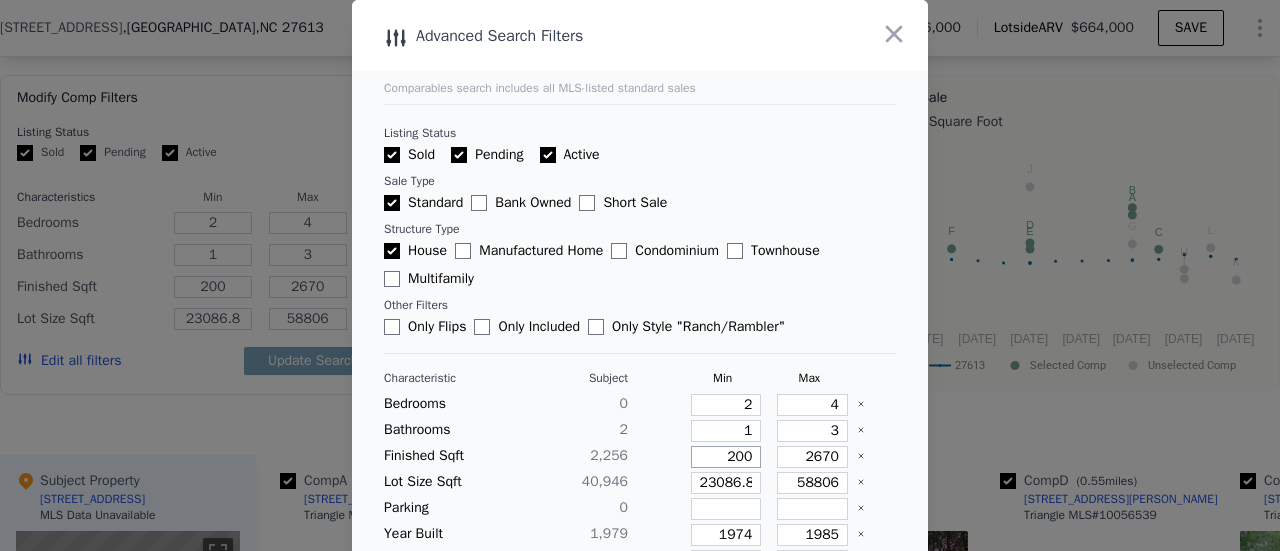 type on "2006" 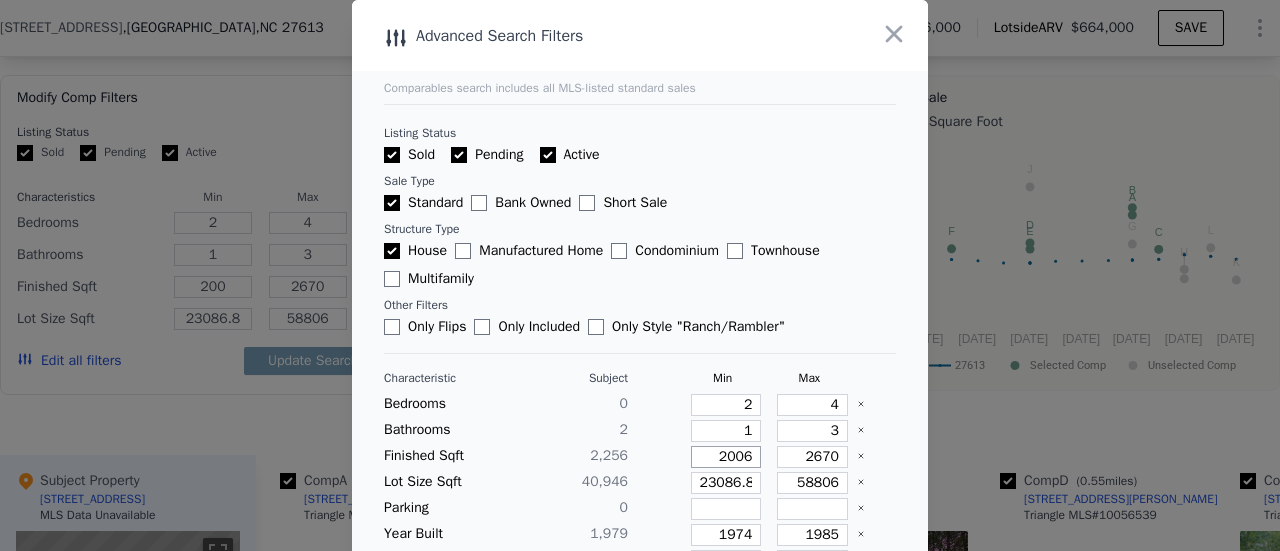 type on "2006" 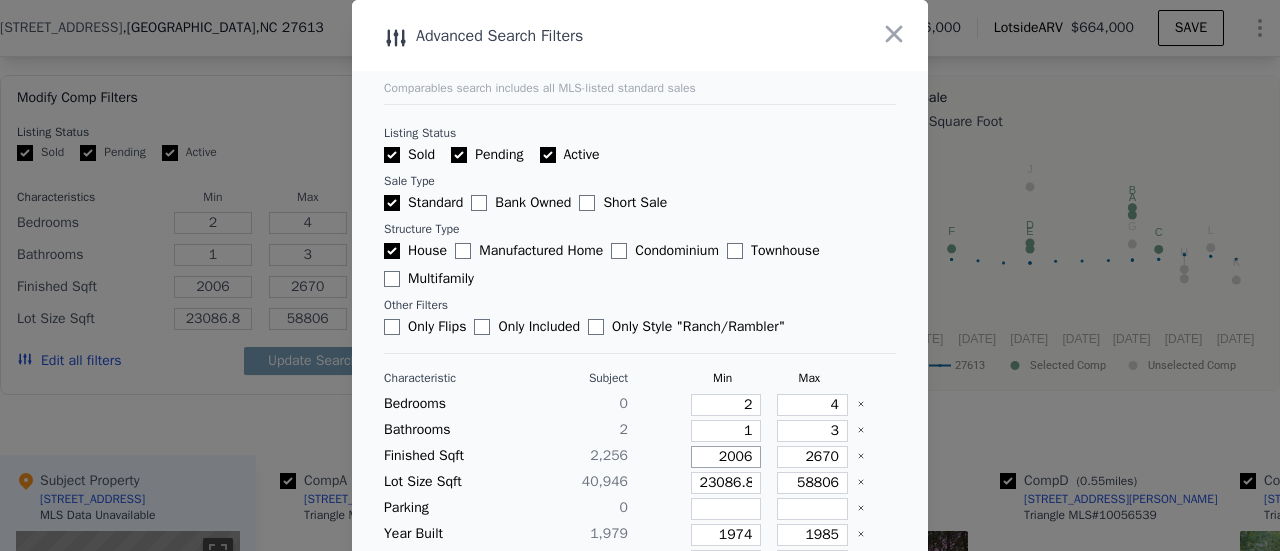 type on "2006" 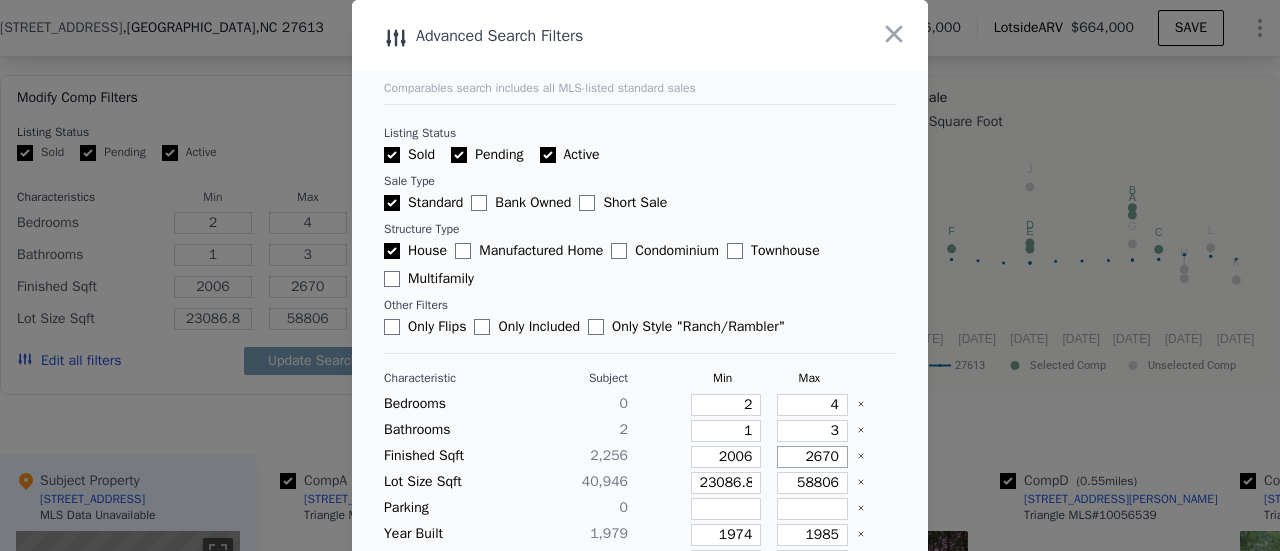 type on "2" 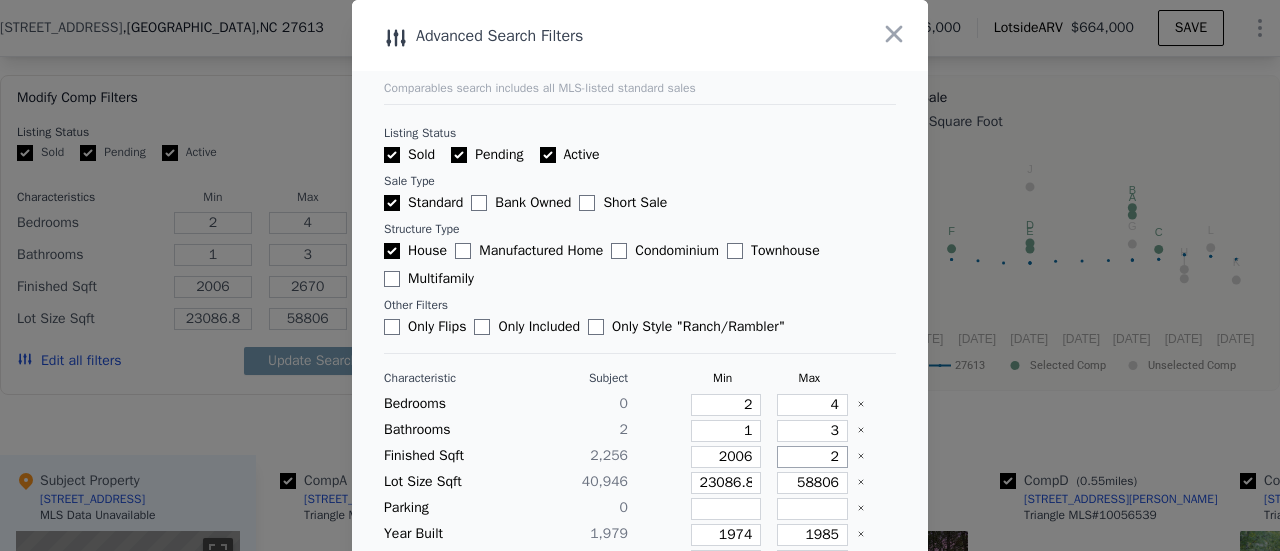 type on "2" 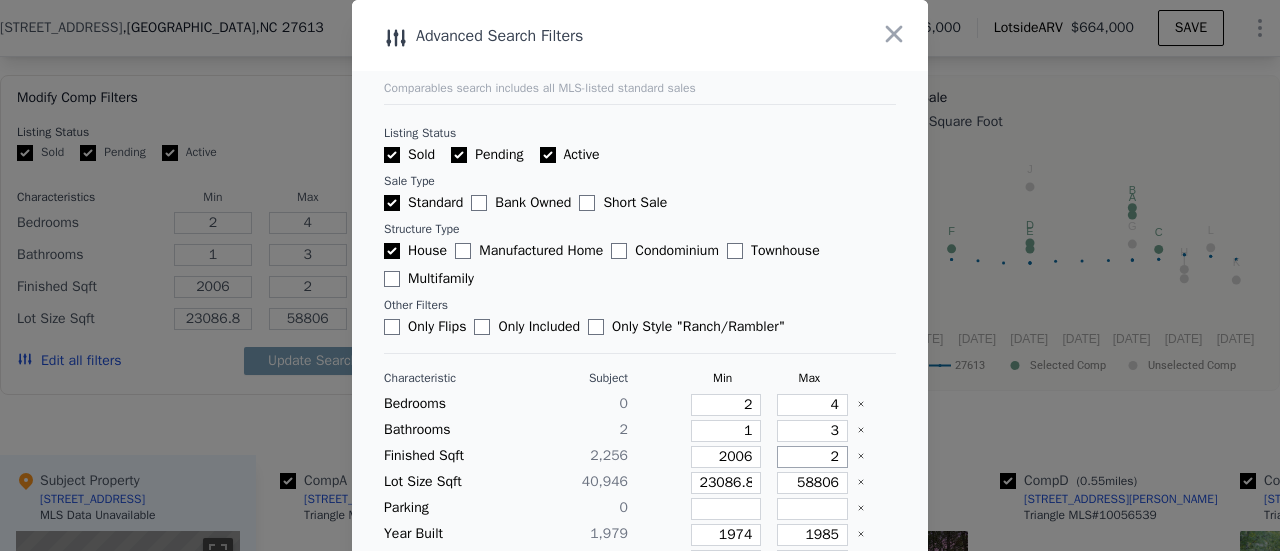type on "25" 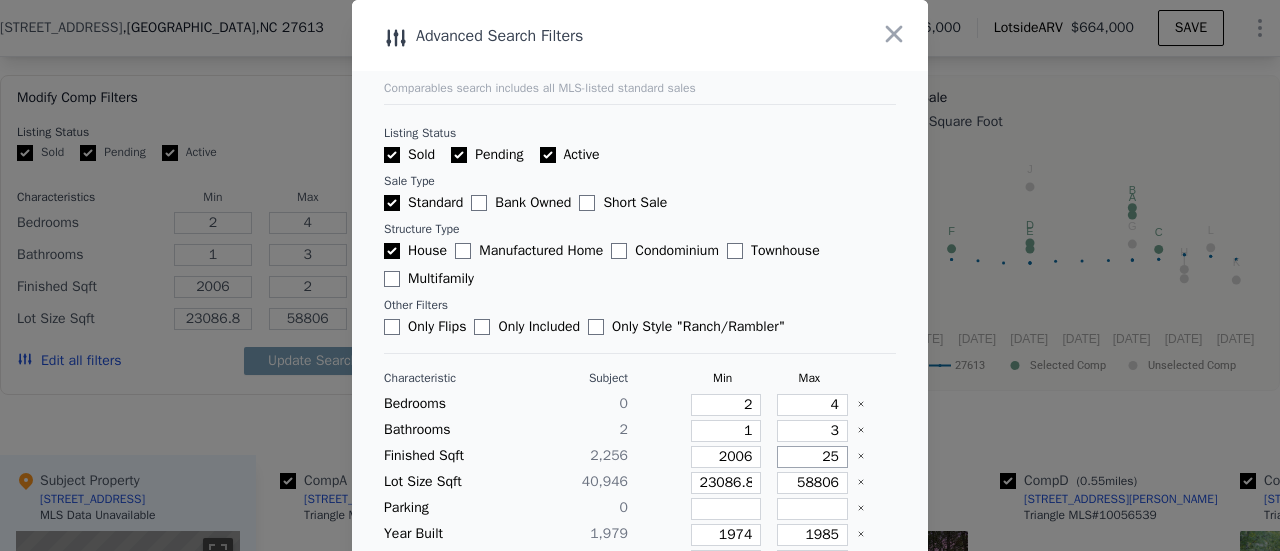 type on "25" 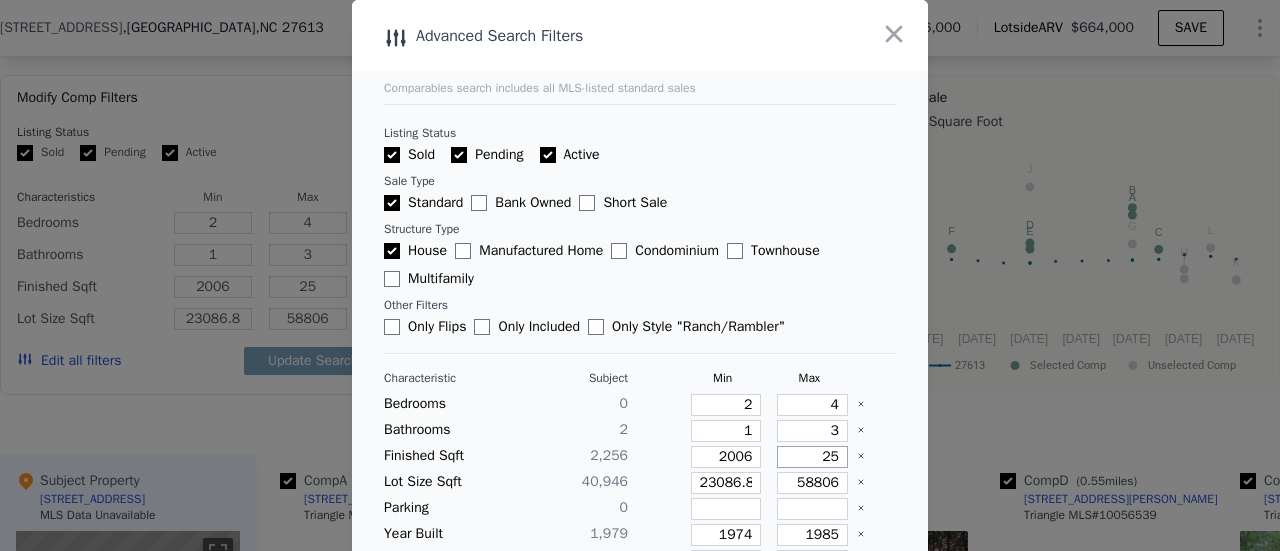 type on "250" 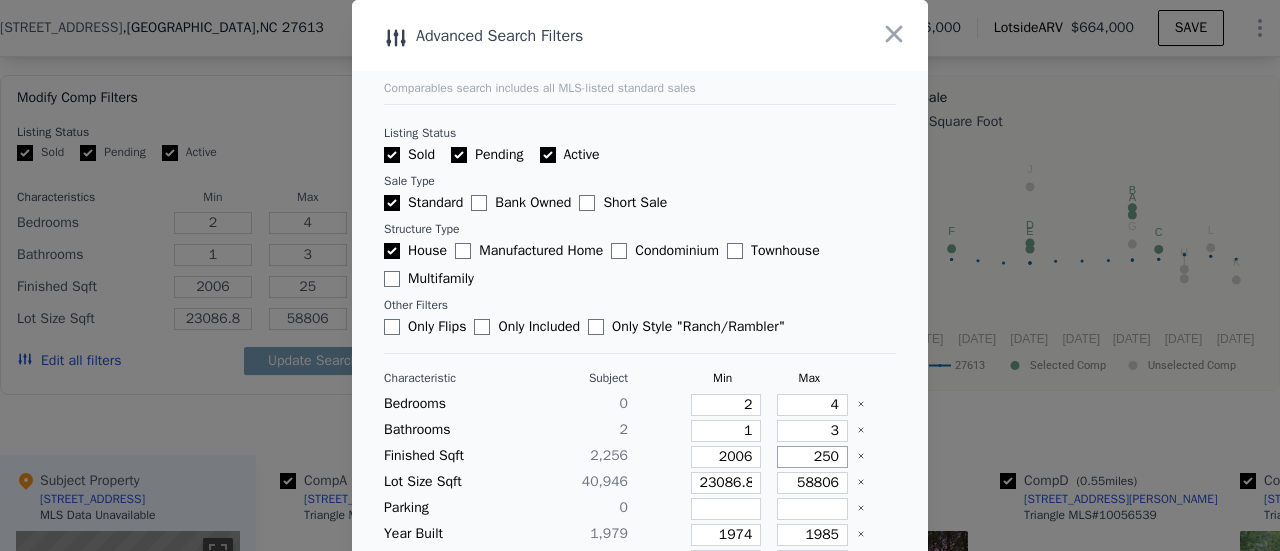 type on "250" 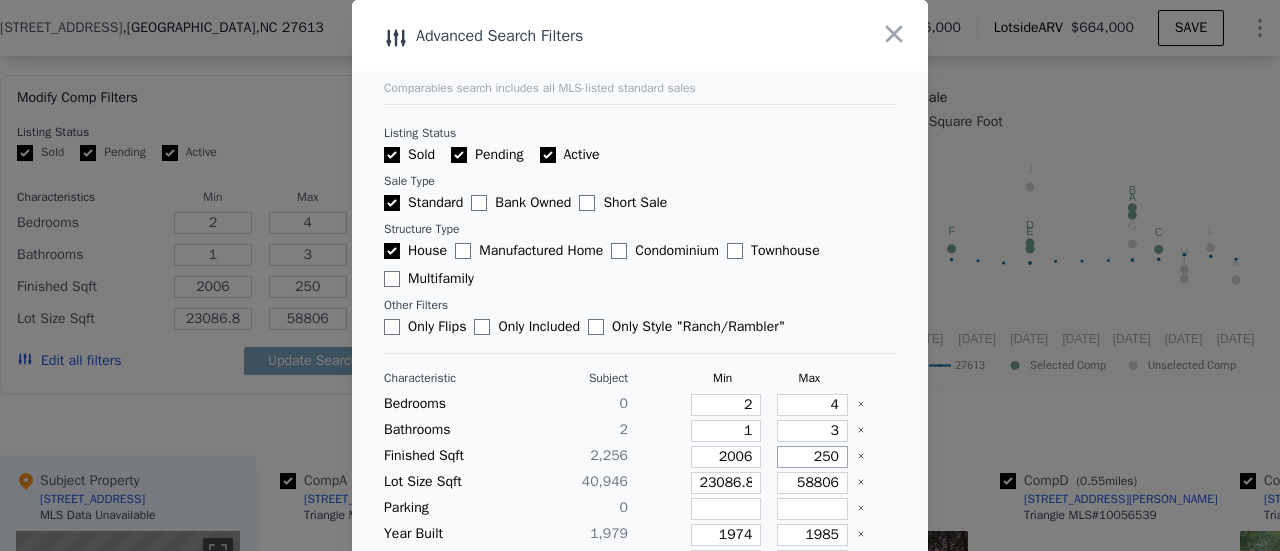 type on "2506" 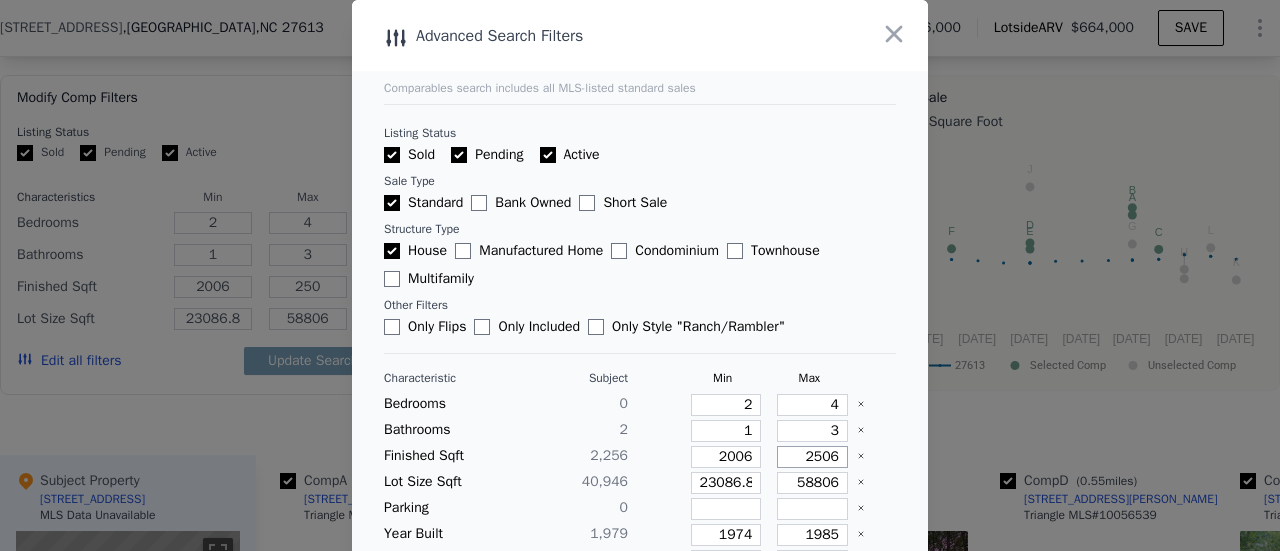 type on "2506" 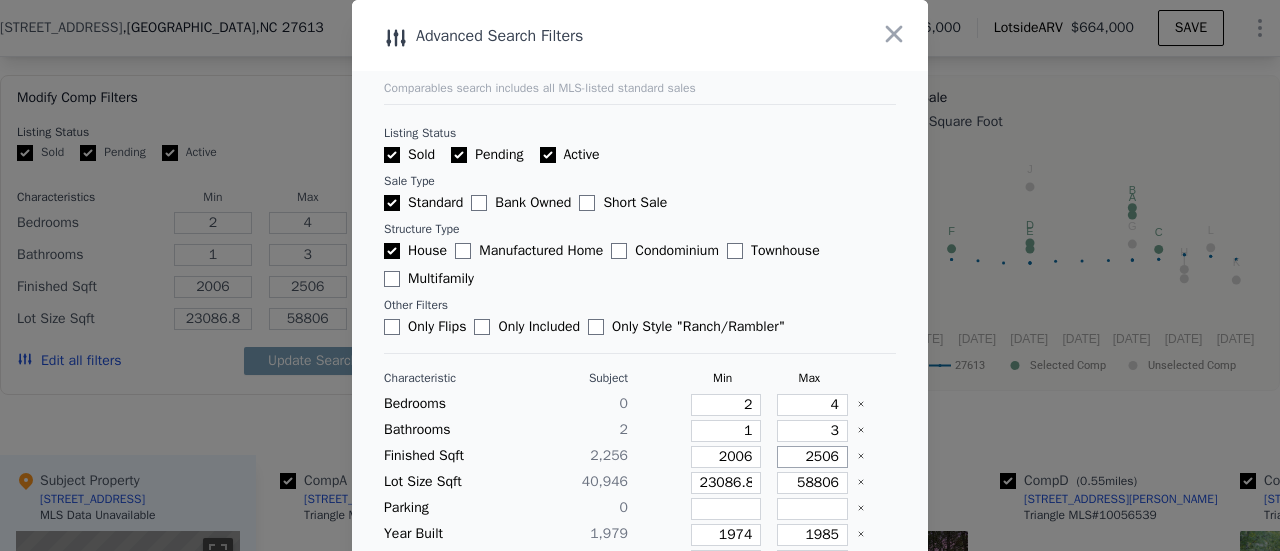 type on "2506" 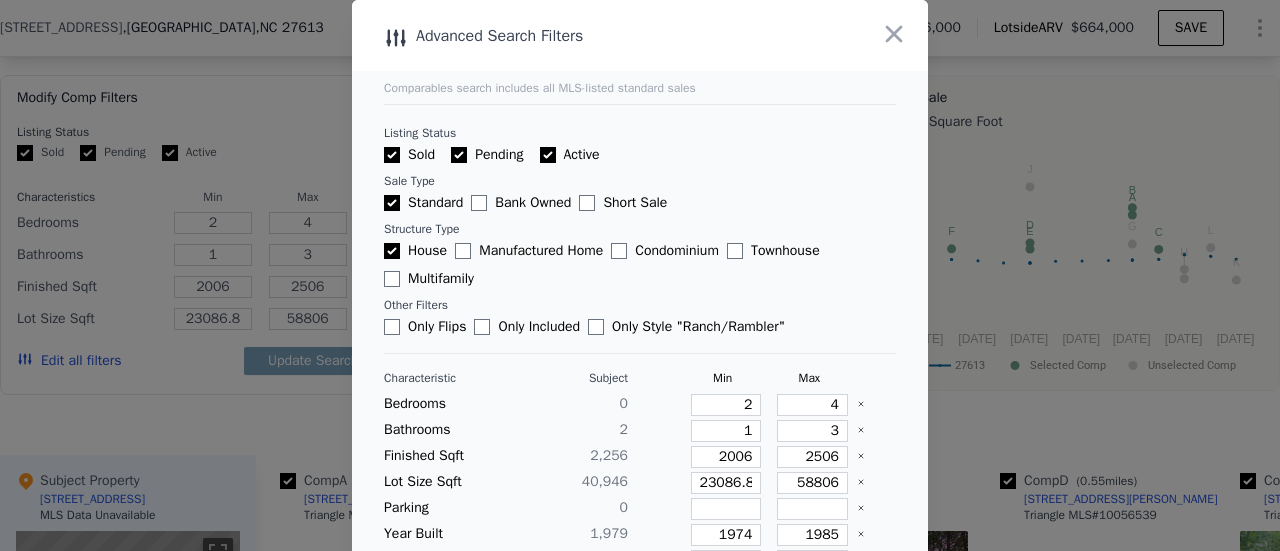 type 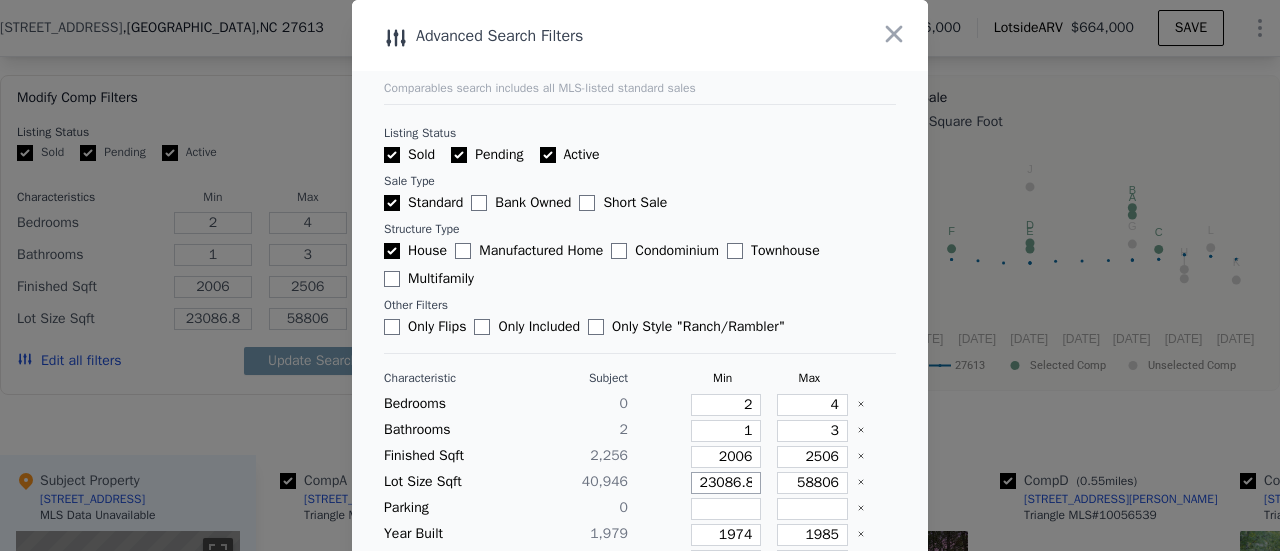 type on "2" 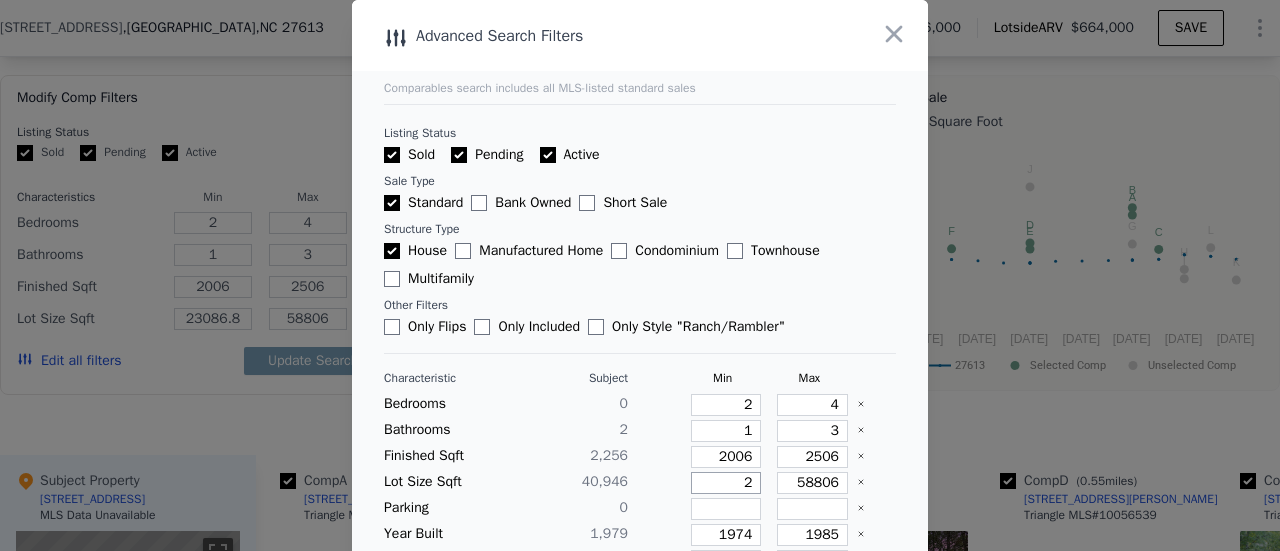 type on "2" 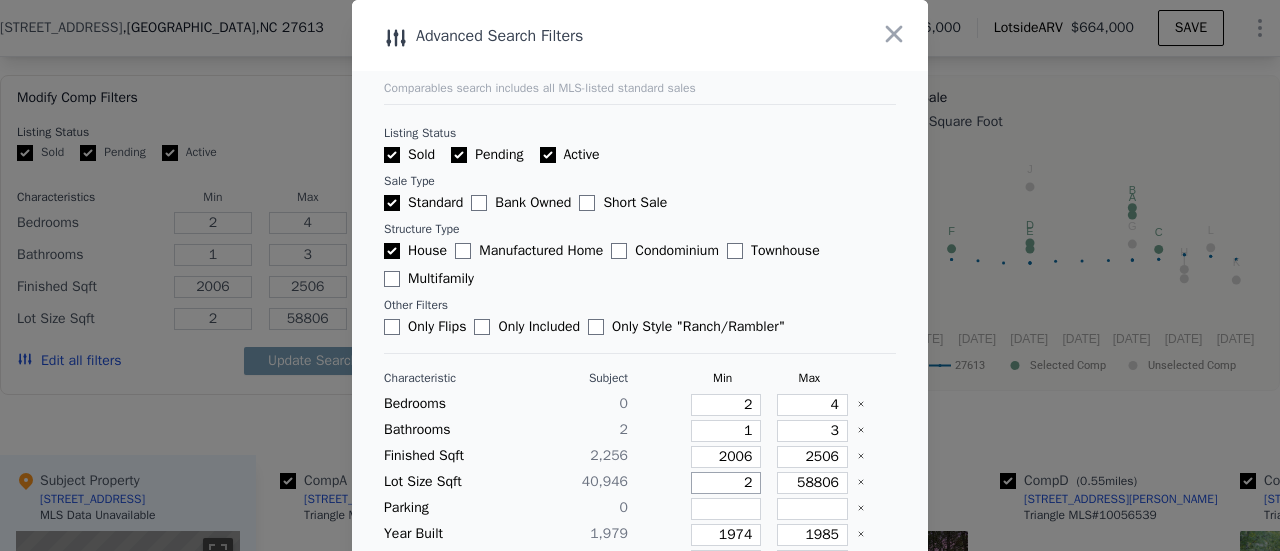 type on "24" 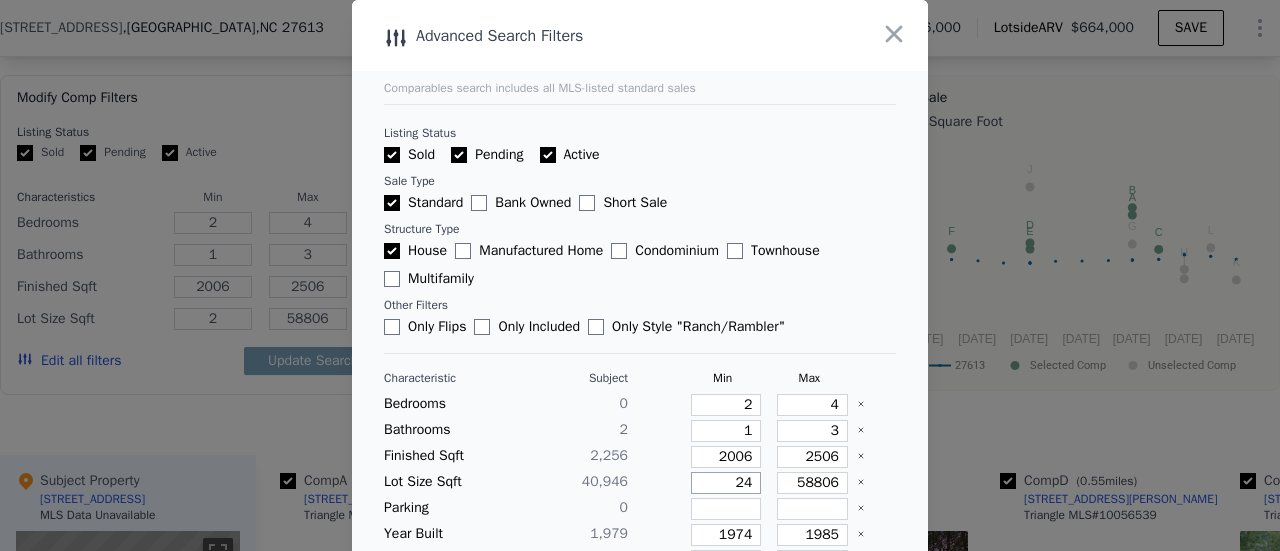 type on "24" 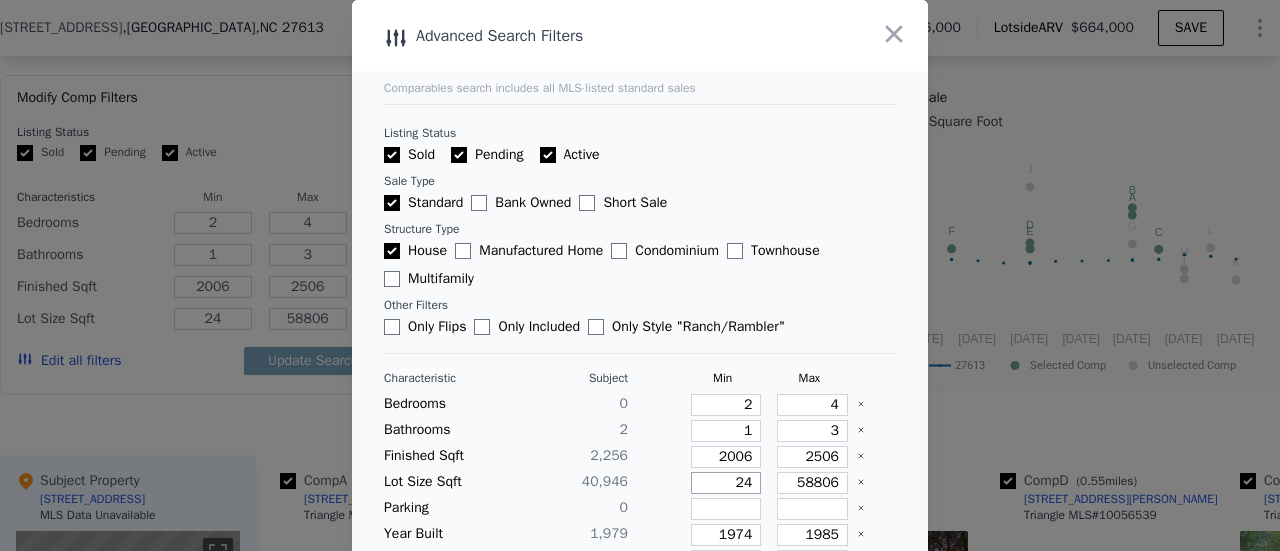 type on "245" 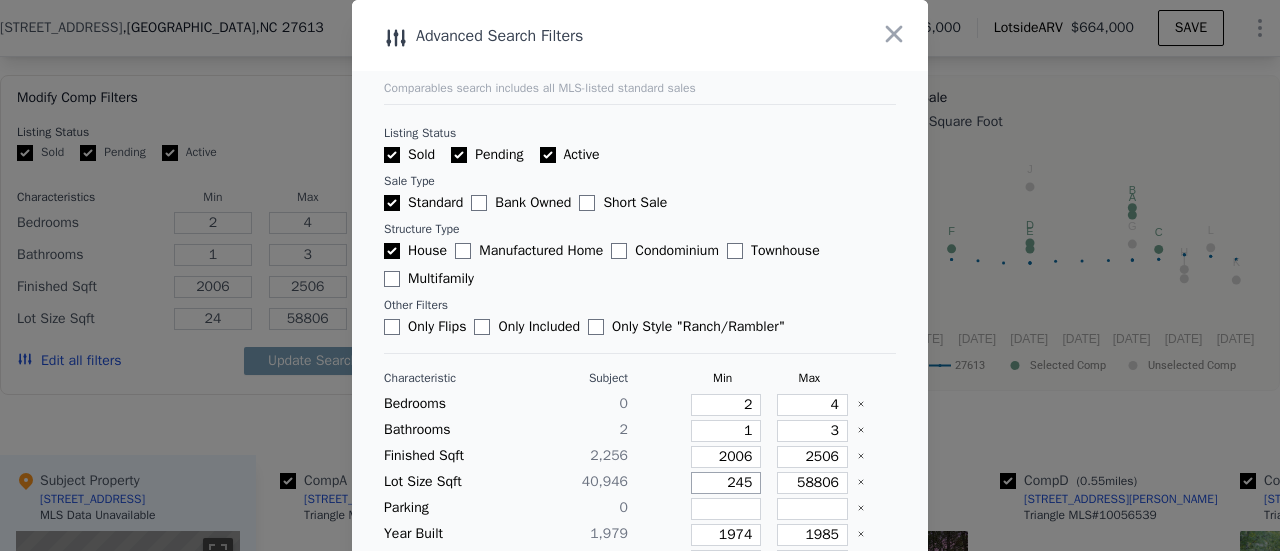type on "245" 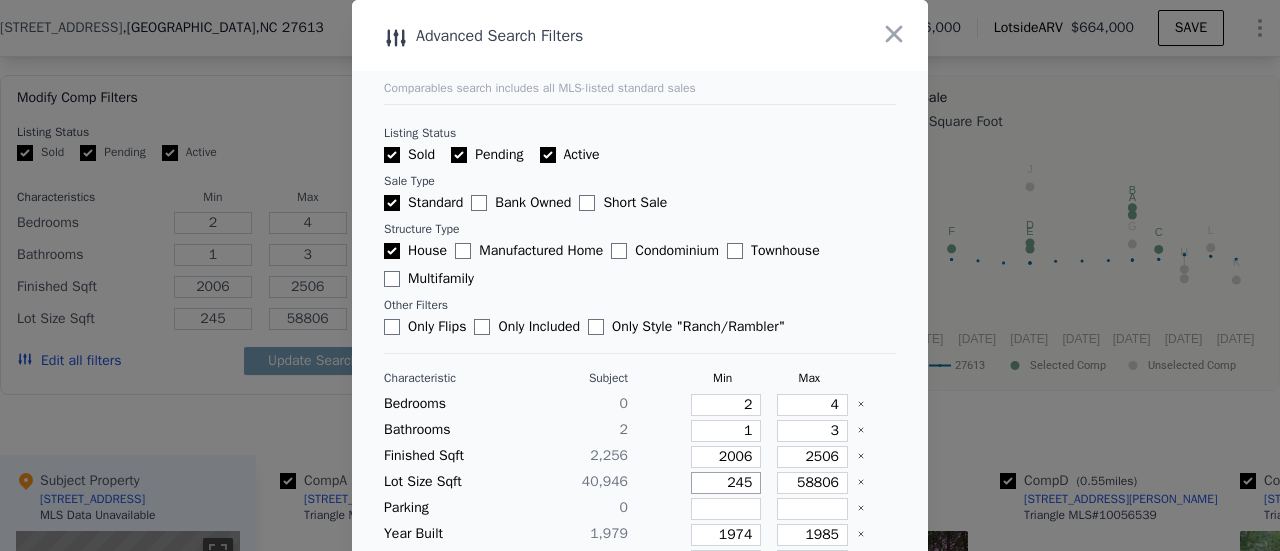 type on "2457" 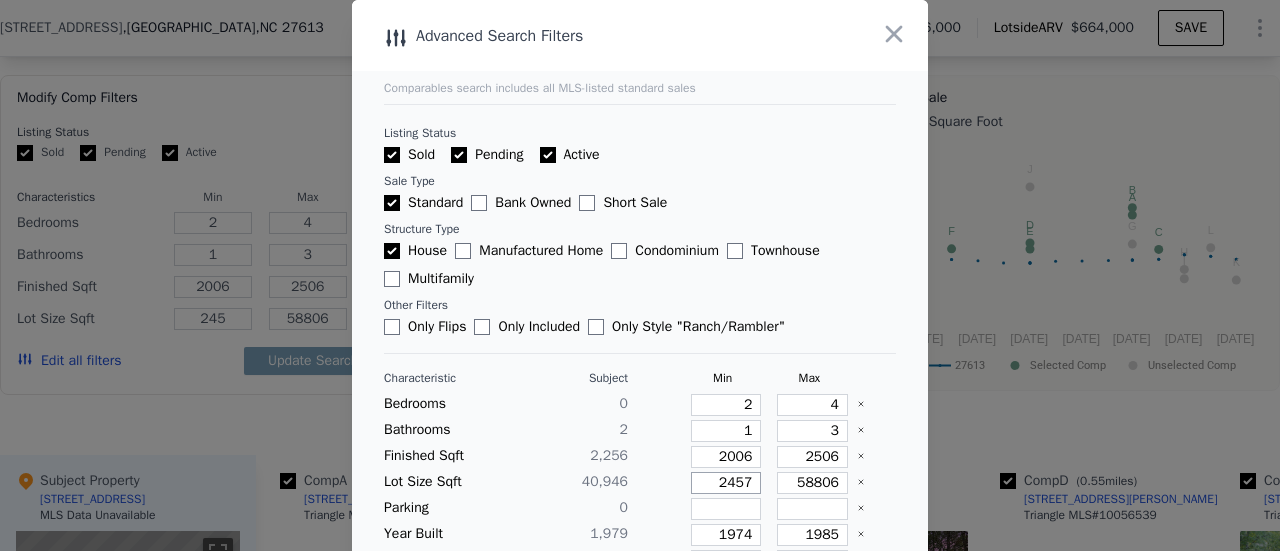 type on "2457" 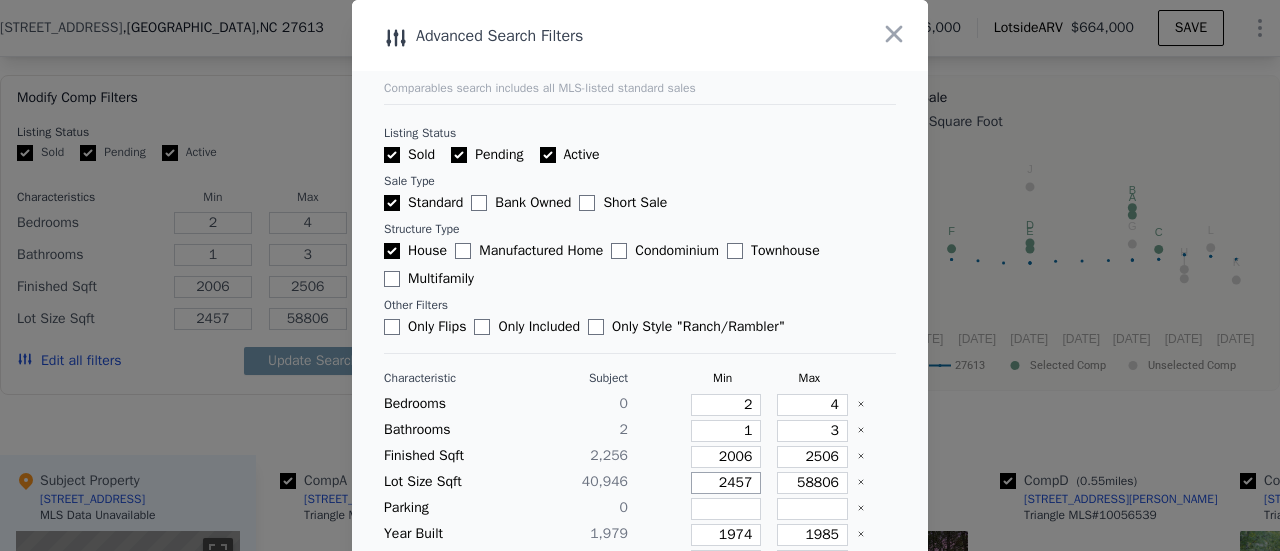 type on "24570" 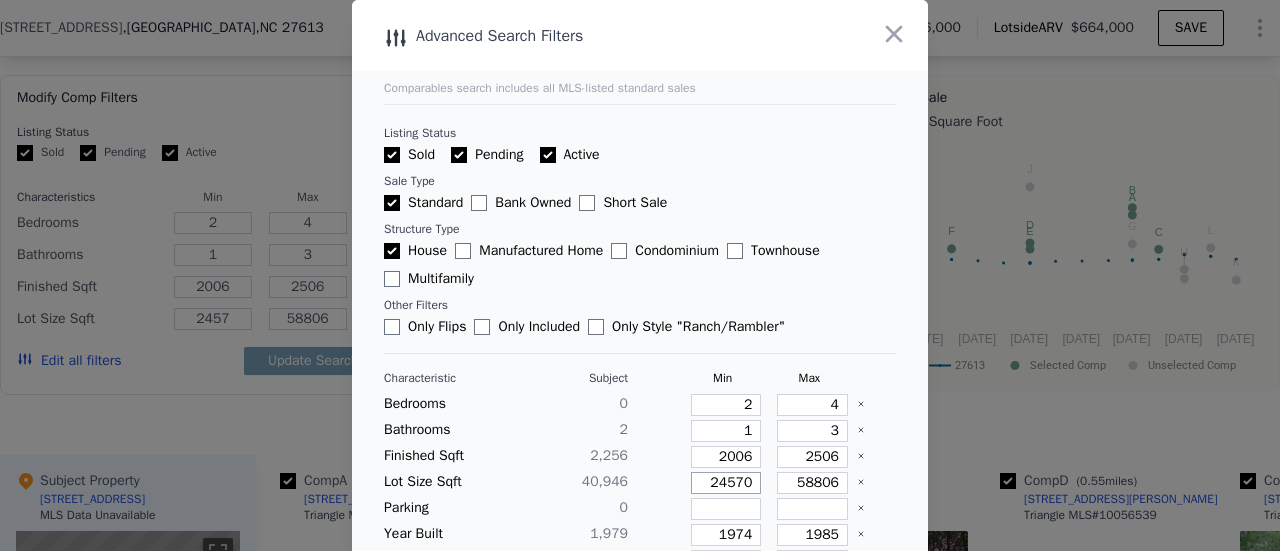 type on "24570" 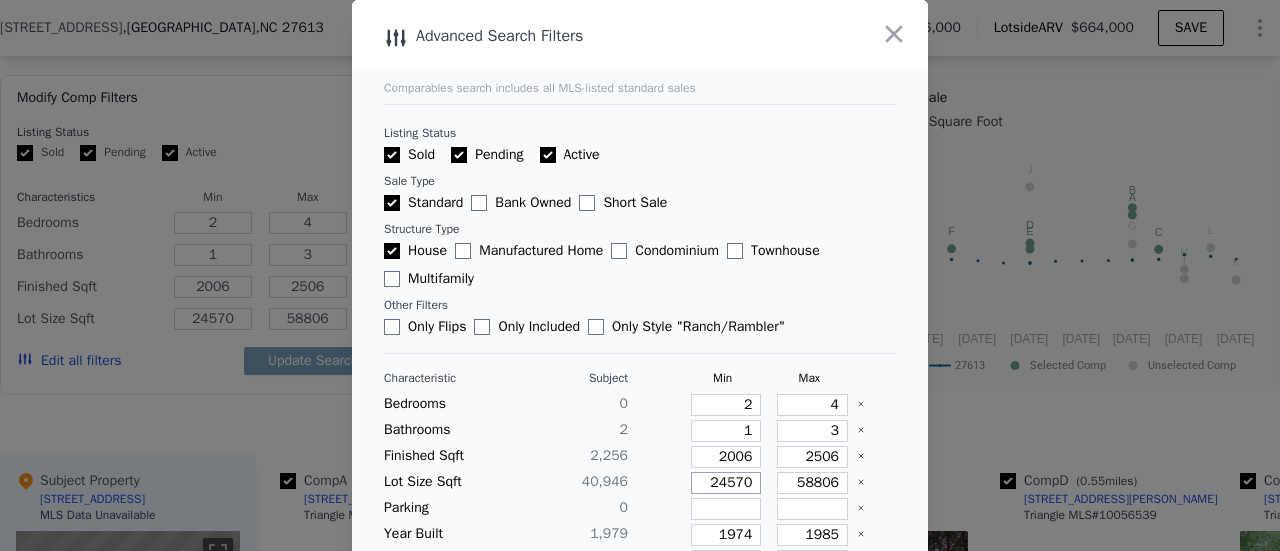 type on "24570" 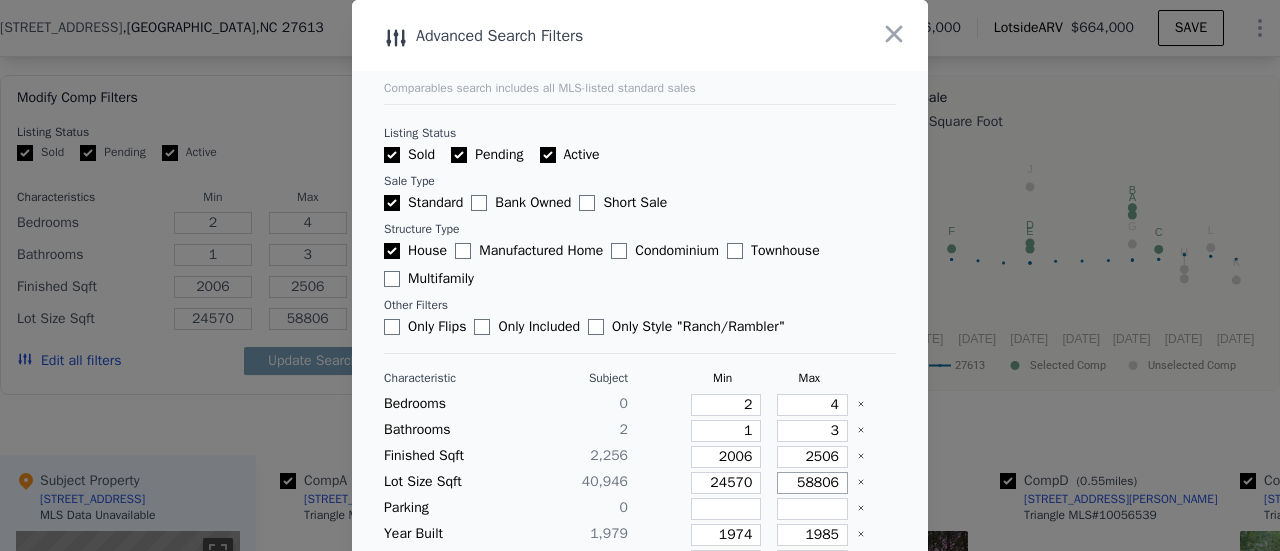 type on "5" 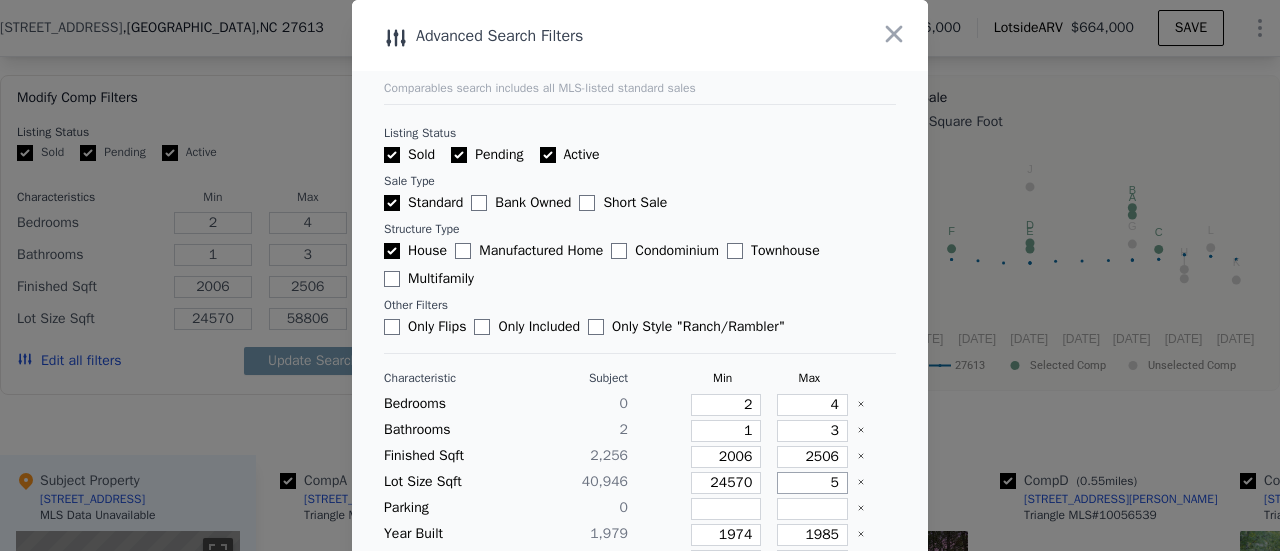 type on "5" 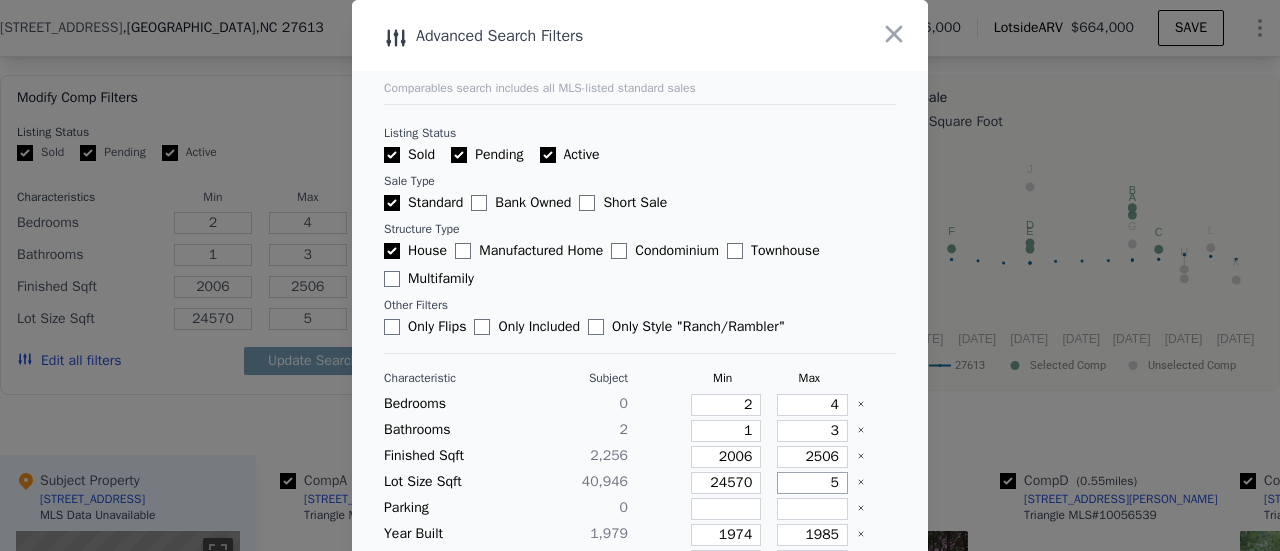 type on "53" 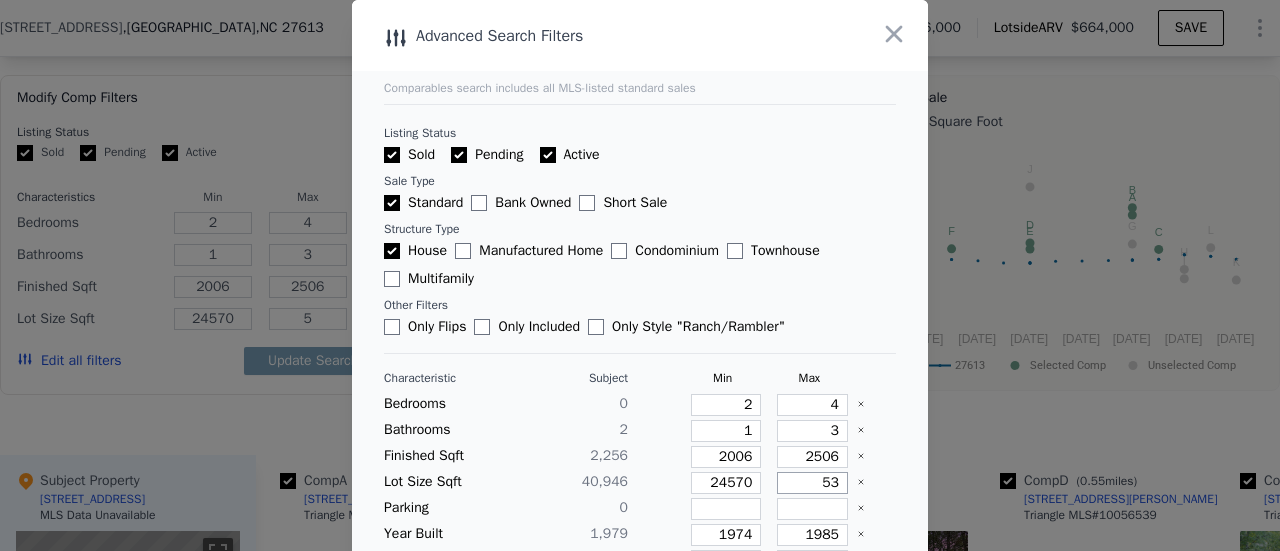 type on "53" 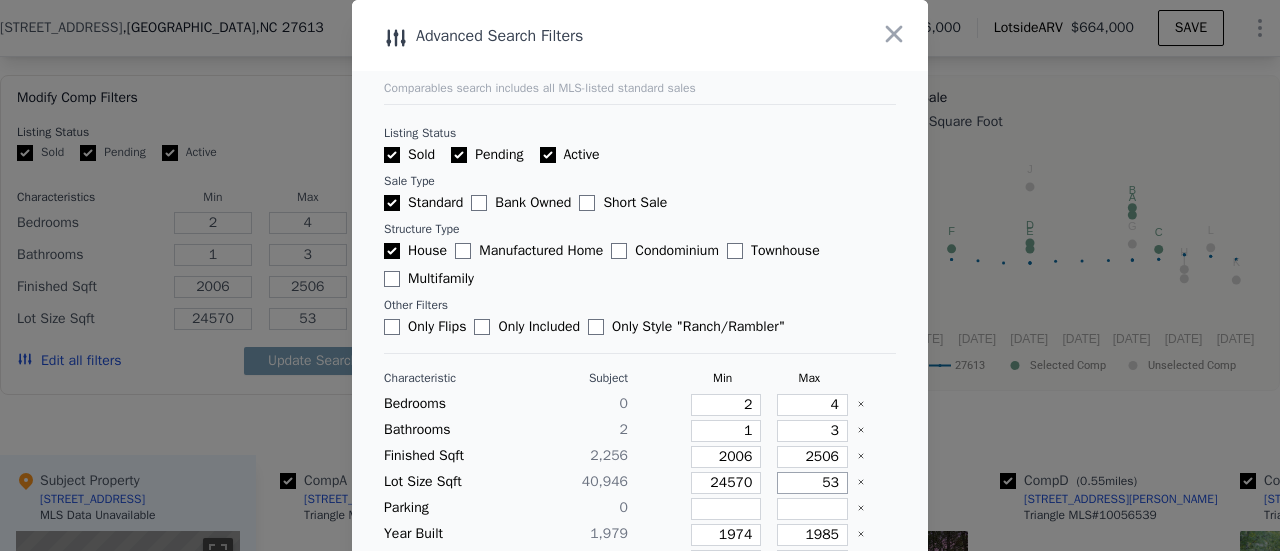 type on "533" 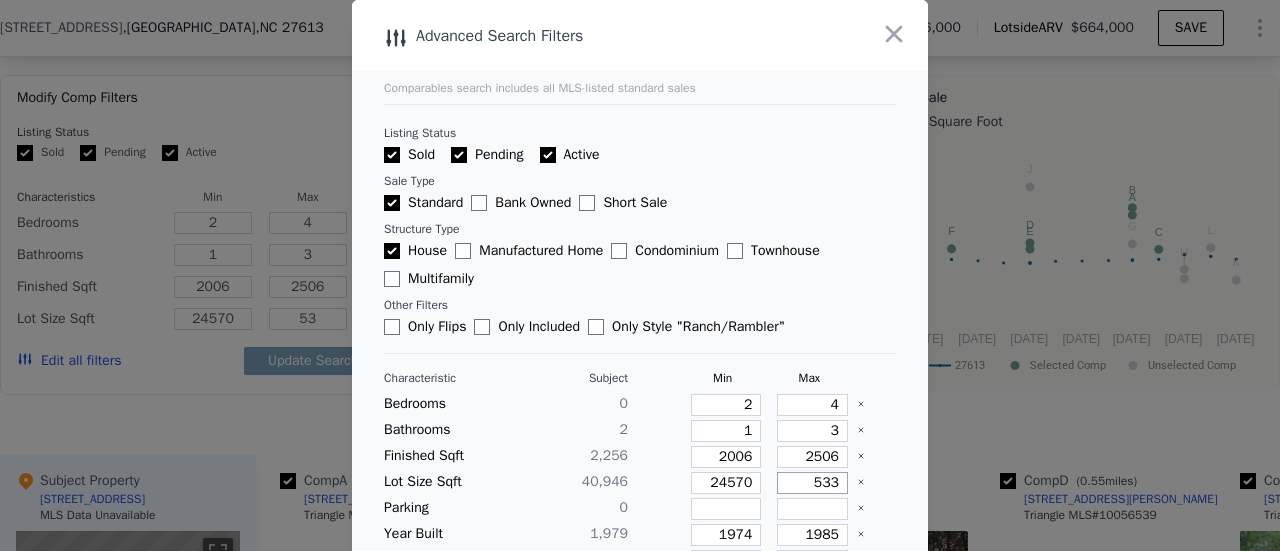 type on "533" 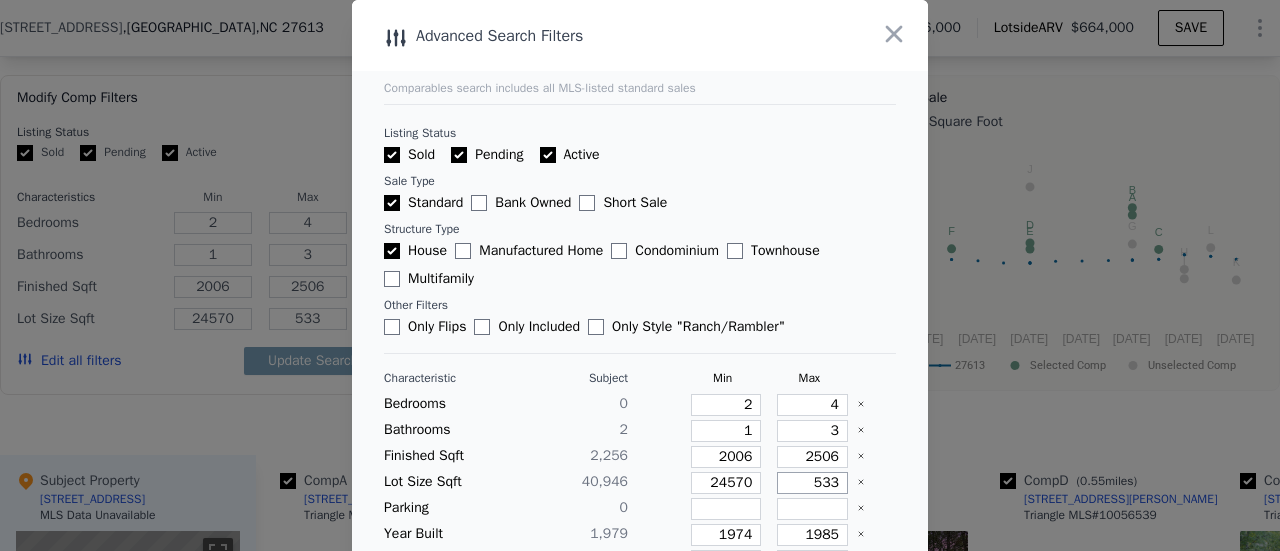 type on "5330" 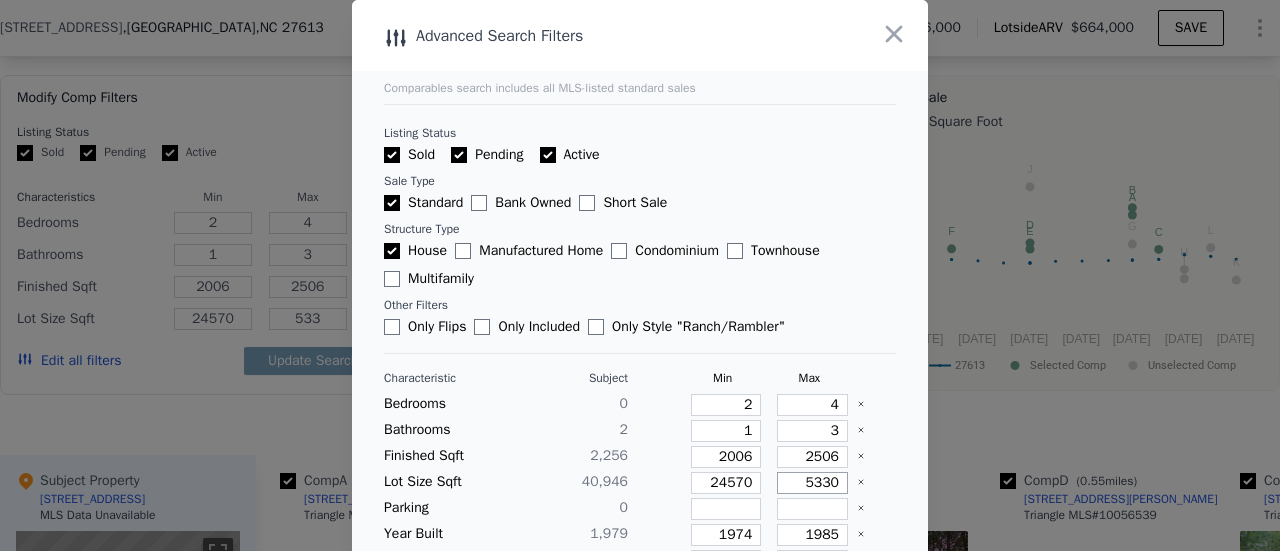 type on "5330" 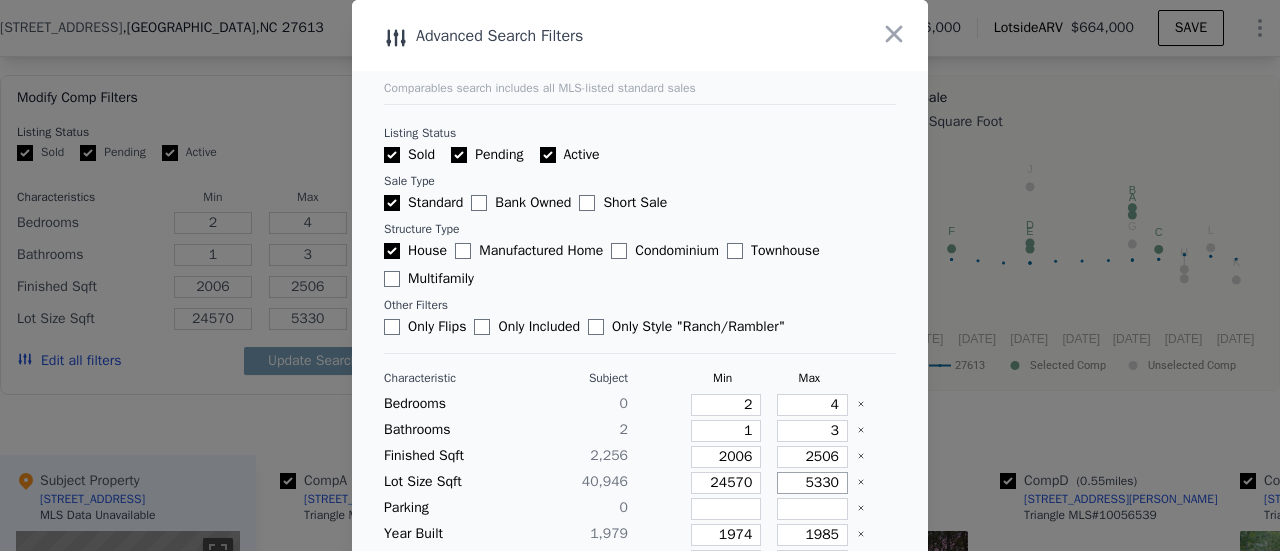 type on "53306" 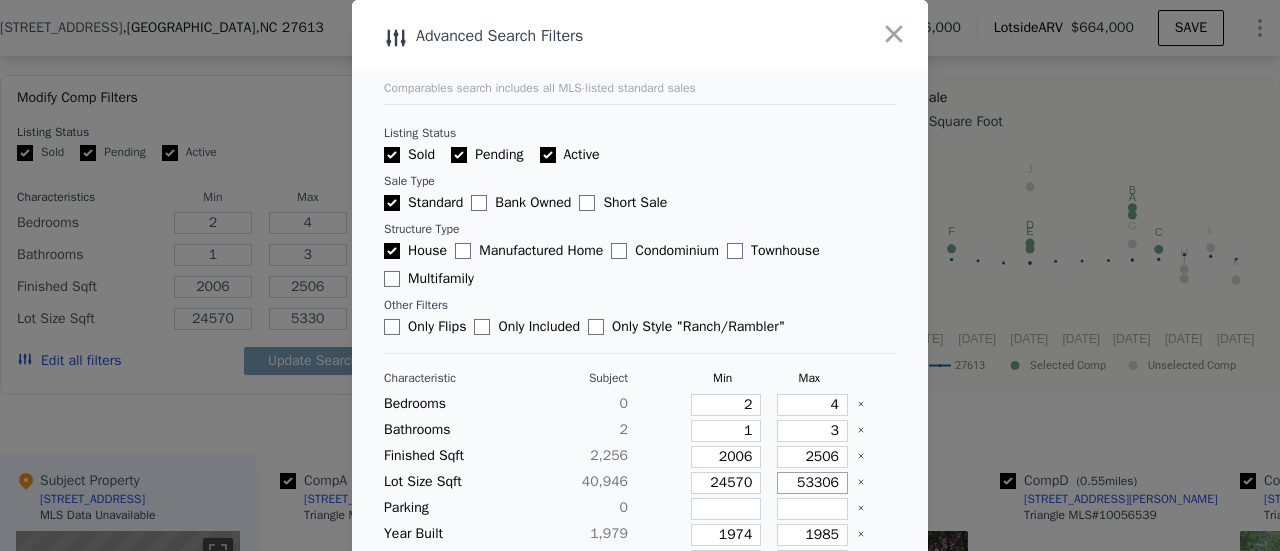 type on "53306" 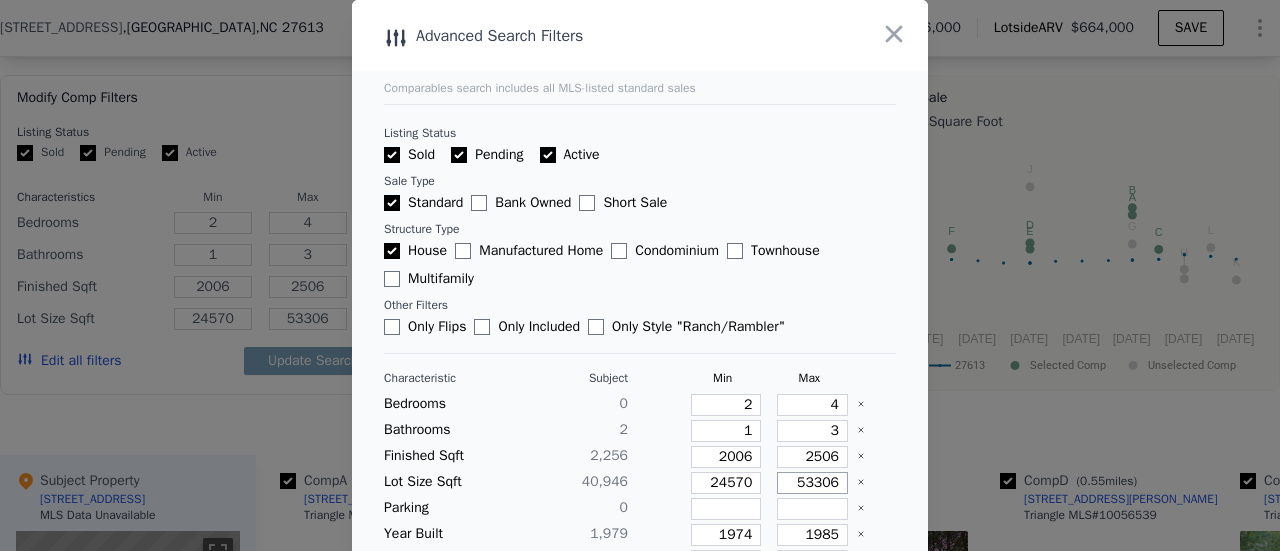 type on "5330" 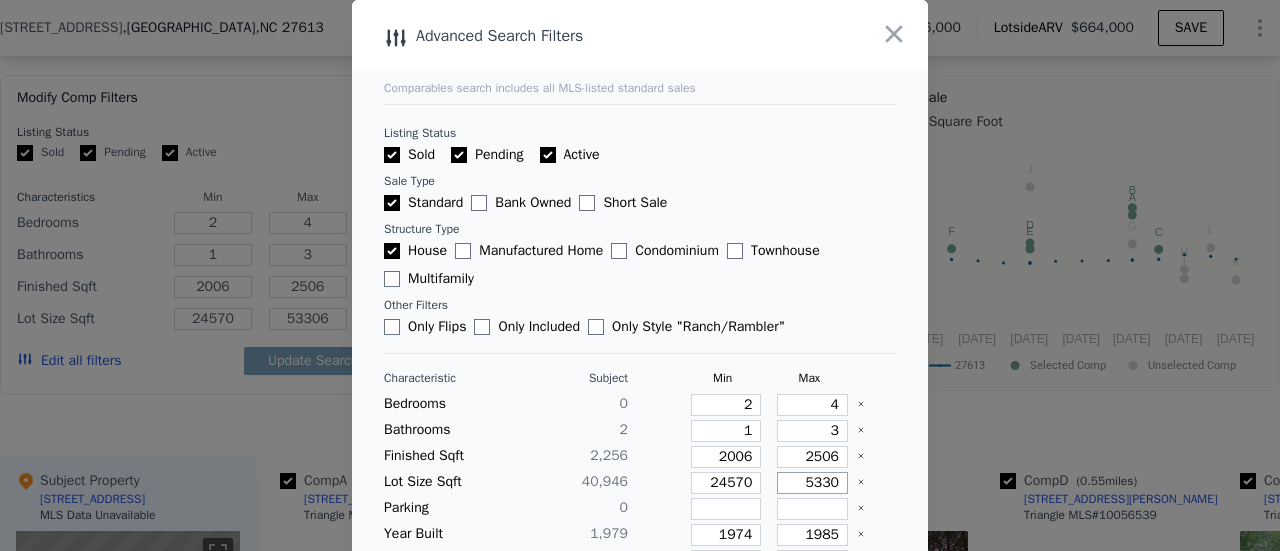 type on "5330" 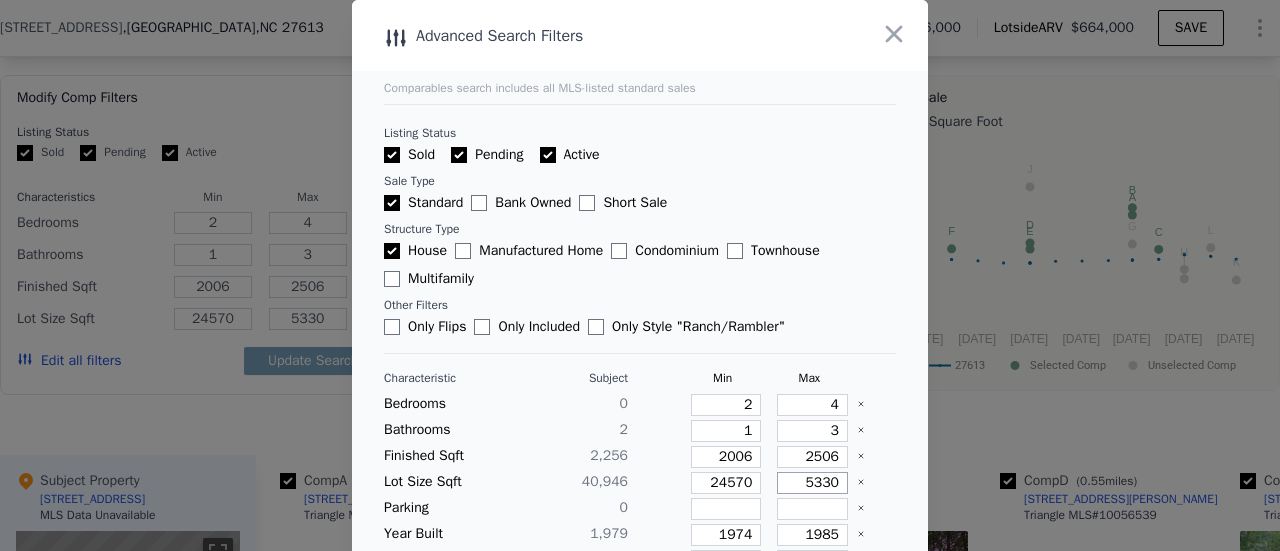type on "533" 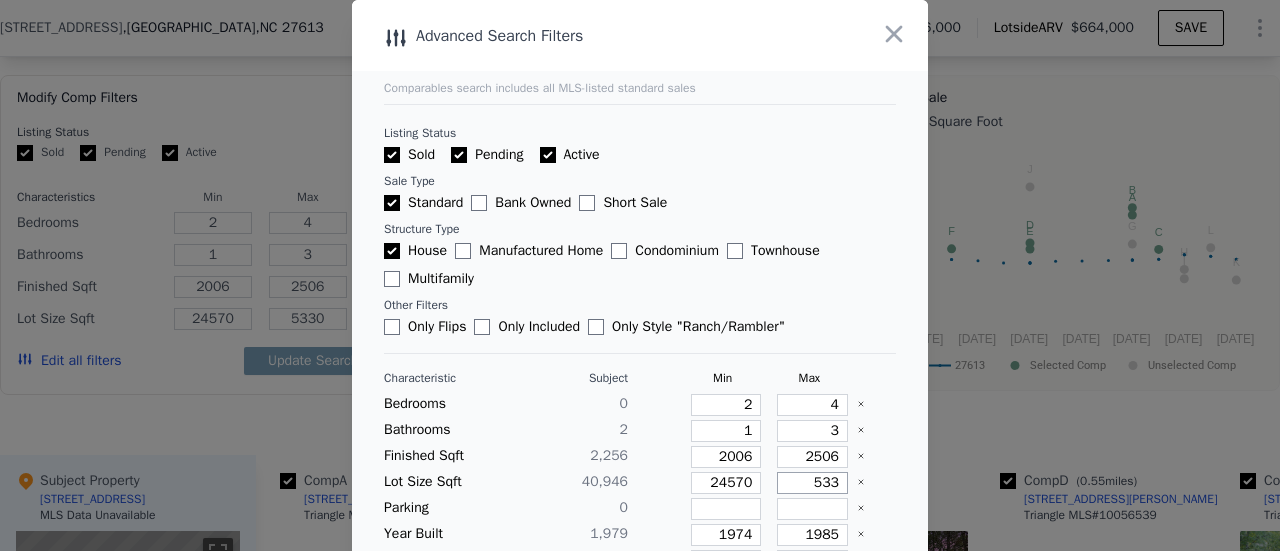 type on "533" 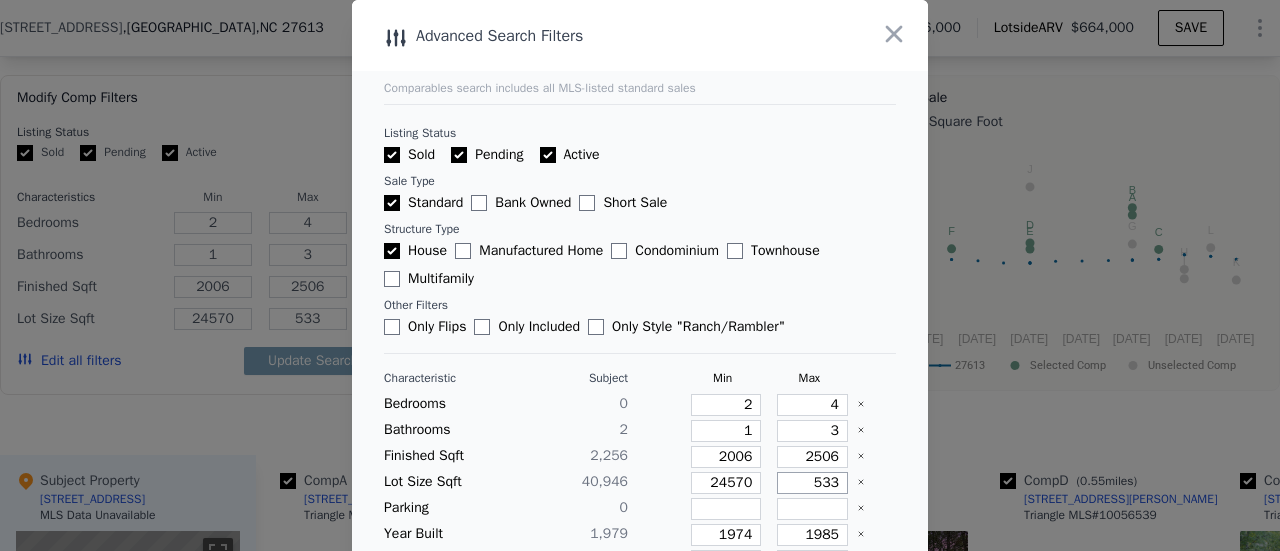 type on "53" 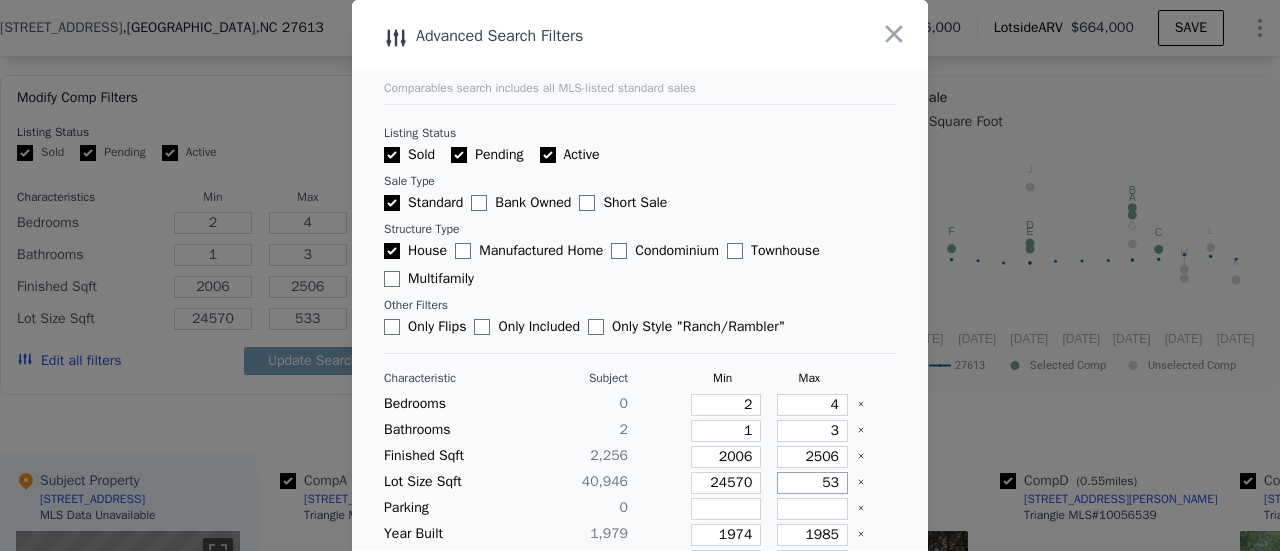 type on "53" 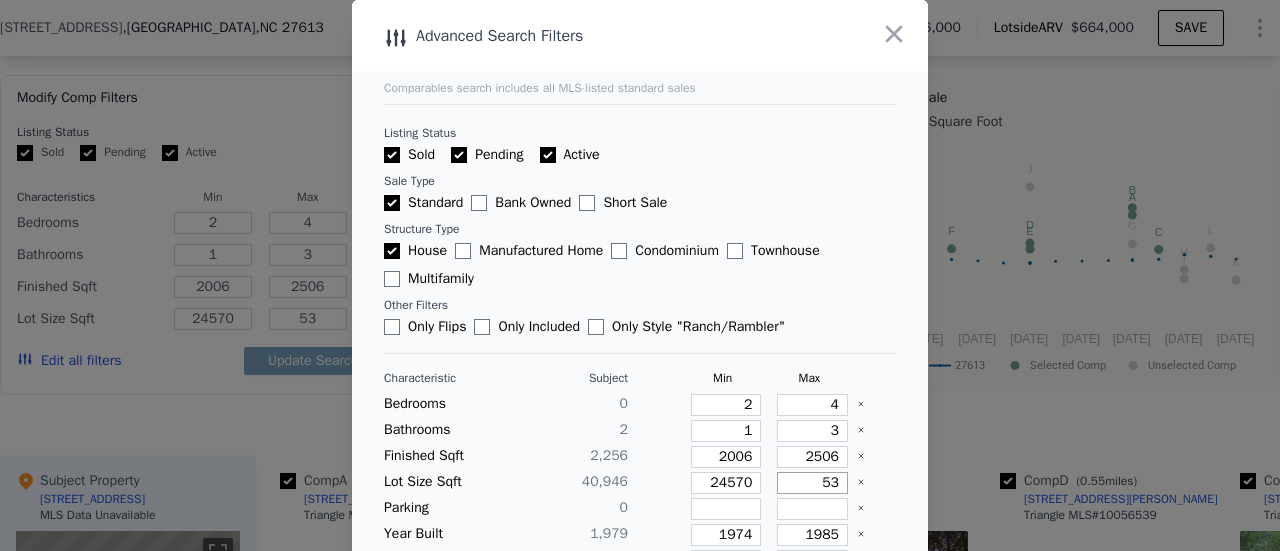 type on "5" 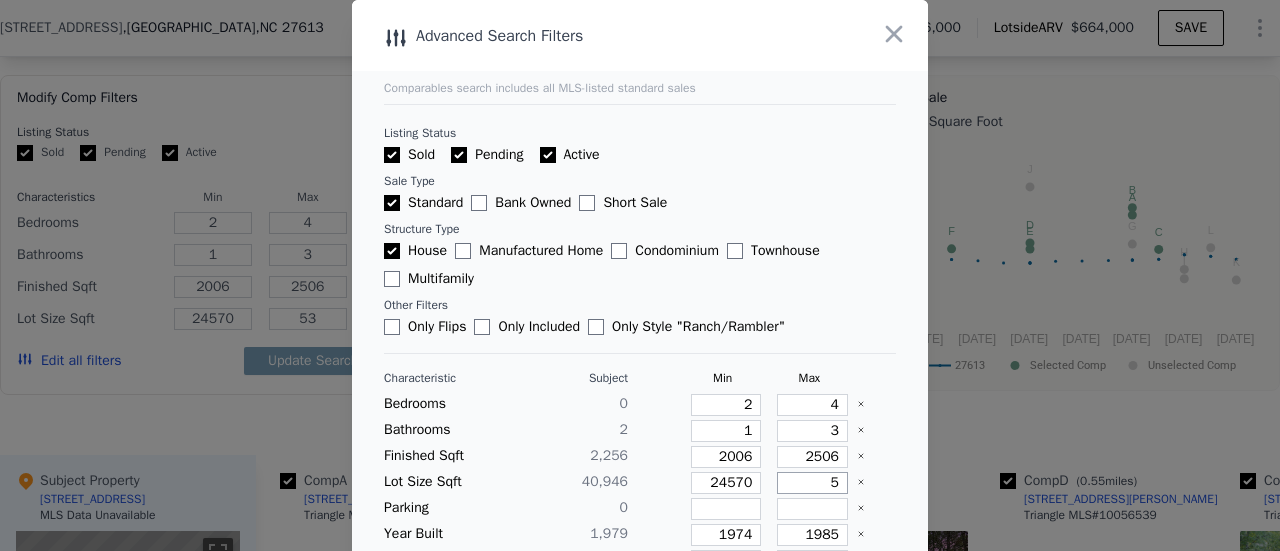 type on "5" 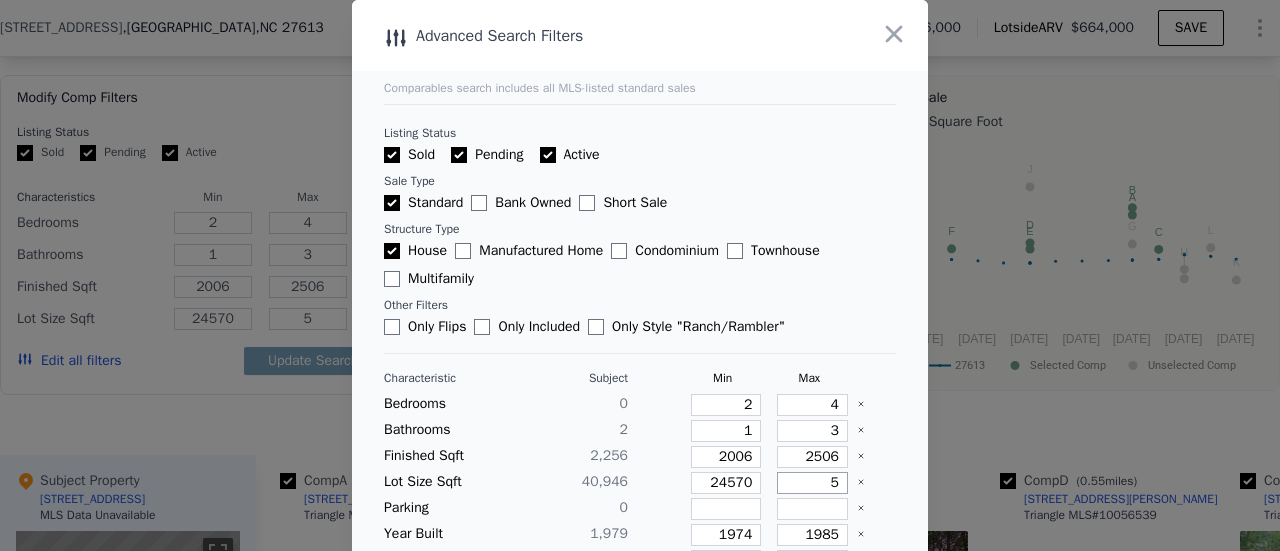type on "57" 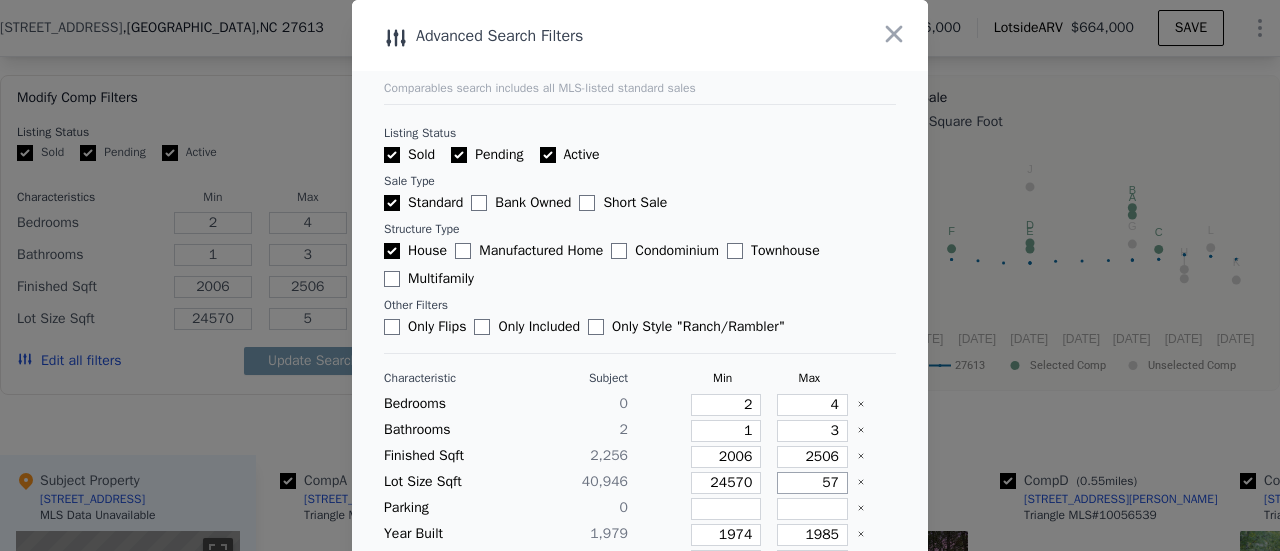 type on "57" 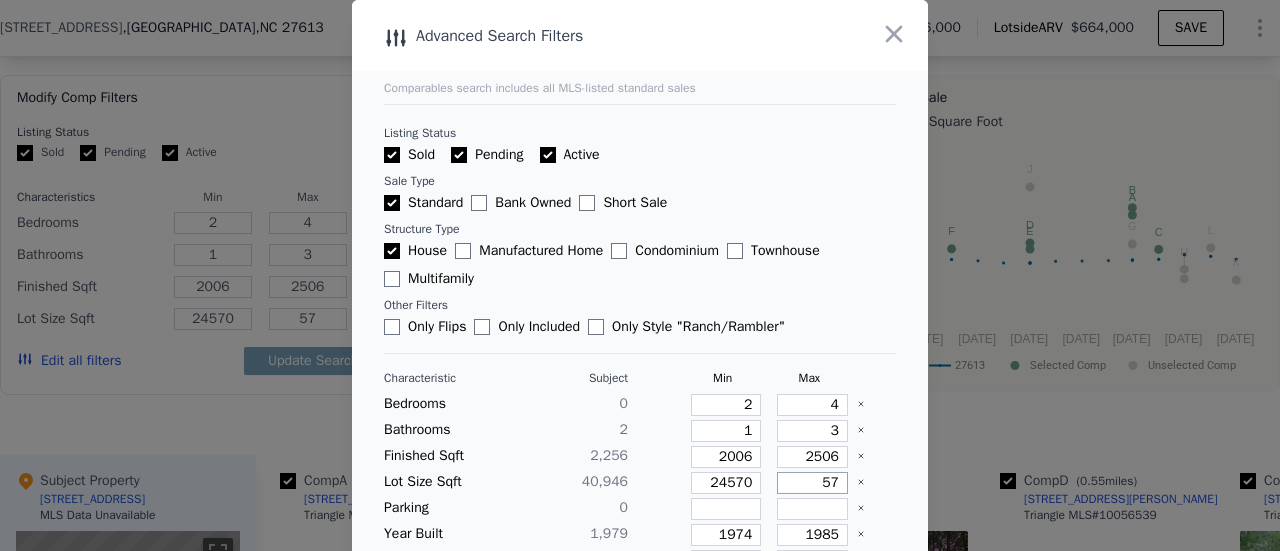 type on "573" 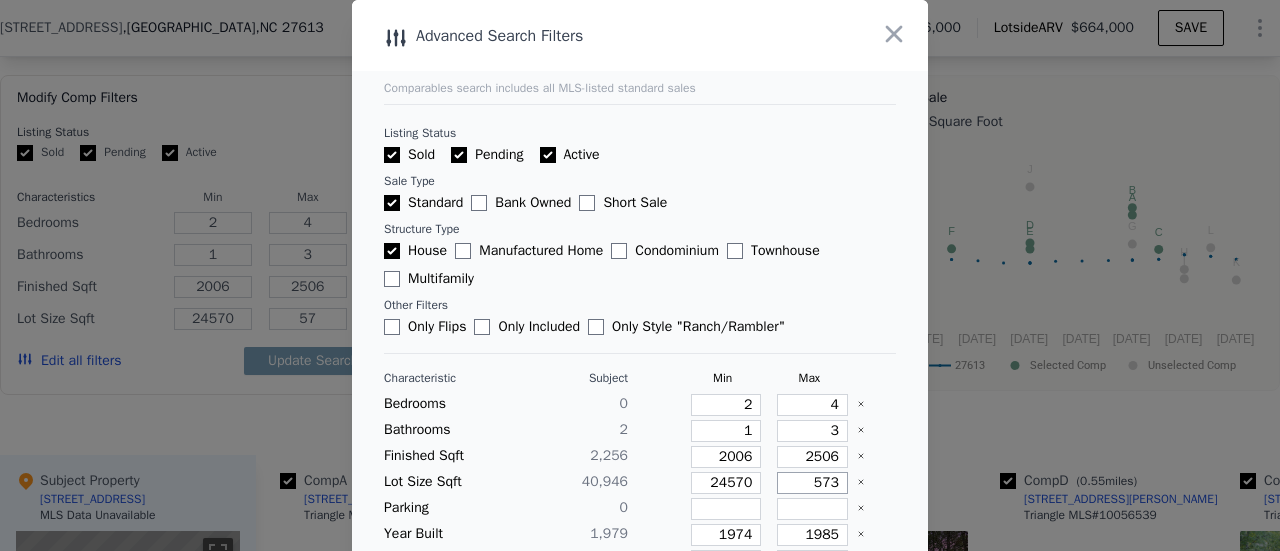 type on "573" 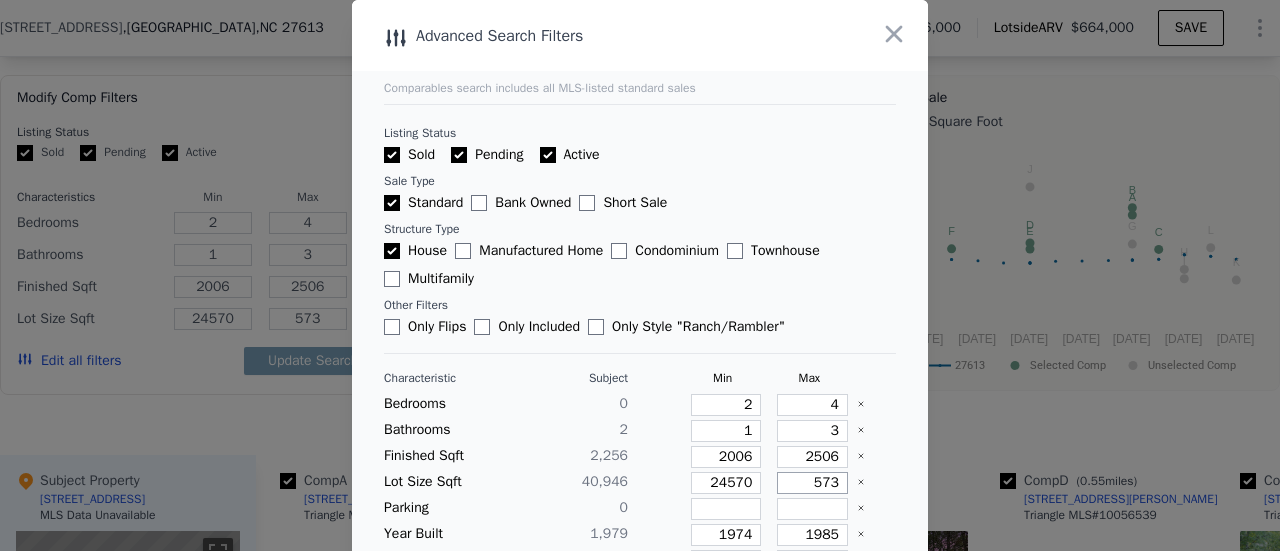 type on "5732" 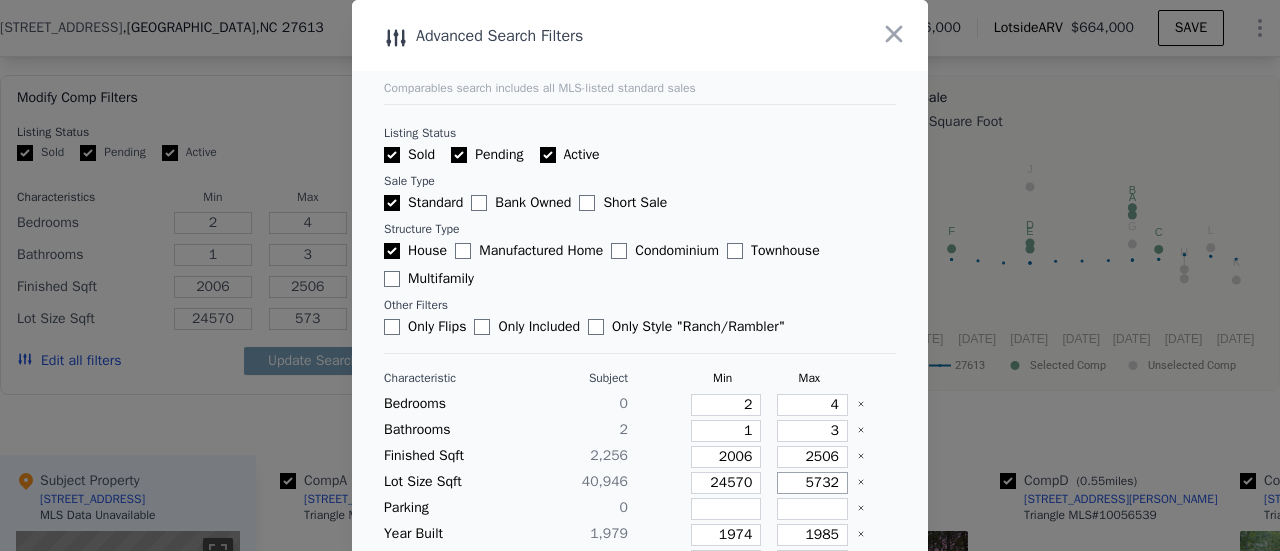 type on "5732" 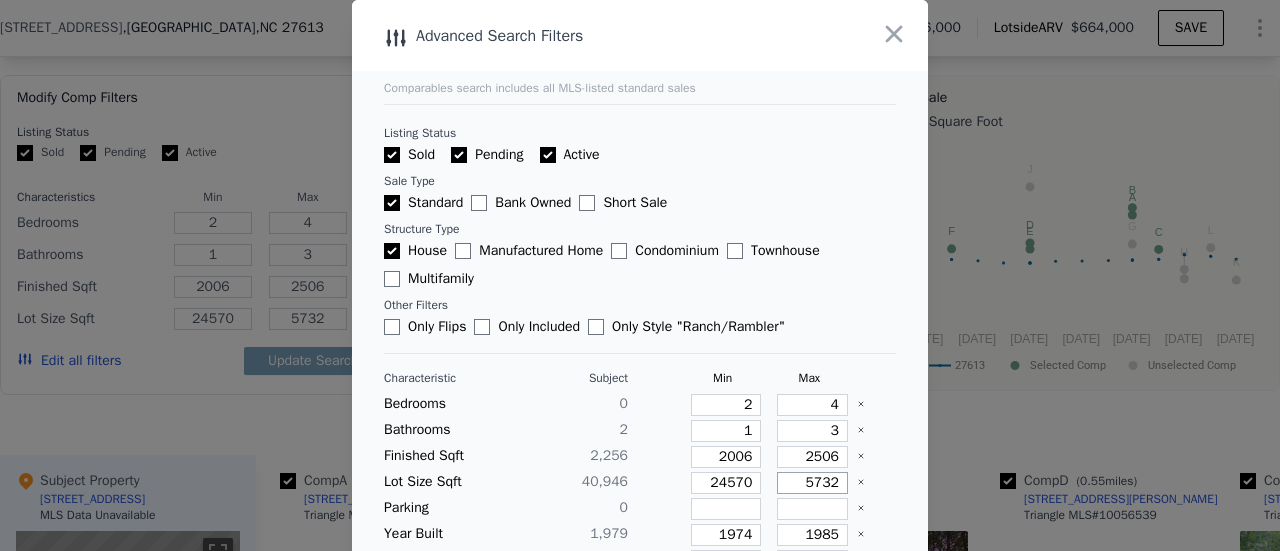 type on "57320" 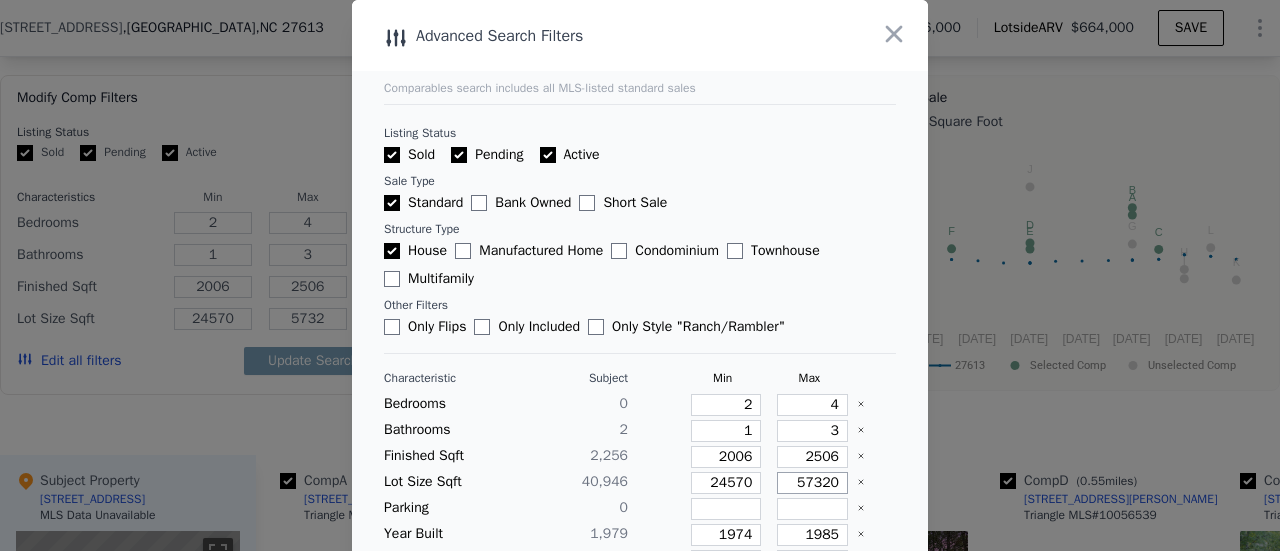 type on "57320" 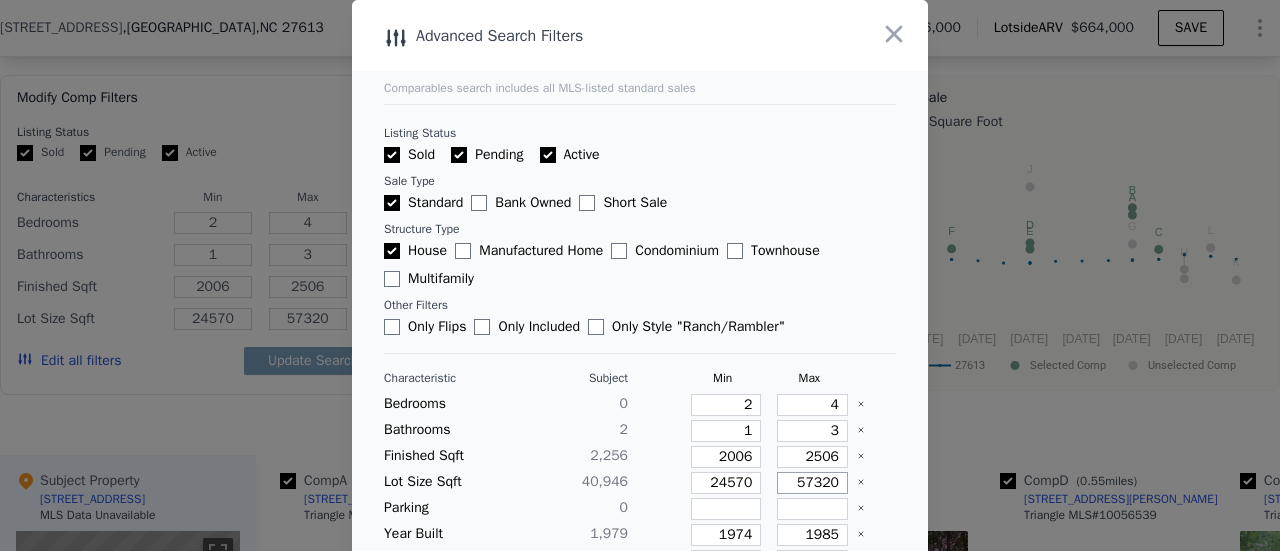 type on "57320" 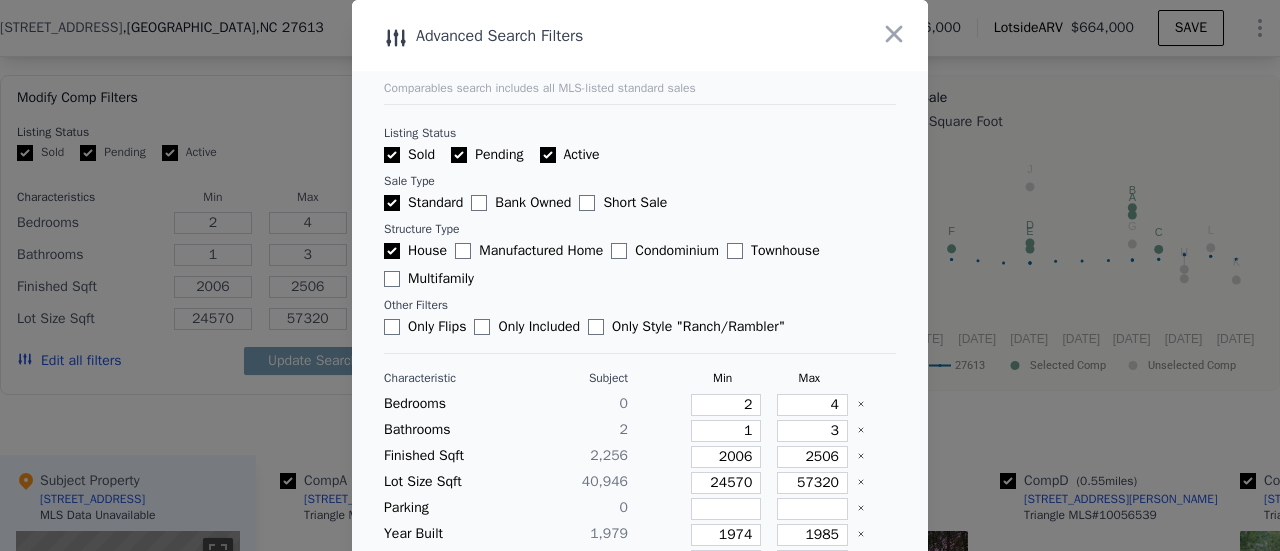 type 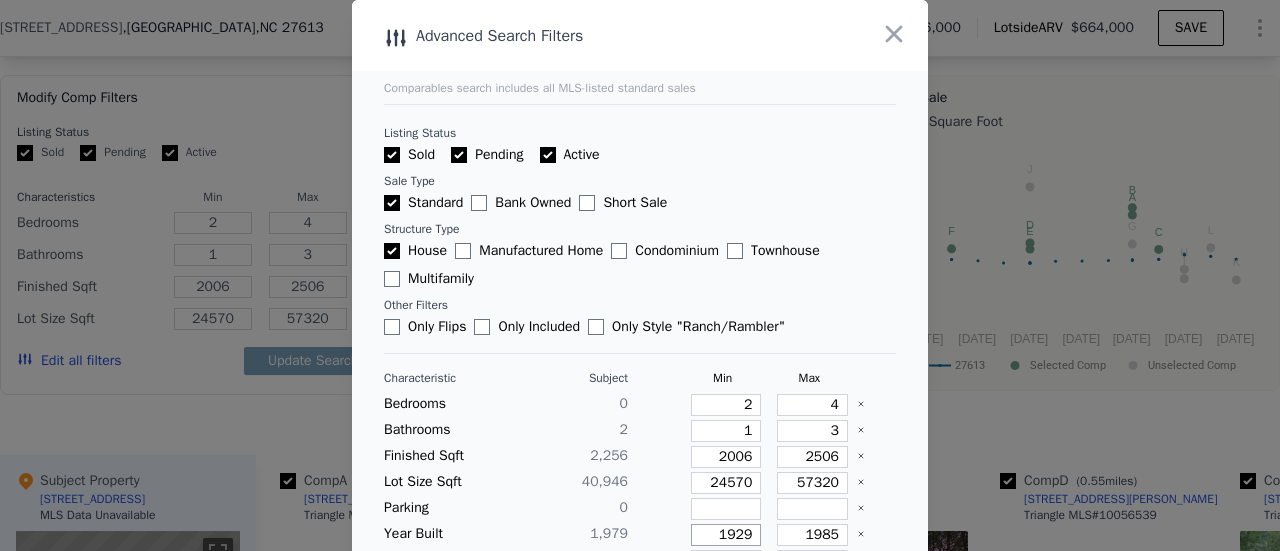 type on "1929" 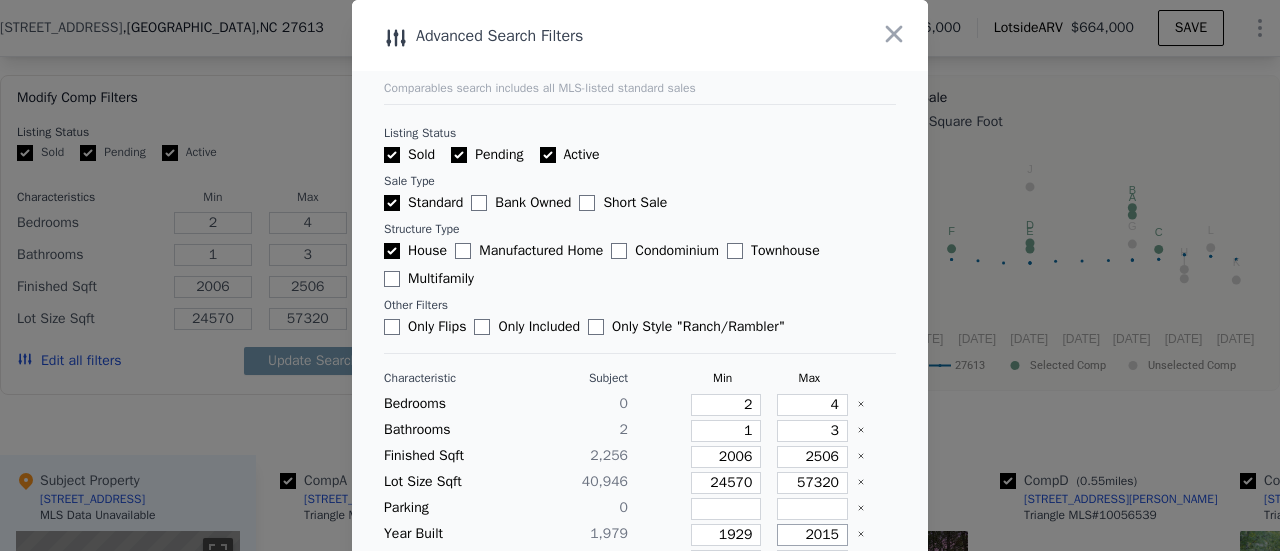 type on "2015" 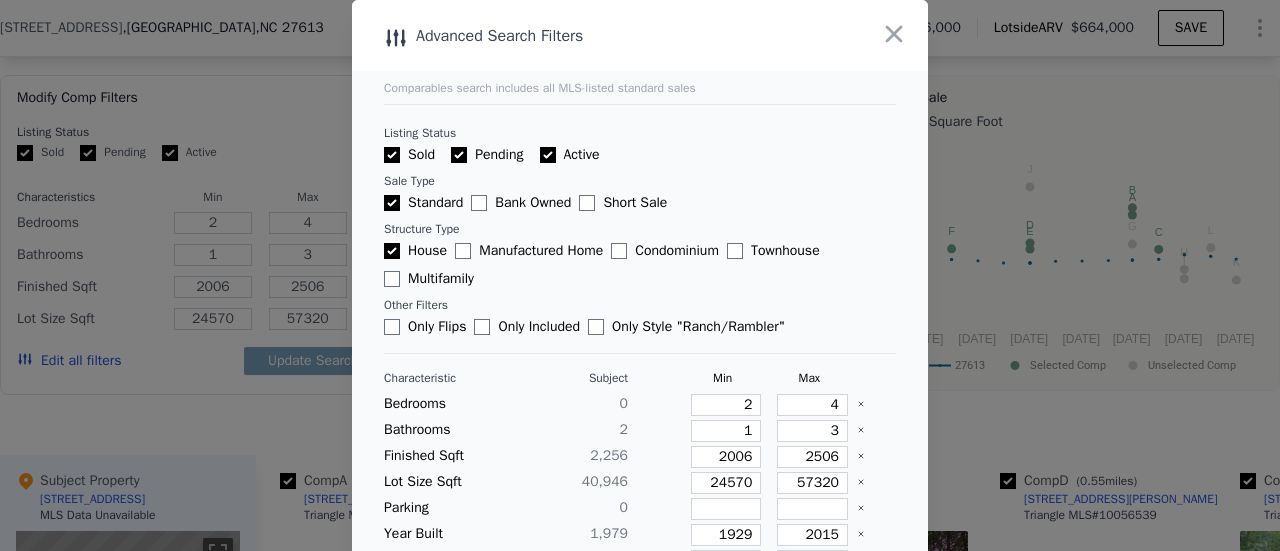 type 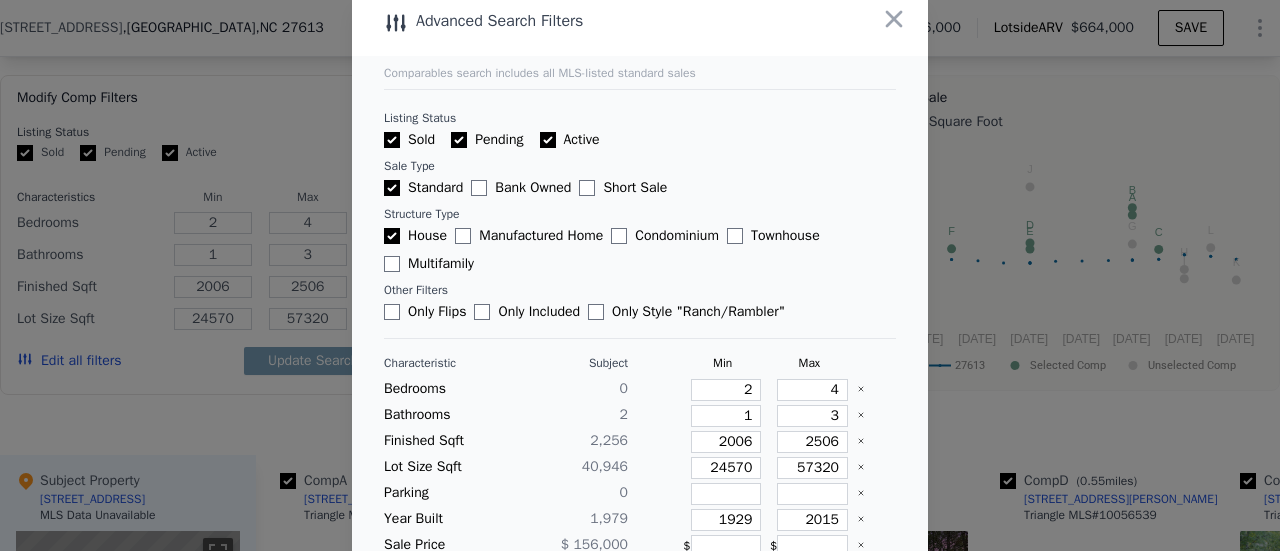type 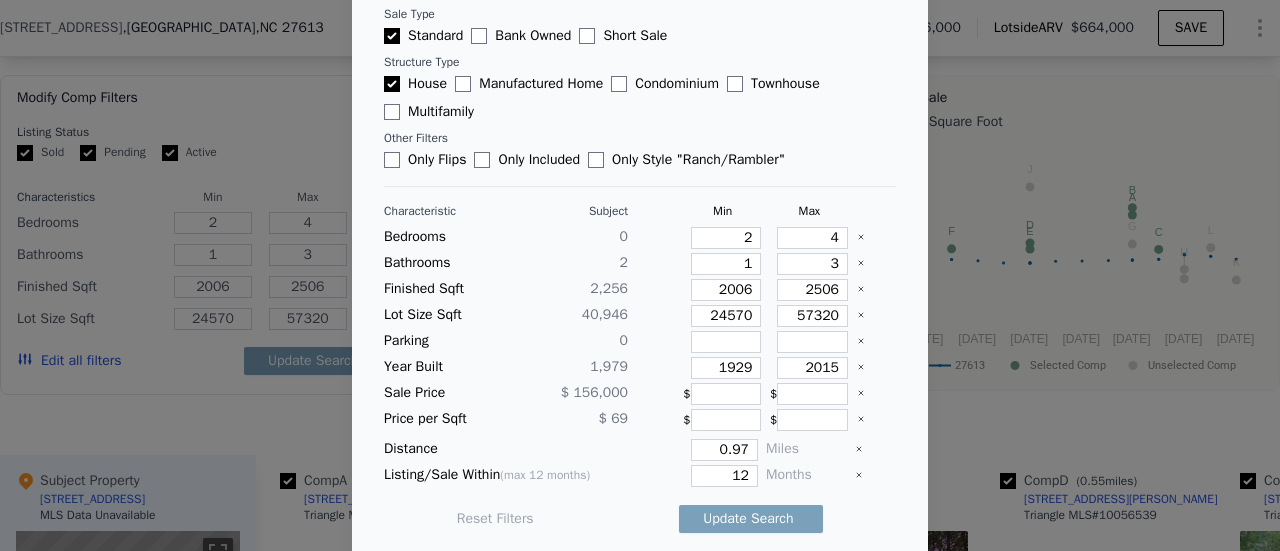 type 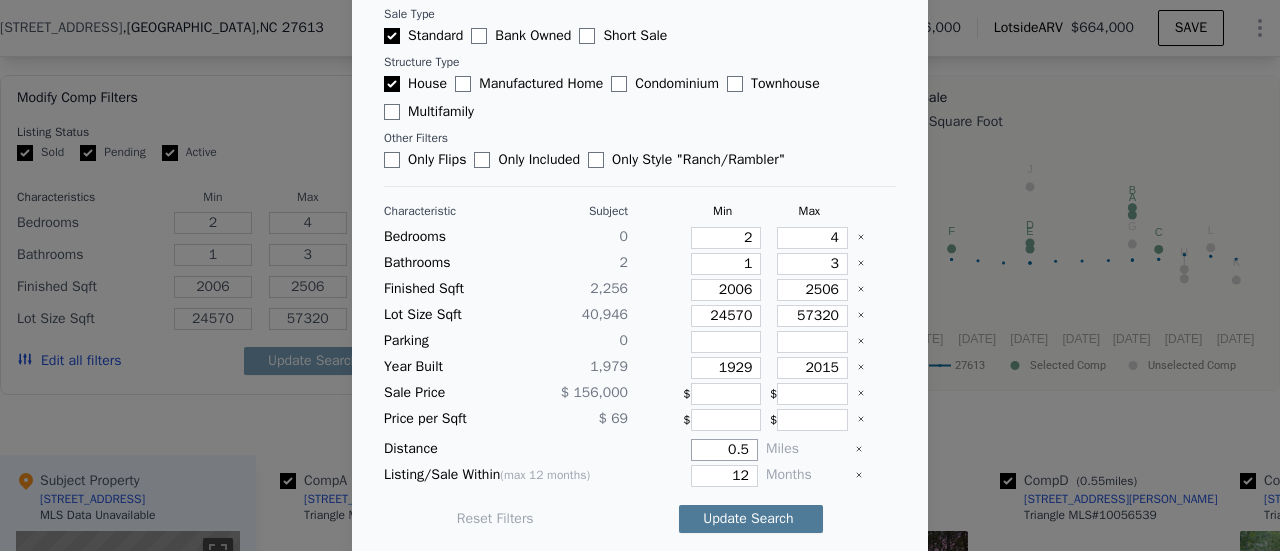 type on "0.5" 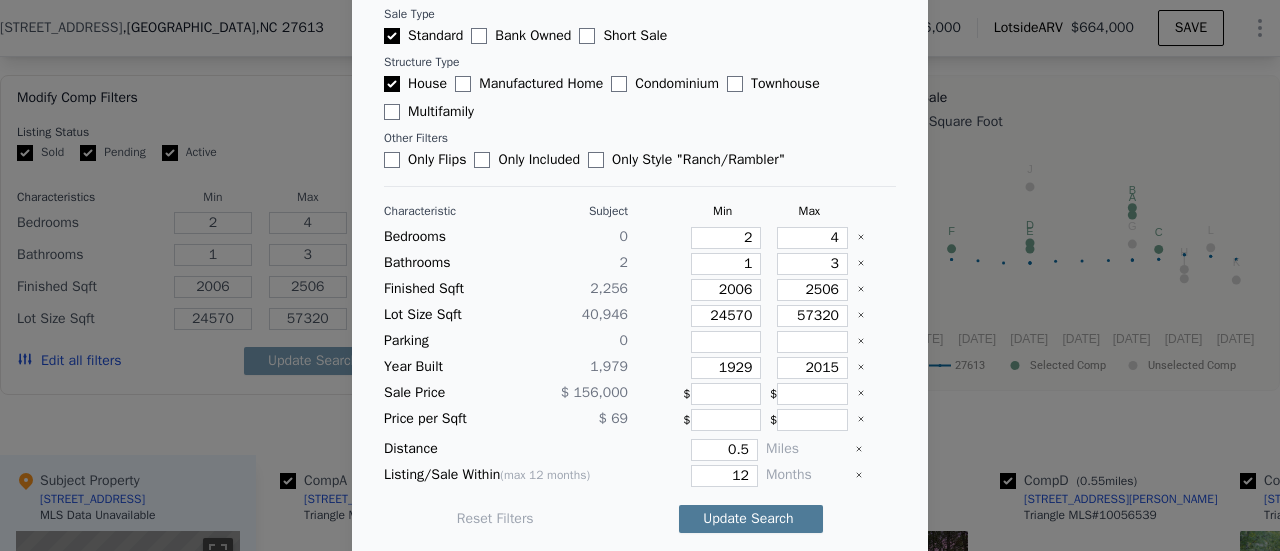 click on "Update Search" at bounding box center [751, 519] 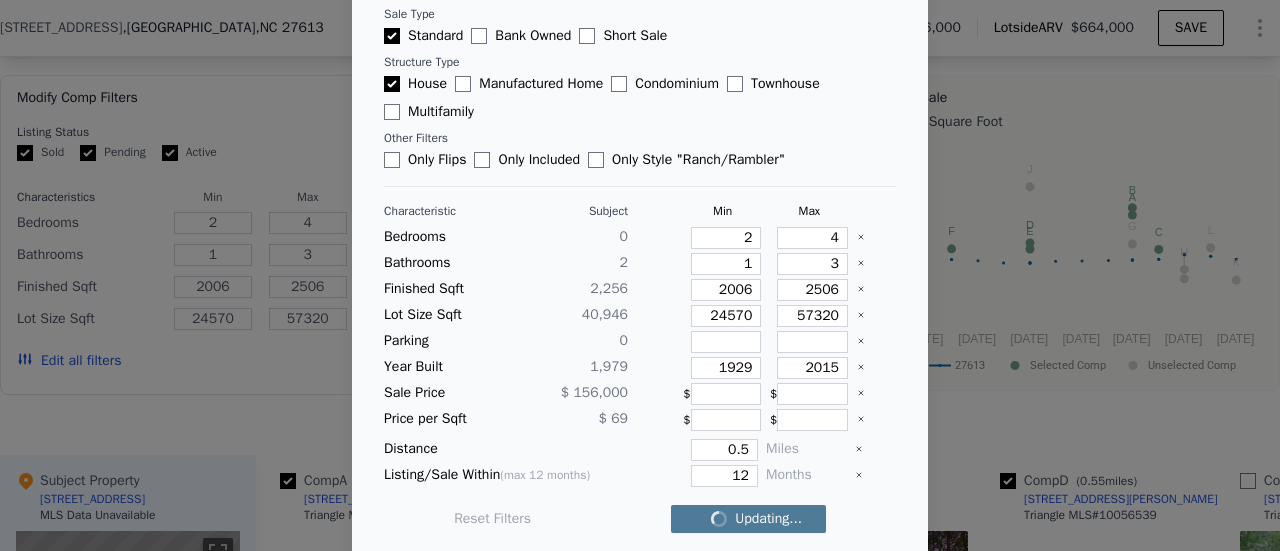 checkbox on "false" 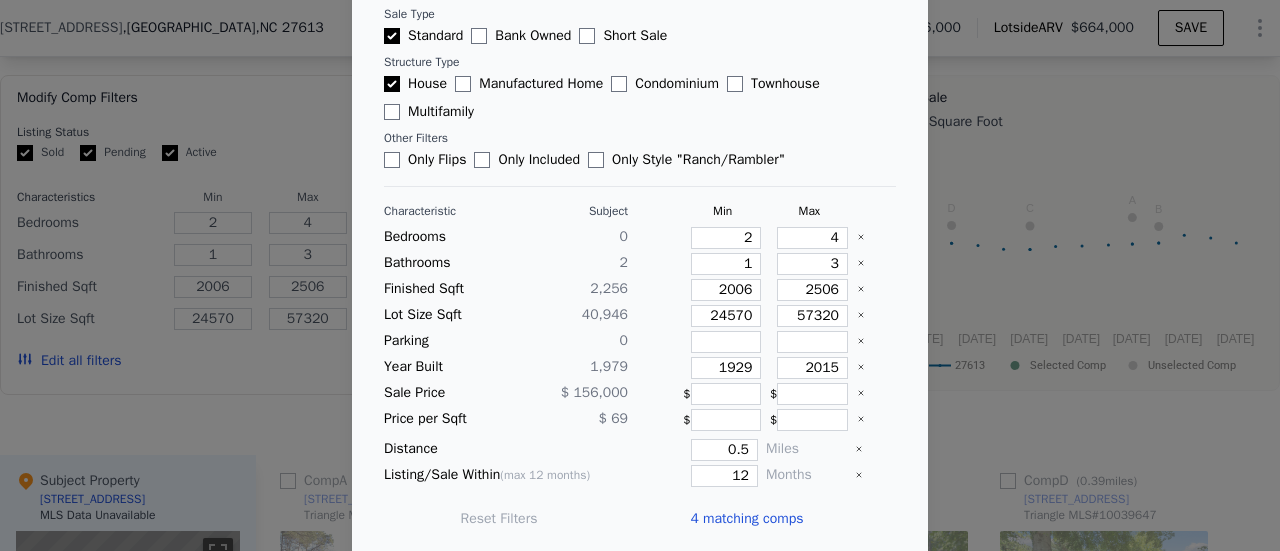 click on "4 matching comps" at bounding box center (746, 519) 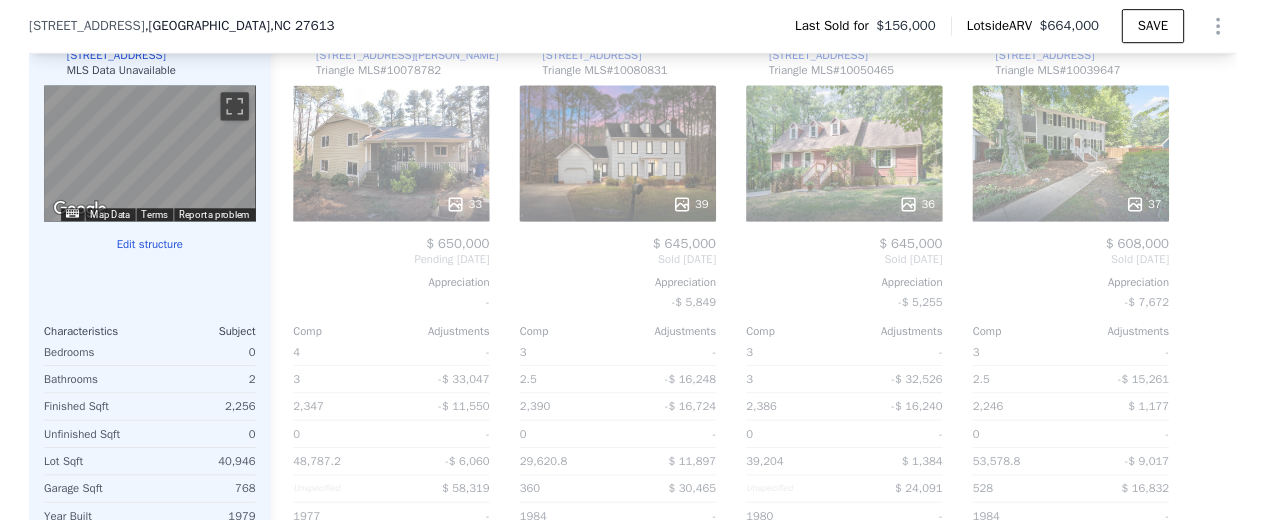 scroll, scrollTop: 2031, scrollLeft: 0, axis: vertical 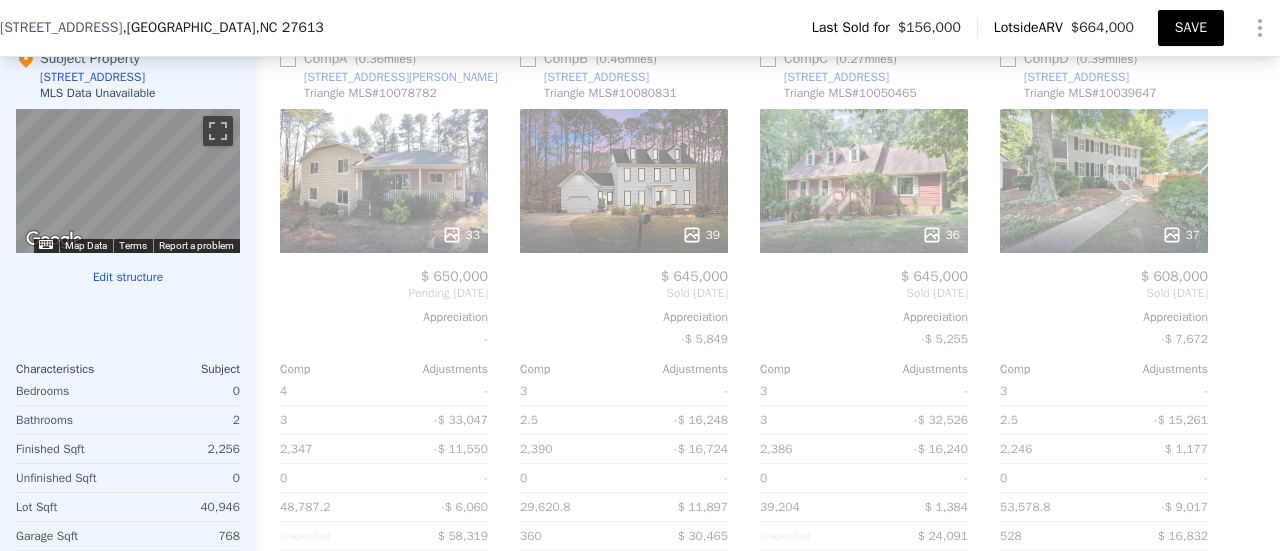 click on "SAVE" at bounding box center (1191, 28) 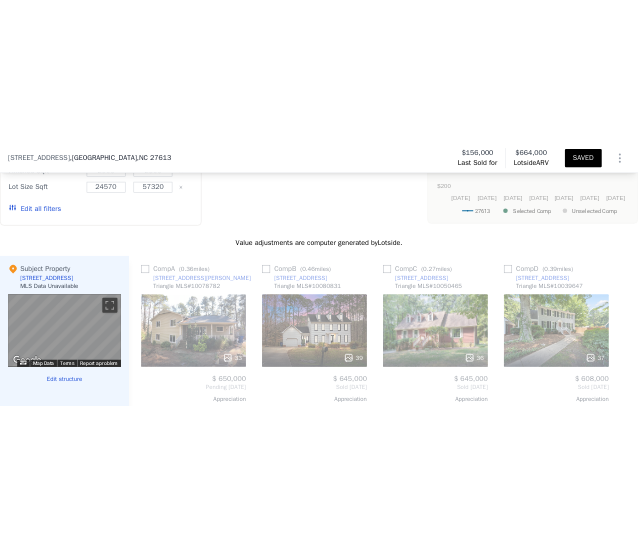 scroll, scrollTop: 2221, scrollLeft: 0, axis: vertical 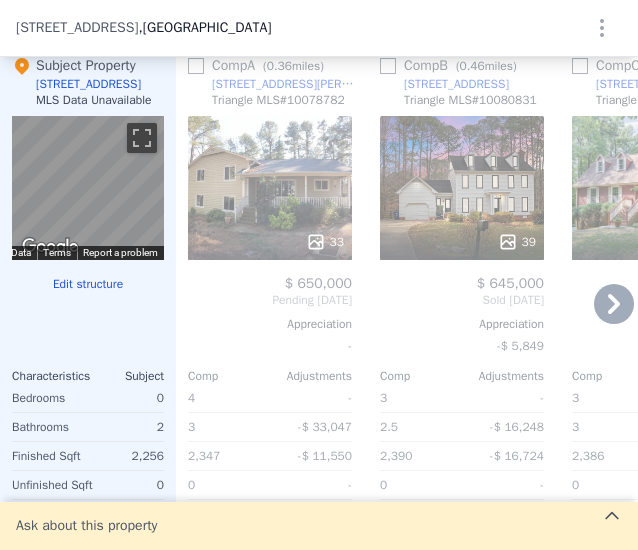 click 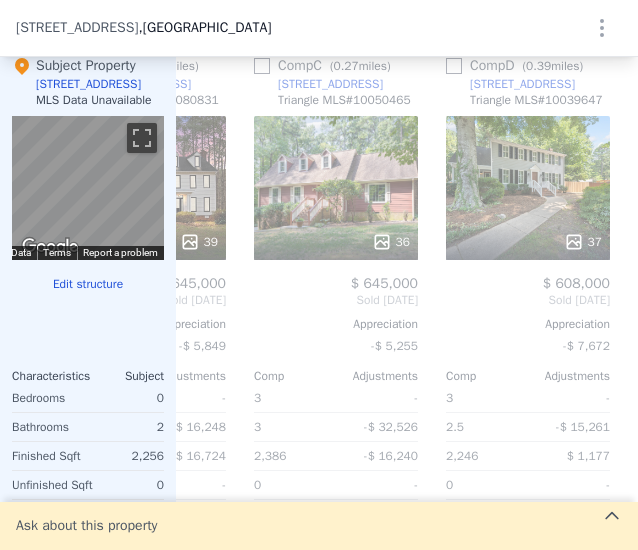 scroll, scrollTop: 0, scrollLeft: 333, axis: horizontal 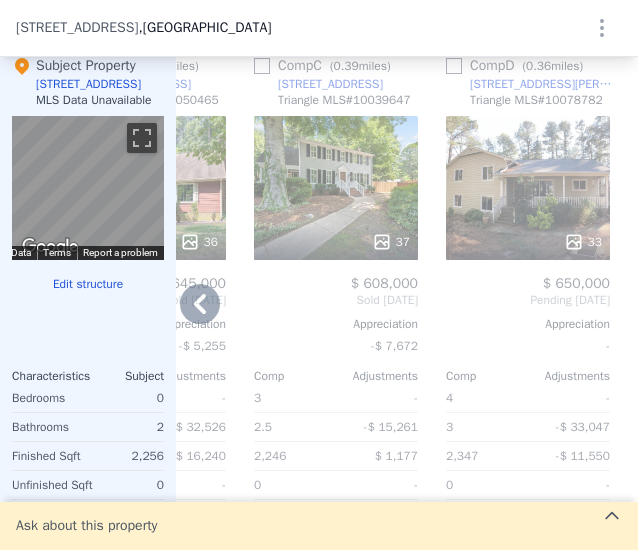 click 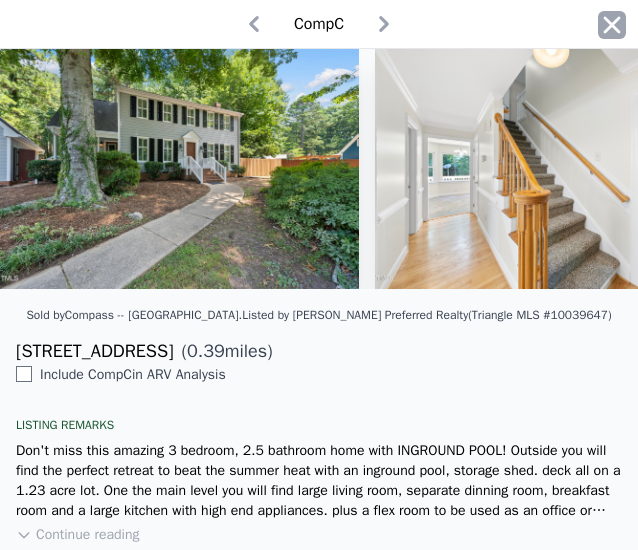 click 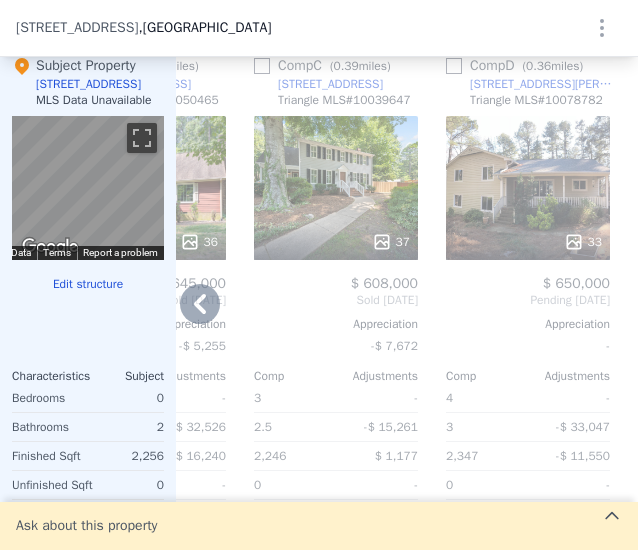click 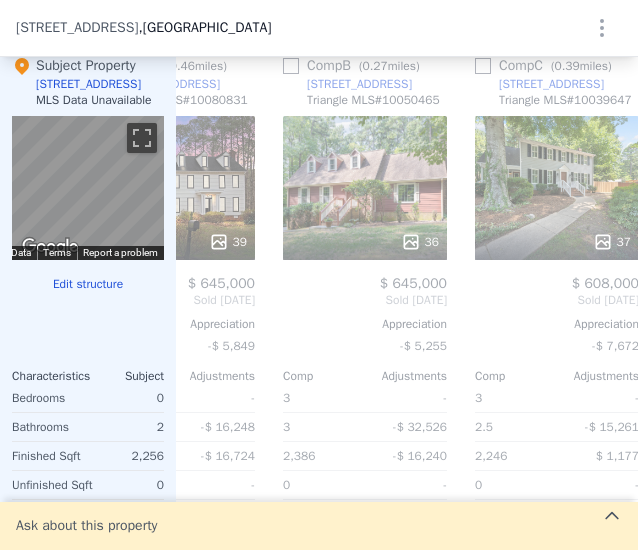 scroll, scrollTop: 0, scrollLeft: 0, axis: both 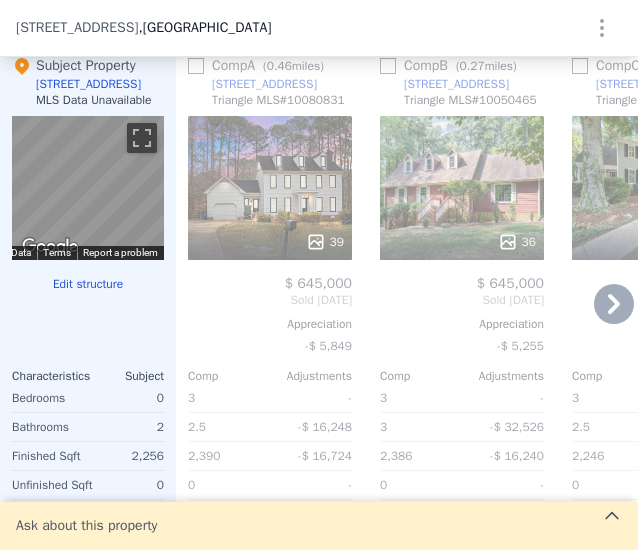click 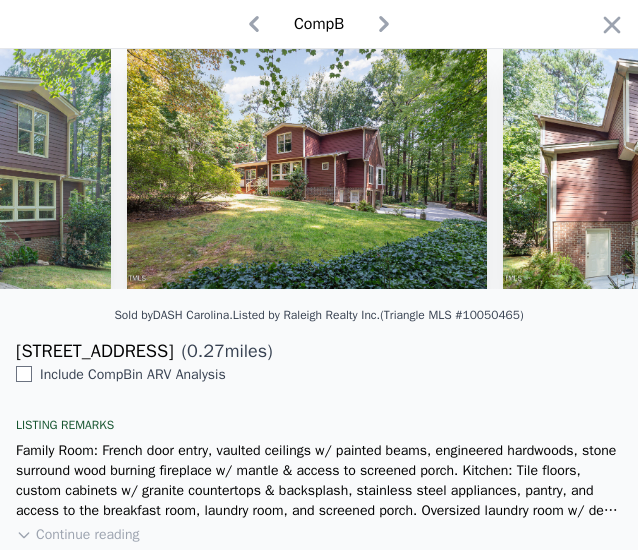 scroll, scrollTop: 0, scrollLeft: 10889, axis: horizontal 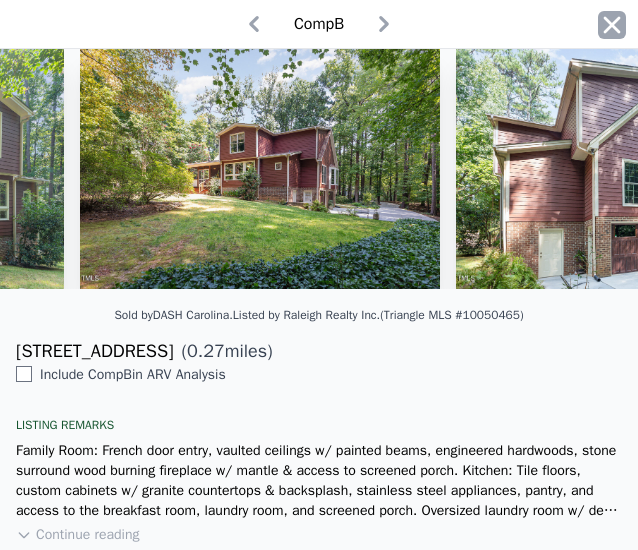 click 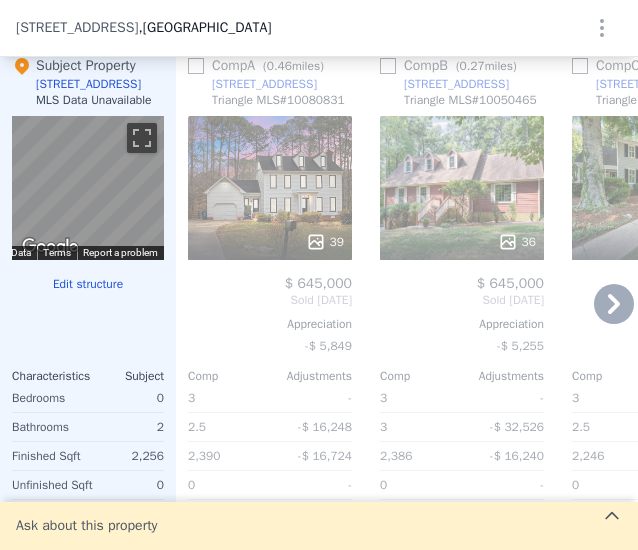 click on "39" at bounding box center [325, 242] 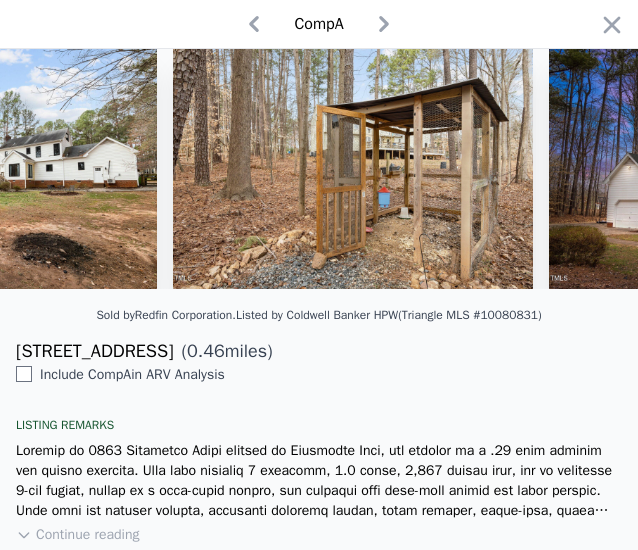 scroll, scrollTop: 0, scrollLeft: 11874, axis: horizontal 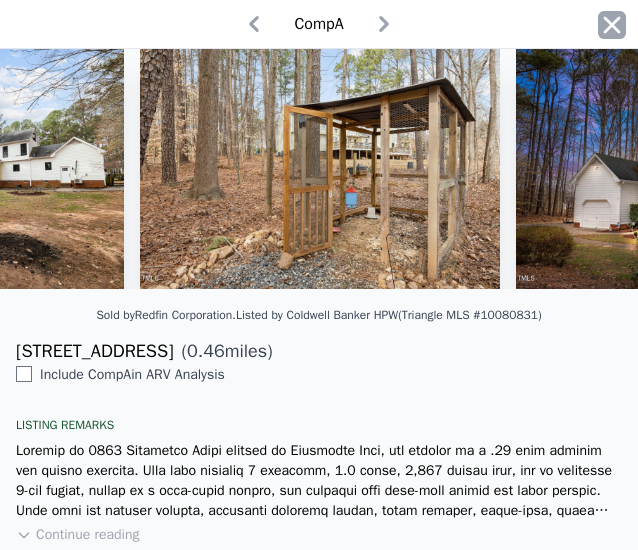 click 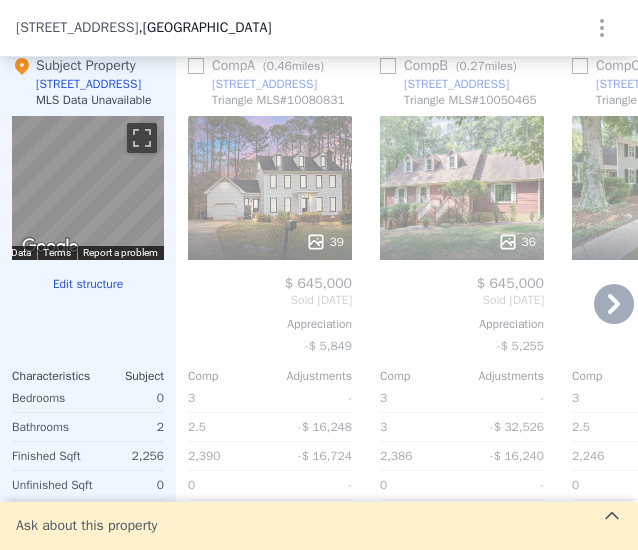 click 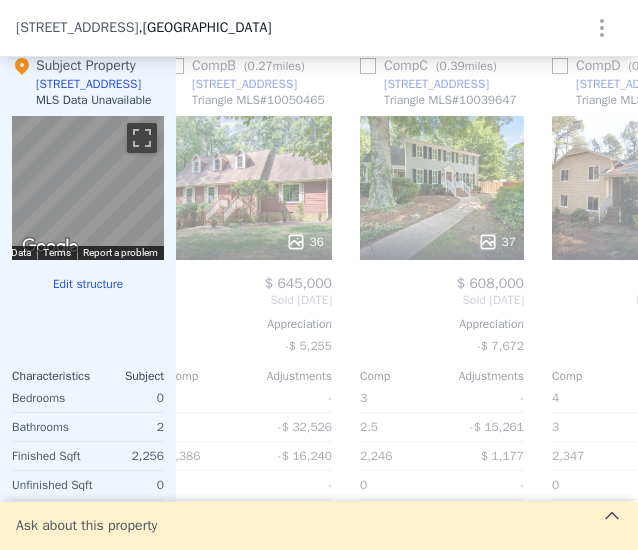 scroll, scrollTop: 0, scrollLeft: 333, axis: horizontal 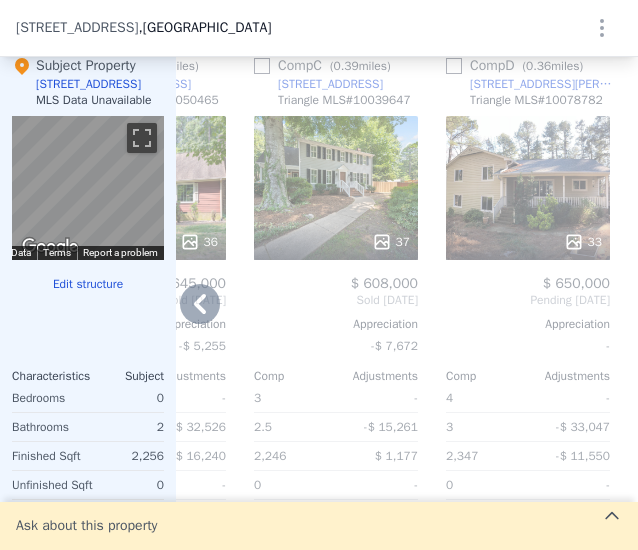 click 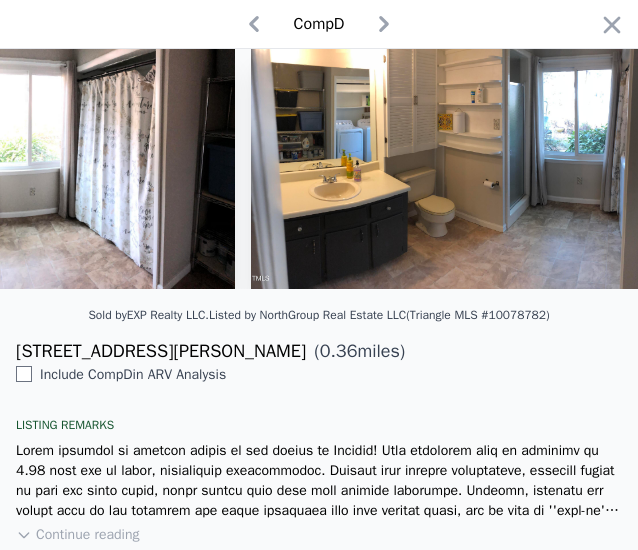 scroll, scrollTop: 0, scrollLeft: 11110, axis: horizontal 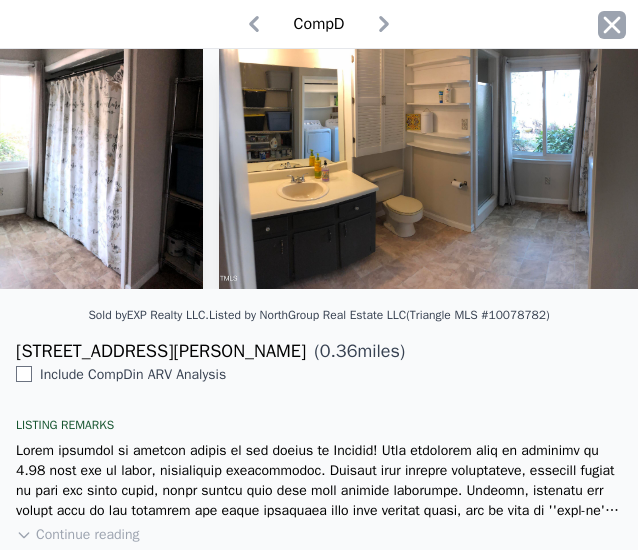 click 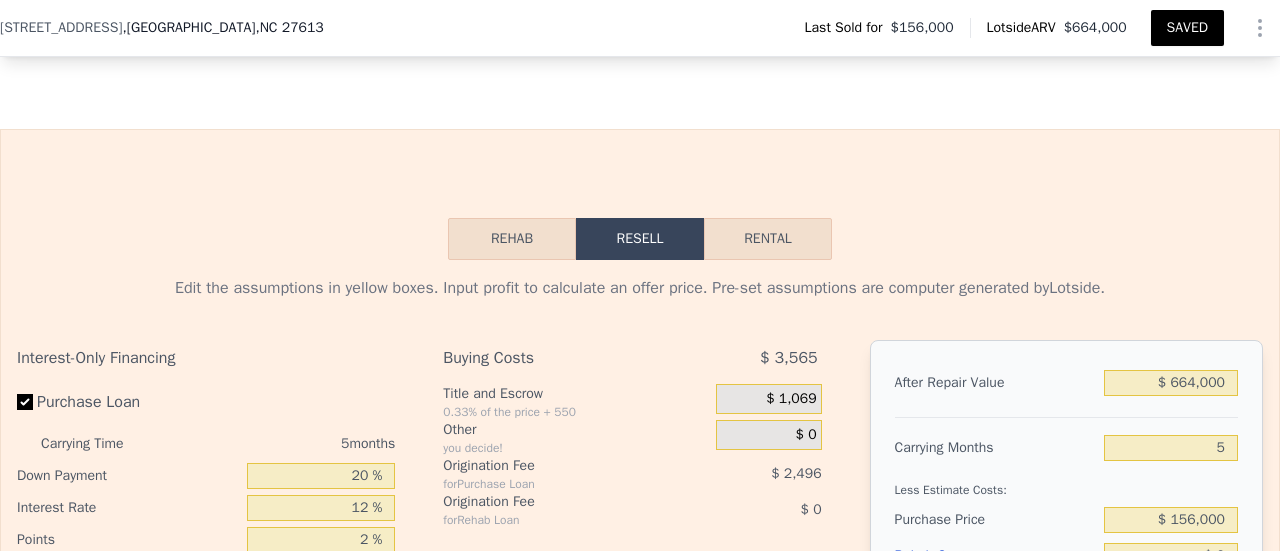 scroll, scrollTop: 0, scrollLeft: 0, axis: both 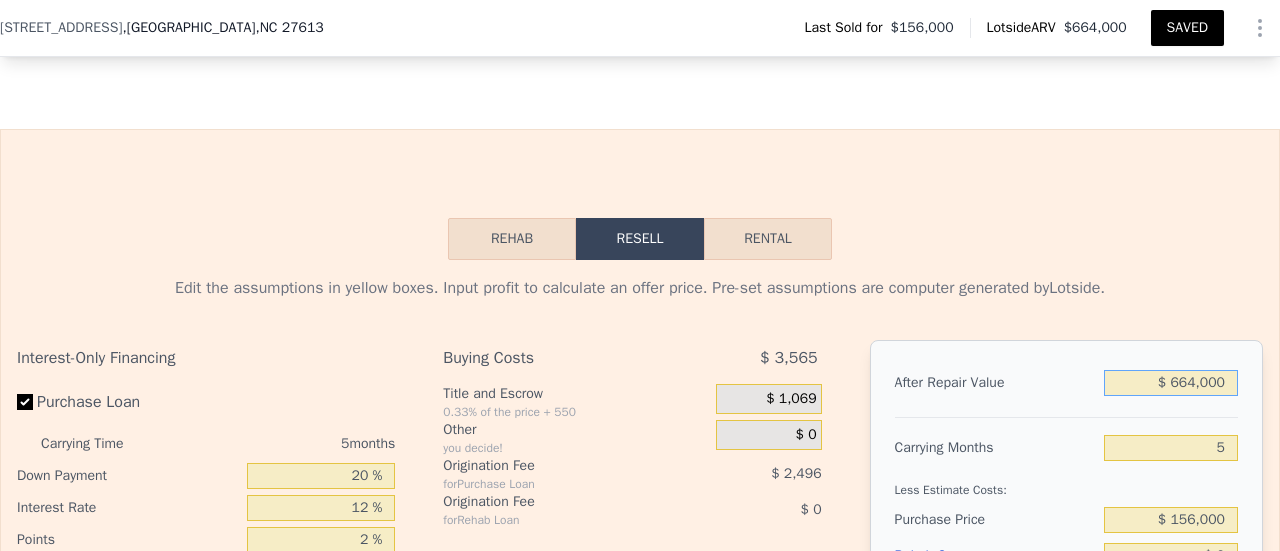 click on "$ 664,000" at bounding box center [1171, 383] 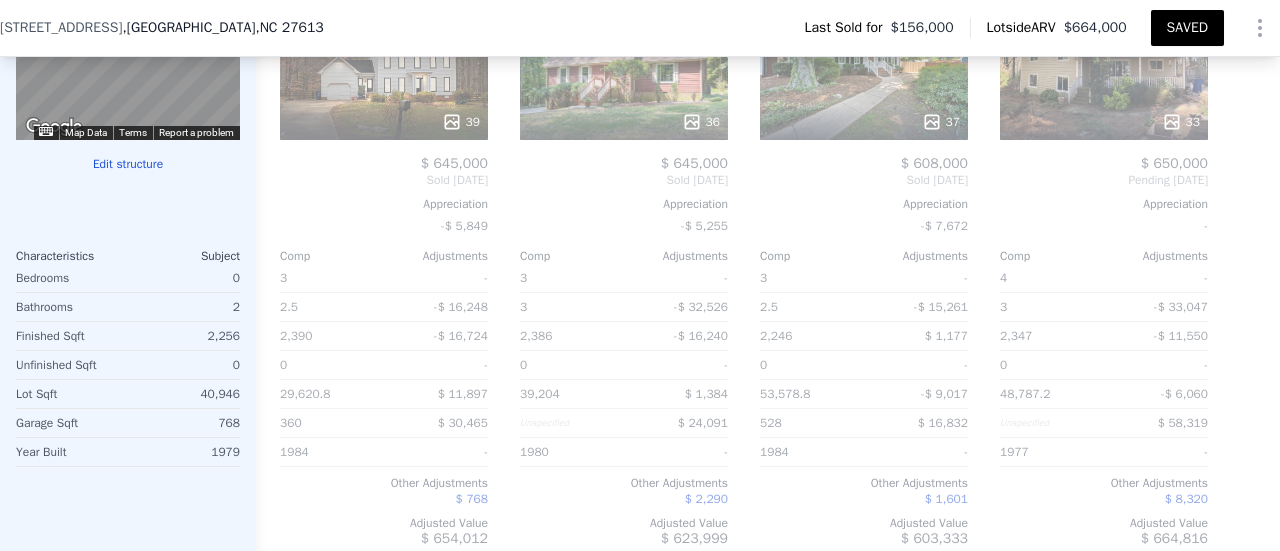scroll, scrollTop: 2180, scrollLeft: 0, axis: vertical 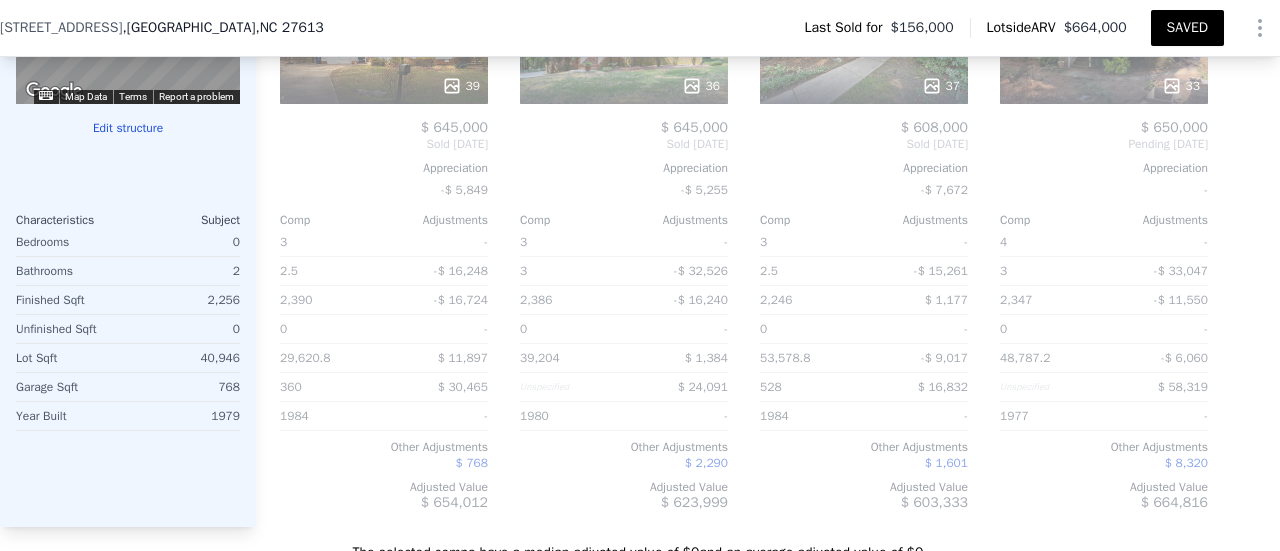 click on "Comp  A ( 0.46  miles) [STREET_ADDRESS][GEOGRAPHIC_DATA]  # 10080831 39 $ 645,000 Sold   [DATE] Appreciation -$ 5,849 Comp Adjustments 3 - 2.5 -$ 16,248 2,390 -$ 16,724 0 - 29,620.8 $ 11,897 360 $ 30,465 1984 - Other Adjustments $ 768 Adjusted Value $ 654,012" at bounding box center (384, 205) 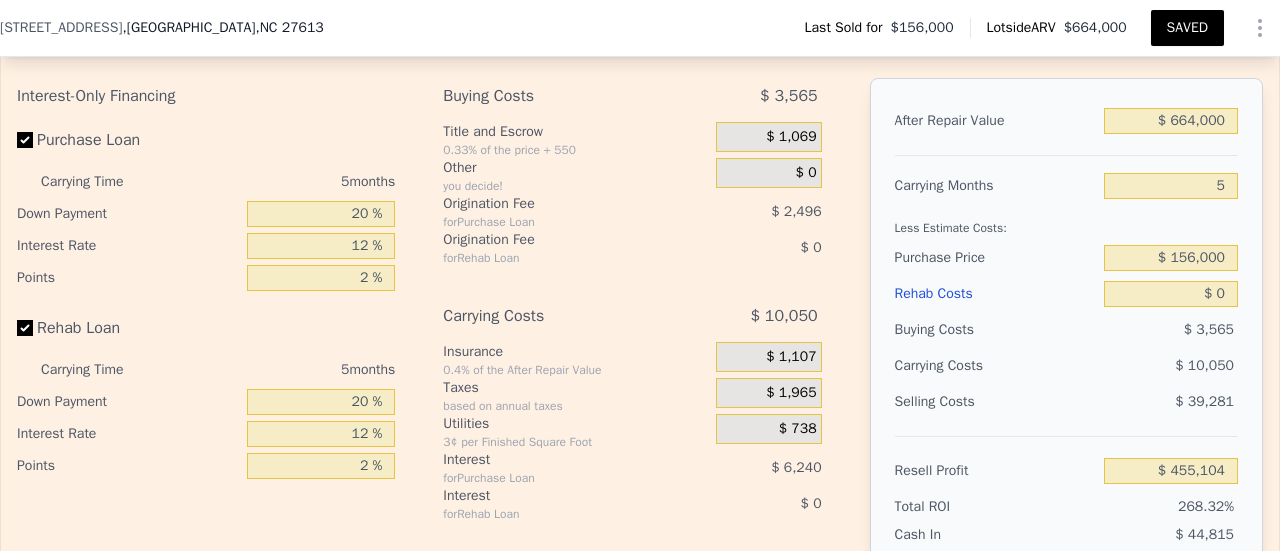 scroll, scrollTop: 2983, scrollLeft: 0, axis: vertical 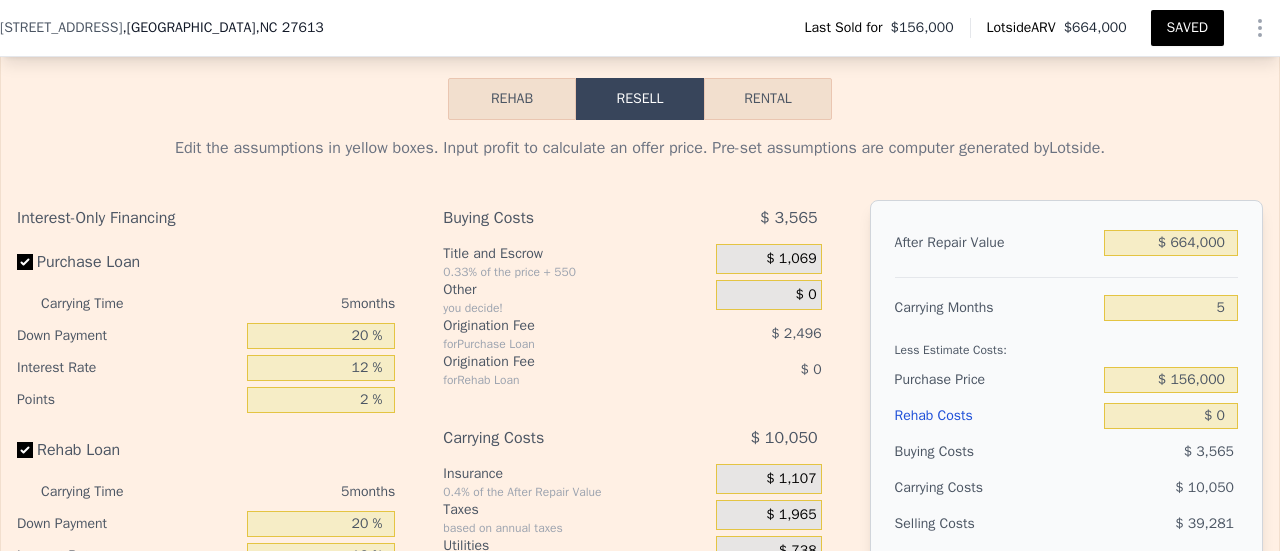 click on "Rehab" at bounding box center (512, 99) 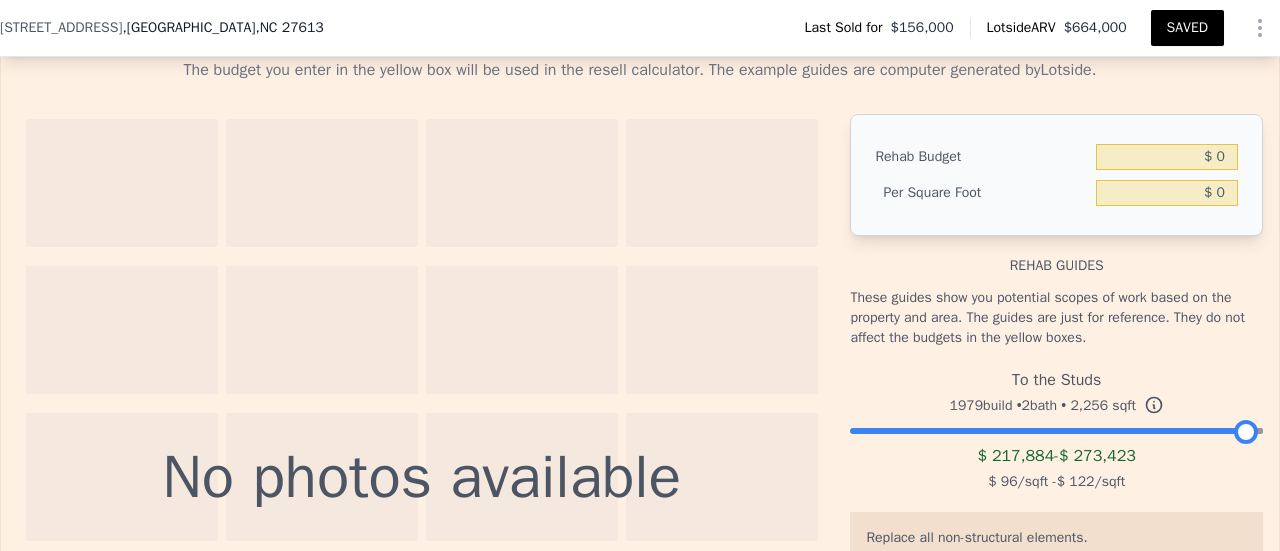 scroll, scrollTop: 2938, scrollLeft: 0, axis: vertical 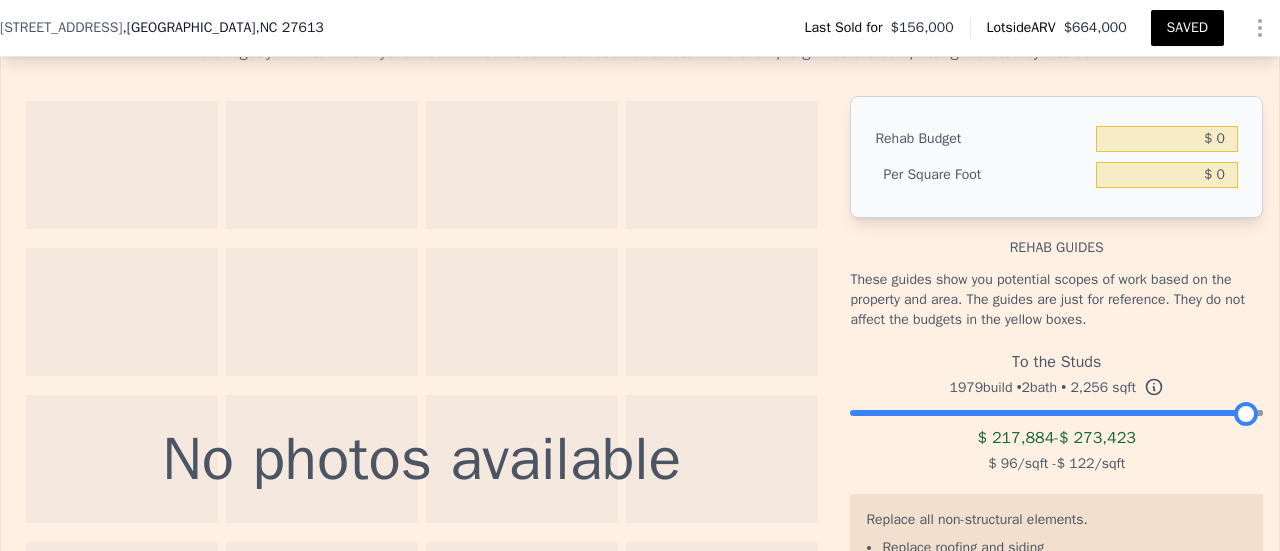 click at bounding box center (1056, 408) 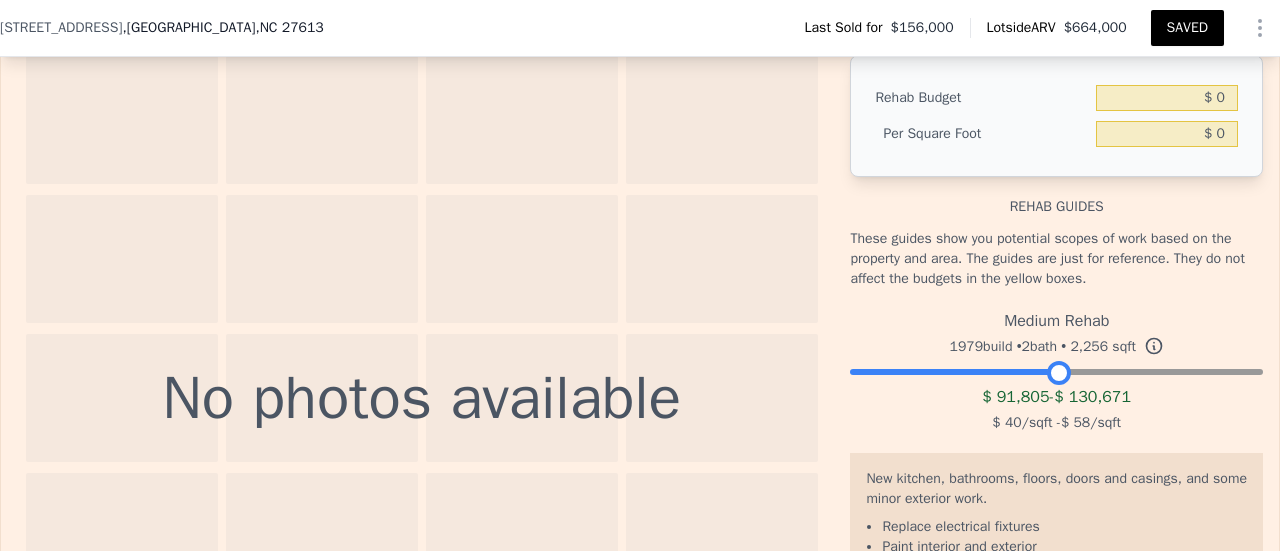 scroll, scrollTop: 2961, scrollLeft: 0, axis: vertical 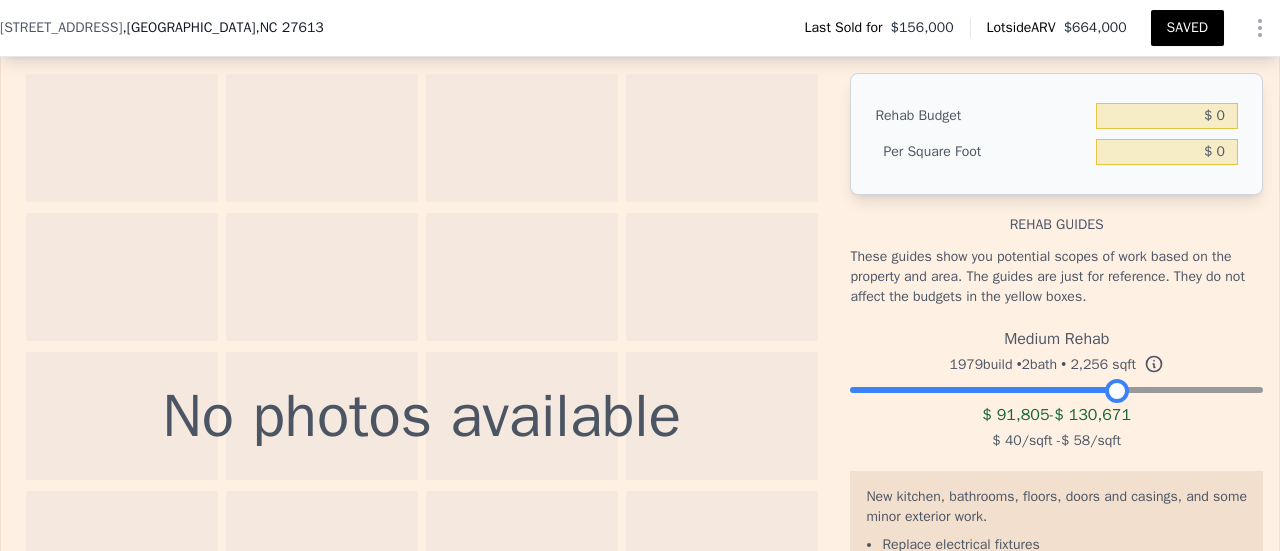 click at bounding box center (1056, 385) 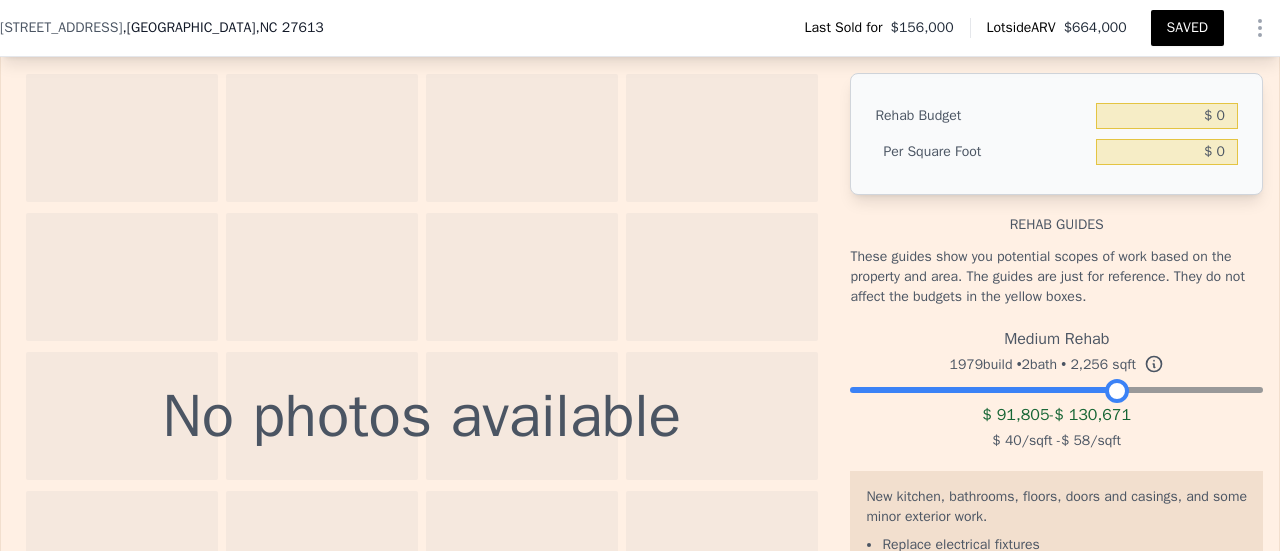click at bounding box center (1056, 385) 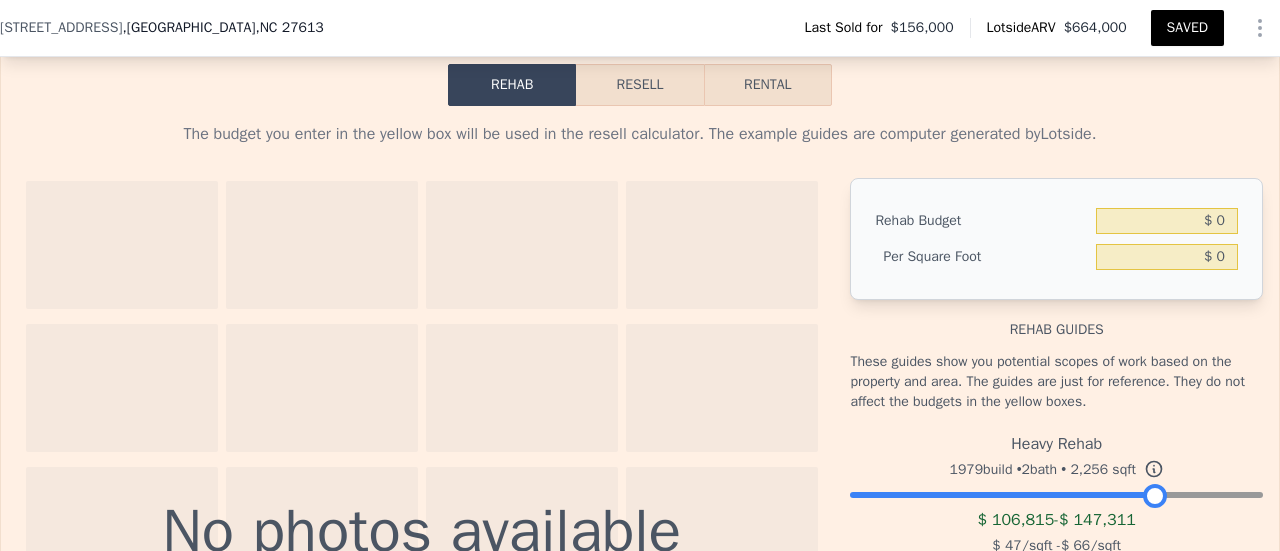 scroll, scrollTop: 2838, scrollLeft: 0, axis: vertical 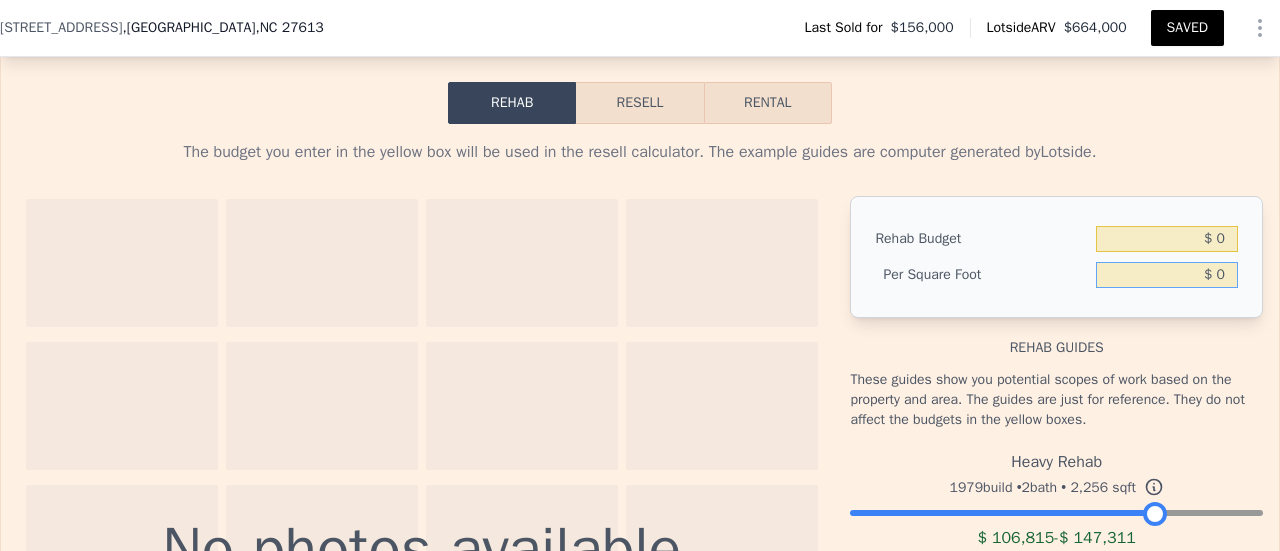 click on "$ 0" at bounding box center (1167, 275) 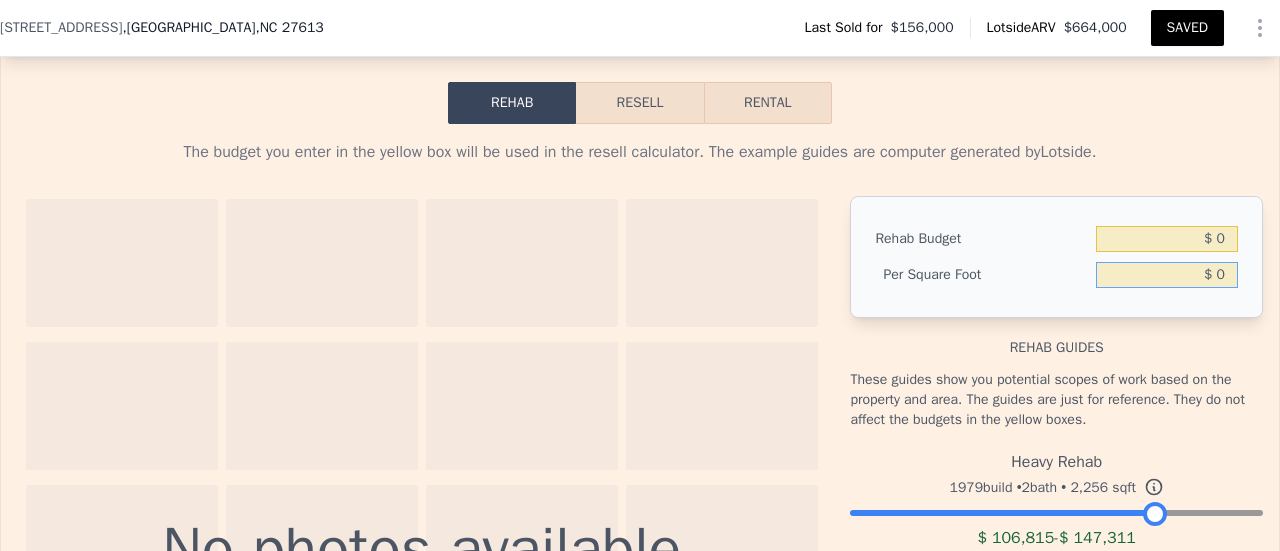 click on "$ 0" at bounding box center [1167, 275] 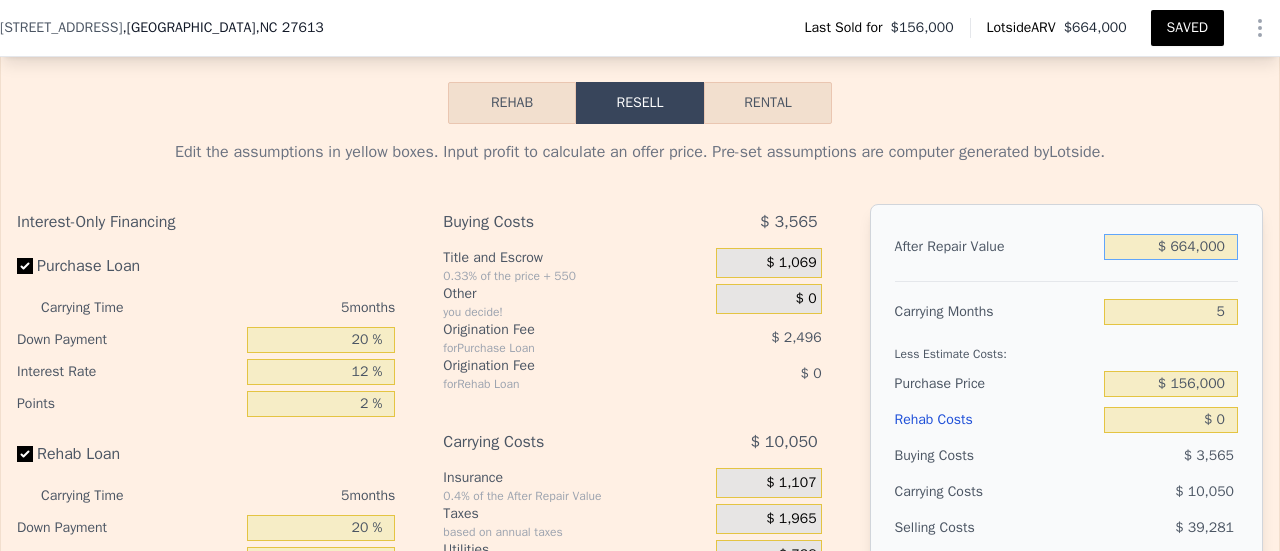 click on "$ 664,000" at bounding box center (1171, 247) 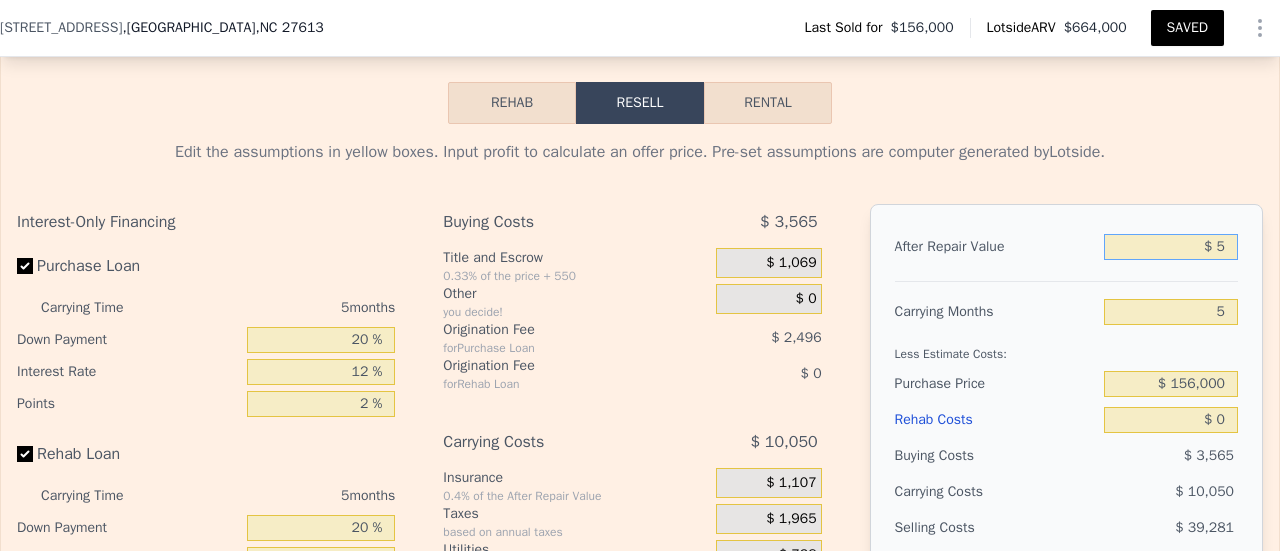 type on "-$ 169,053" 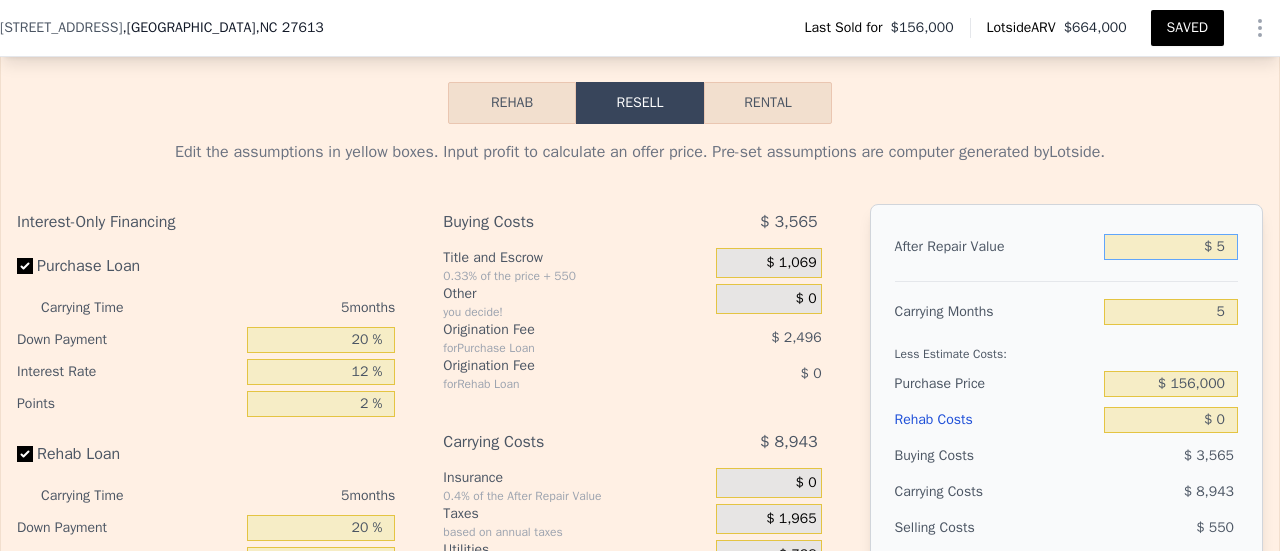 type on "$ 59" 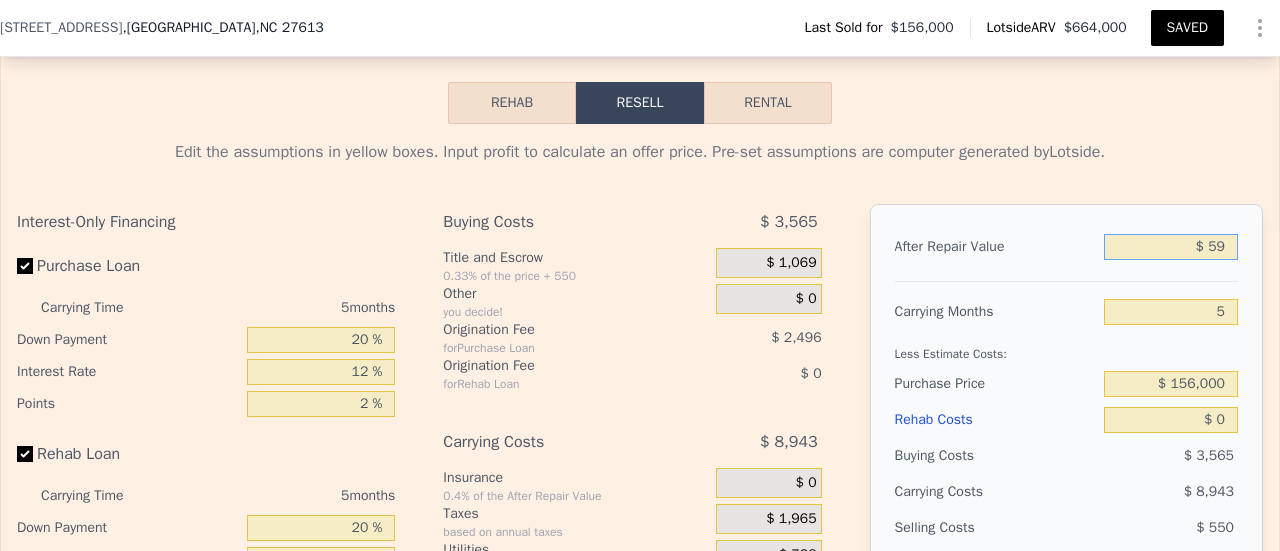 type on "-$ 169,001" 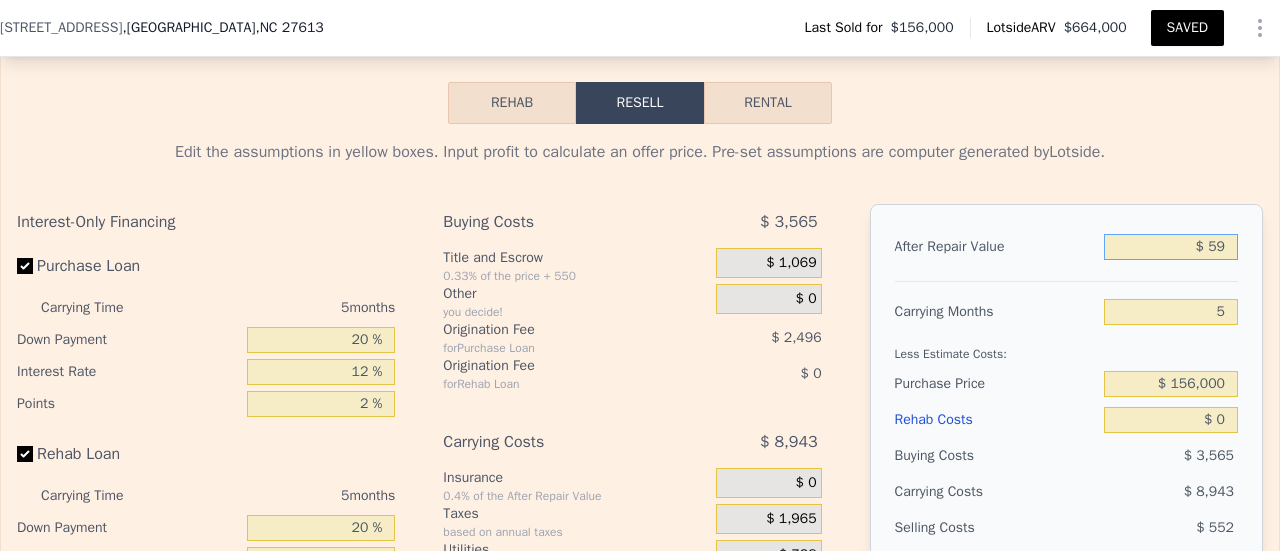 type on "$ 590" 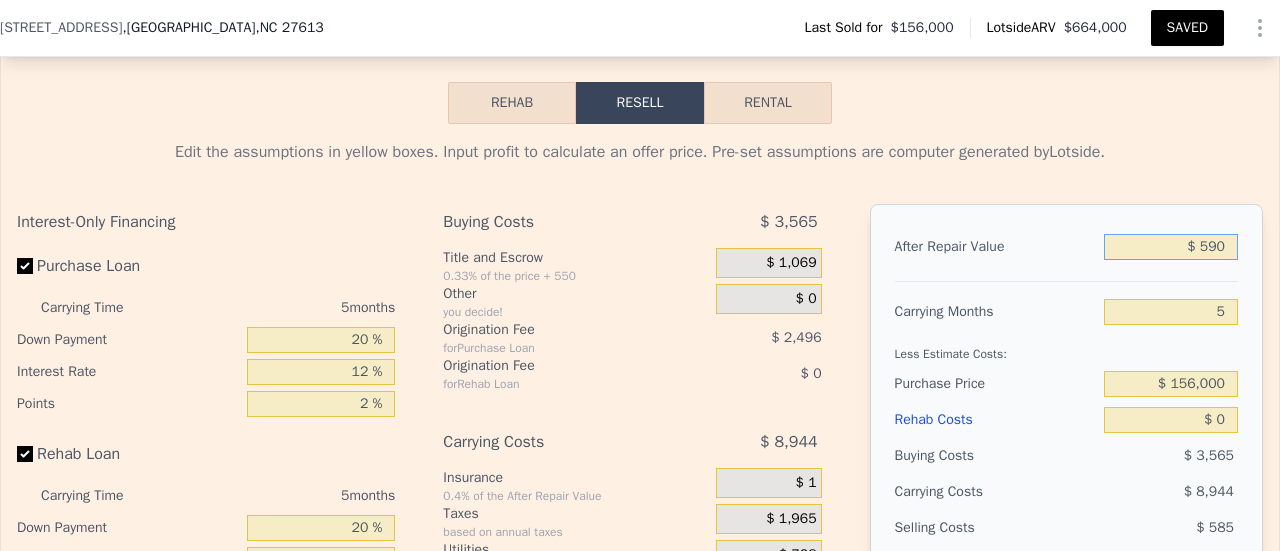 type on "-$ 168,504" 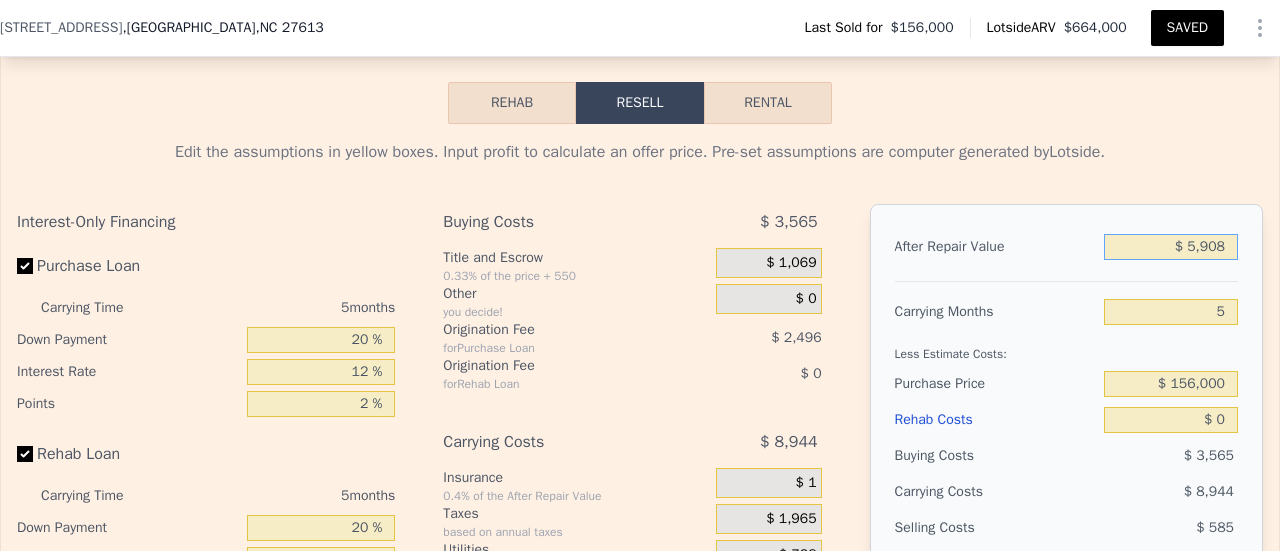type on "-$ 163,506" 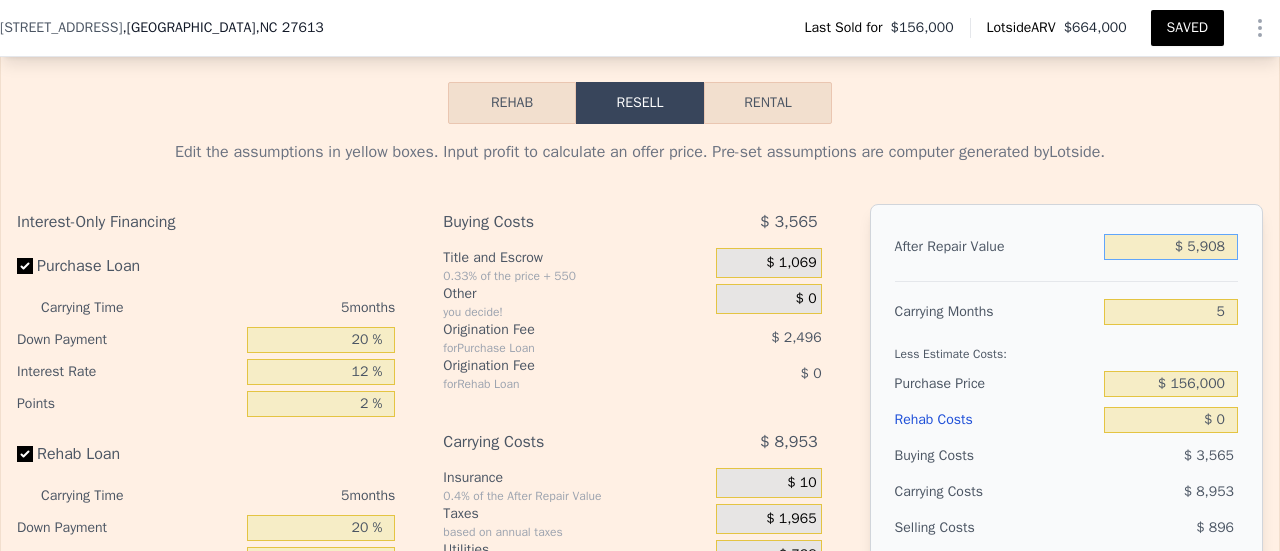 type on "$ 59,080" 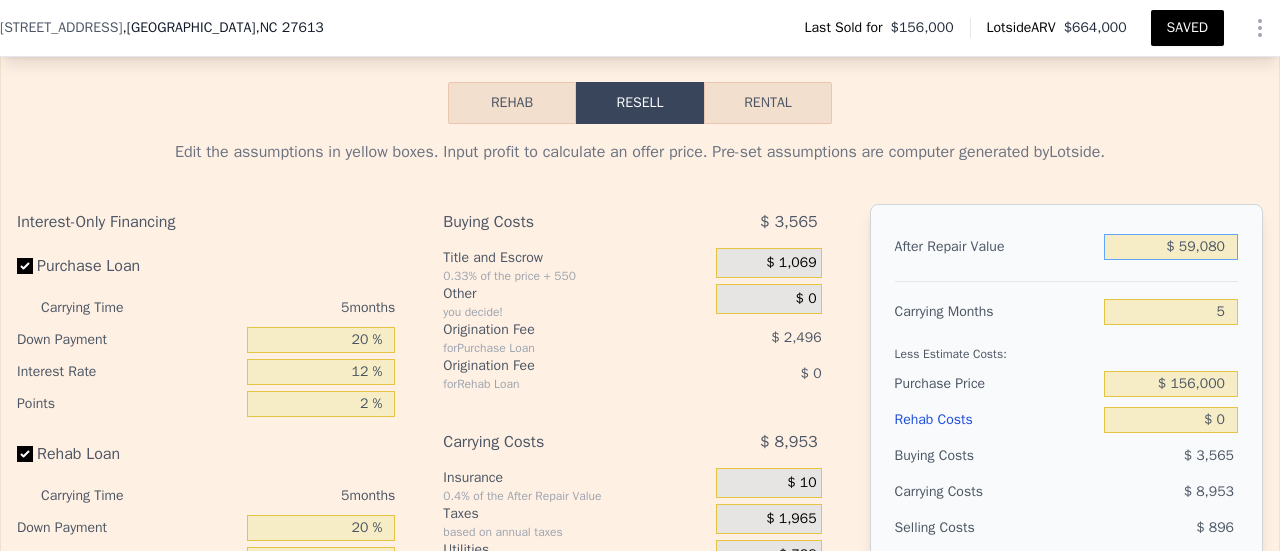 type on "-$ 113,522" 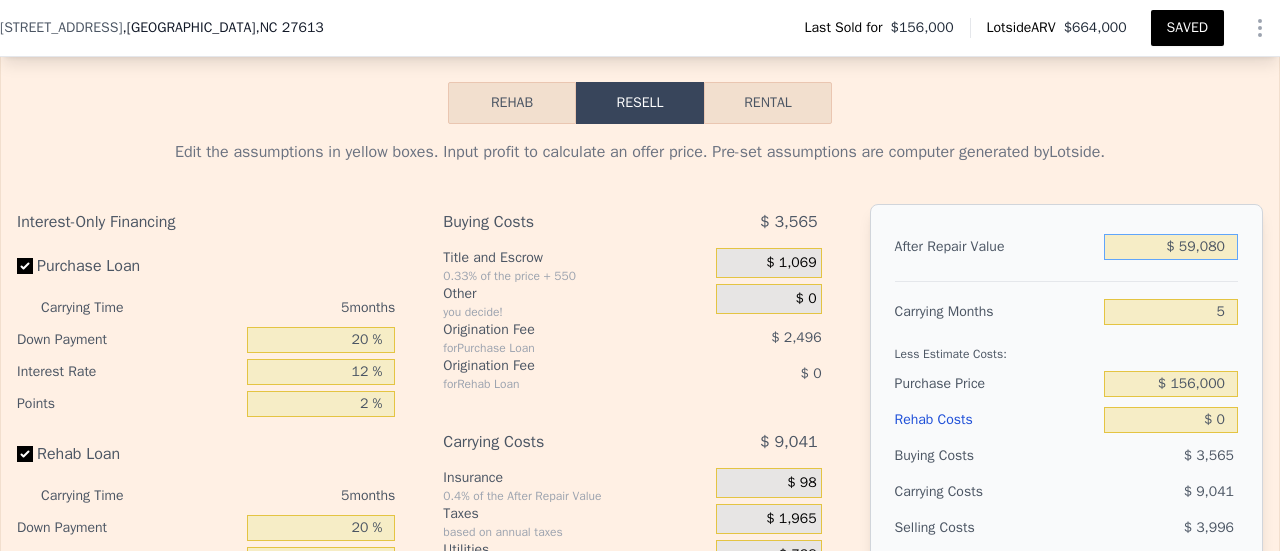 type on "$ 590,800" 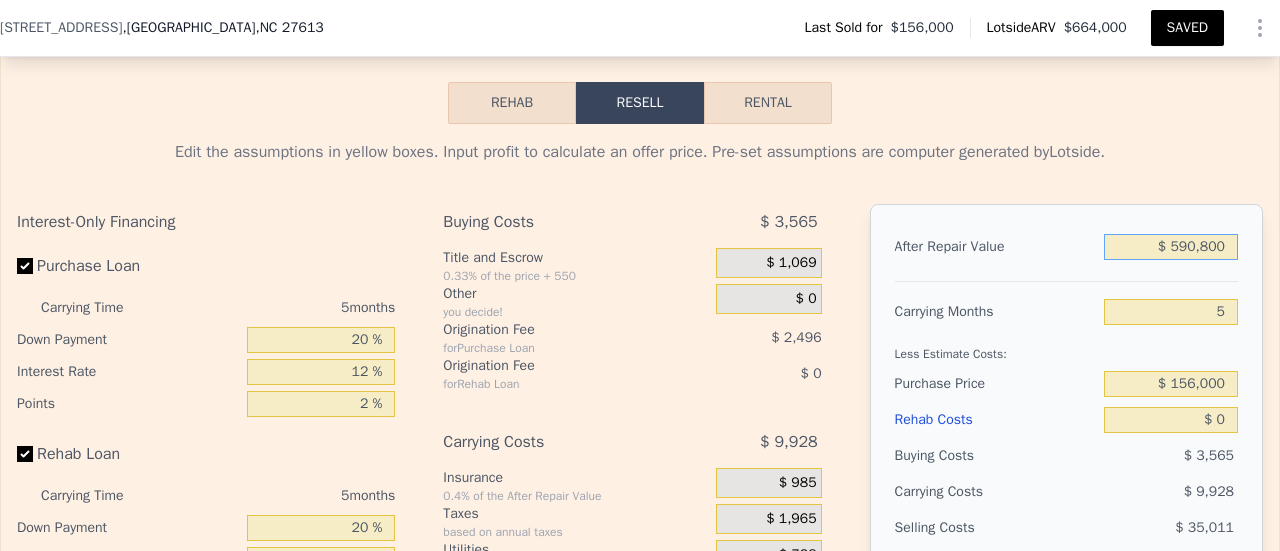 type on "$ 386,296" 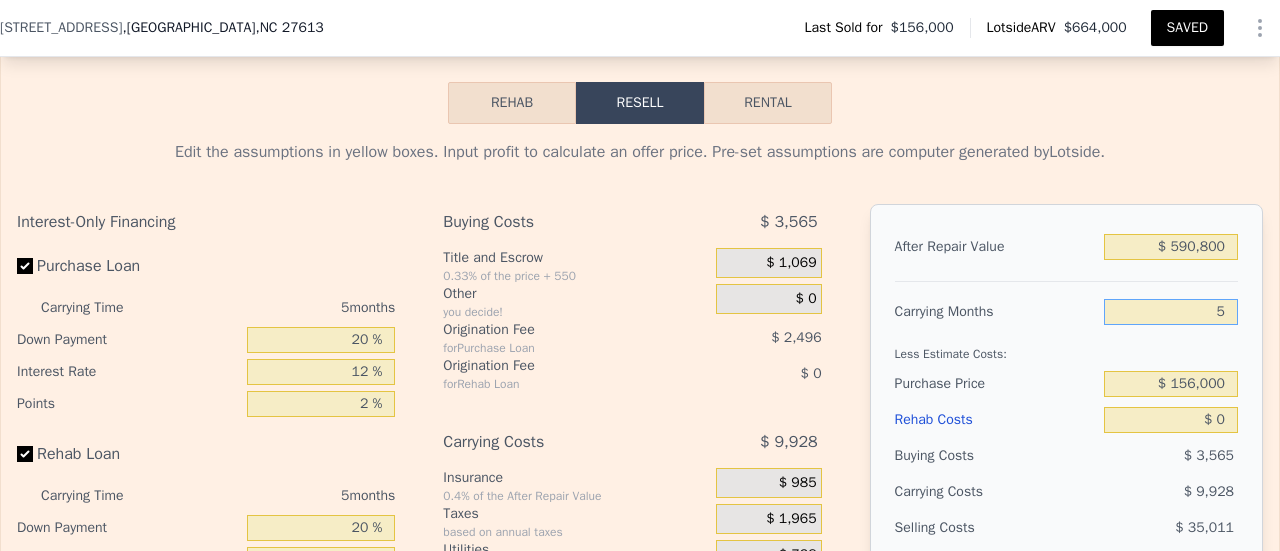 type on "1" 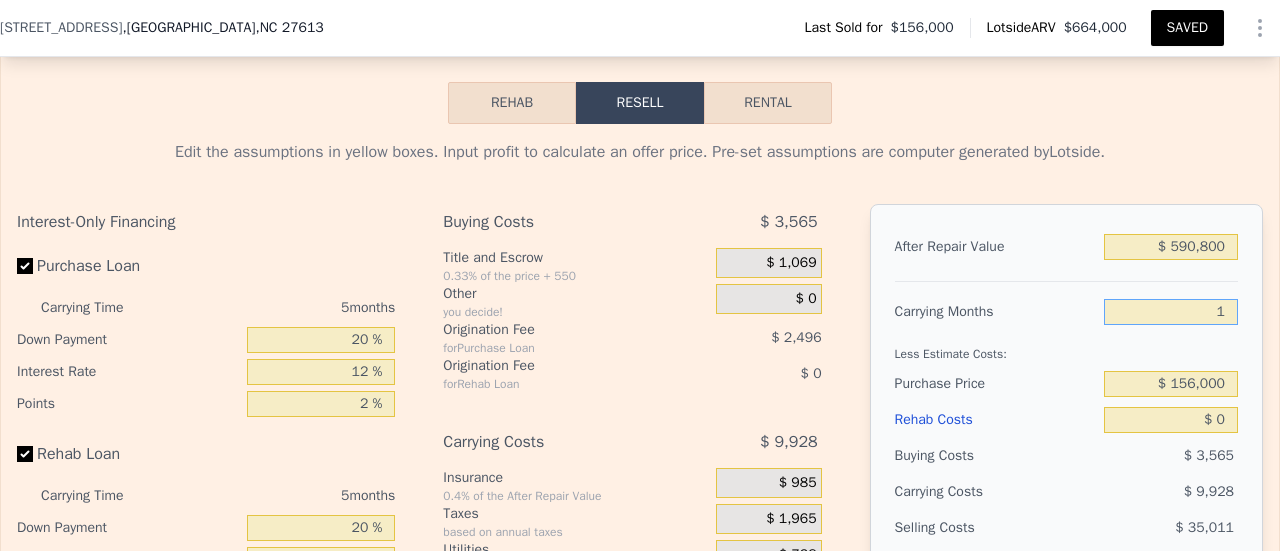 type on "$ 394,238" 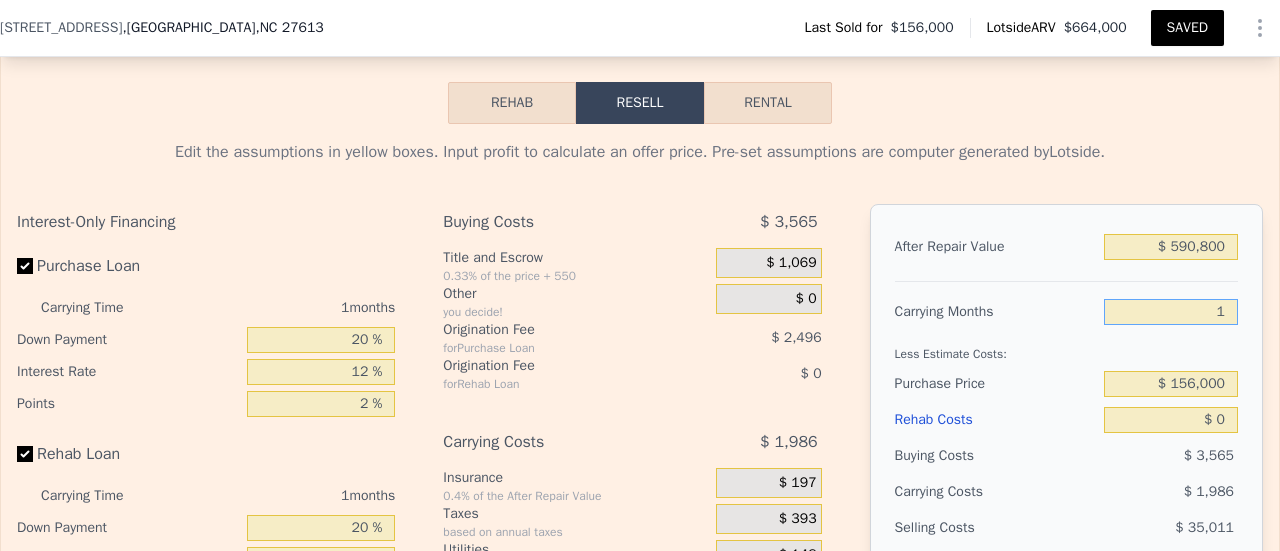 type on "11" 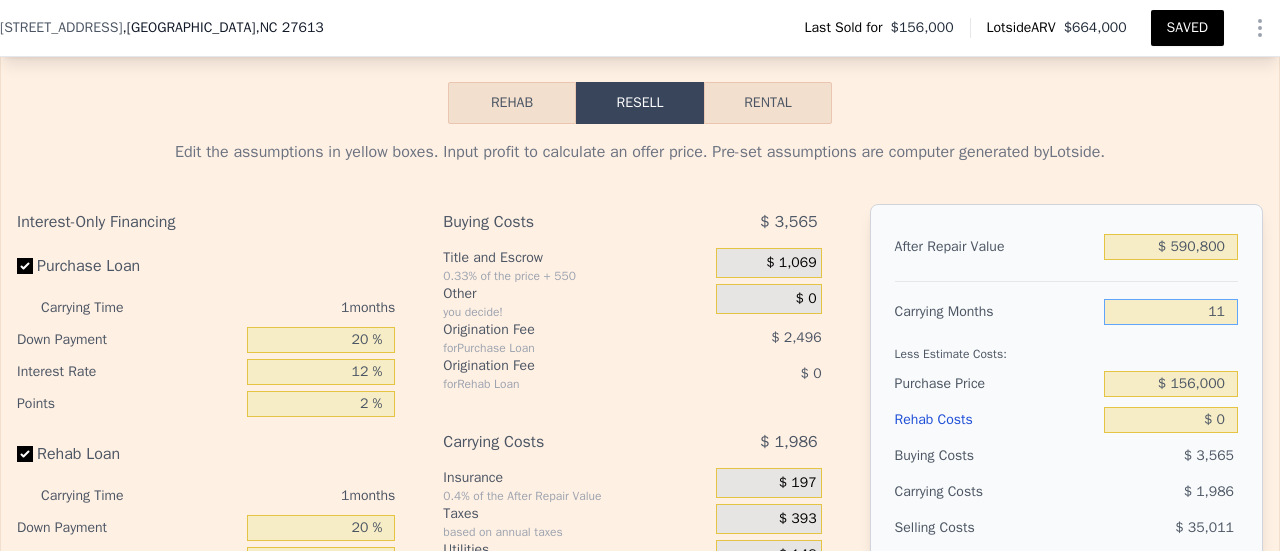type on "$ 374,382" 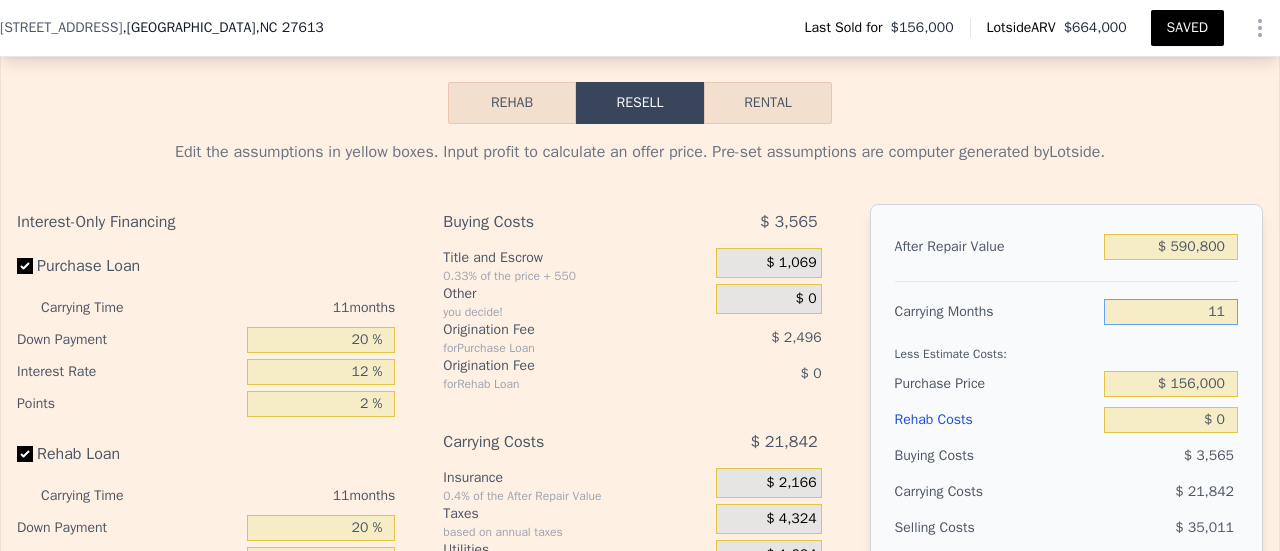 type on "11" 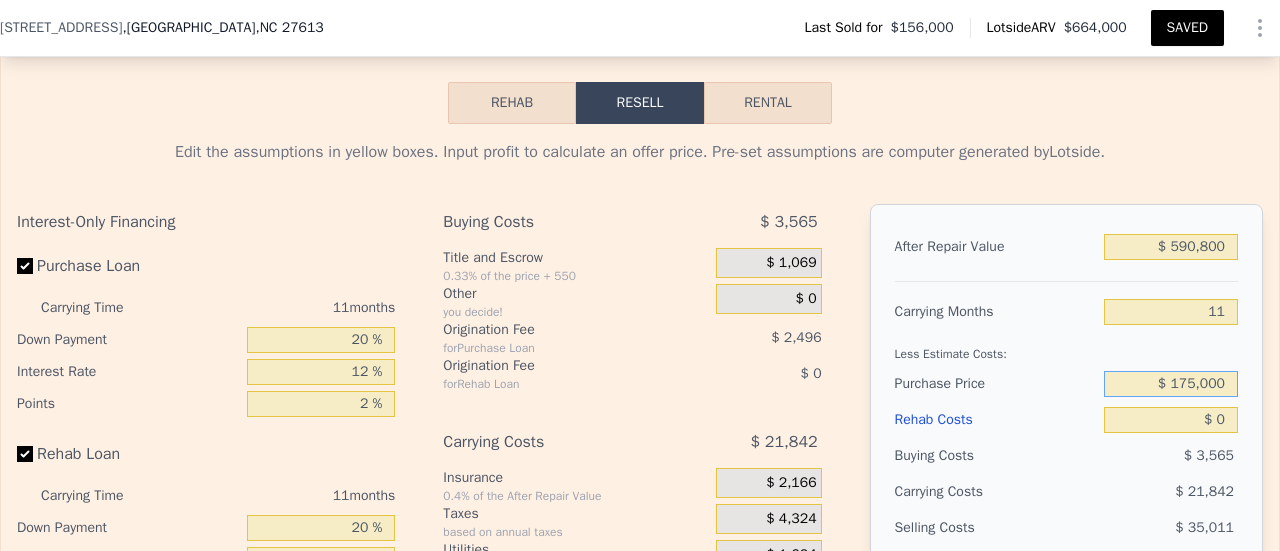 type on "$ 175,000" 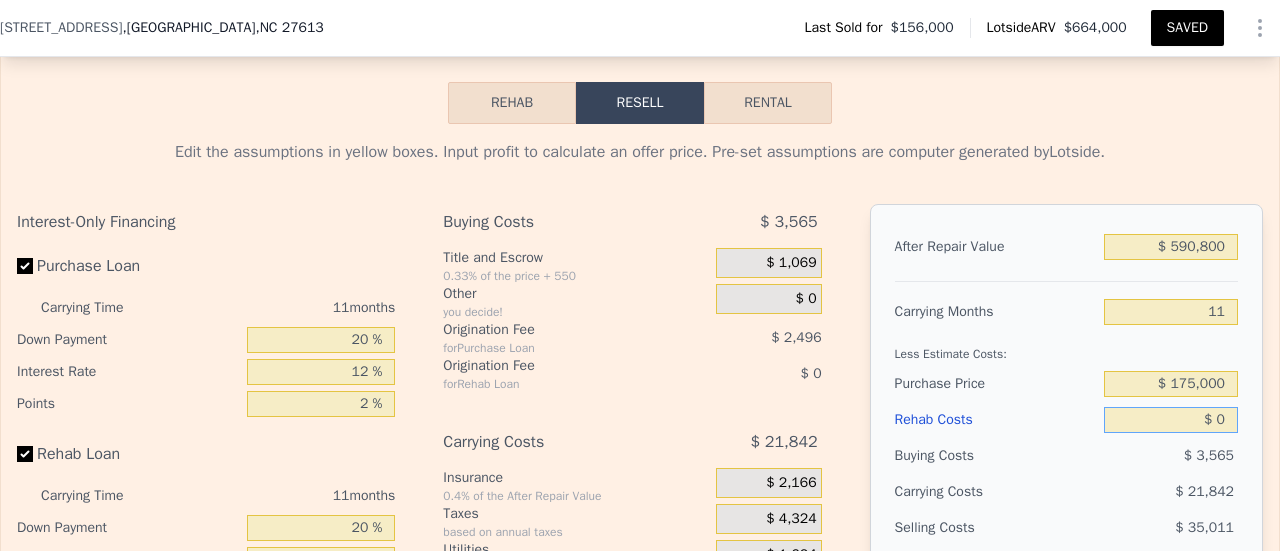 type on "$ 353,342" 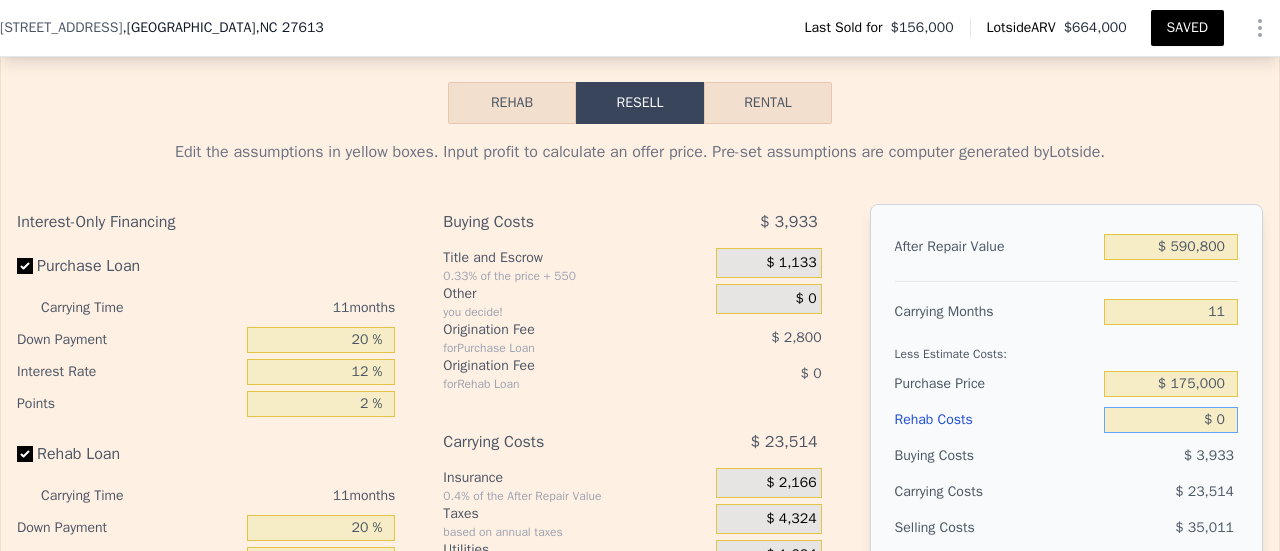 type on "$ 2" 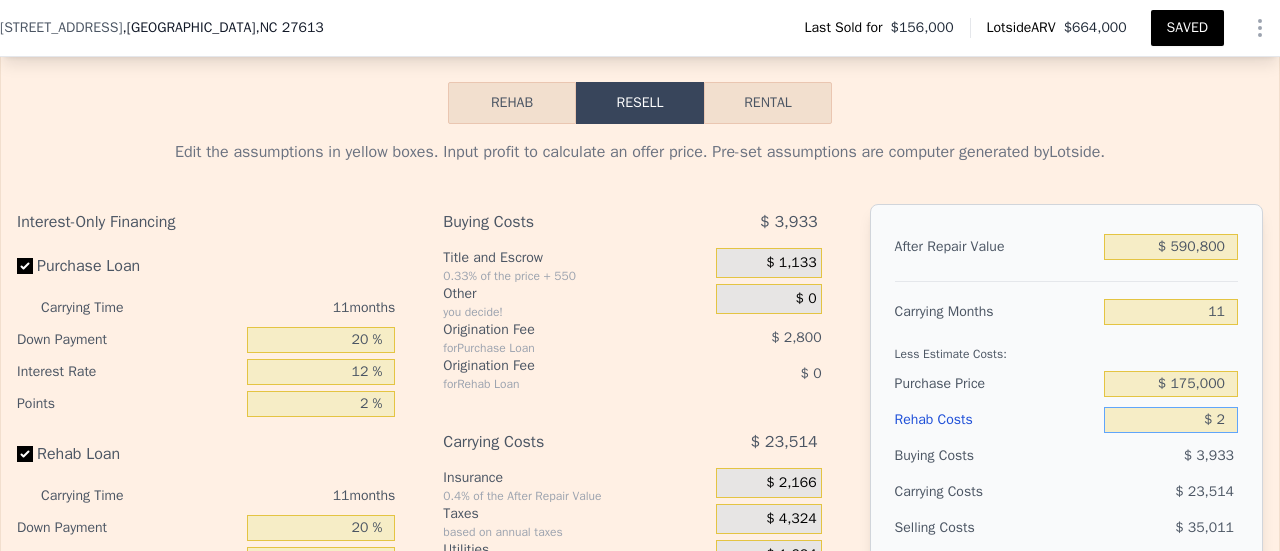 type on "$ 353,340" 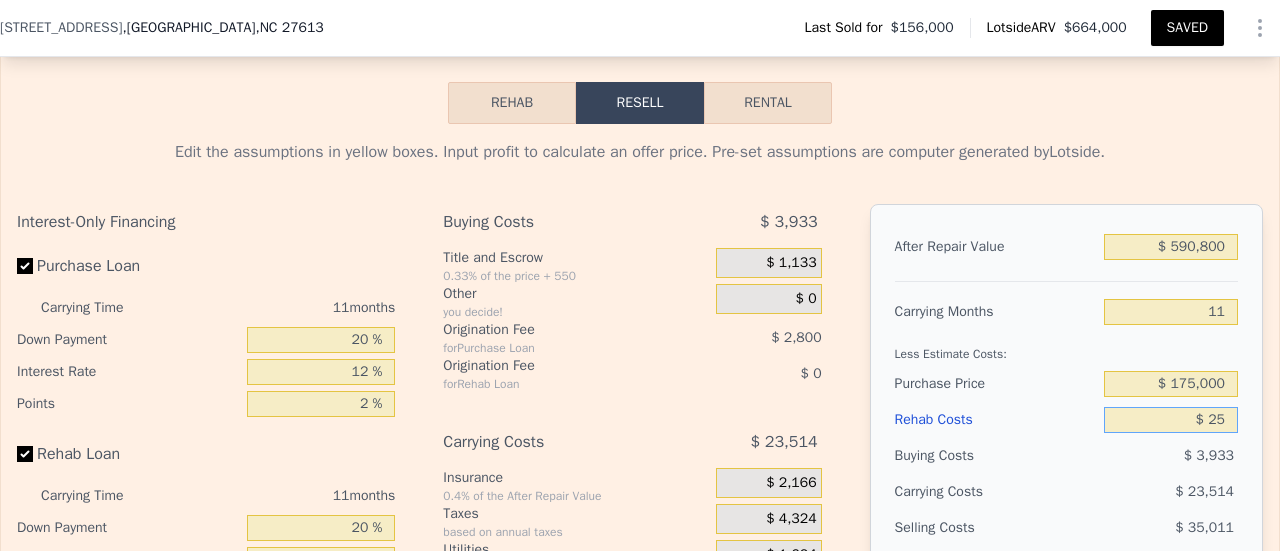 type on "$ 353,317" 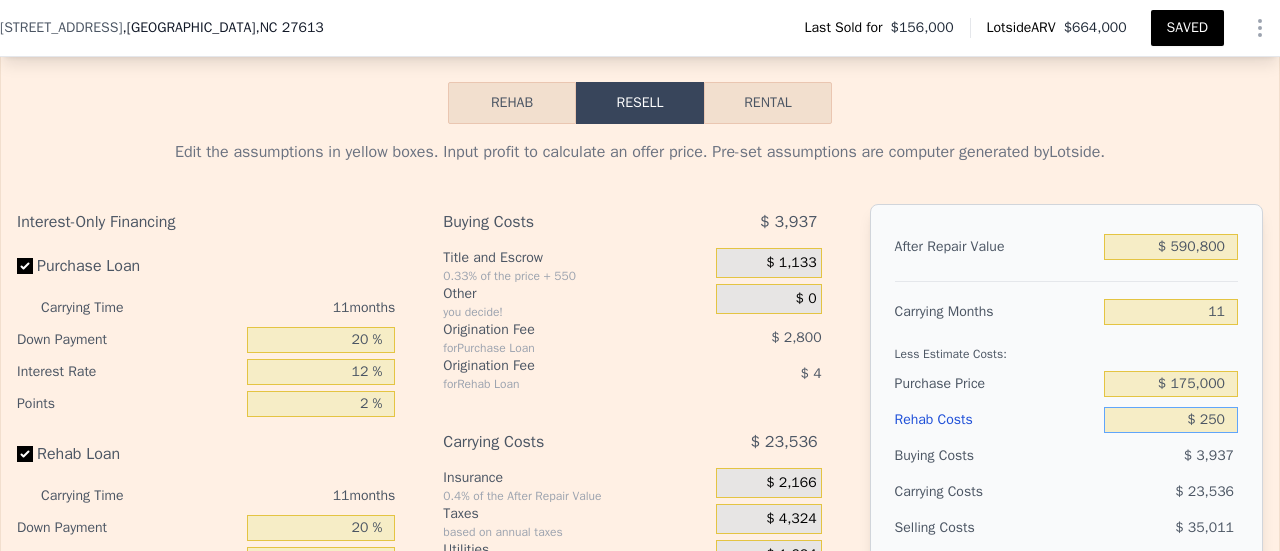type on "$ 353,066" 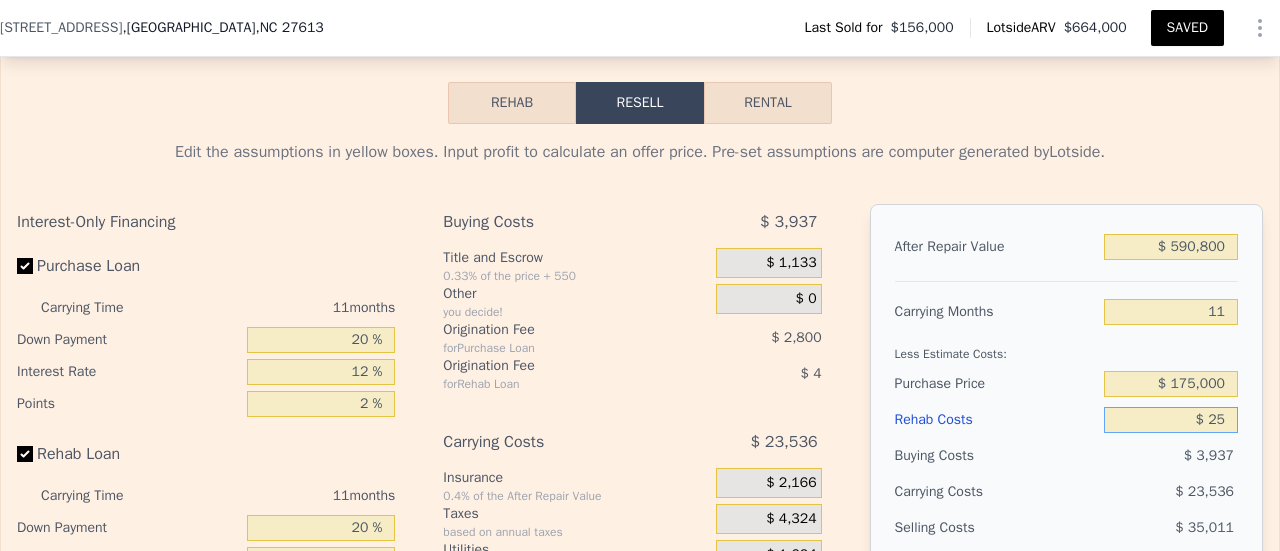 type on "$ 353,317" 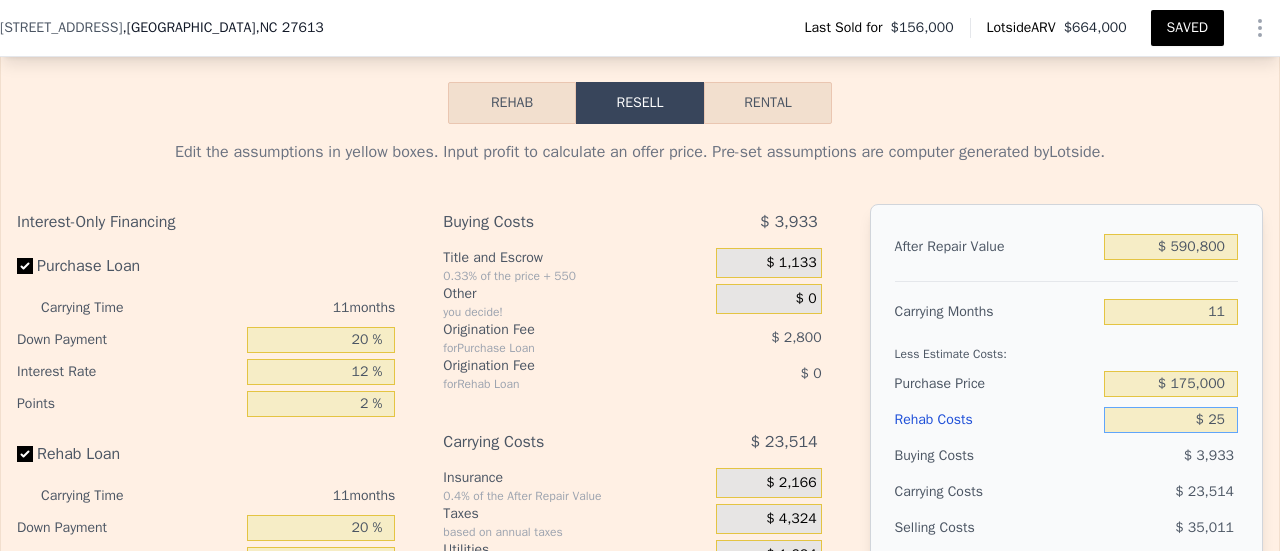 type on "$ 2" 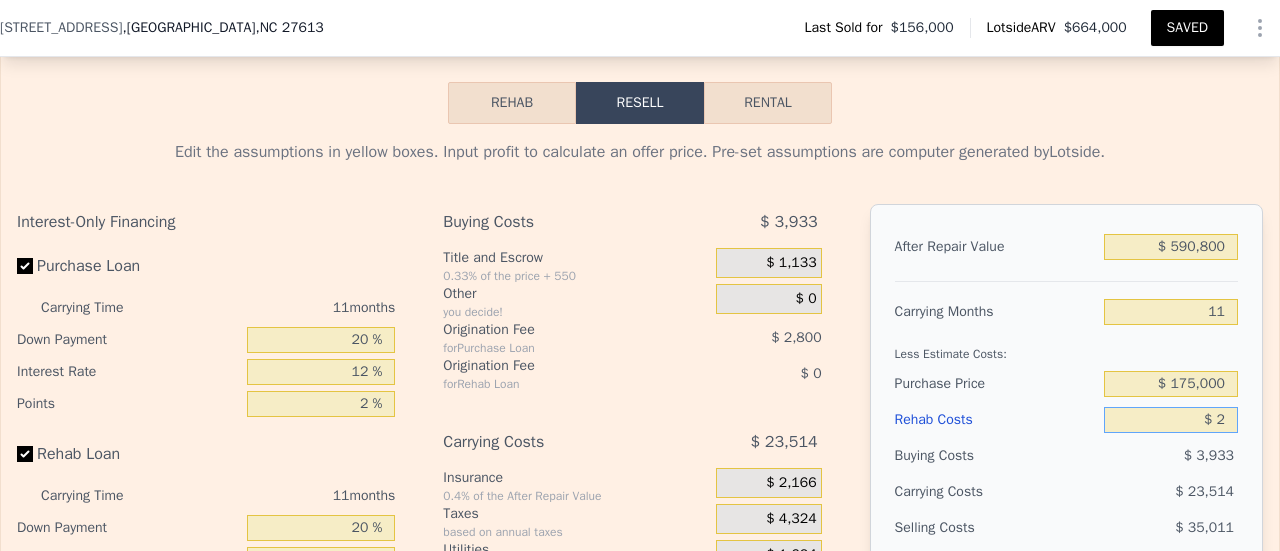 type on "$ 353,340" 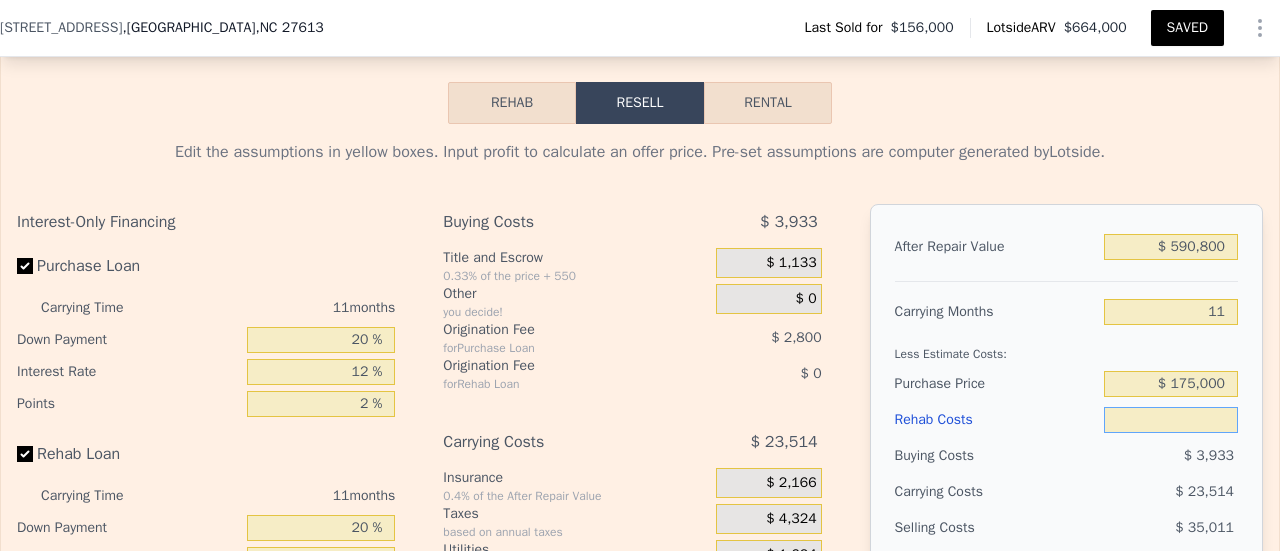type on "$ 1" 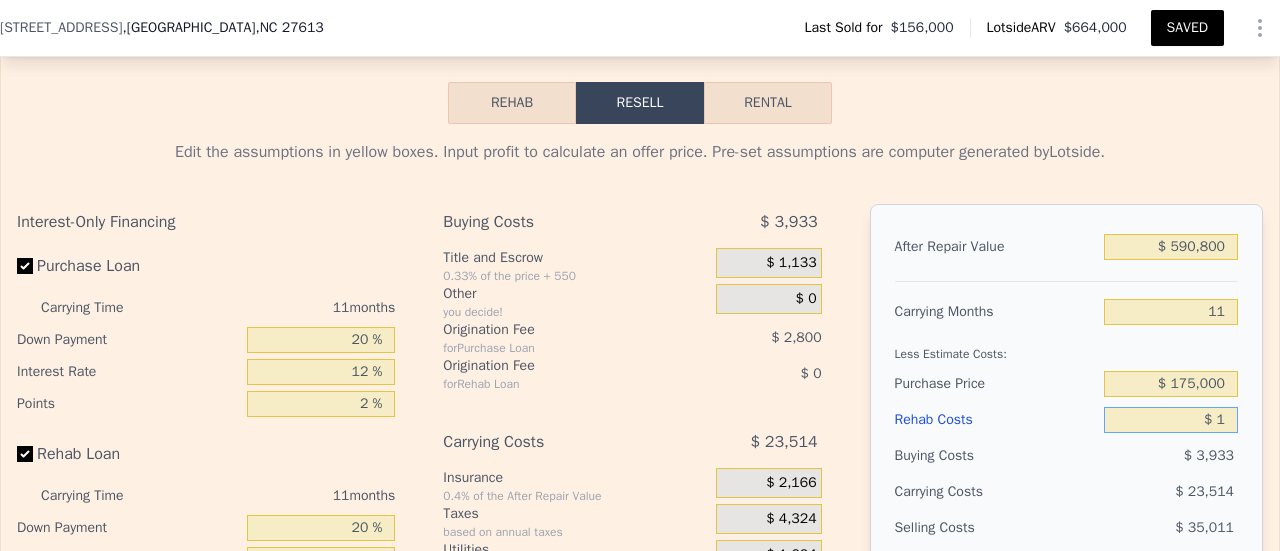 type on "$ 353,341" 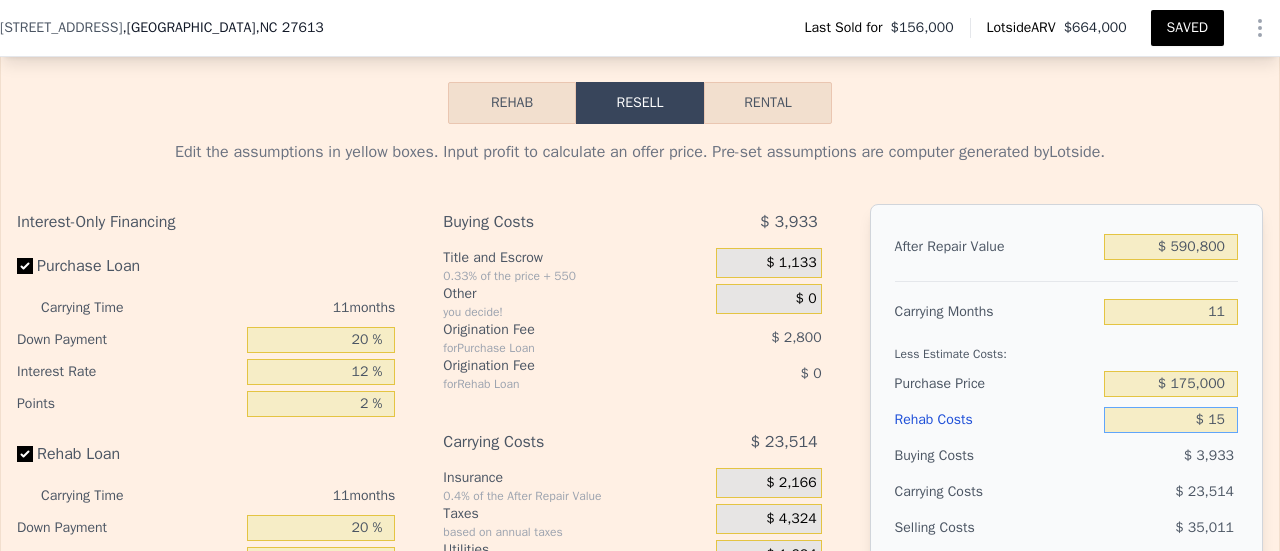 type on "$ 353,327" 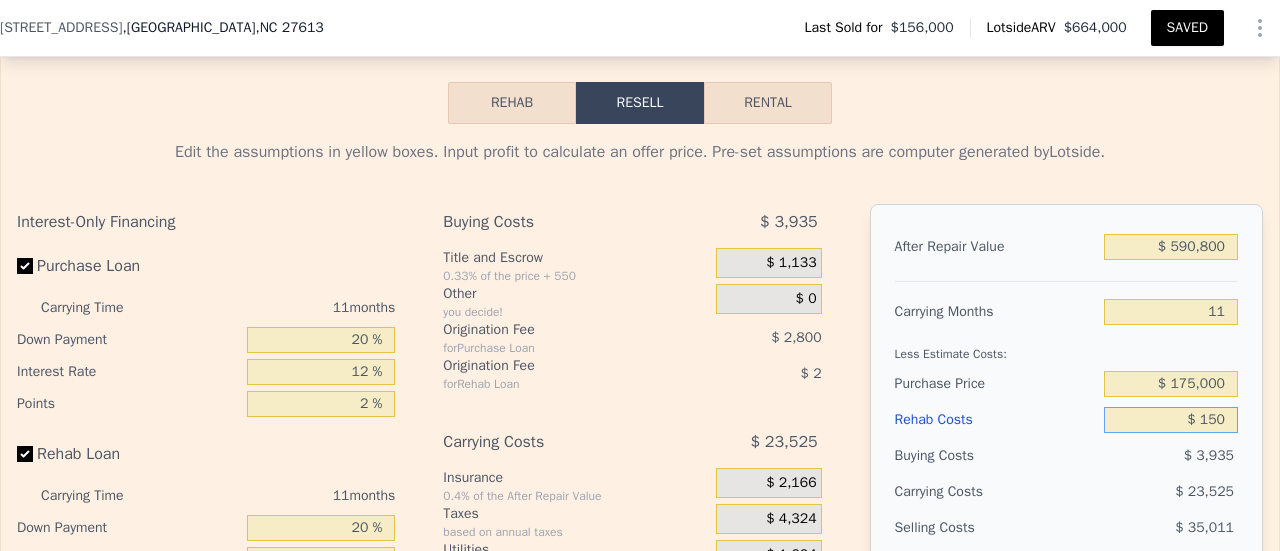 type on "$ 353,179" 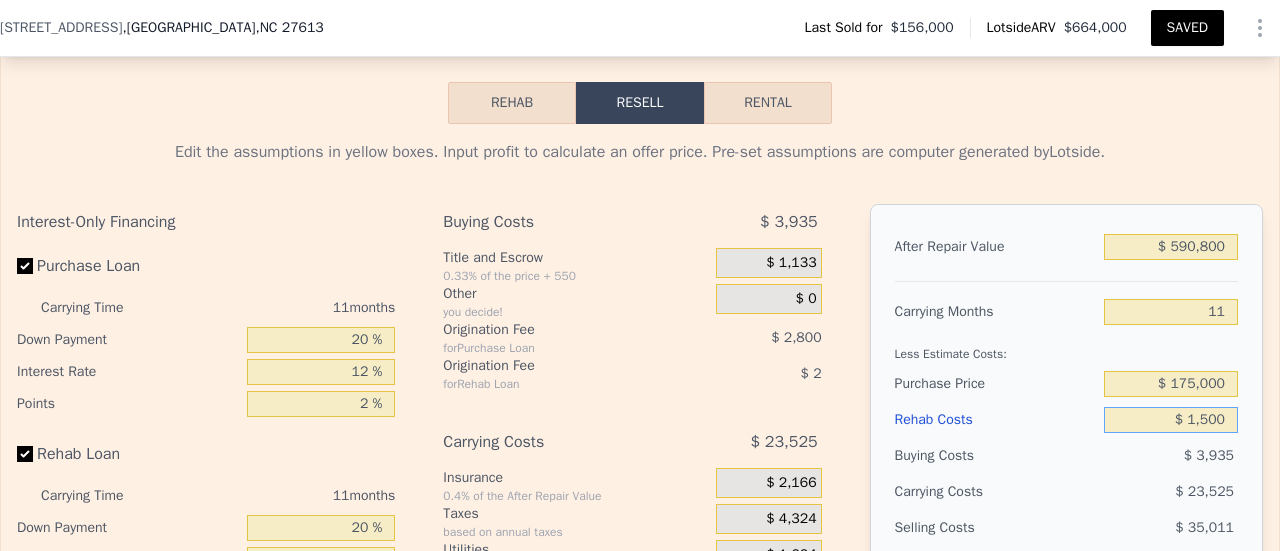 type on "$ 351,686" 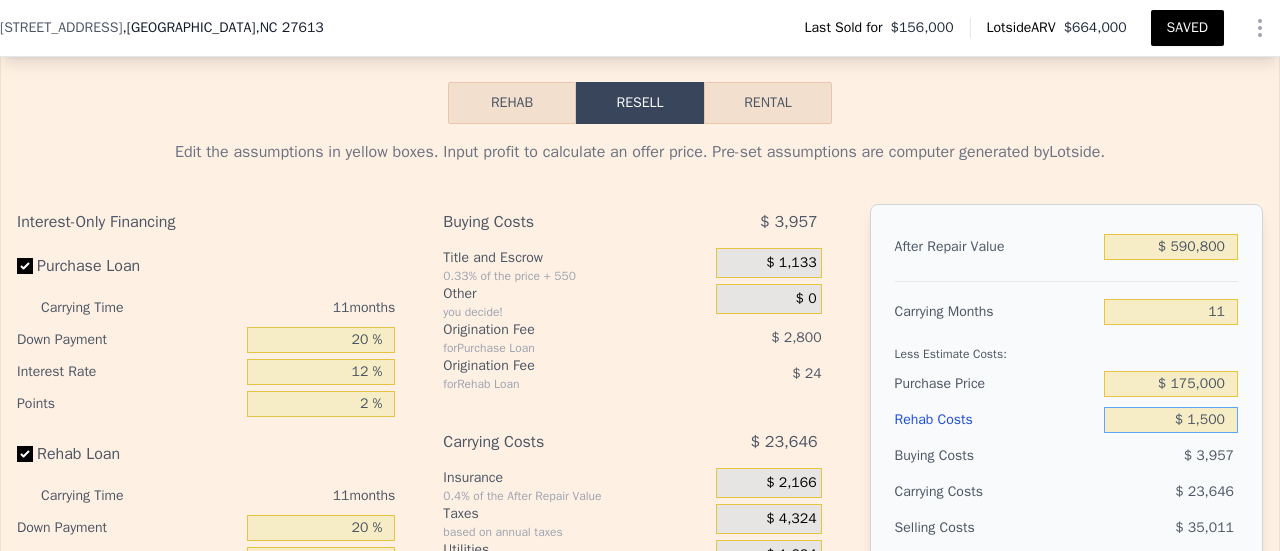 type on "$ 15,000" 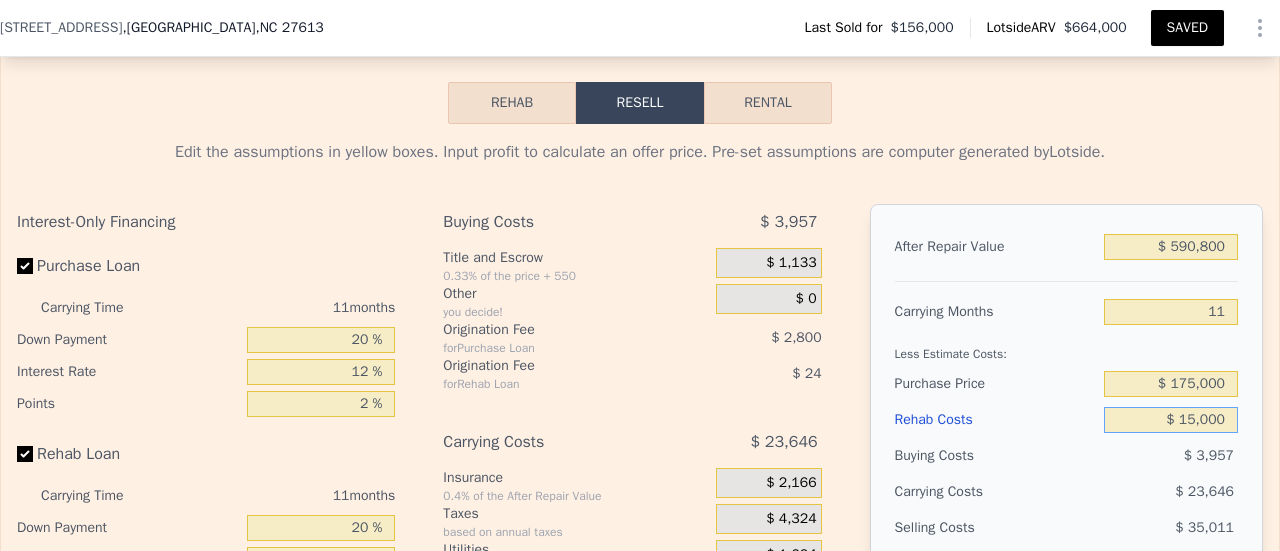 type on "$ 336,782" 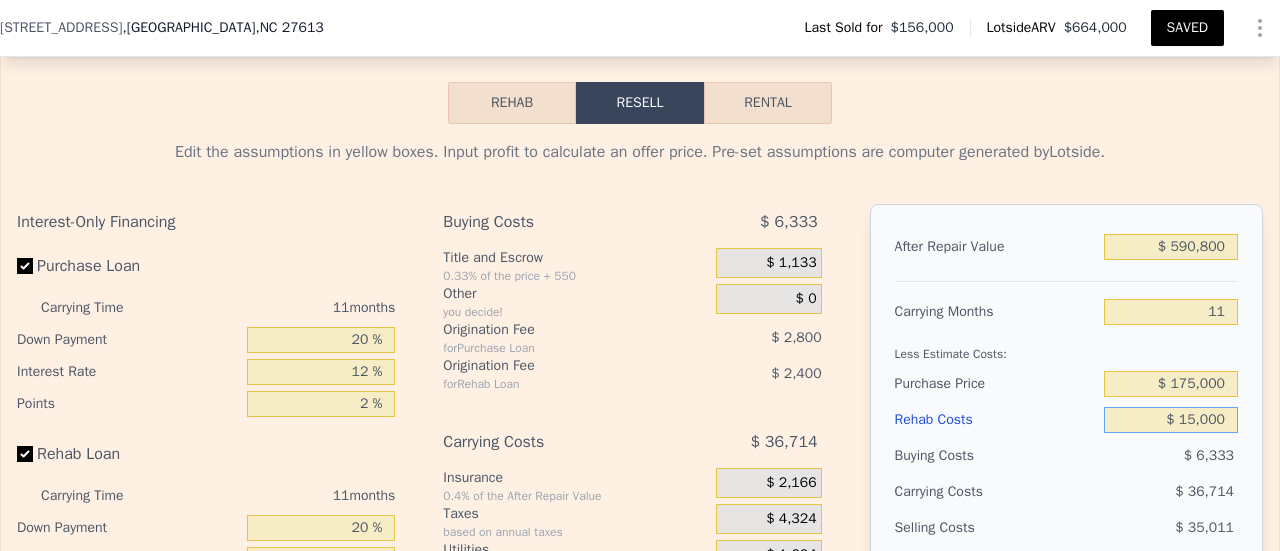 type on "$ 150,000" 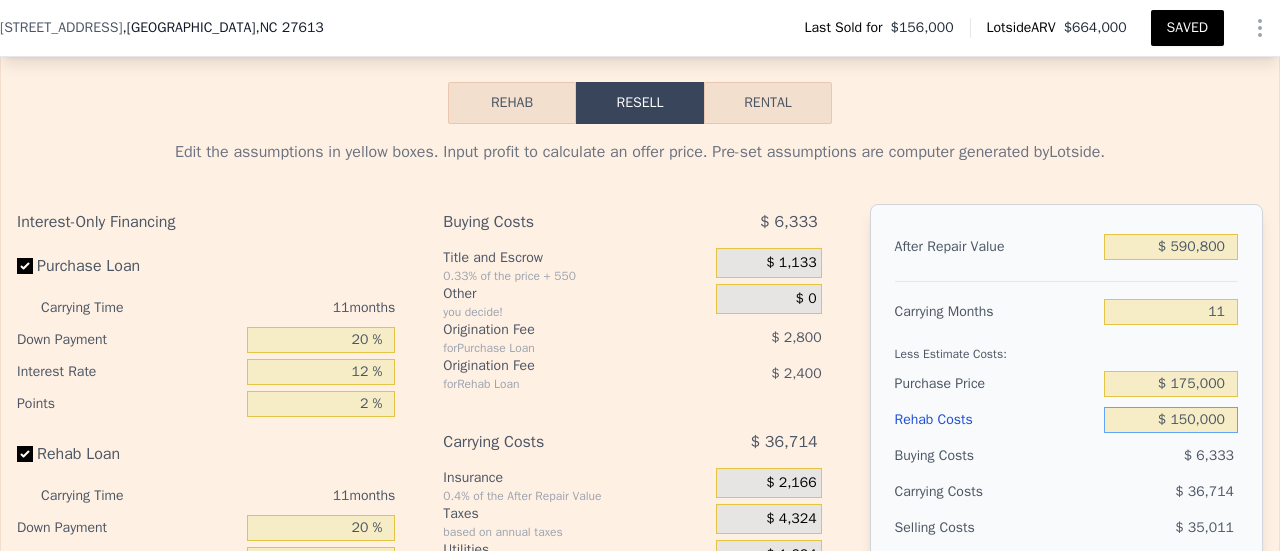 type on "$ 187,742" 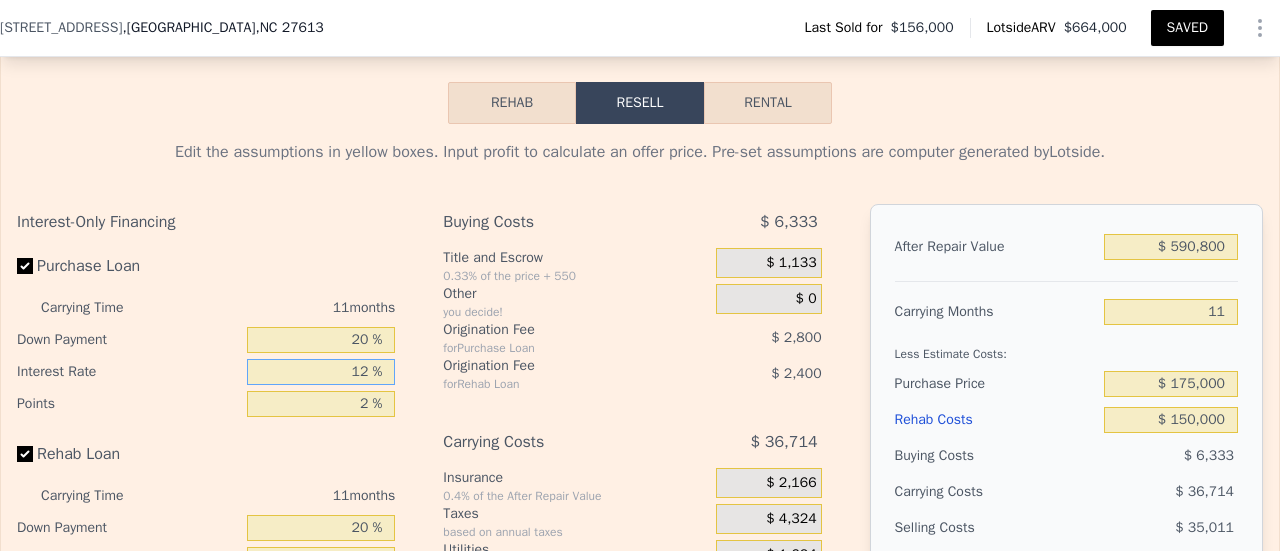 click on "12 %" at bounding box center (321, 372) 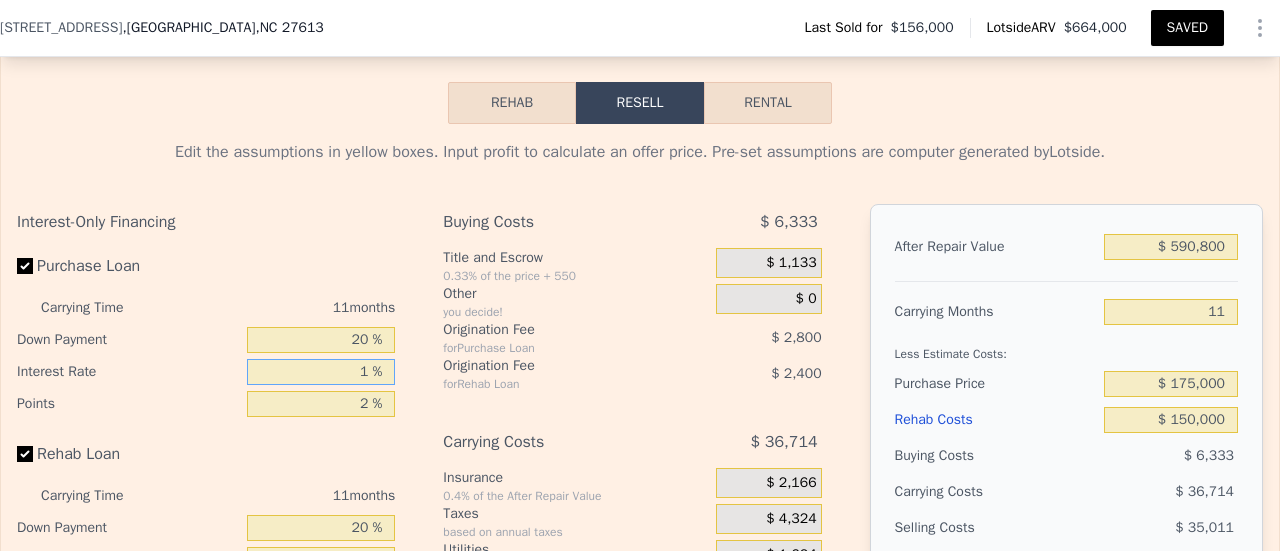 type on "$ 201,855" 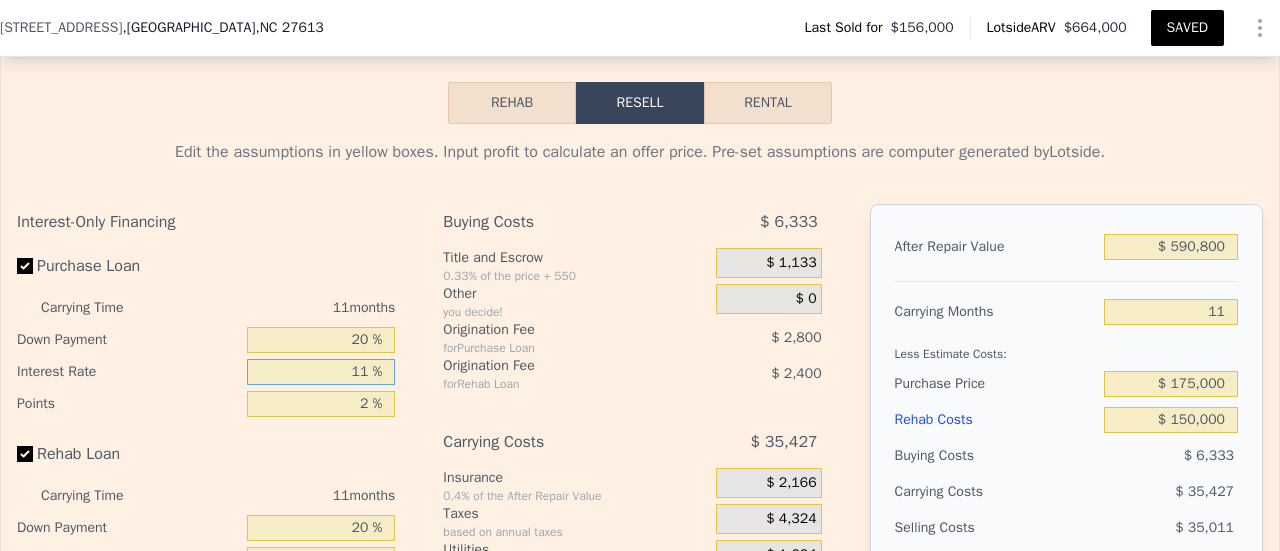 type on "$ 189,029" 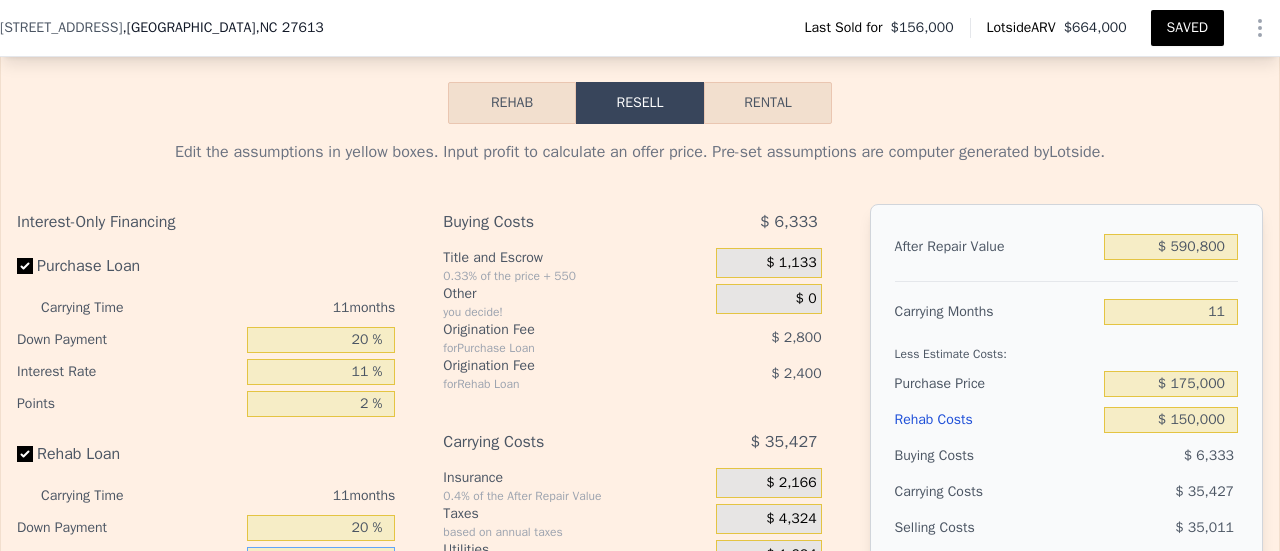 scroll, scrollTop: 3130, scrollLeft: 0, axis: vertical 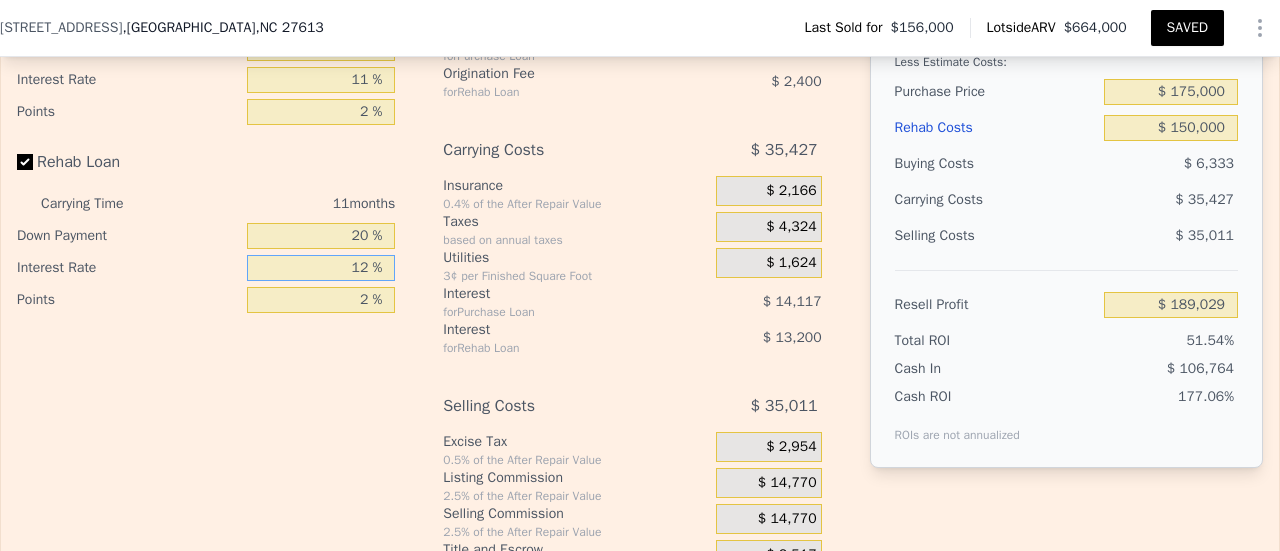 type on "1 %" 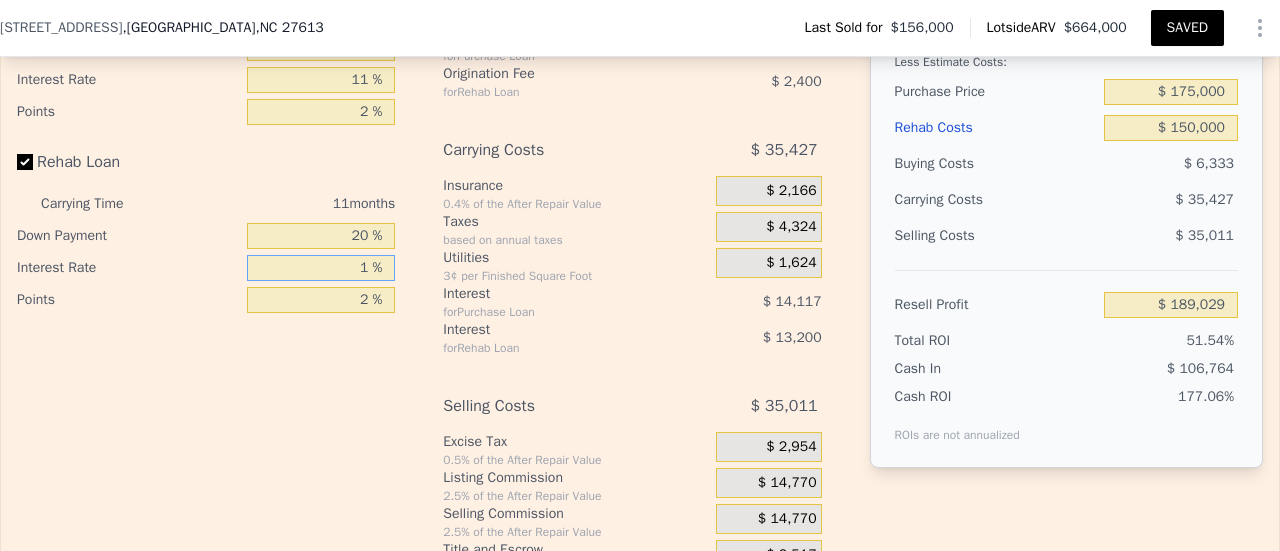 type on "$ 201,129" 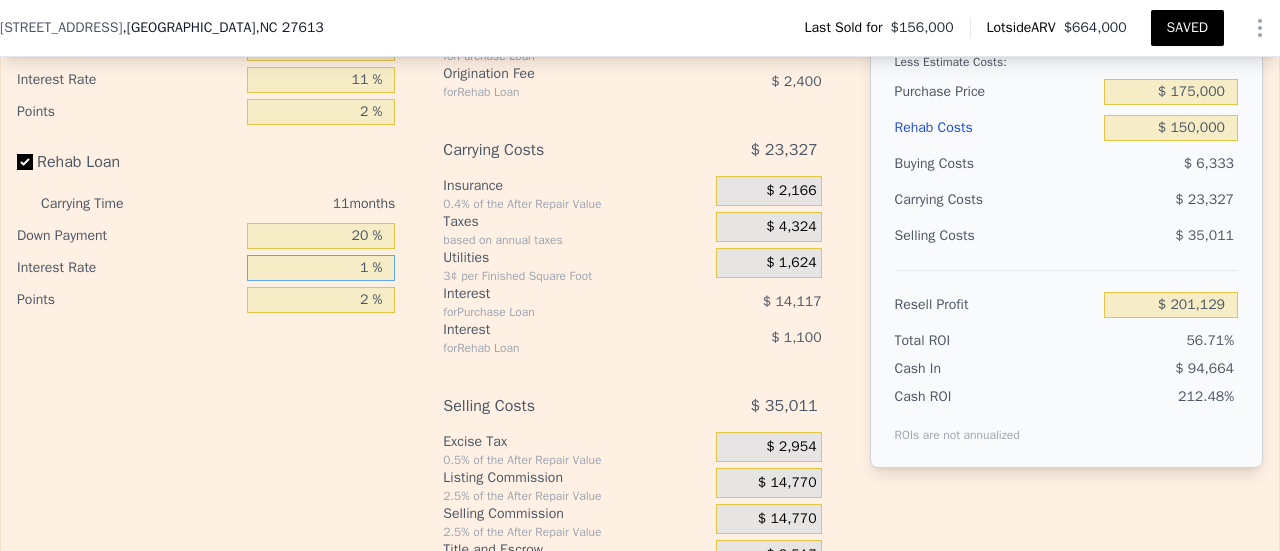 type on "11 %" 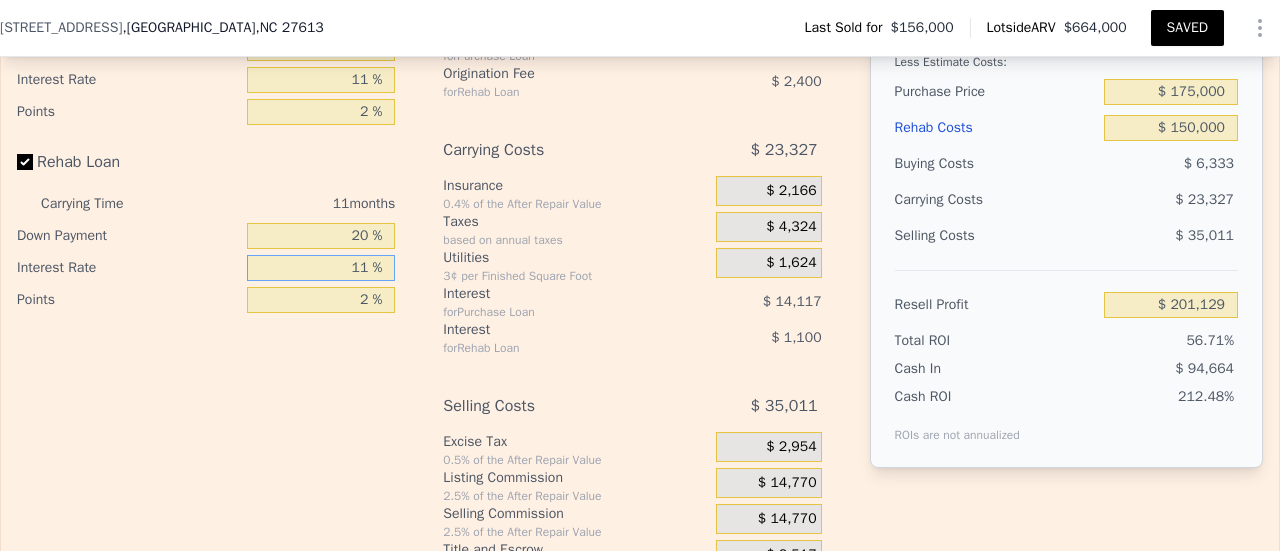 type on "$ 190,129" 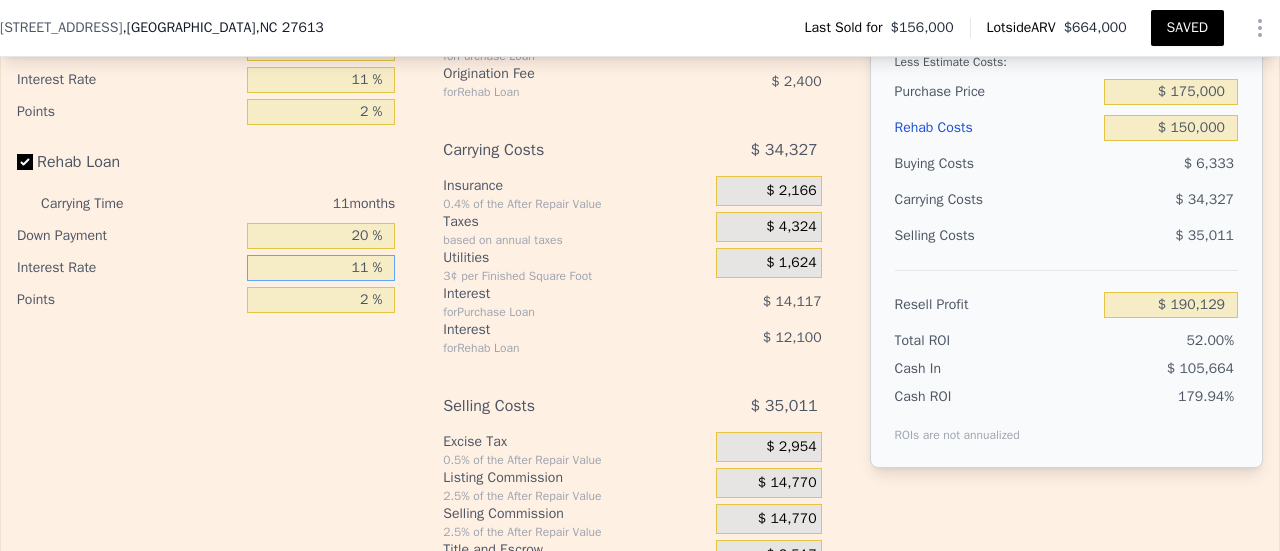 type on "11 %" 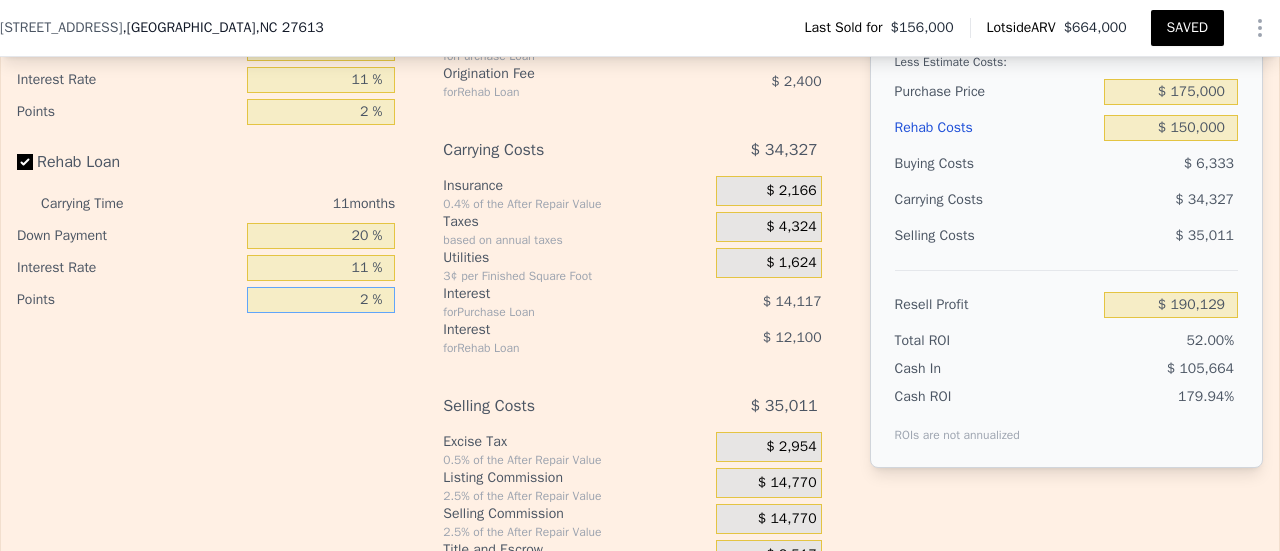 click on "2 %" at bounding box center (321, 300) 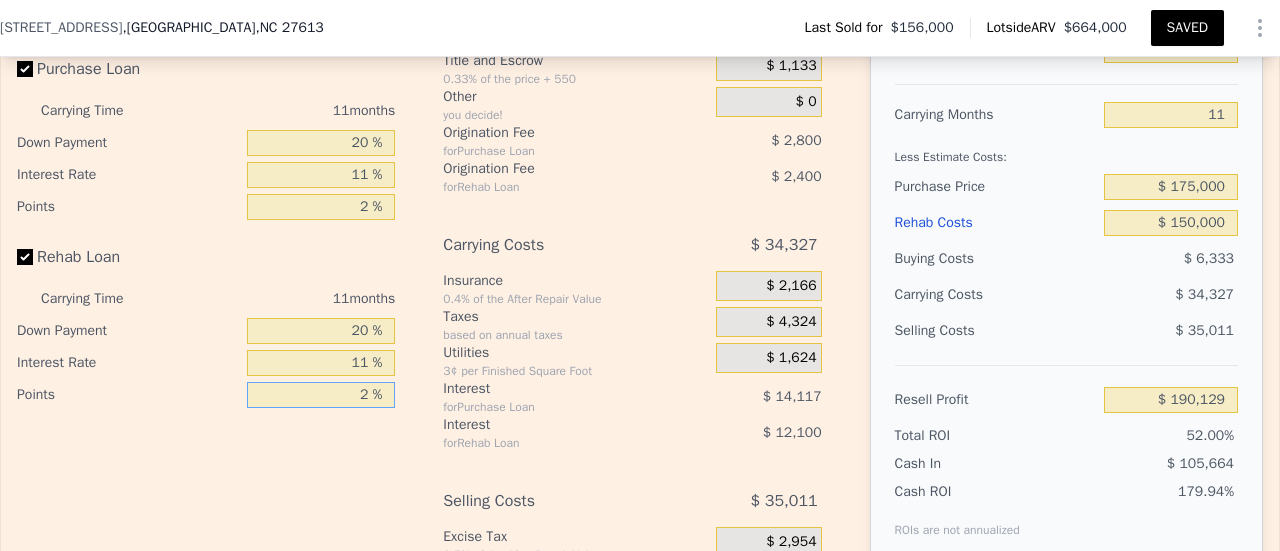 scroll, scrollTop: 3026, scrollLeft: 0, axis: vertical 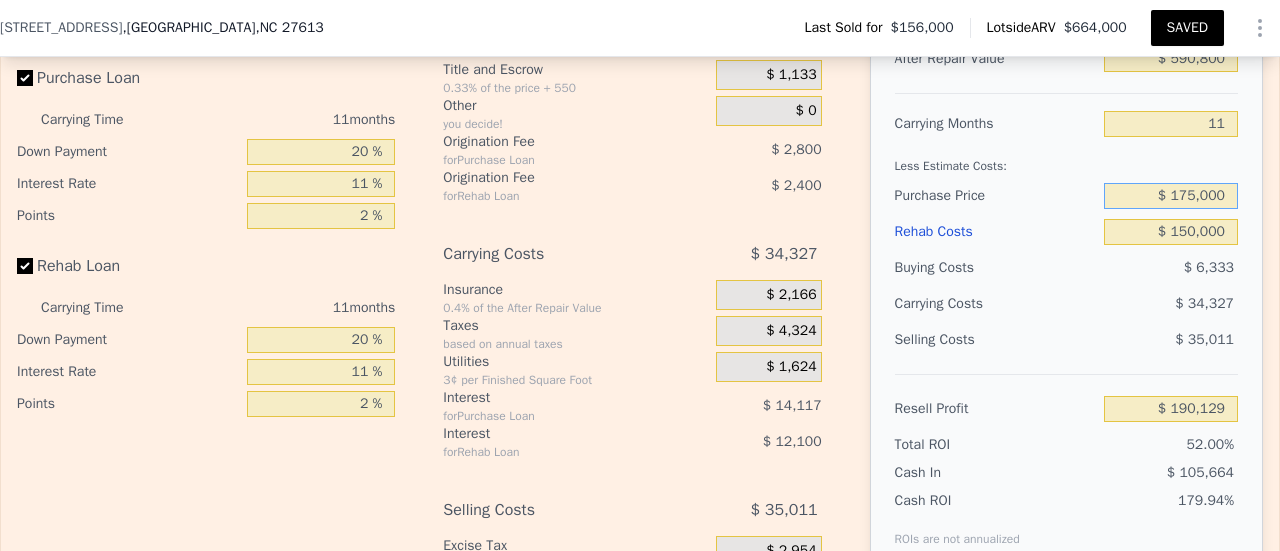 click on "$ 175,000" at bounding box center [1171, 196] 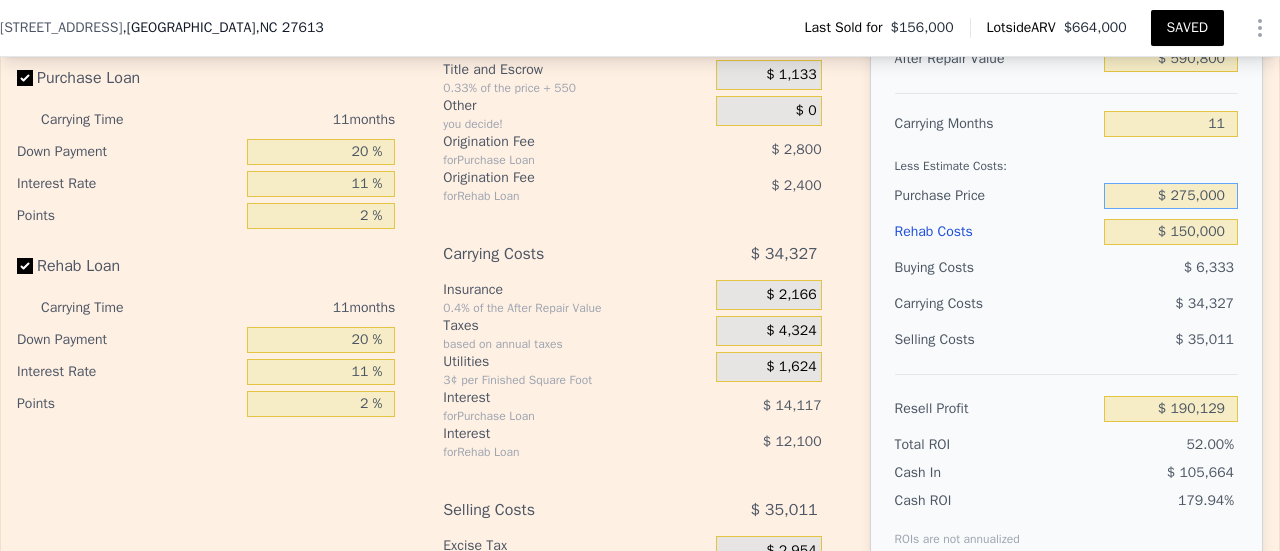 type on "$ 275,000" 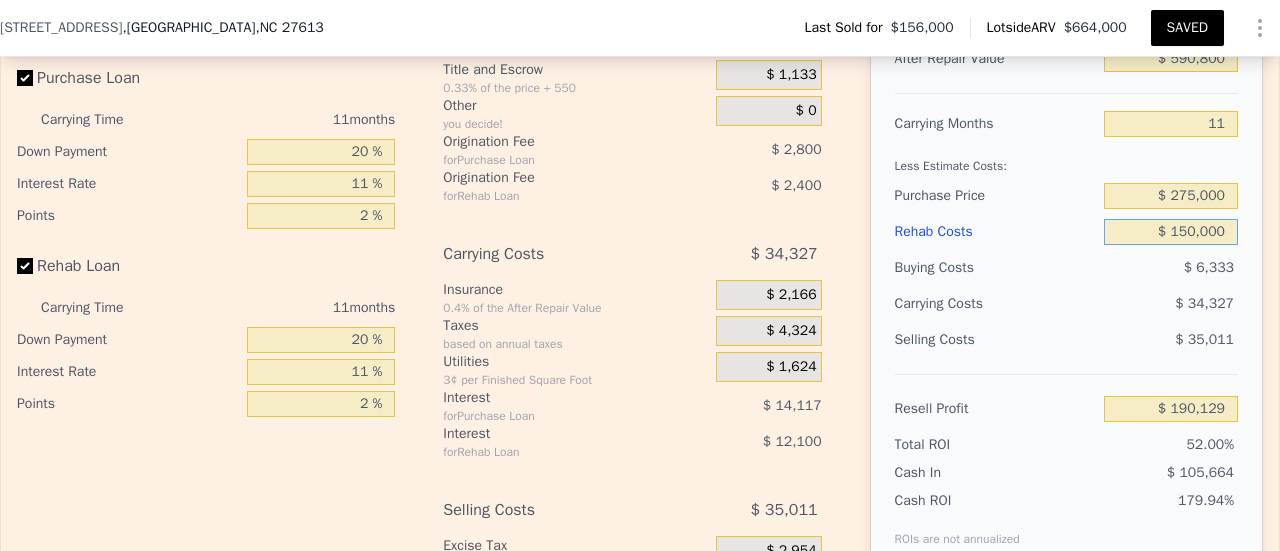 type on "$ 80,122" 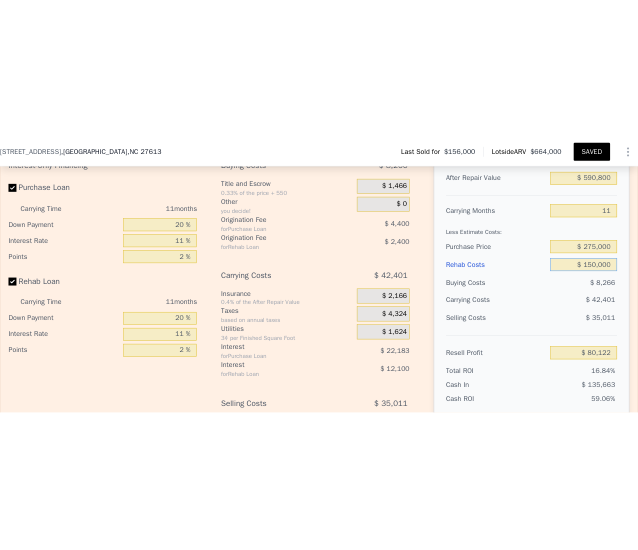 scroll, scrollTop: 2967, scrollLeft: 0, axis: vertical 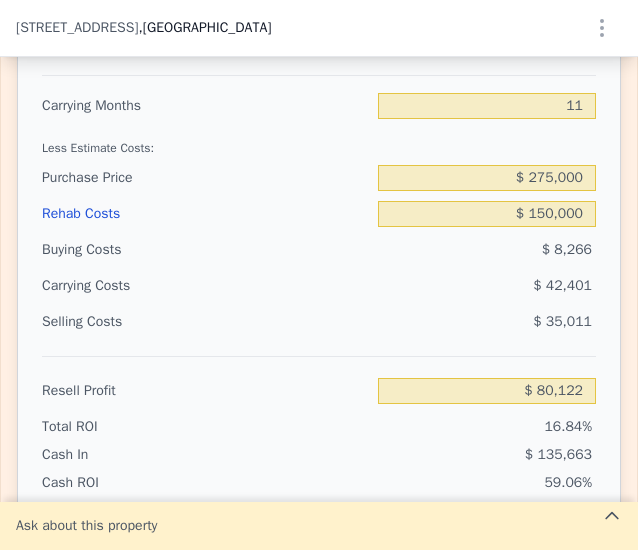 type on "$ 664,000" 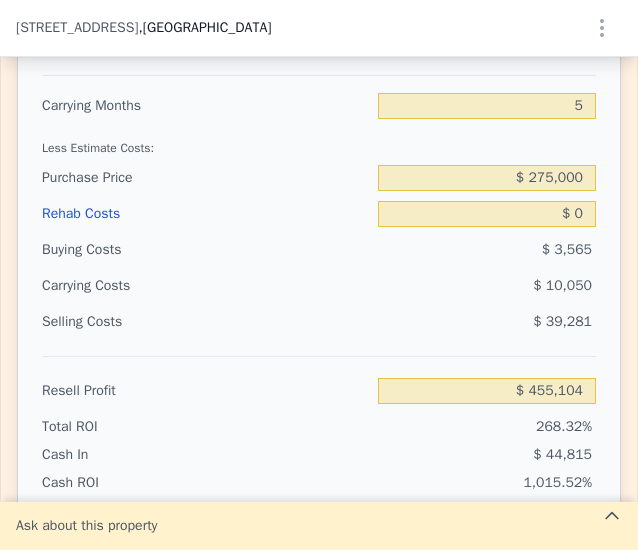 click on "$ 664,000" at bounding box center (487, 41) 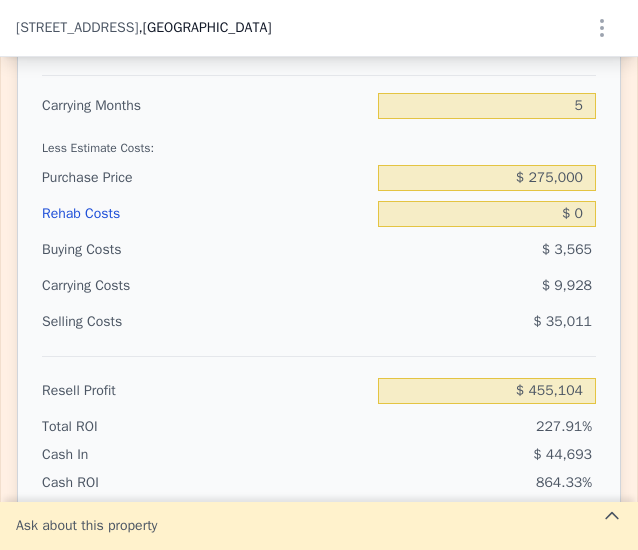type on "$ 590,800" 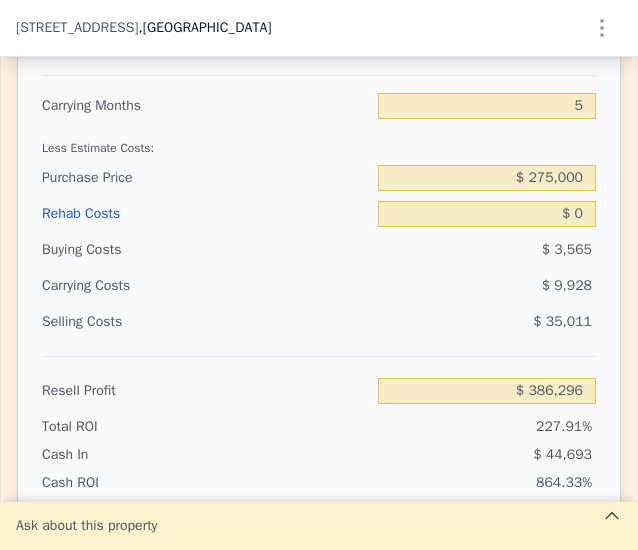 type on "$ 590,800" 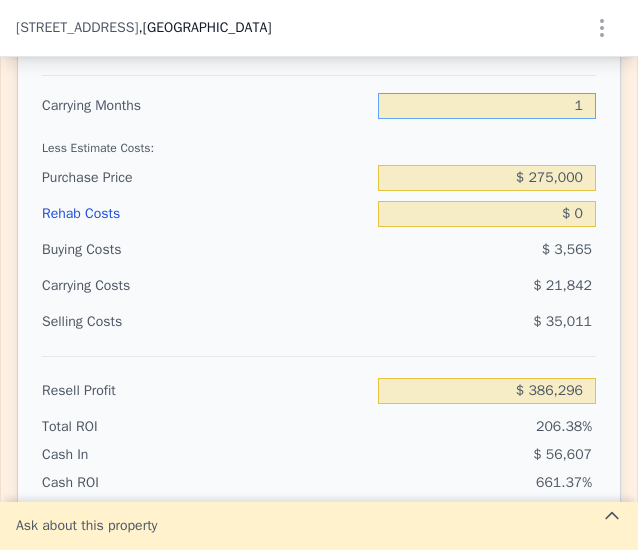 type on "11" 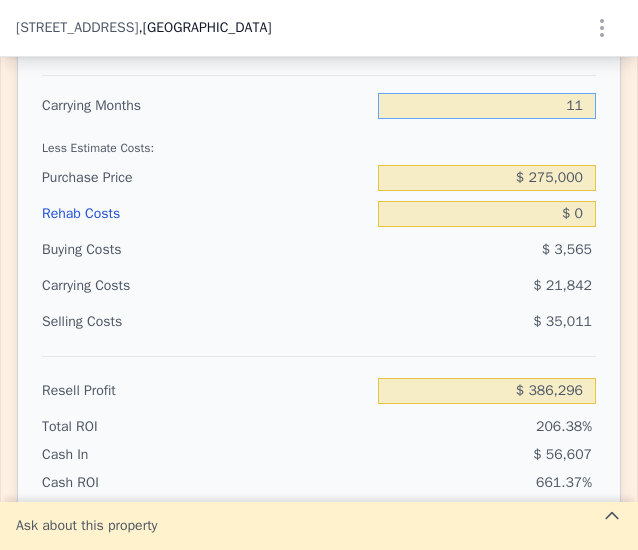 type on "$ 374,382" 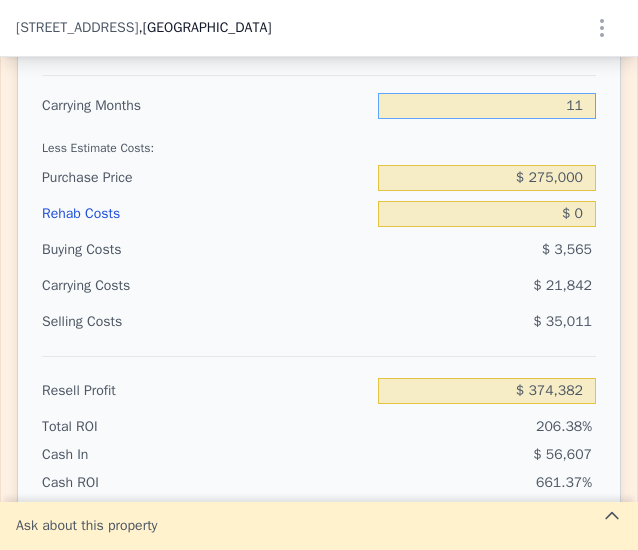 type on "11" 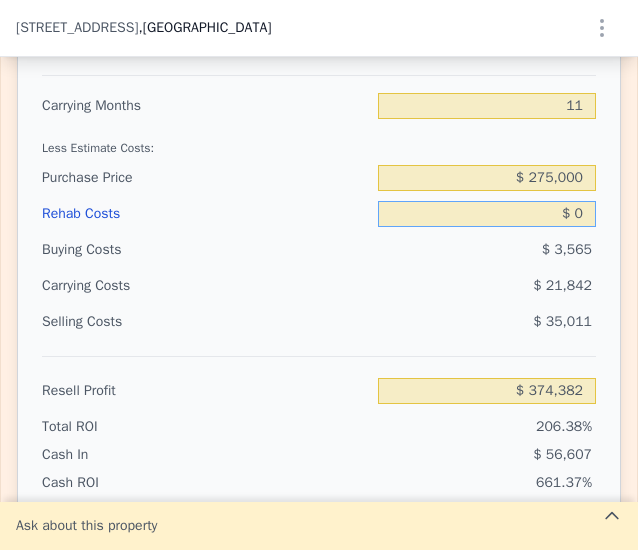 type on "$ 242,609" 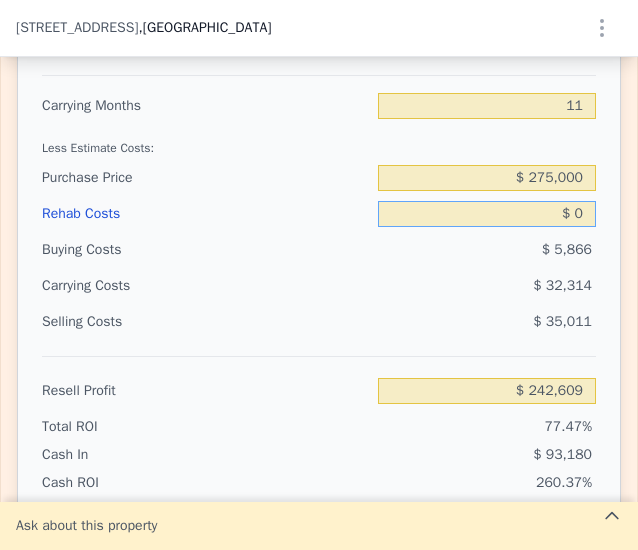 type on "$ 1" 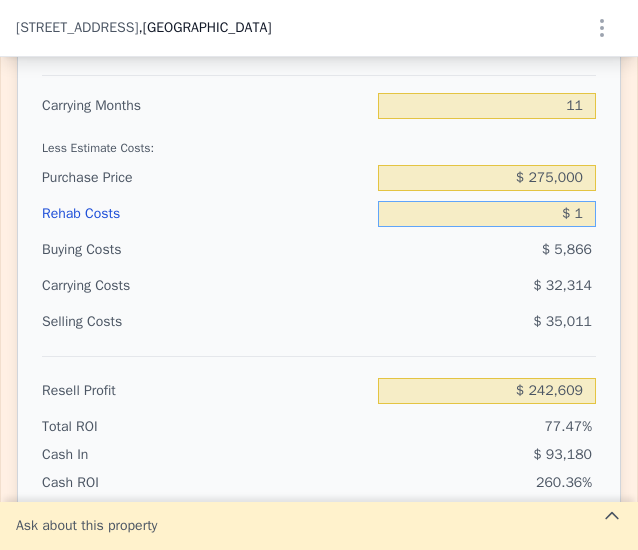 type on "$ 242,608" 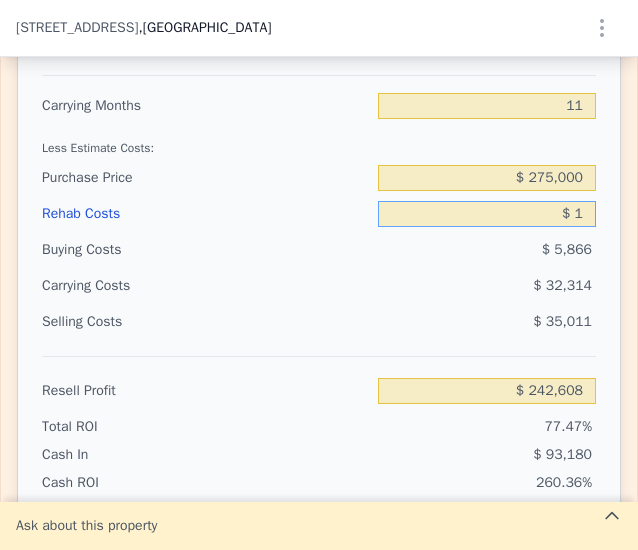 type on "$ 15" 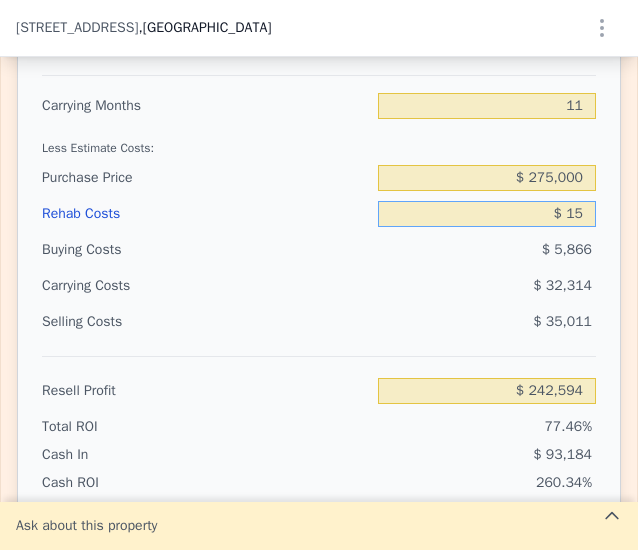 type on "$ 150" 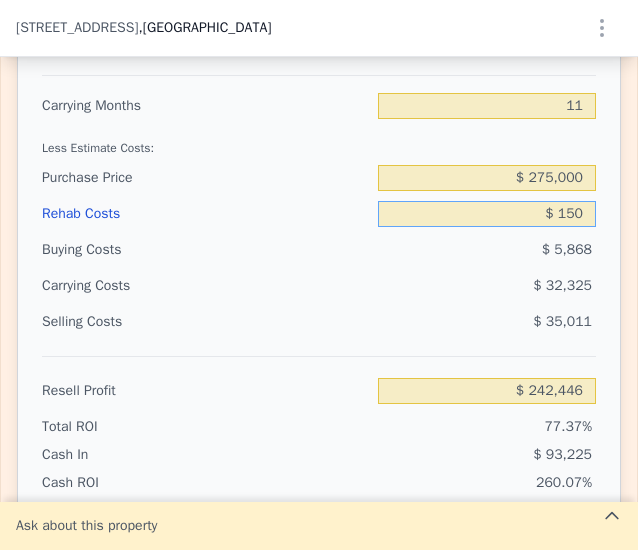 type on "$ 1,500" 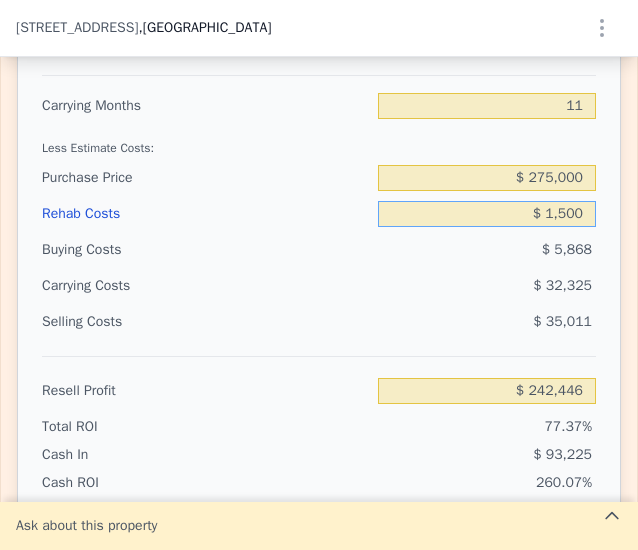 type on "$ 240,953" 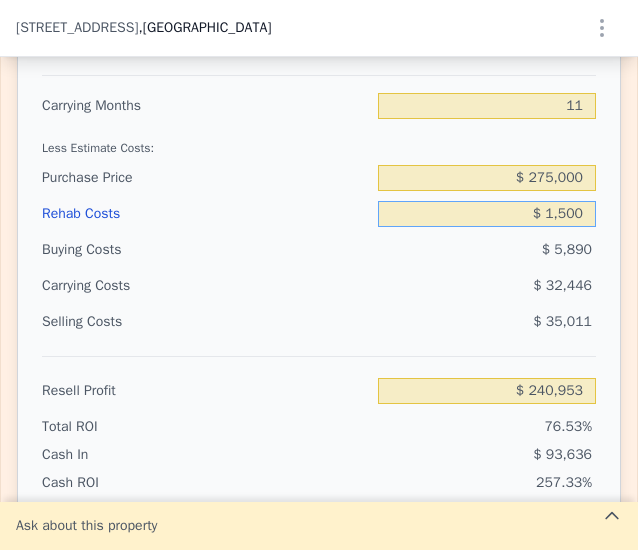 type on "$ 15,000" 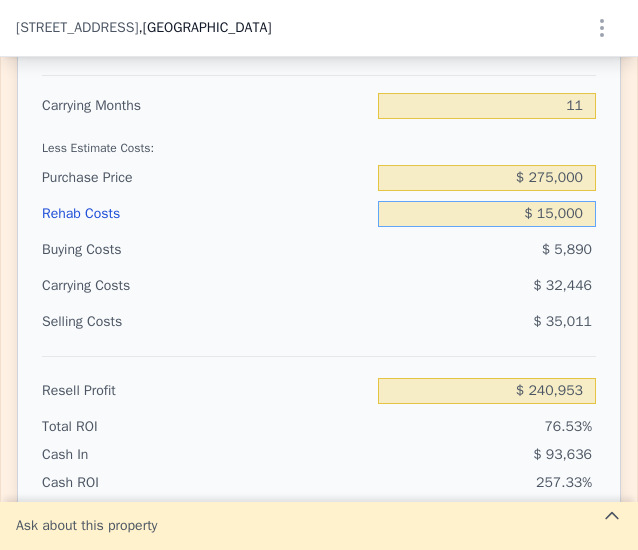 type on "$ 226,049" 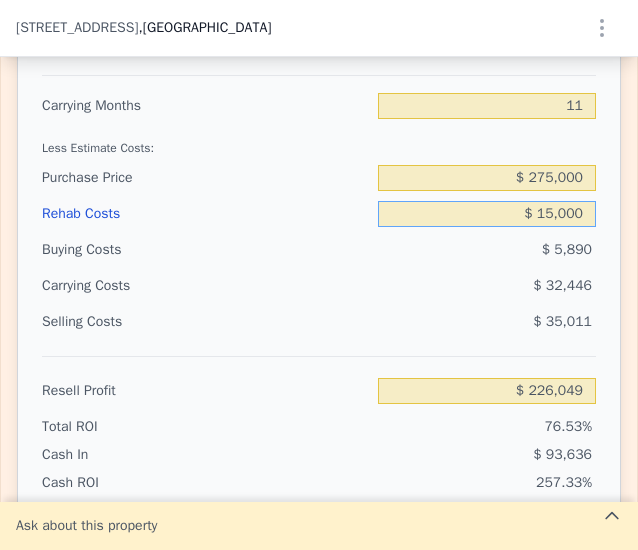 type on "$ 150,000" 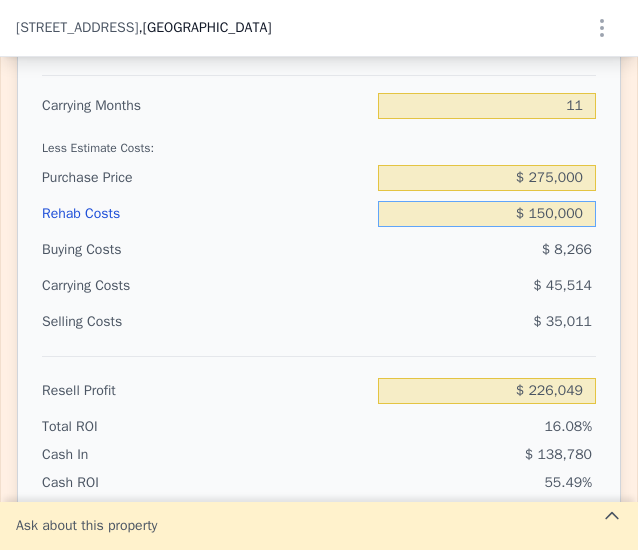 type on "$ 77,009" 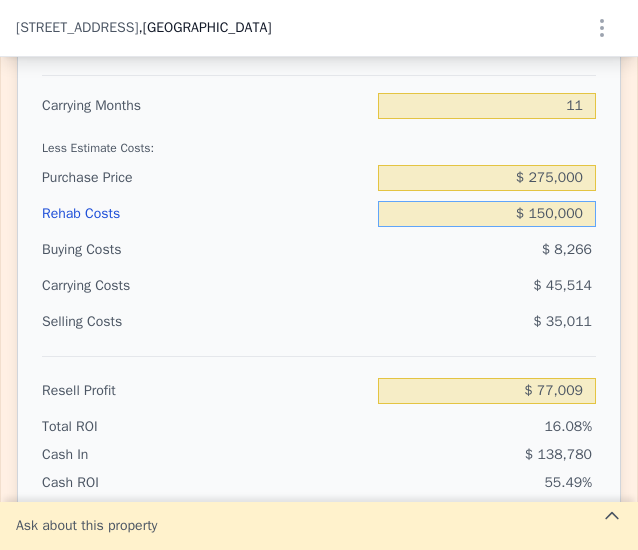type on "$ 150,000" 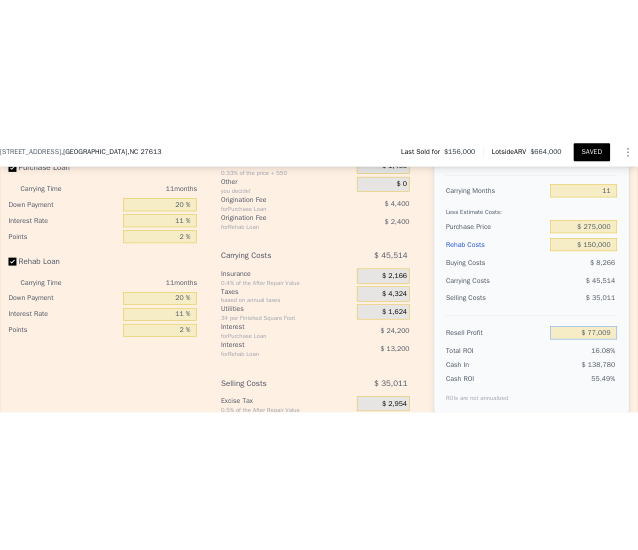 scroll, scrollTop: 3053, scrollLeft: 0, axis: vertical 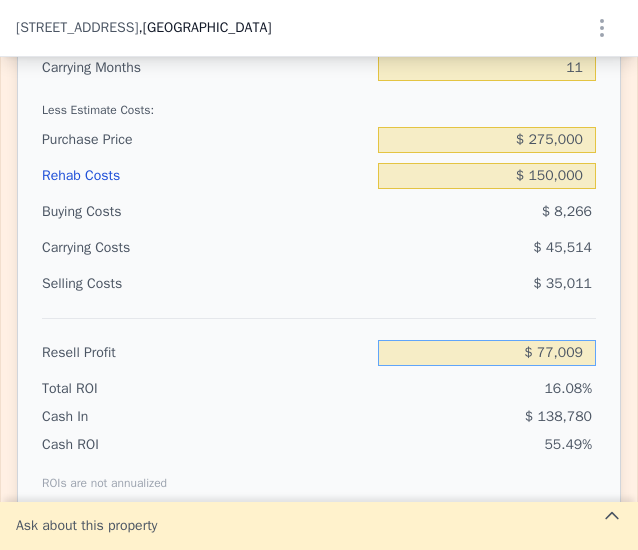 type on "$ 664,000" 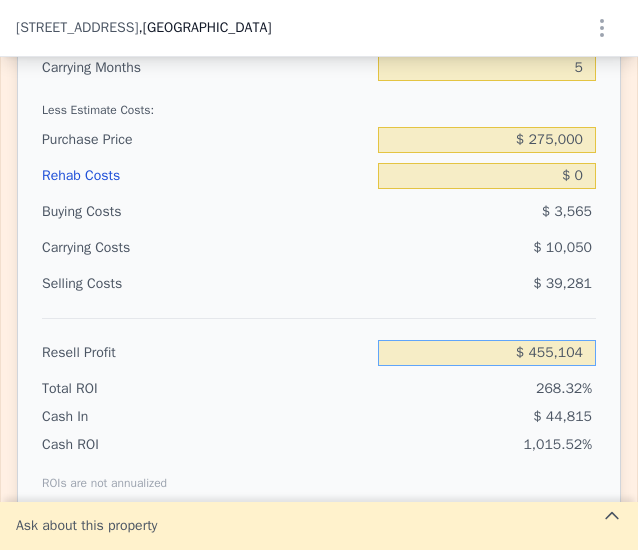 scroll, scrollTop: 3700, scrollLeft: 0, axis: vertical 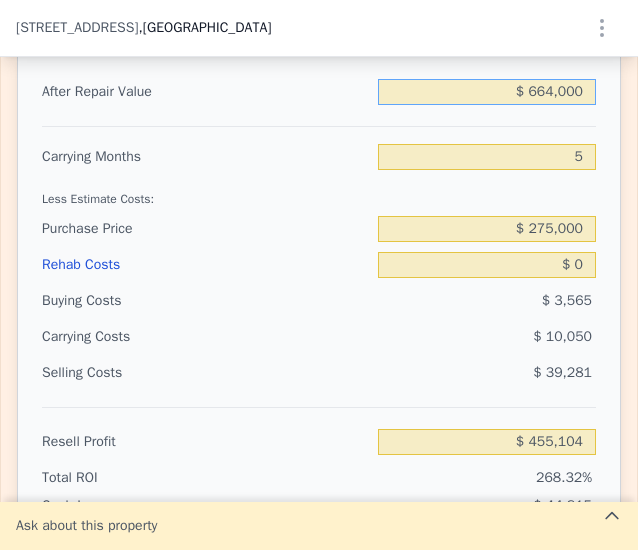 click on "$ 664,000" at bounding box center (487, 92) 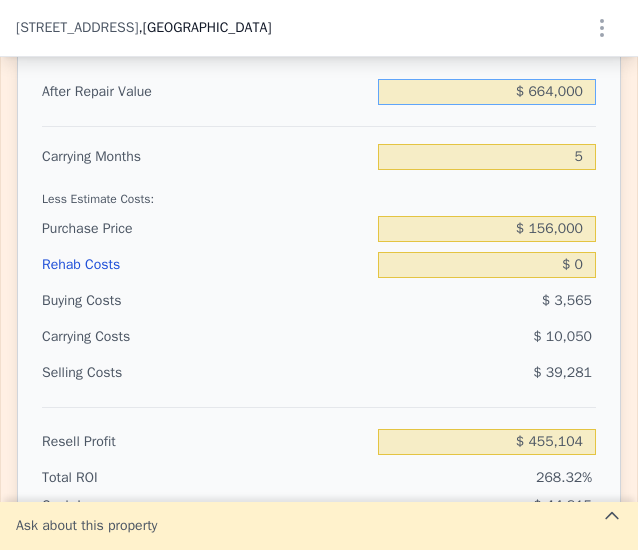 click on "$ 664,000" at bounding box center [487, 92] 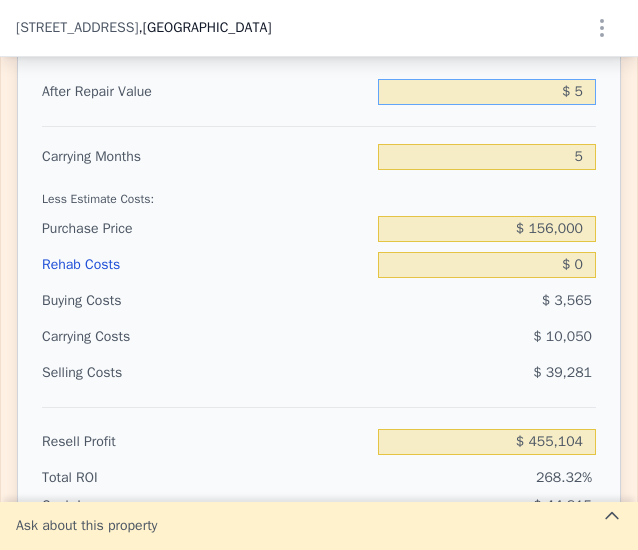 type on "-$ 169,053" 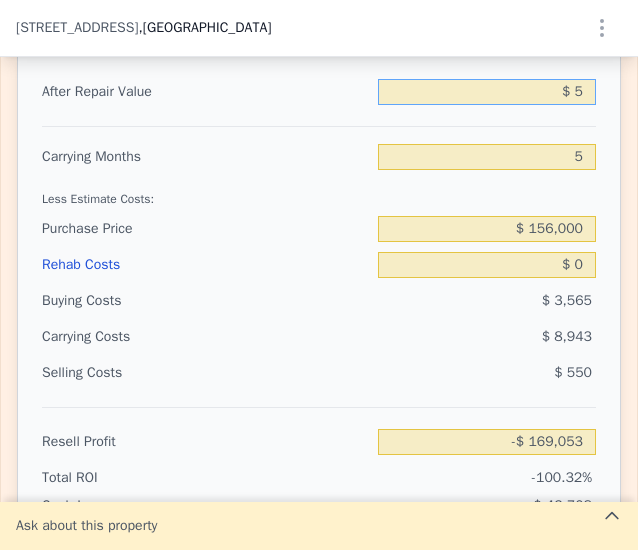 type on "$ 59" 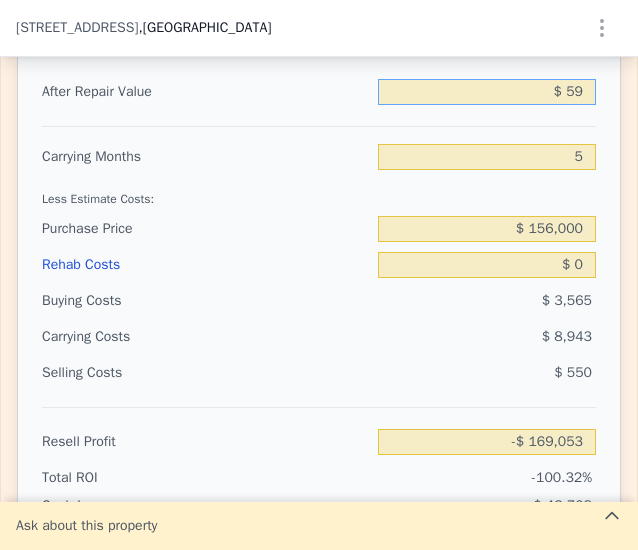 type on "-$ 169,001" 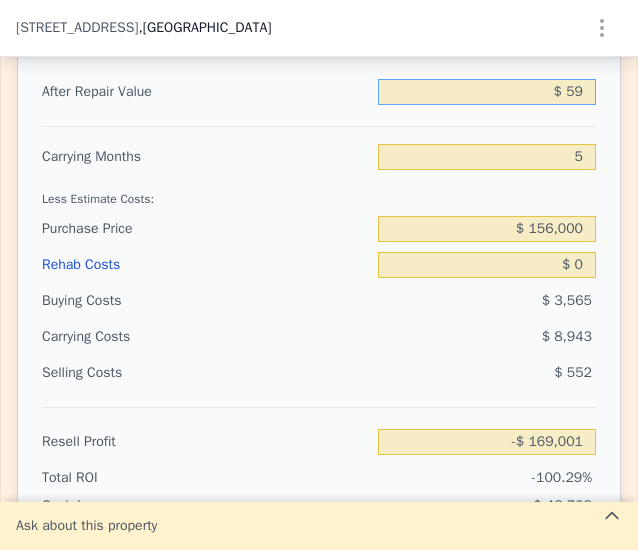 type on "$ 590" 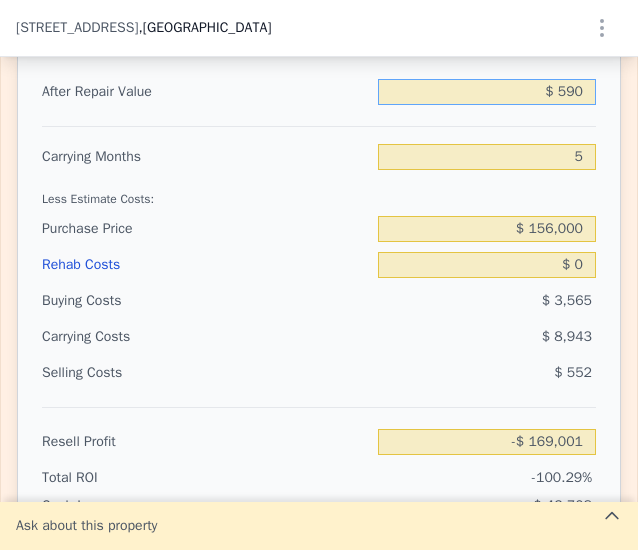 type on "-$ 168,504" 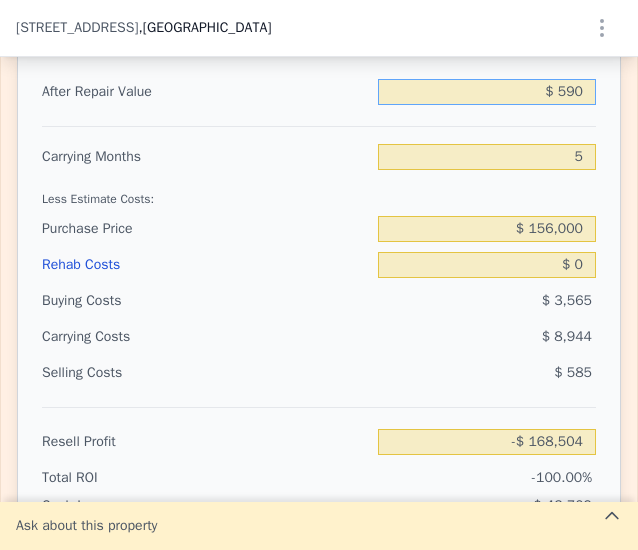 type on "$ 5,908" 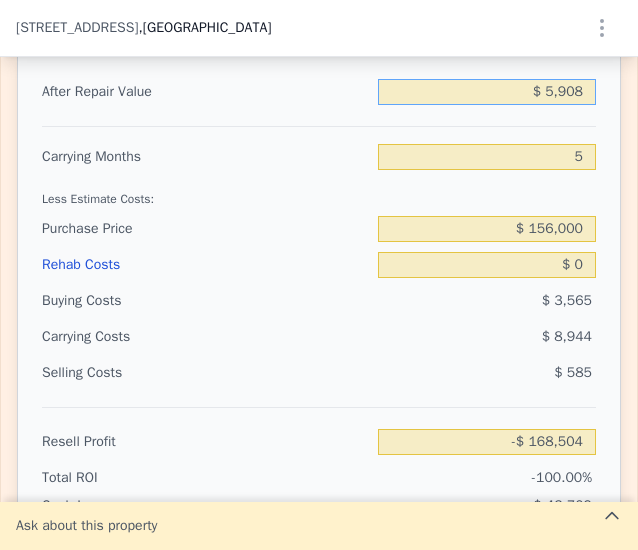 type on "-$ 163,506" 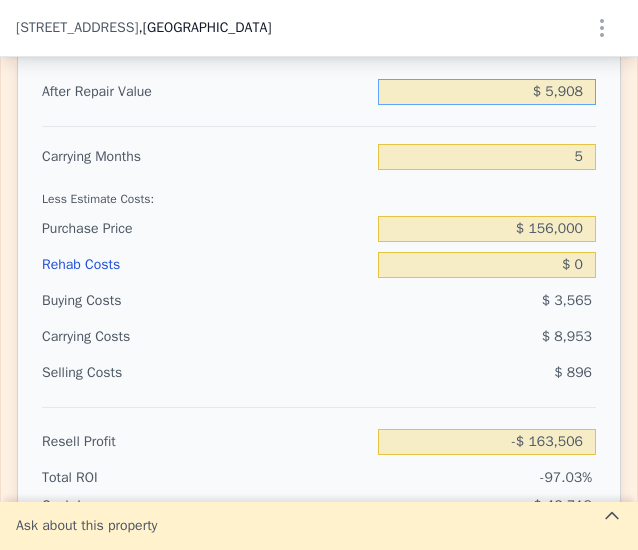 type on "$ 59,080" 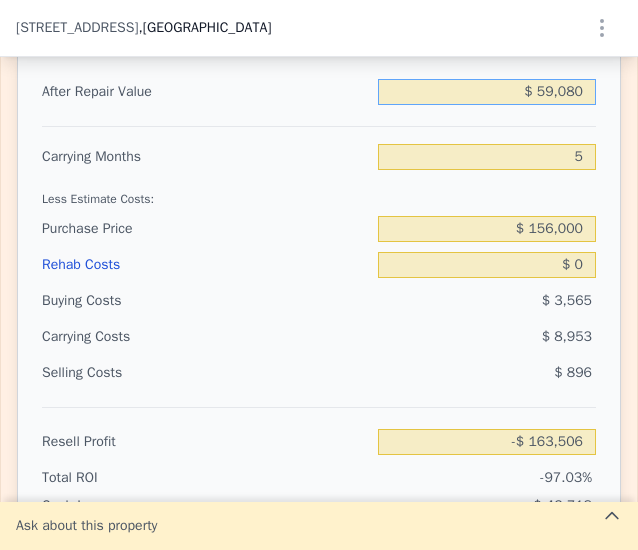 type 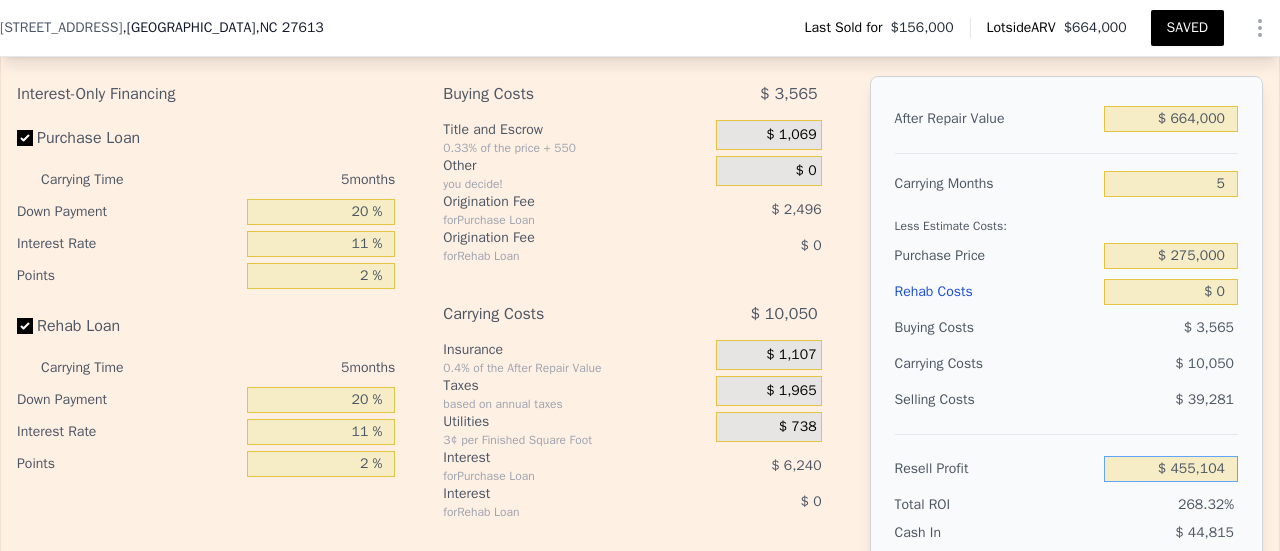 scroll, scrollTop: 2920, scrollLeft: 0, axis: vertical 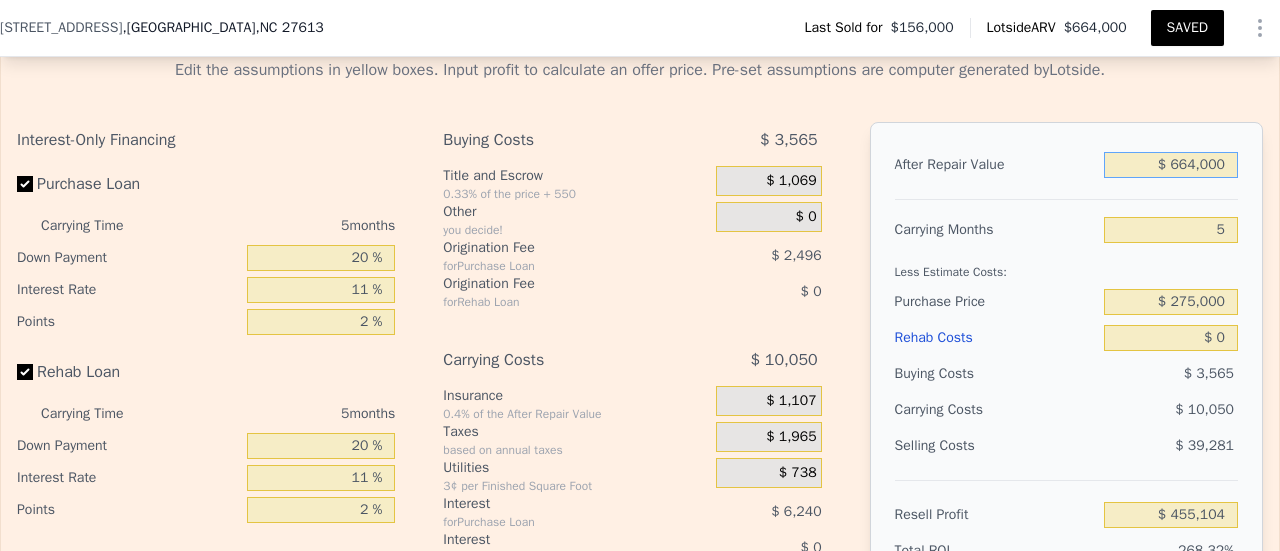 click on "$ 664,000" at bounding box center (1171, 165) 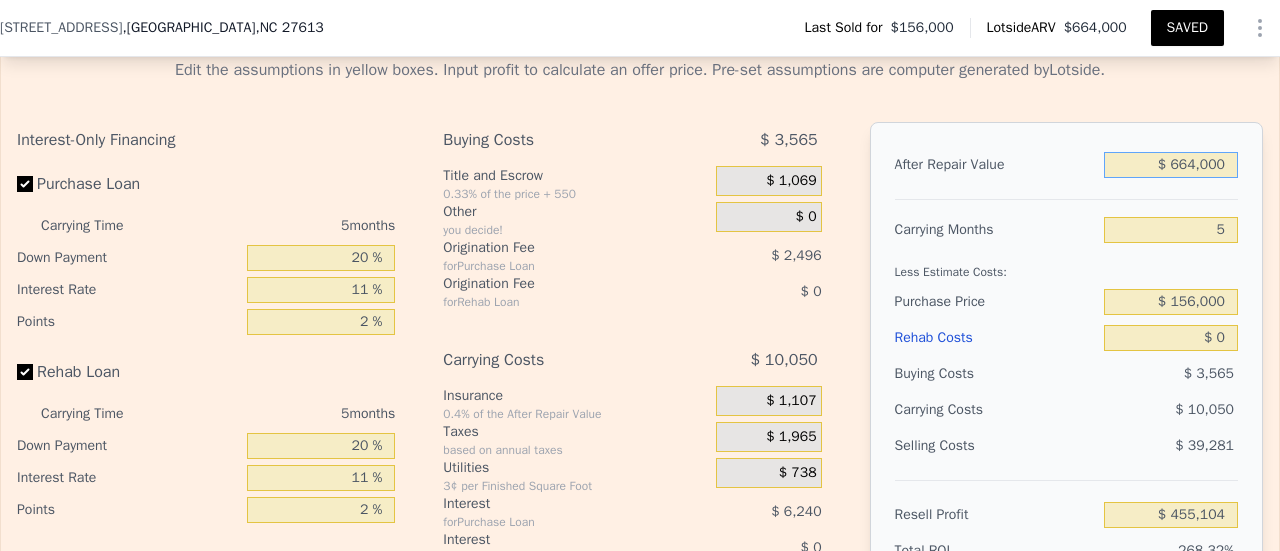 click on "$ 664,000" at bounding box center (1171, 165) 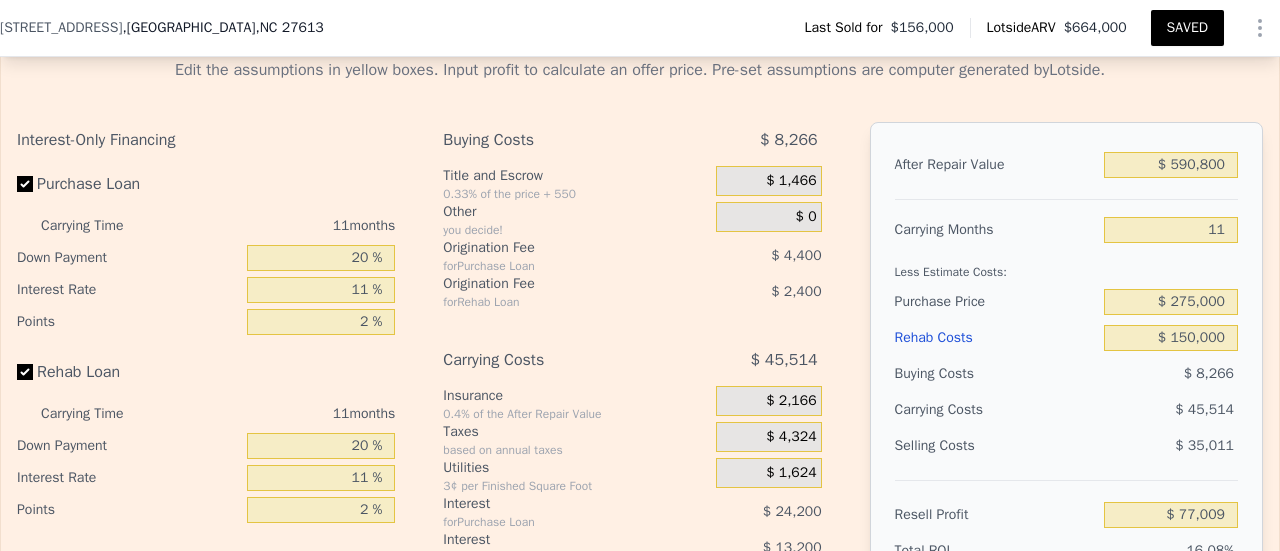 click on "SAVED" at bounding box center [1187, 28] 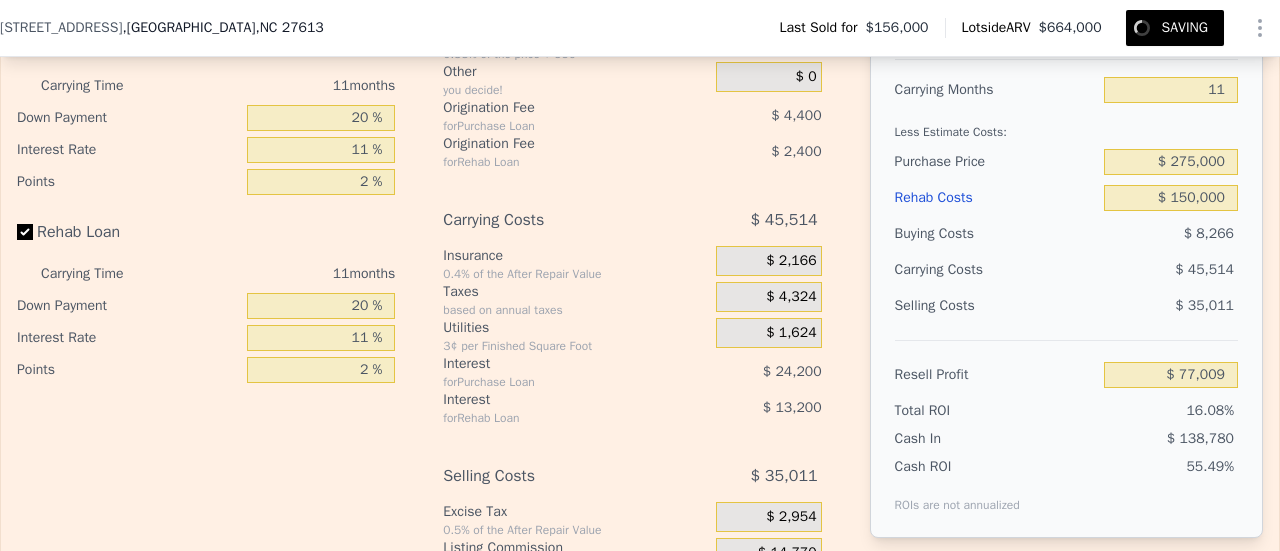 scroll, scrollTop: 3097, scrollLeft: 0, axis: vertical 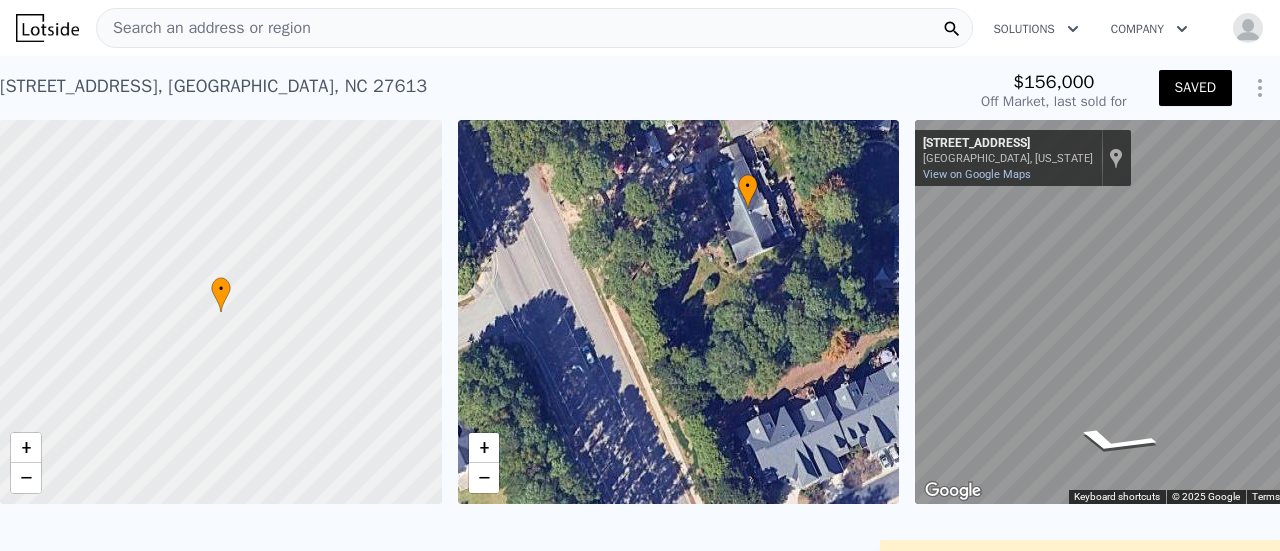 click on "Search an address or region" at bounding box center [534, 28] 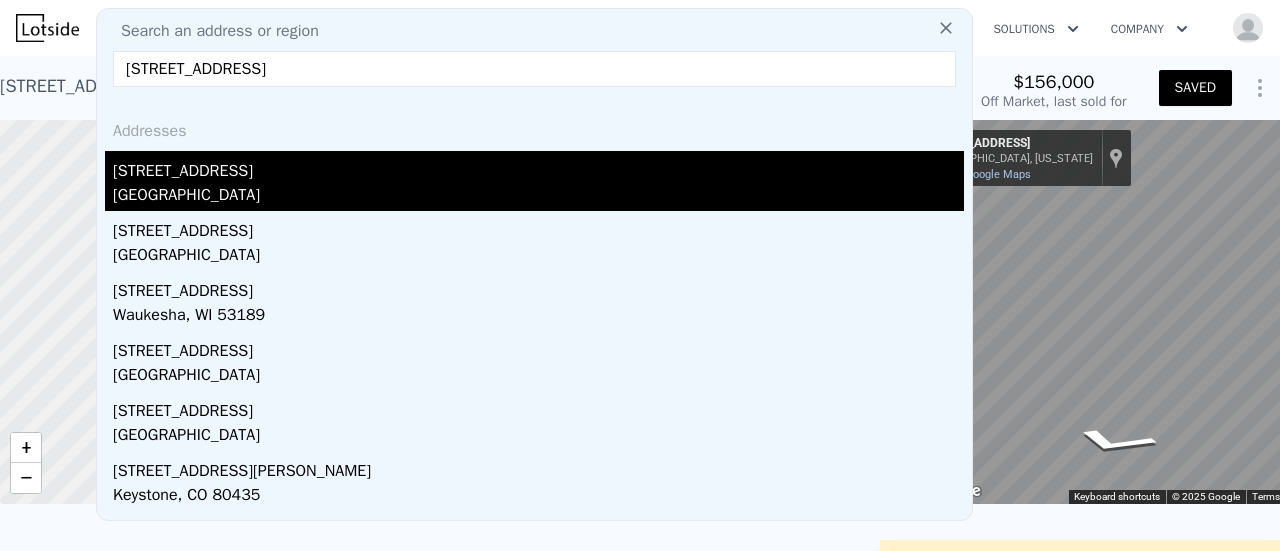 click on "[STREET_ADDRESS]" at bounding box center (538, 167) 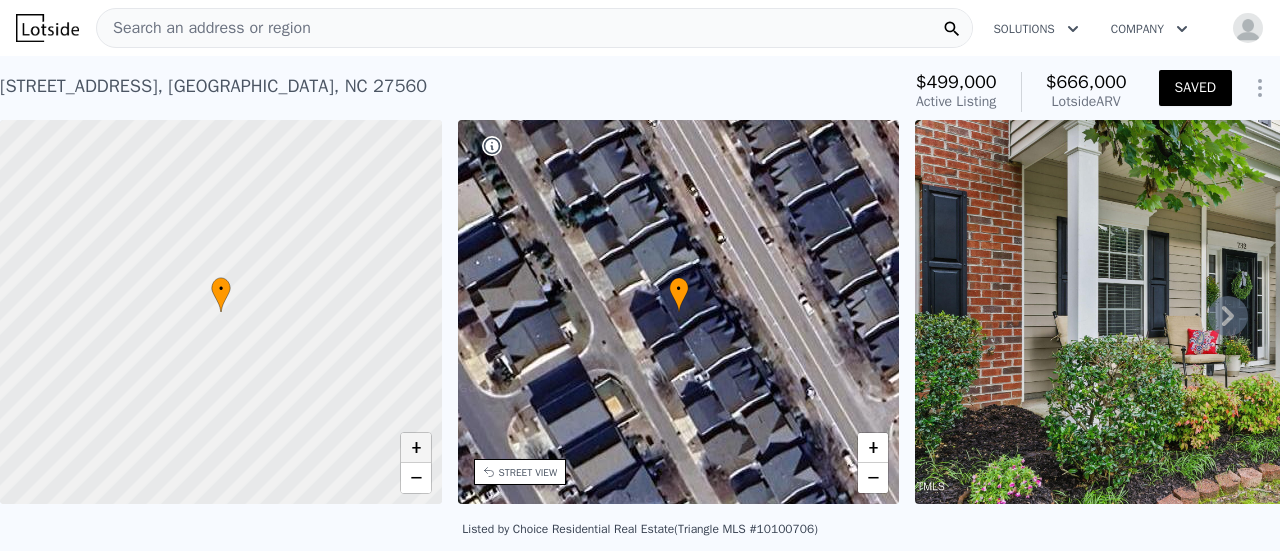 click on "+" at bounding box center [416, 448] 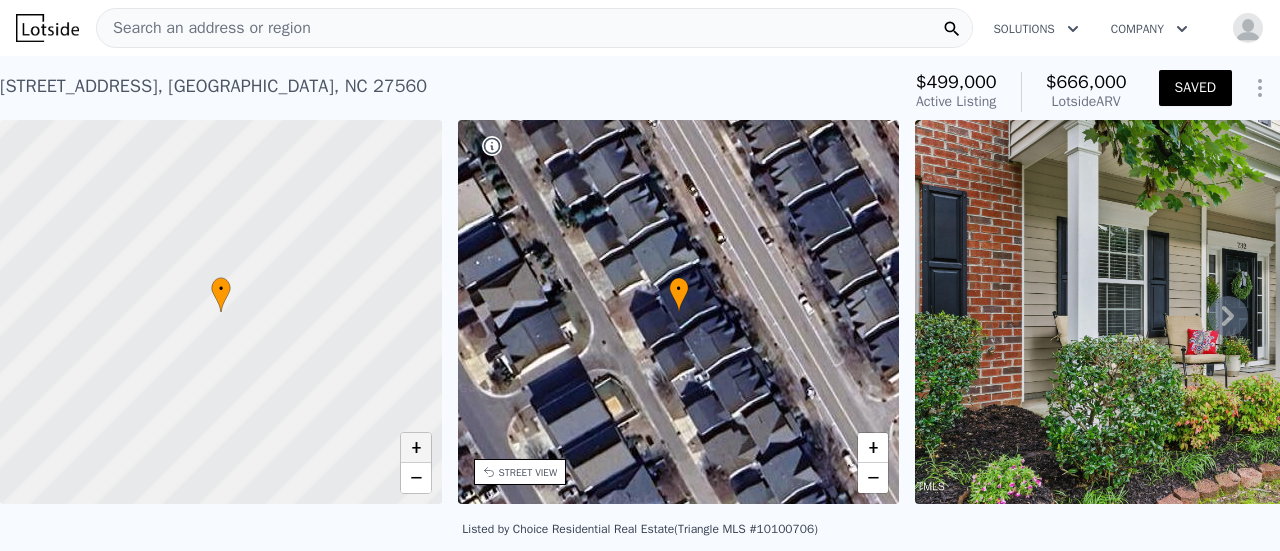 click on "+" at bounding box center (416, 448) 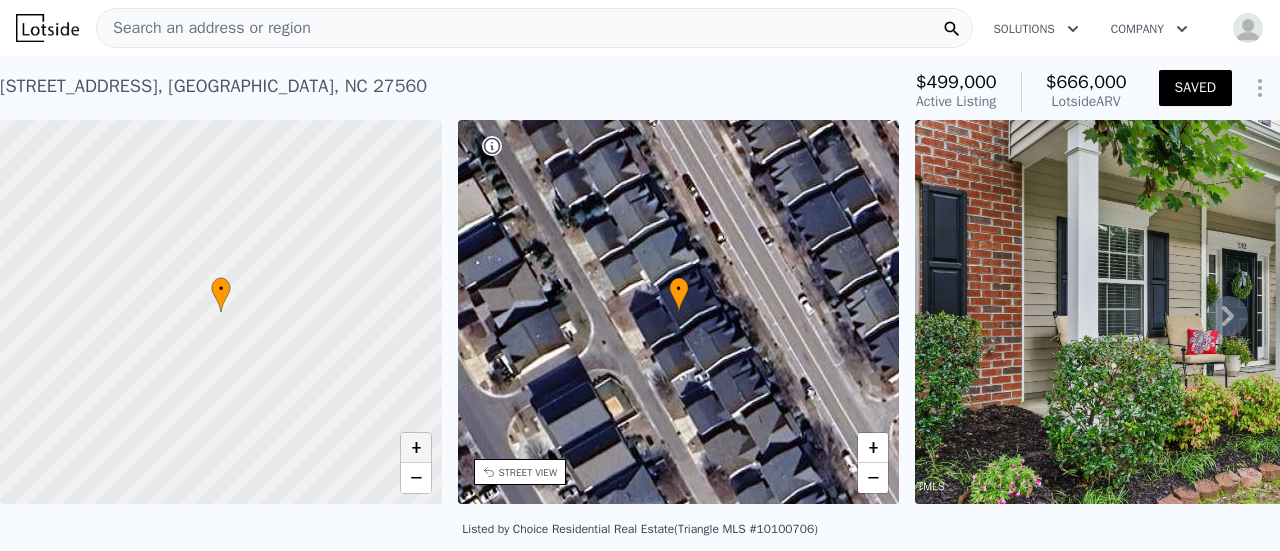 click on "+" at bounding box center (416, 448) 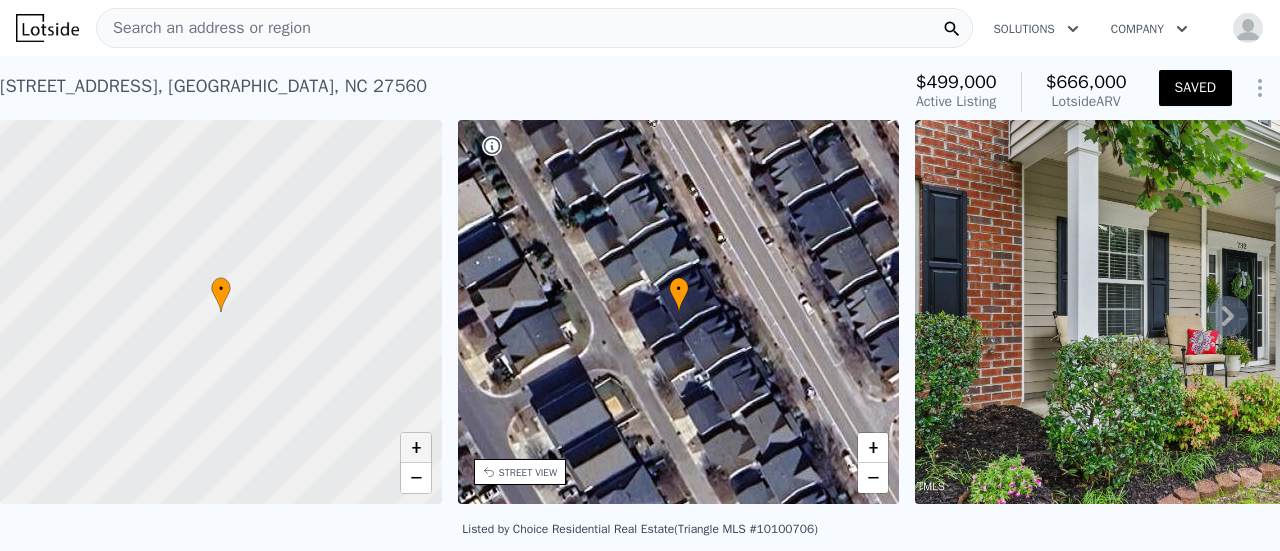 click on "+" at bounding box center [416, 448] 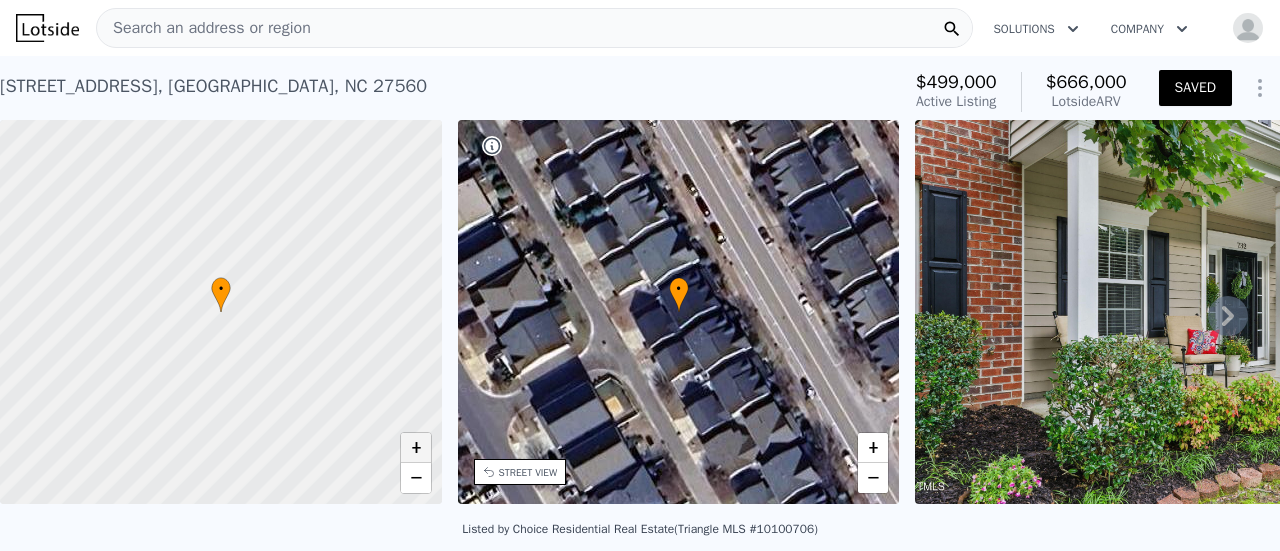 click on "+" at bounding box center (416, 448) 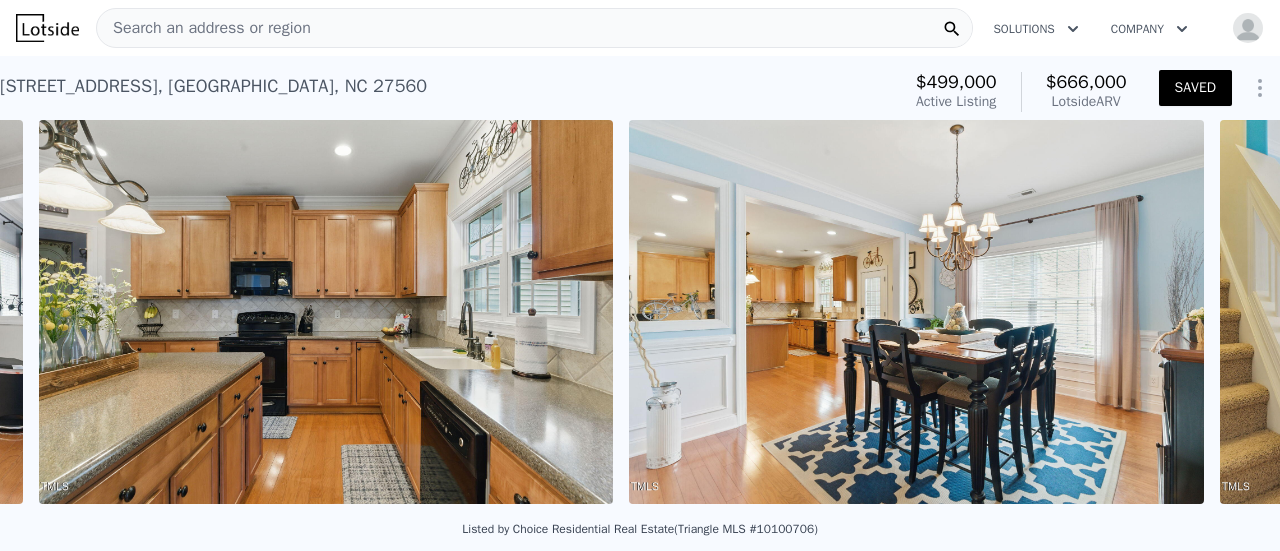 scroll, scrollTop: 0, scrollLeft: 12144, axis: horizontal 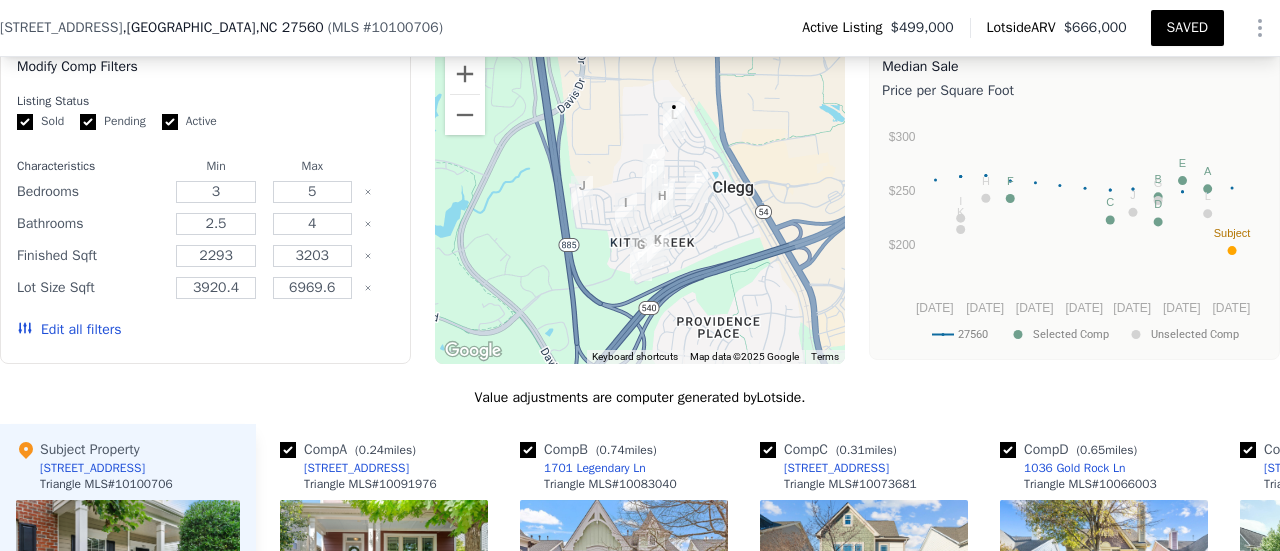 click on "Edit all filters" at bounding box center [69, 330] 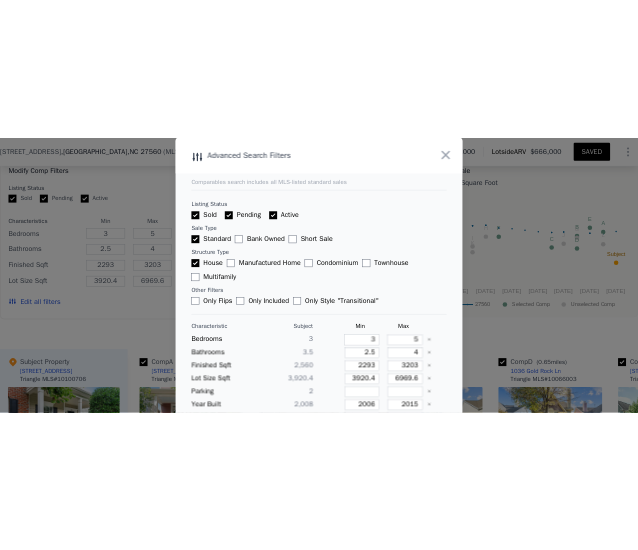 scroll, scrollTop: 0, scrollLeft: 15173, axis: horizontal 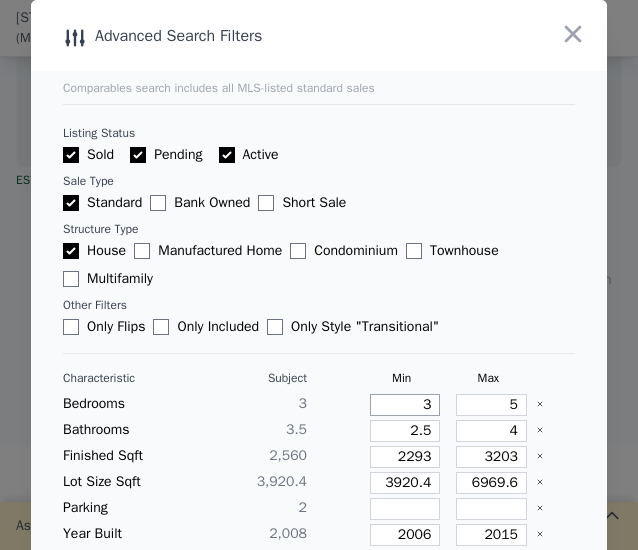 click on "3" at bounding box center [405, 405] 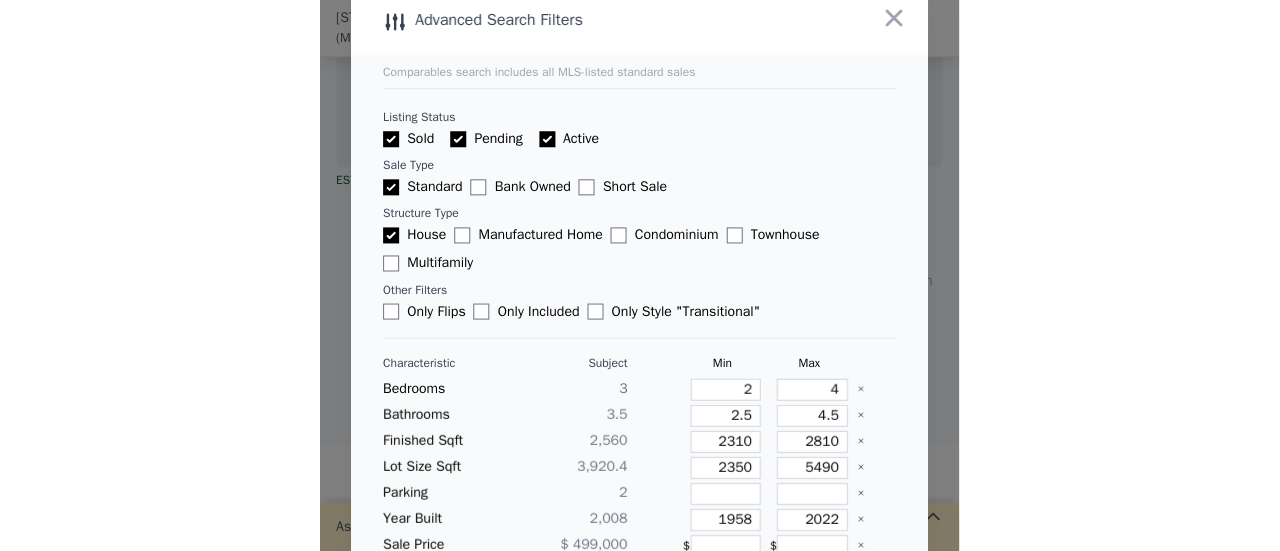scroll, scrollTop: 168, scrollLeft: 0, axis: vertical 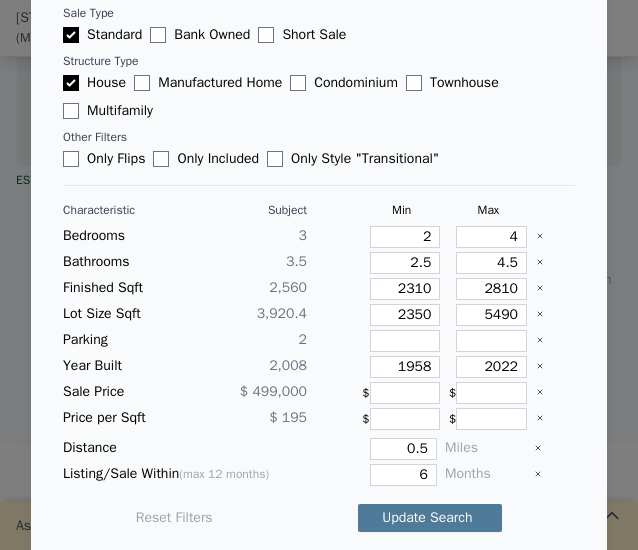 click on "Update Search" at bounding box center [430, 518] 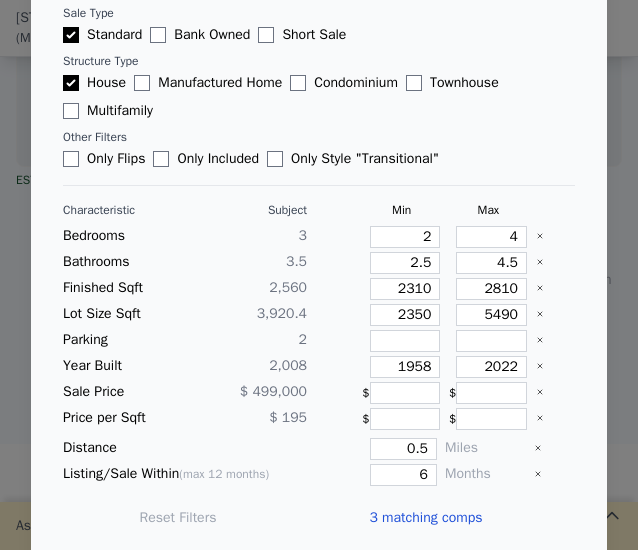 click on "3 matching comps" at bounding box center [425, 518] 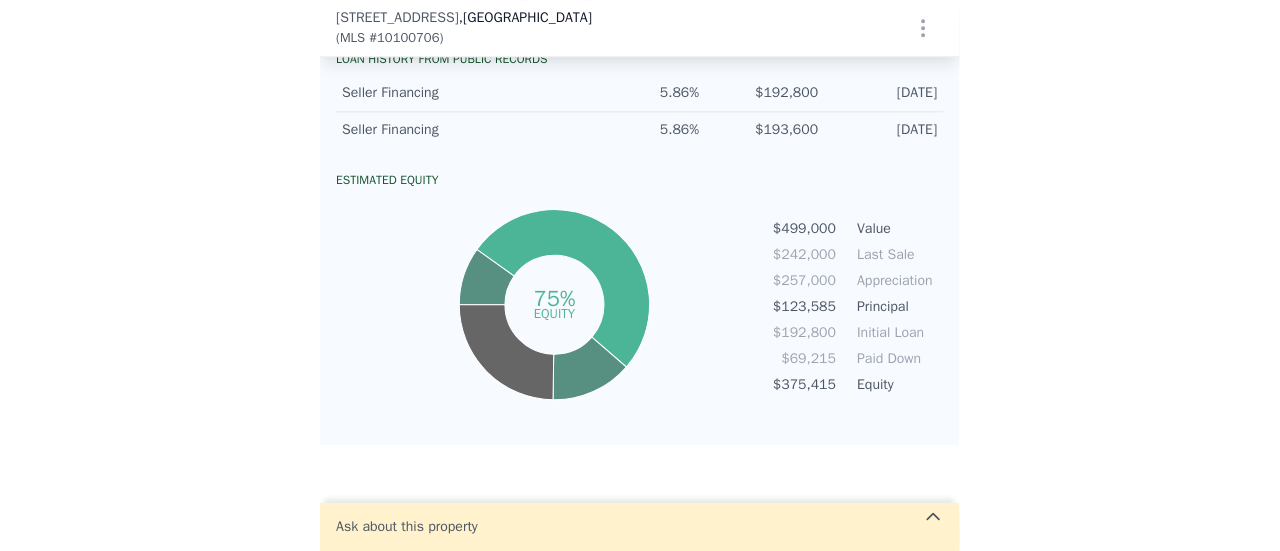 scroll, scrollTop: 0, scrollLeft: 23883, axis: horizontal 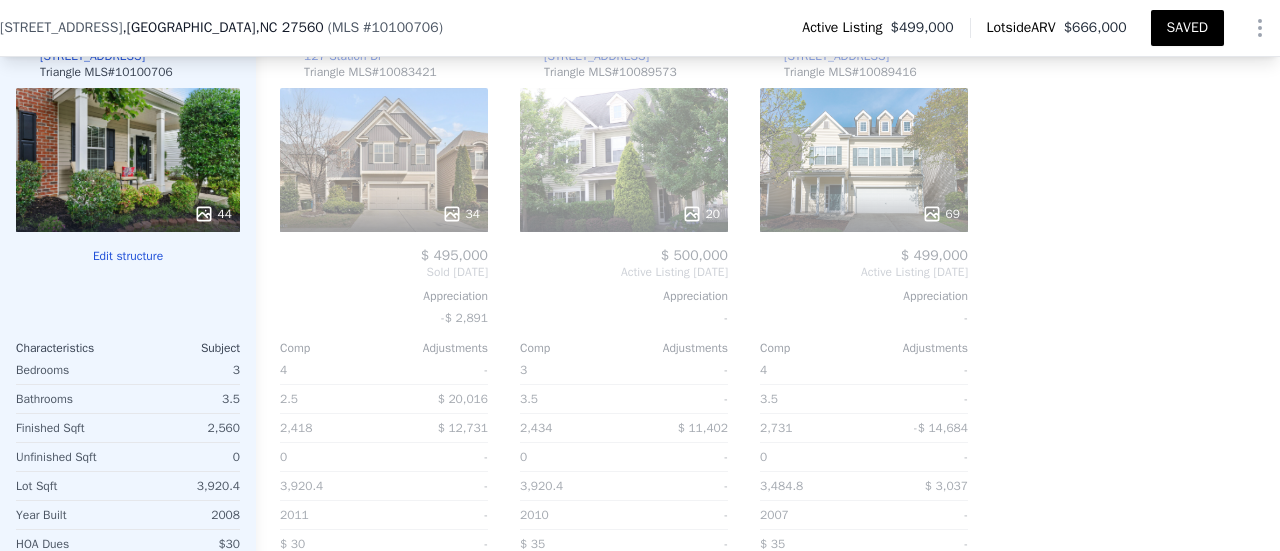 click on "SAVED" at bounding box center (1187, 28) 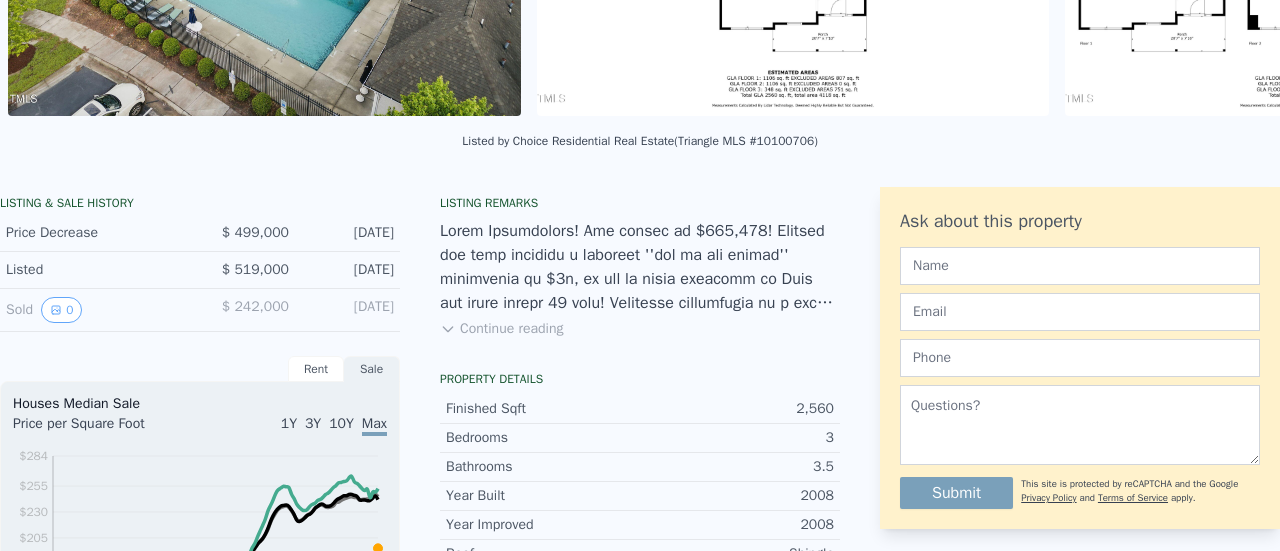 scroll, scrollTop: 0, scrollLeft: 0, axis: both 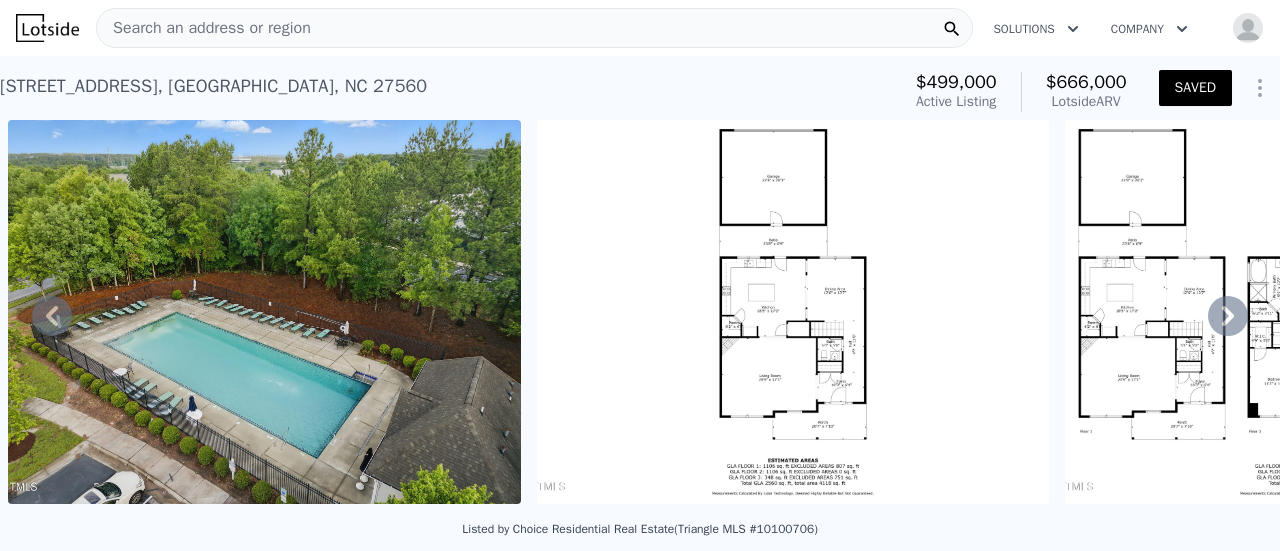 click on "Search an address or region" at bounding box center [534, 28] 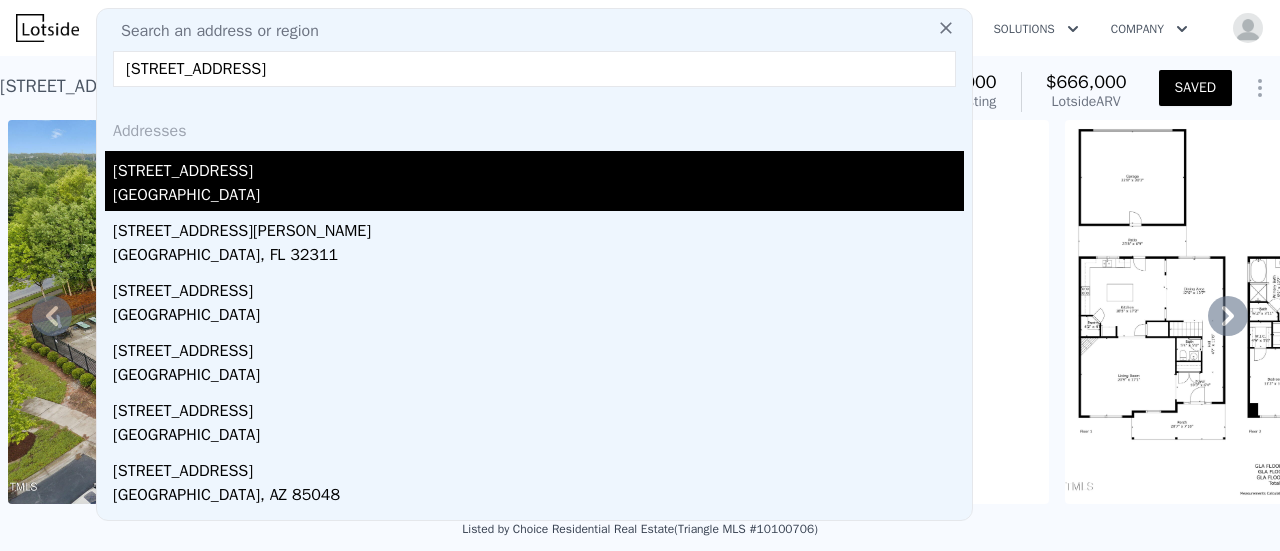 click on "[GEOGRAPHIC_DATA]" at bounding box center [538, 197] 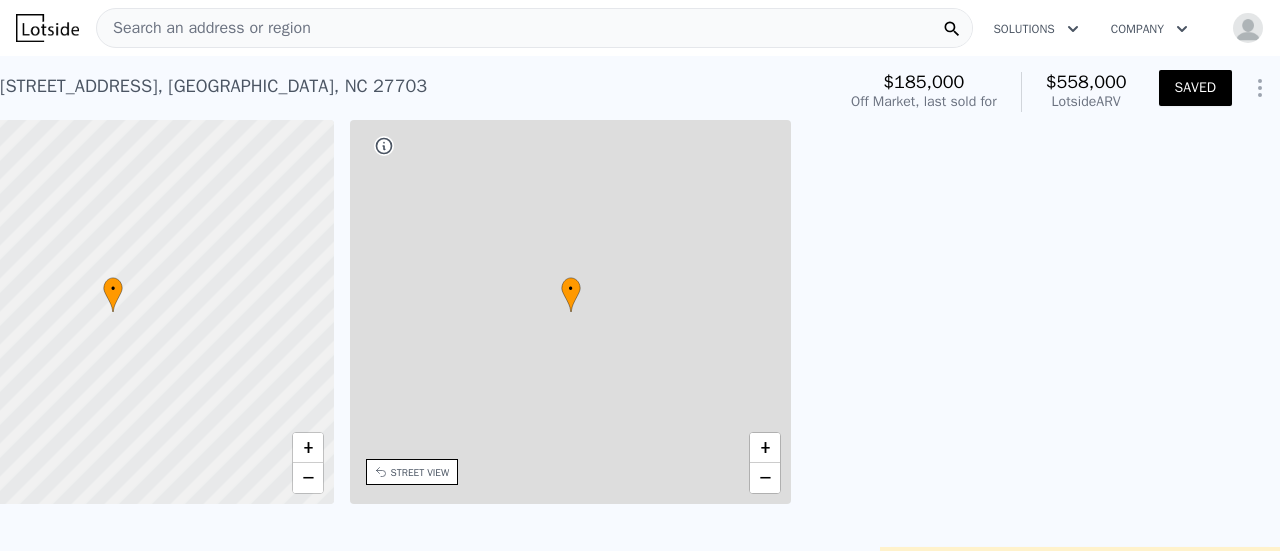 scroll, scrollTop: 0, scrollLeft: 465, axis: horizontal 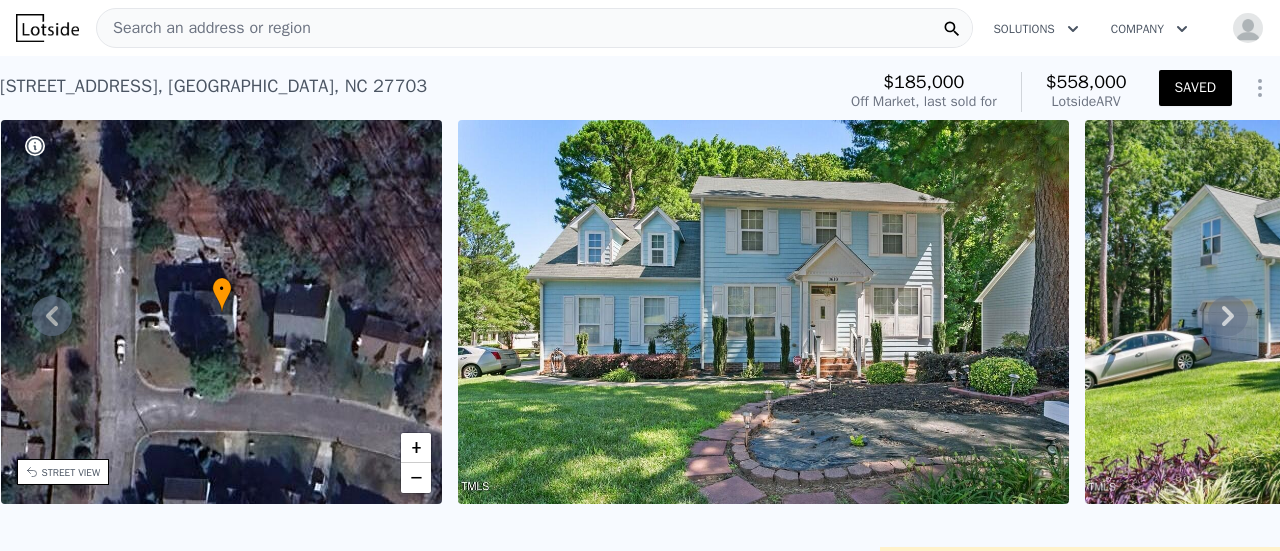 click 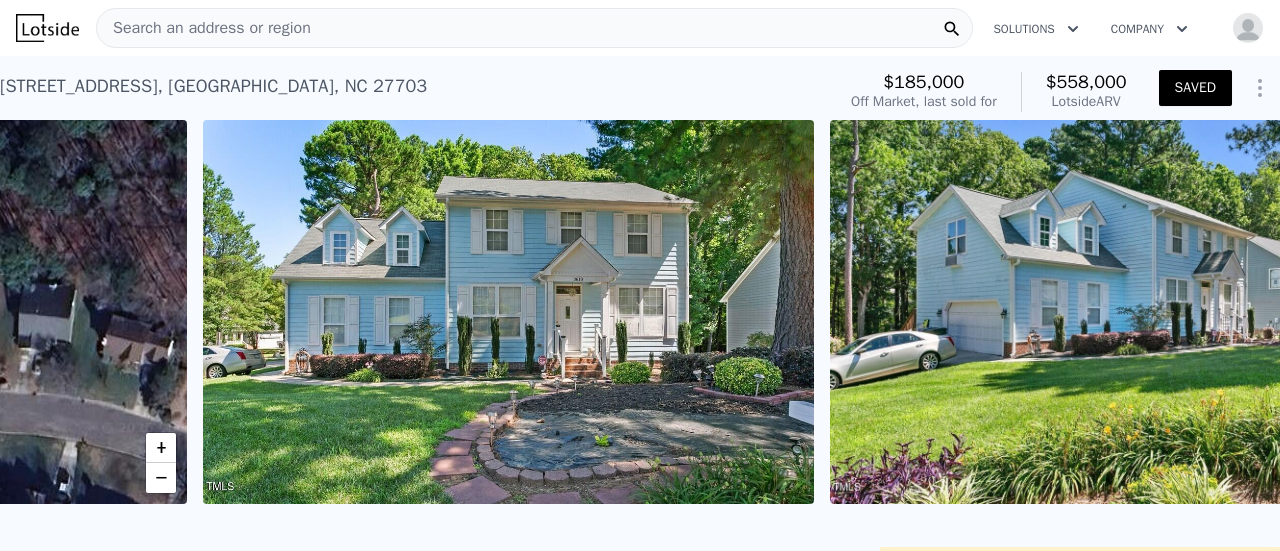 scroll, scrollTop: 0, scrollLeft: 915, axis: horizontal 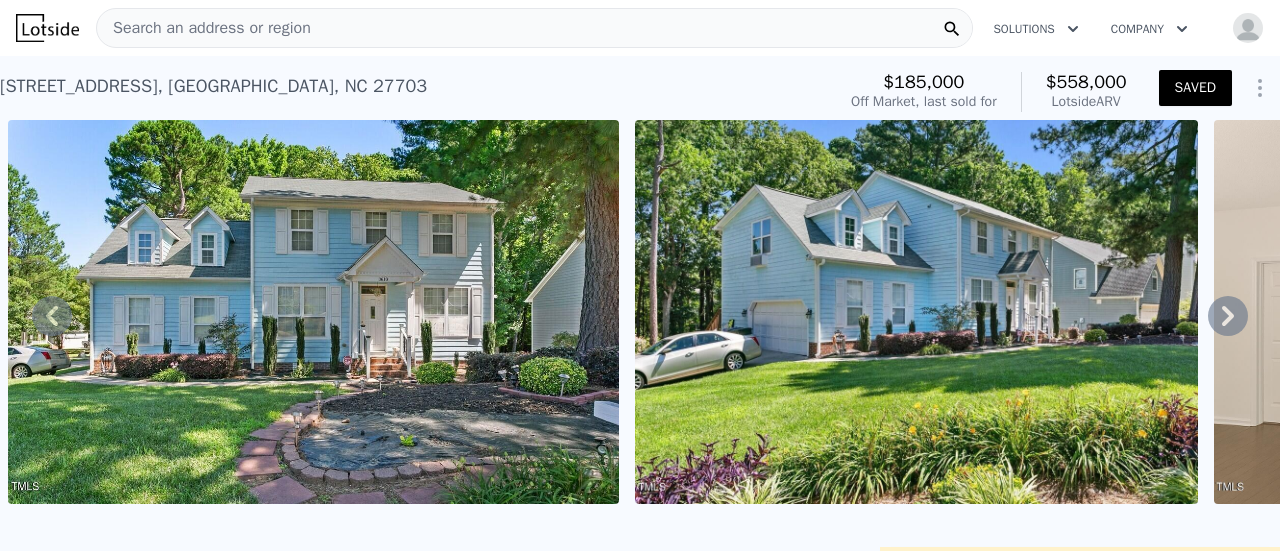 click 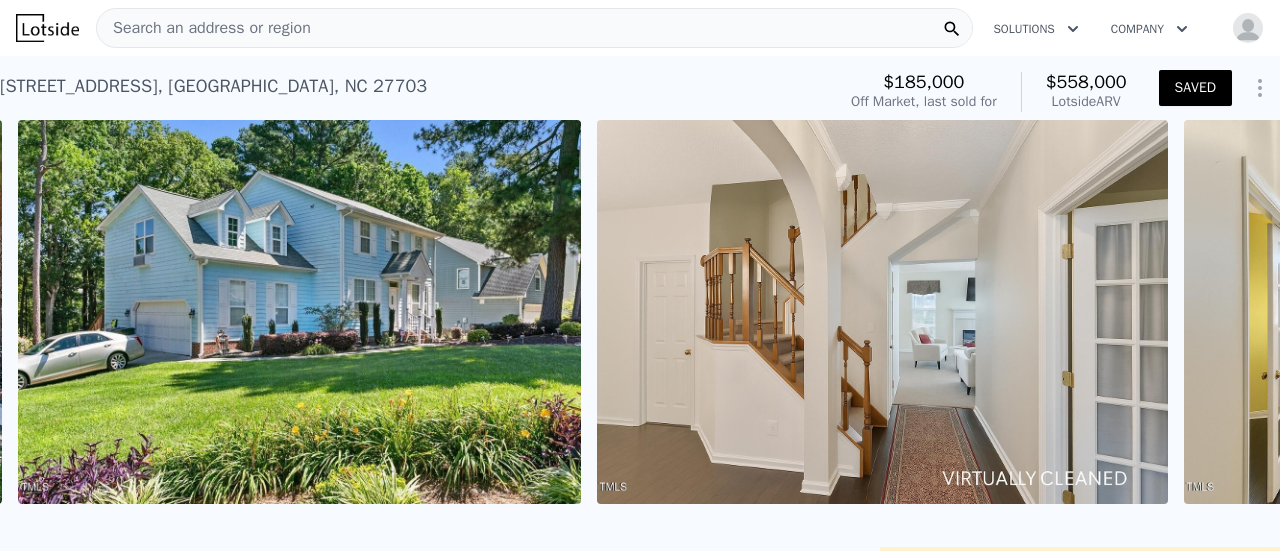 scroll, scrollTop: 0, scrollLeft: 1542, axis: horizontal 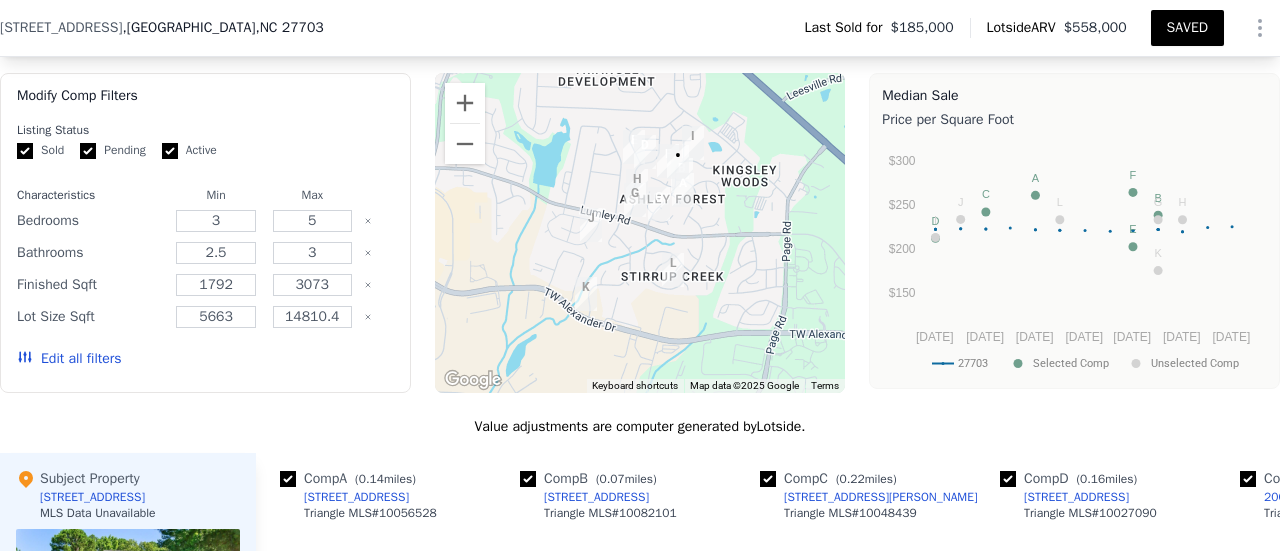 click on "Edit all filters" at bounding box center (69, 359) 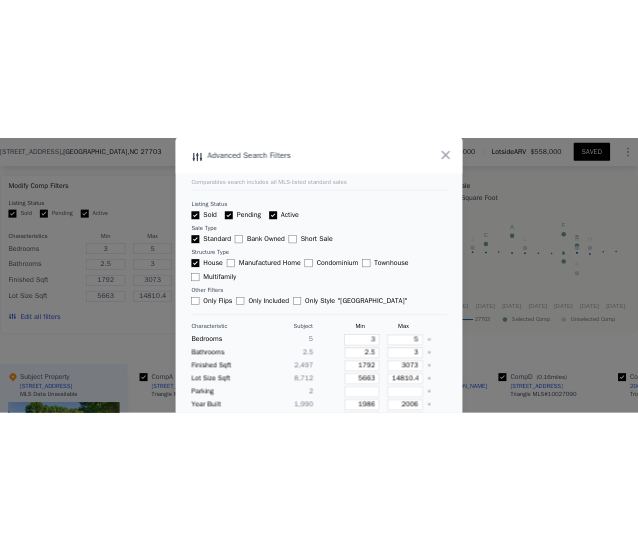 scroll, scrollTop: 0, scrollLeft: 6793, axis: horizontal 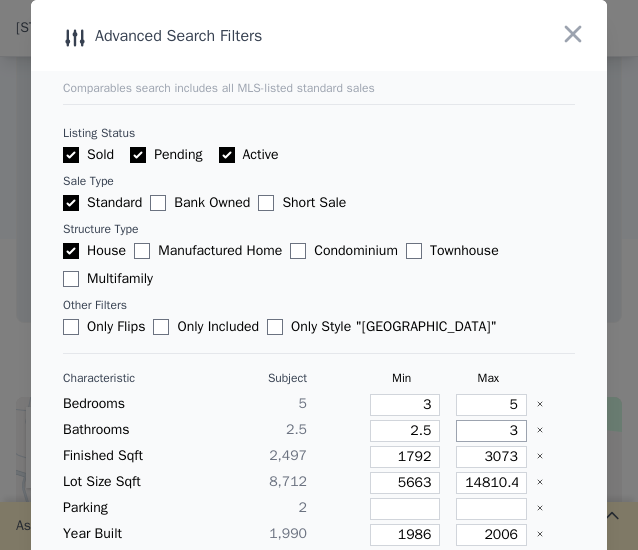 drag, startPoint x: 487, startPoint y: 427, endPoint x: 526, endPoint y: 437, distance: 40.261642 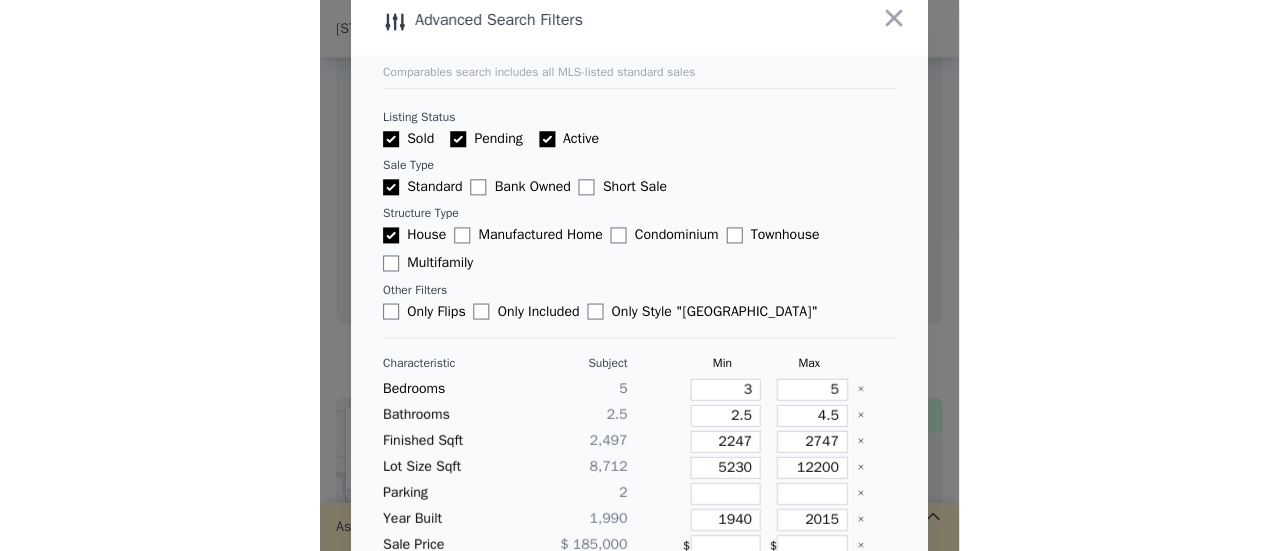 scroll, scrollTop: 168, scrollLeft: 0, axis: vertical 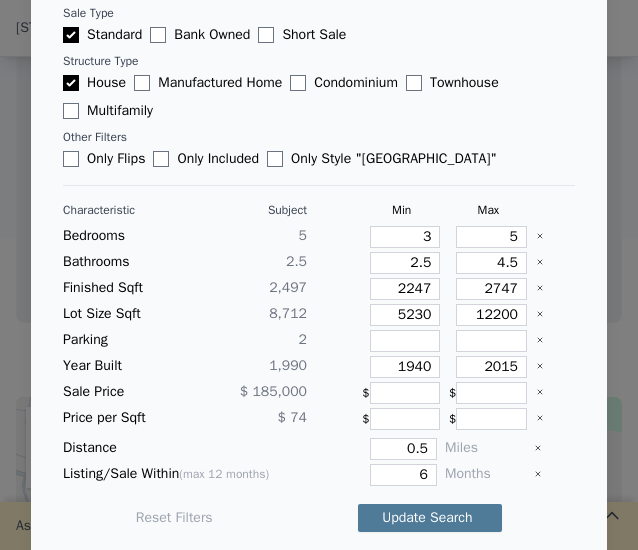 click on "Update Search" at bounding box center (430, 518) 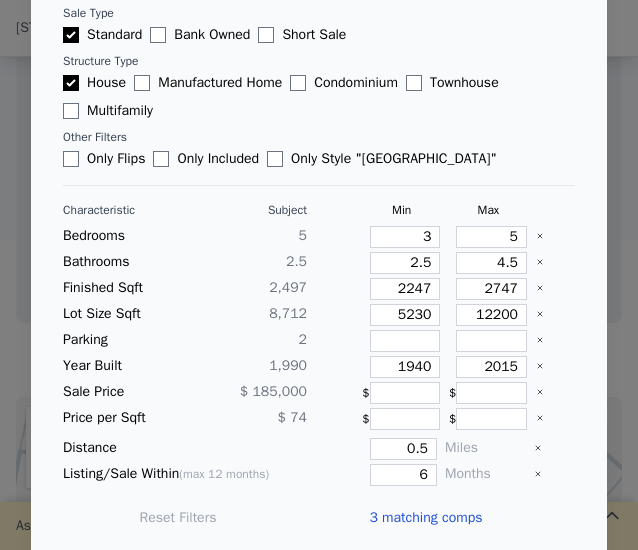 click on "3 matching comps" at bounding box center [425, 518] 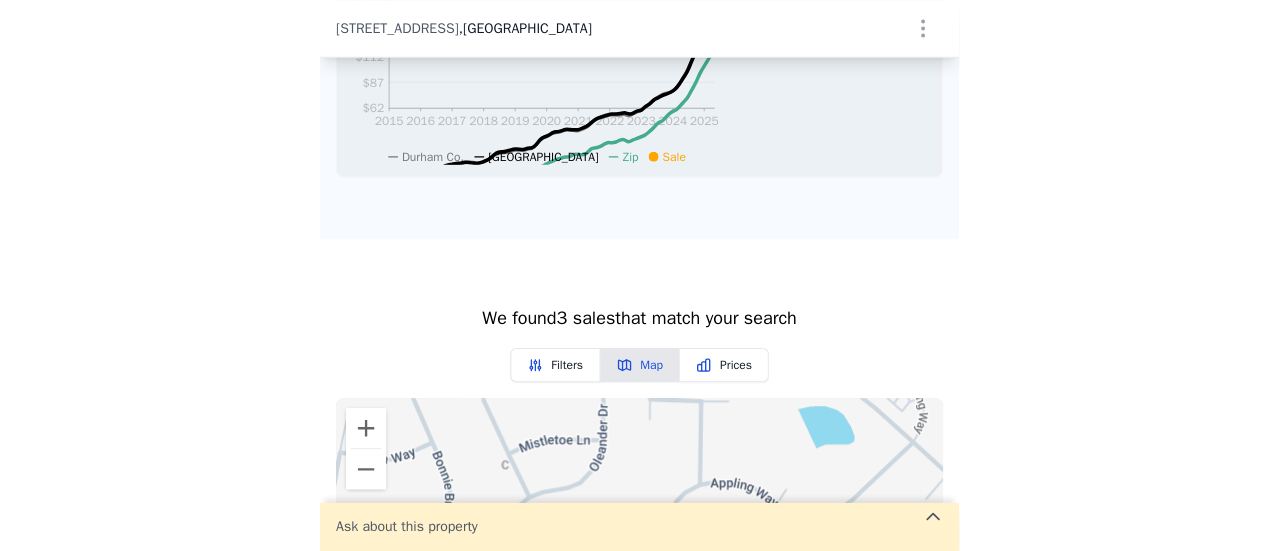 scroll, scrollTop: 0, scrollLeft: 10687, axis: horizontal 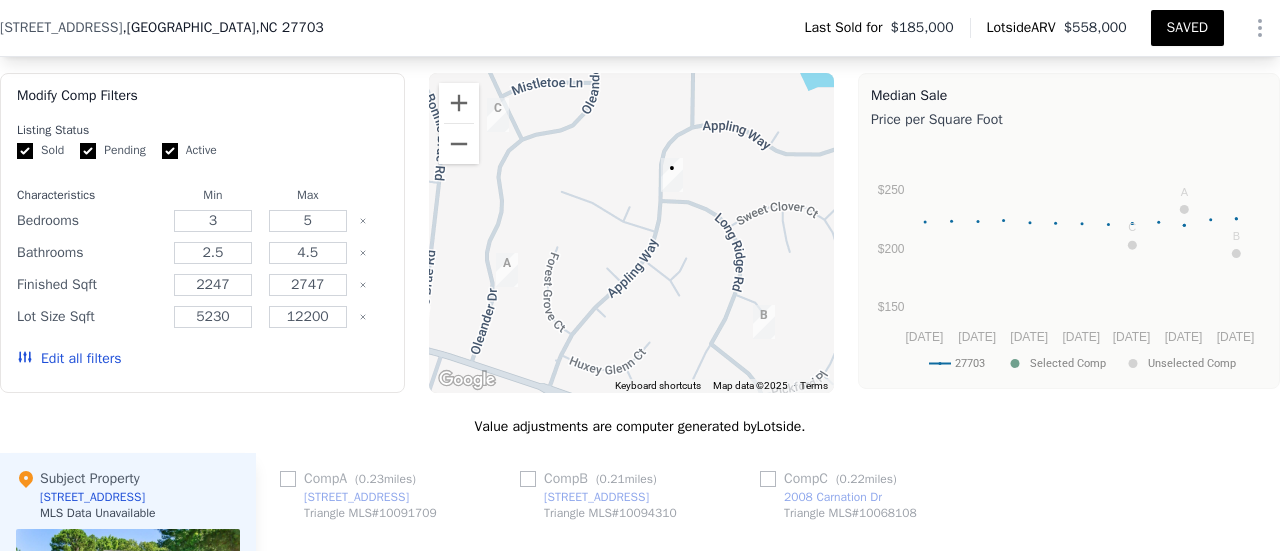 click on "SAVED" at bounding box center (1187, 28) 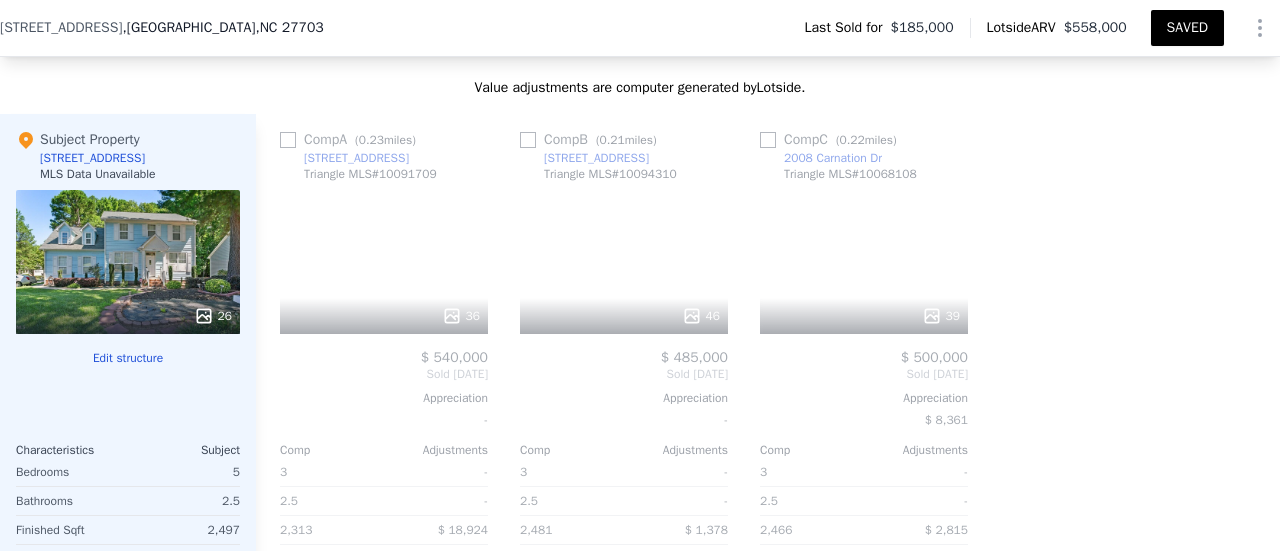 scroll, scrollTop: 1736, scrollLeft: 0, axis: vertical 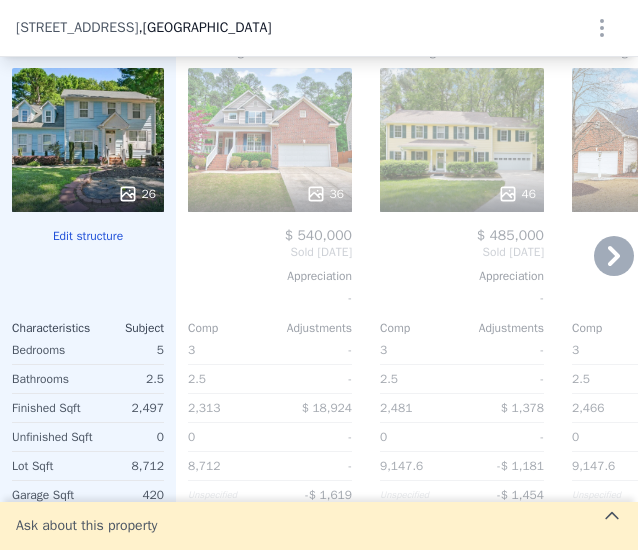 click 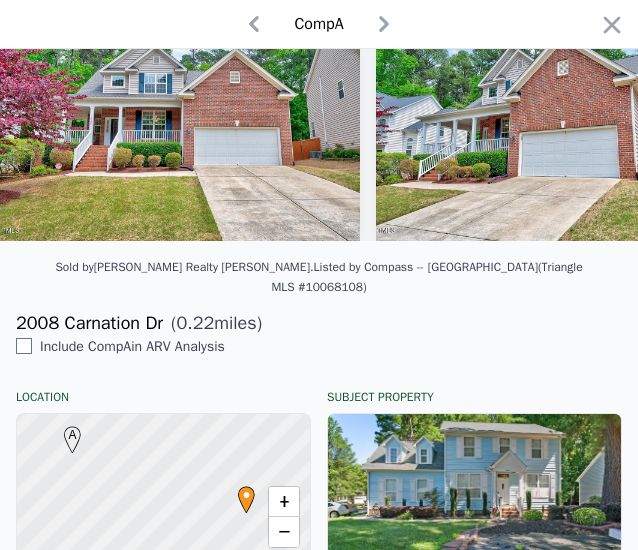 scroll, scrollTop: 0, scrollLeft: 0, axis: both 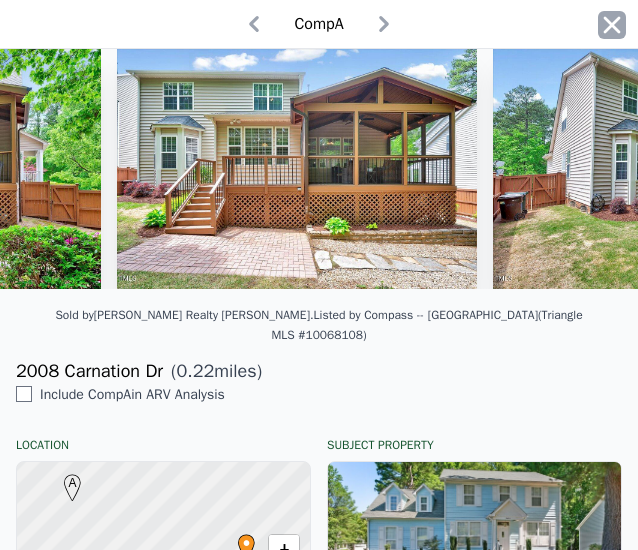 click 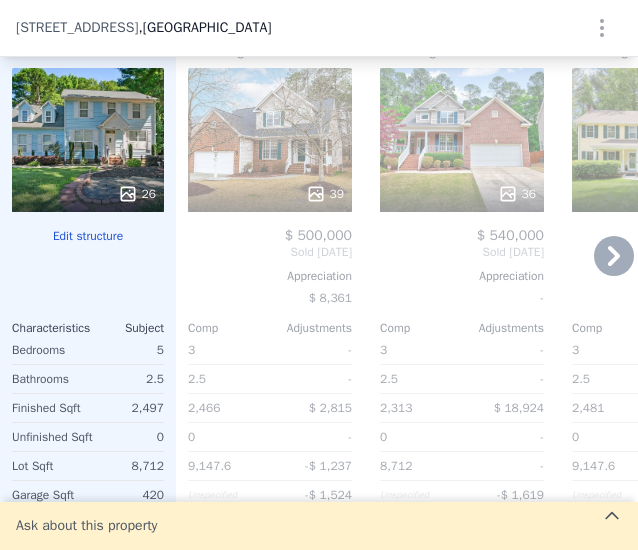 click 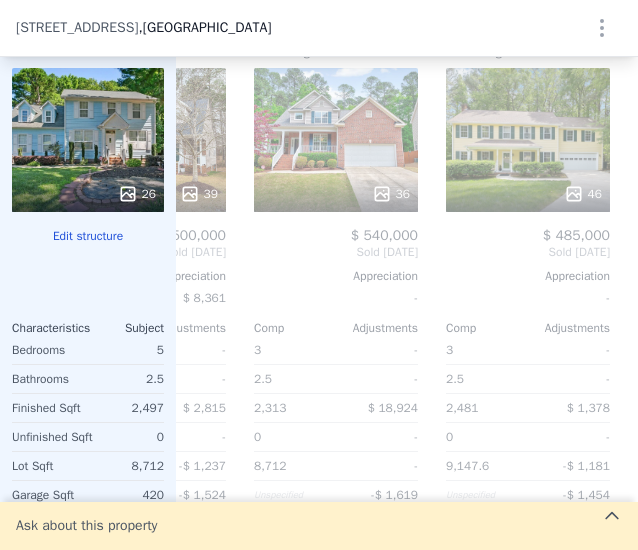 scroll, scrollTop: 0, scrollLeft: 141, axis: horizontal 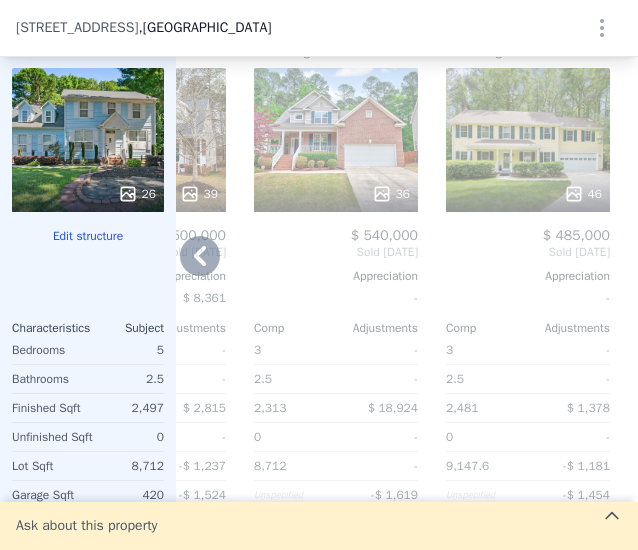 click 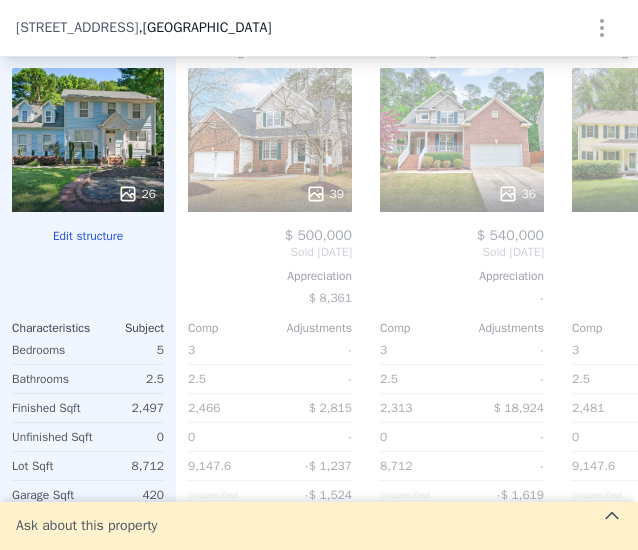 scroll, scrollTop: 0, scrollLeft: 0, axis: both 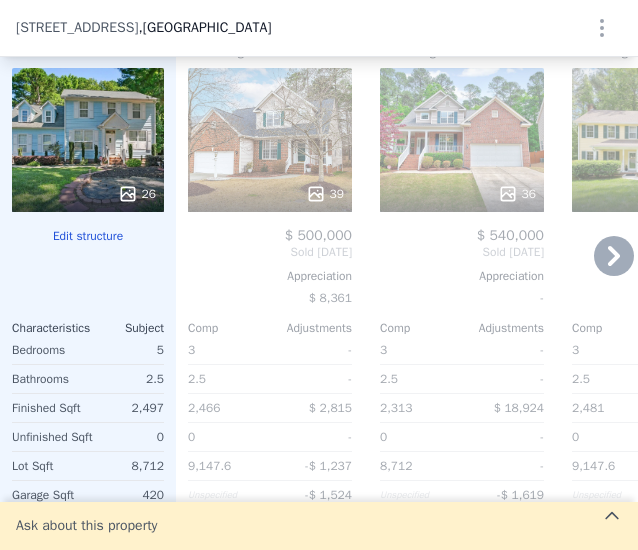 click 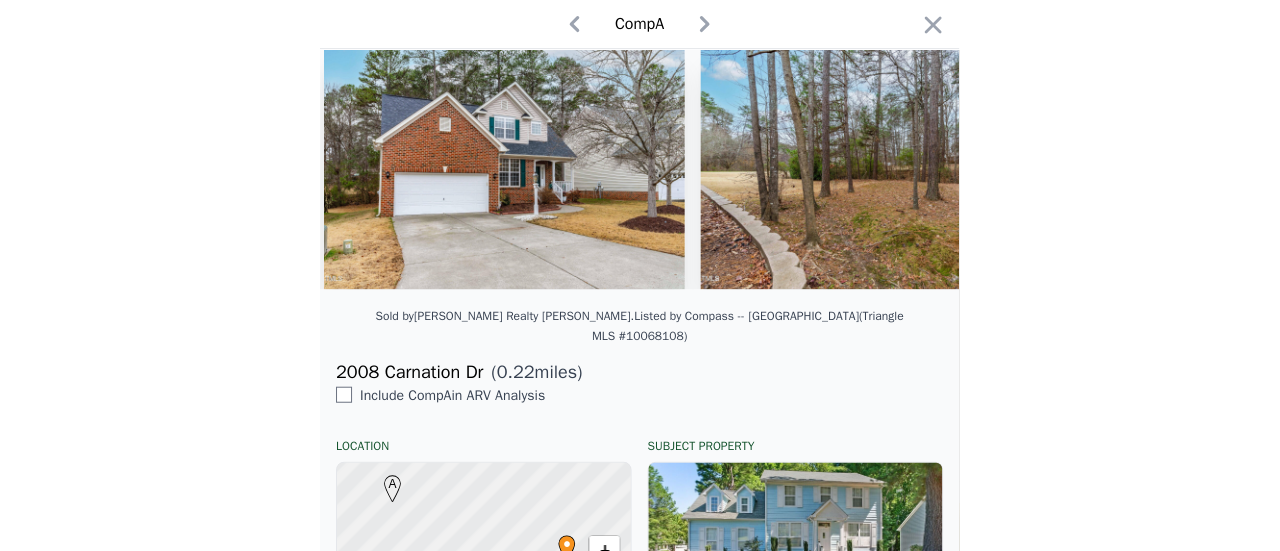 scroll, scrollTop: 0, scrollLeft: 13871, axis: horizontal 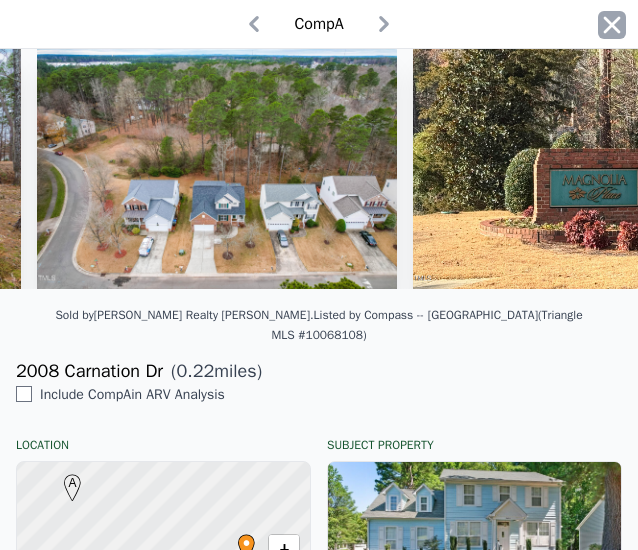 click 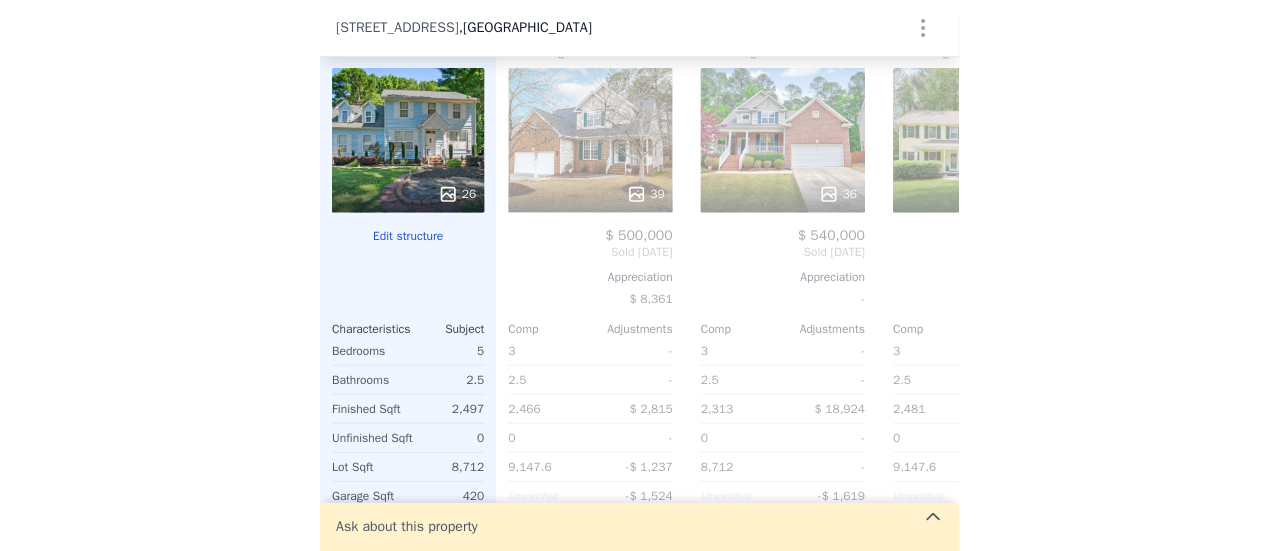 scroll, scrollTop: 0, scrollLeft: 10687, axis: horizontal 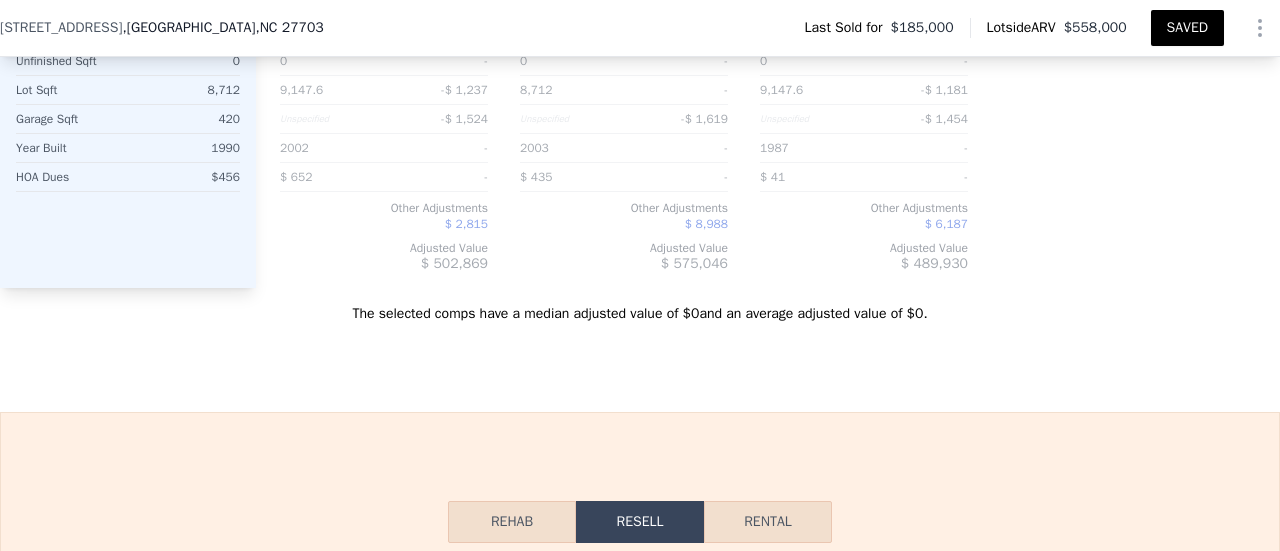 click on "Sale Comps Rental Comps We found  3 sales  that match your search  Filters  Map  Prices Modify Comp Filters Listing Status Sold Pending Active Characteristics   Min Max Bedrooms 3 3 Bathrooms 2.5 2.5 Finished Sqft 2313 2481 Lot Size Sqft 8712 9147.6 Edit all filters Median Sale Price per Square Foot 27703 Selected Comp Unselected Comp [DATE] Sep [DATE] Jan [DATE] May [DATE] $150 $200 $250 A B C Month 27703 Selected Comp Unselected Comp [DATE] 222.593 [DATE] 223.337 [DATE] 222.969 [DATE] 223.943 [DATE] 222.016 [DATE] 221.481 [DATE] 221.229 [DATE] 220.421 [DATE] 221.361 [DATE] 221.361 202.758 [DATE] 222.367 [DATE] 219.831 [DATE] 219.831 233.463 [DATE] 224.658 [DATE] 225.39 74.089 [DATE] 225.39 195.486 Month 27703 Selected Comp Unselected Comp [DATE] 222.593 [DATE] 223.337 [DATE] 222.969 [DATE] 223.943 [DATE] 222.016 [DATE] 221.481 [DATE] 221.229 [DATE] 220.421 [DATE] 221.361 $195" at bounding box center [640, -254] 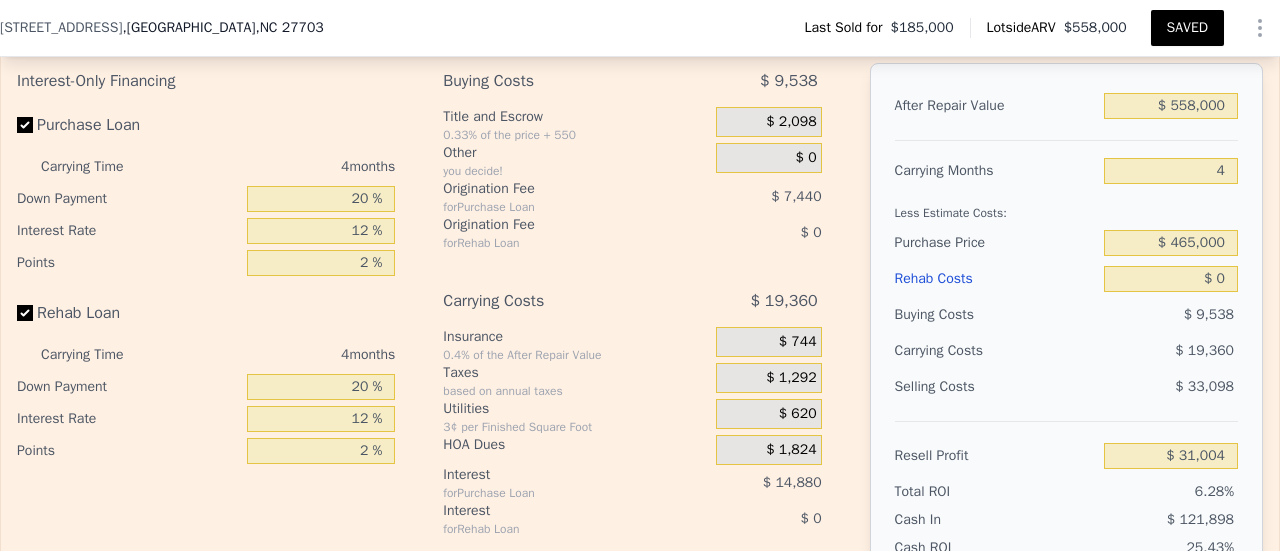 scroll, scrollTop: 2784, scrollLeft: 0, axis: vertical 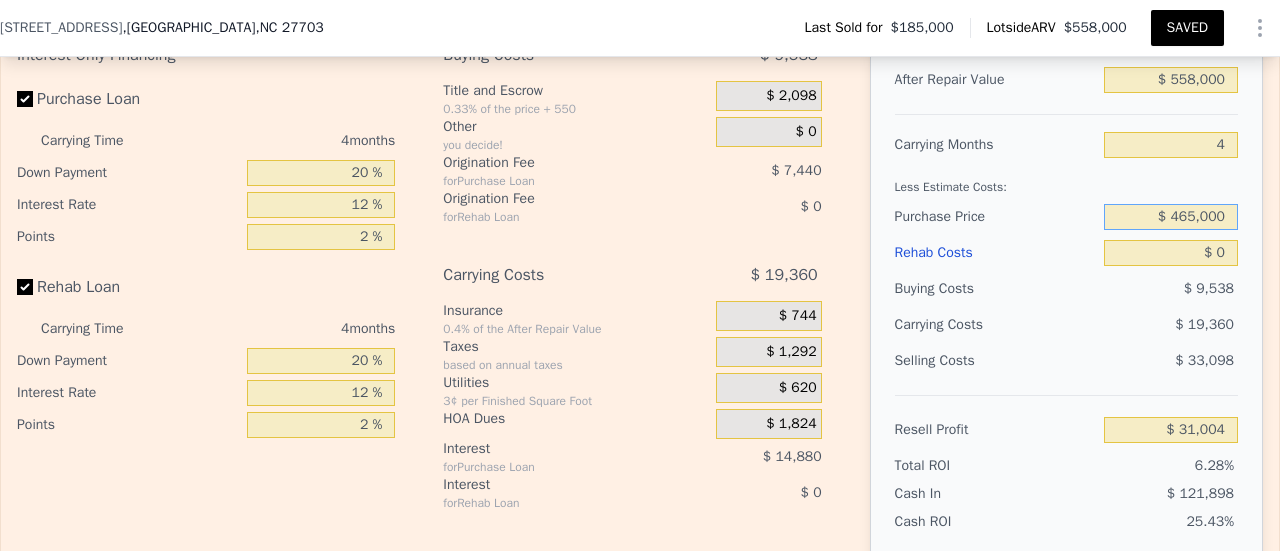 click on "$ 465,000" at bounding box center (1171, 217) 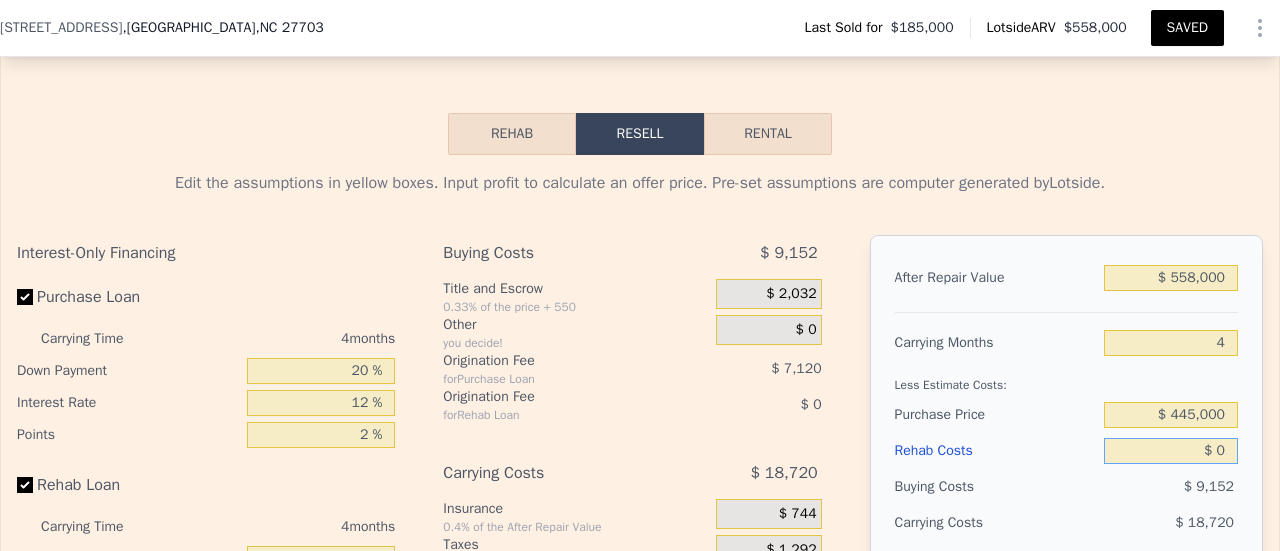 scroll, scrollTop: 2542, scrollLeft: 0, axis: vertical 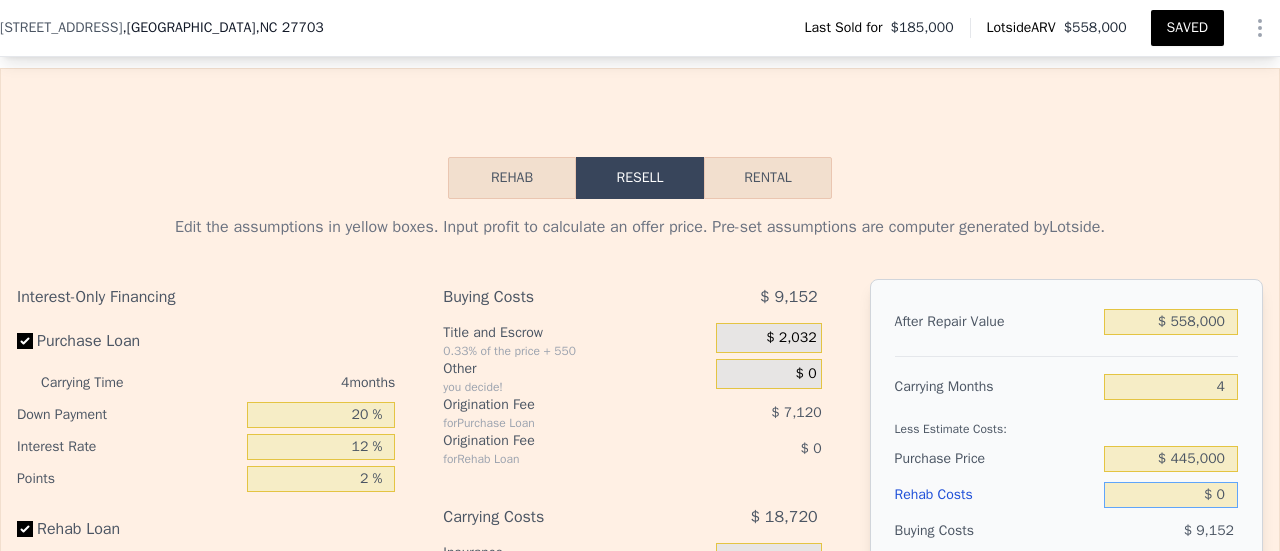 click on "Rehab" at bounding box center [512, 178] 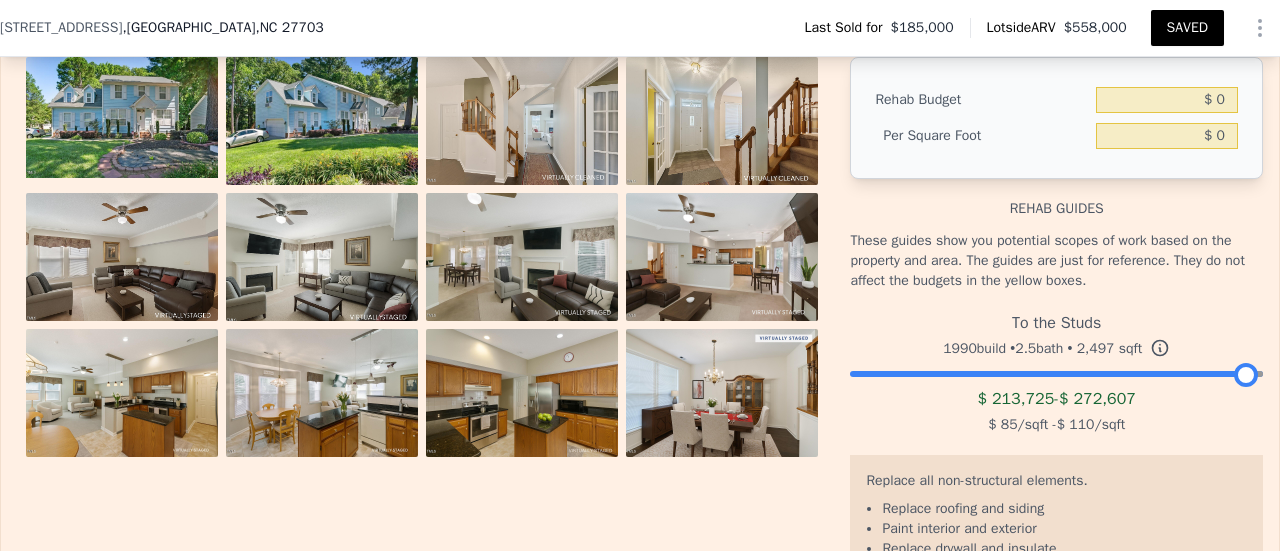scroll, scrollTop: 2784, scrollLeft: 0, axis: vertical 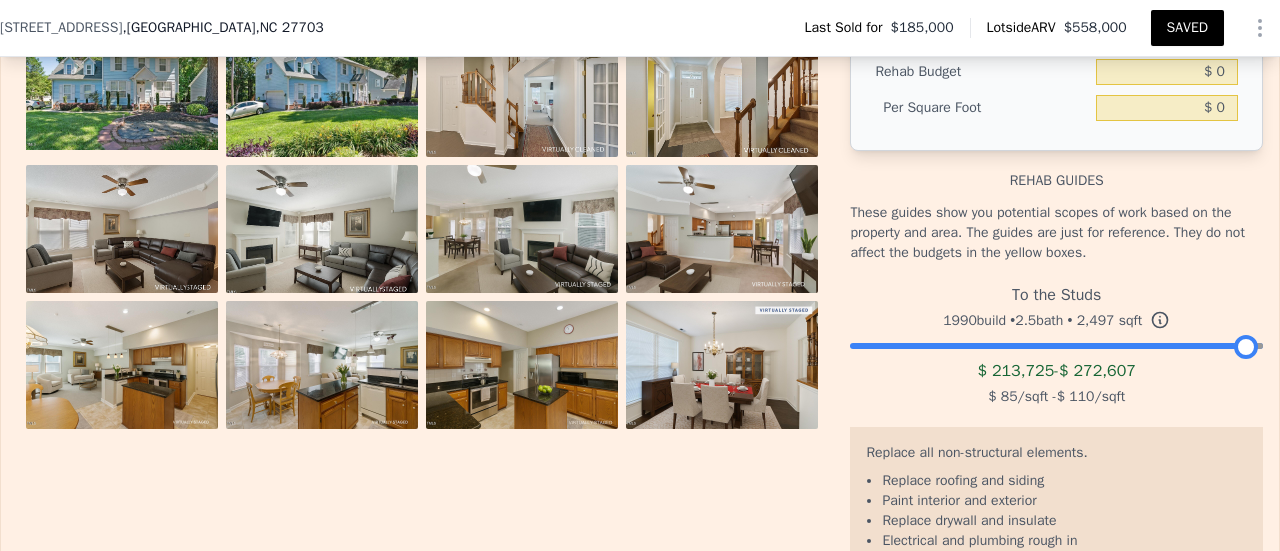 click at bounding box center [522, 93] 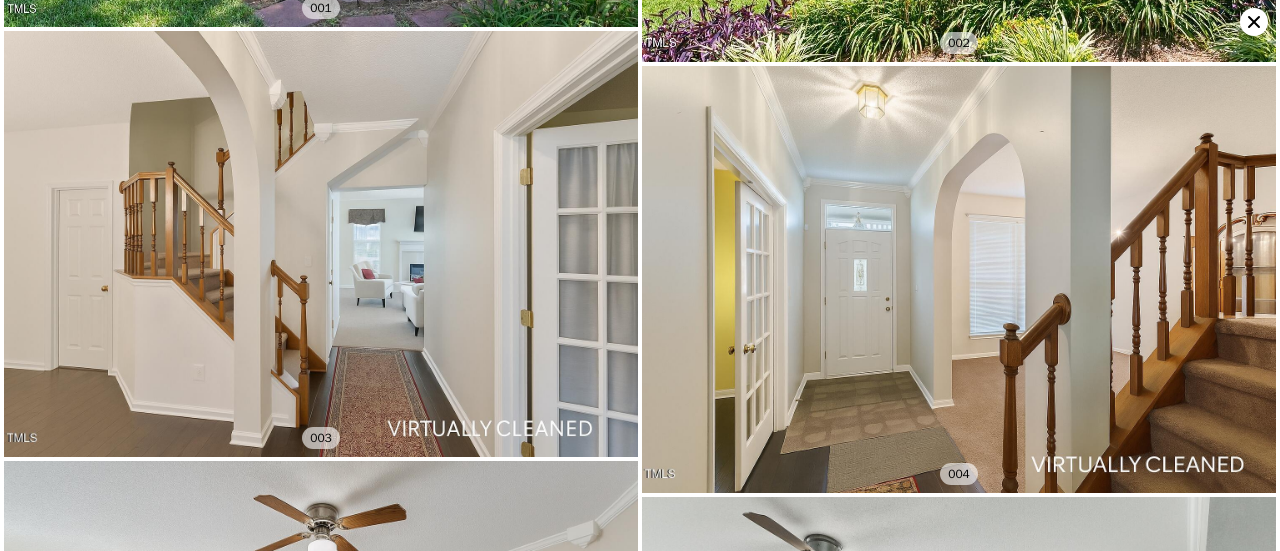 scroll, scrollTop: 397, scrollLeft: 0, axis: vertical 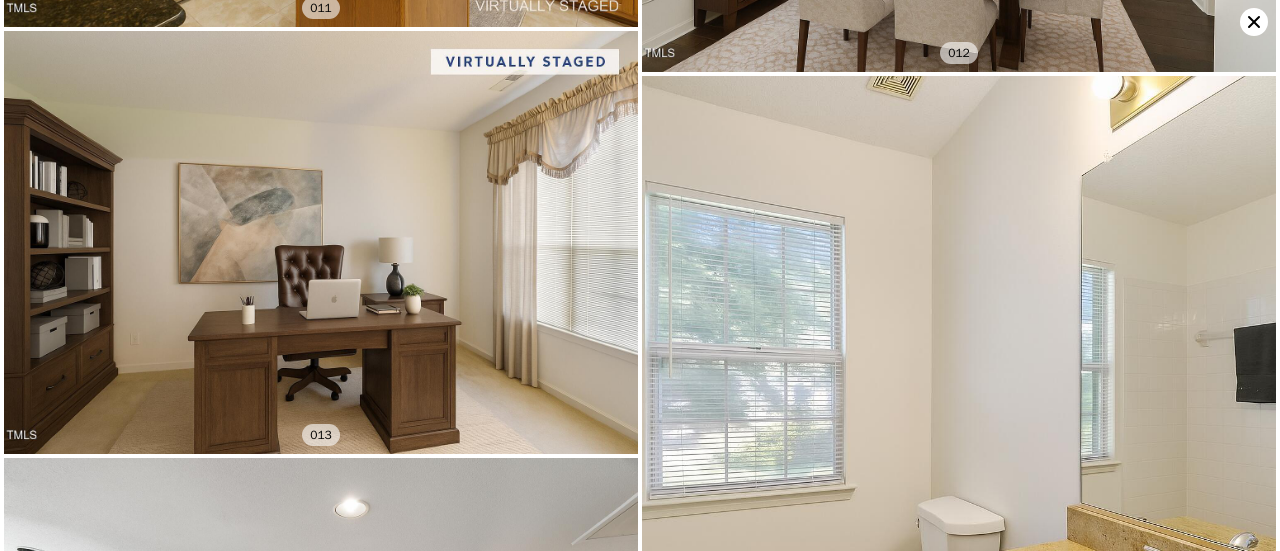 click 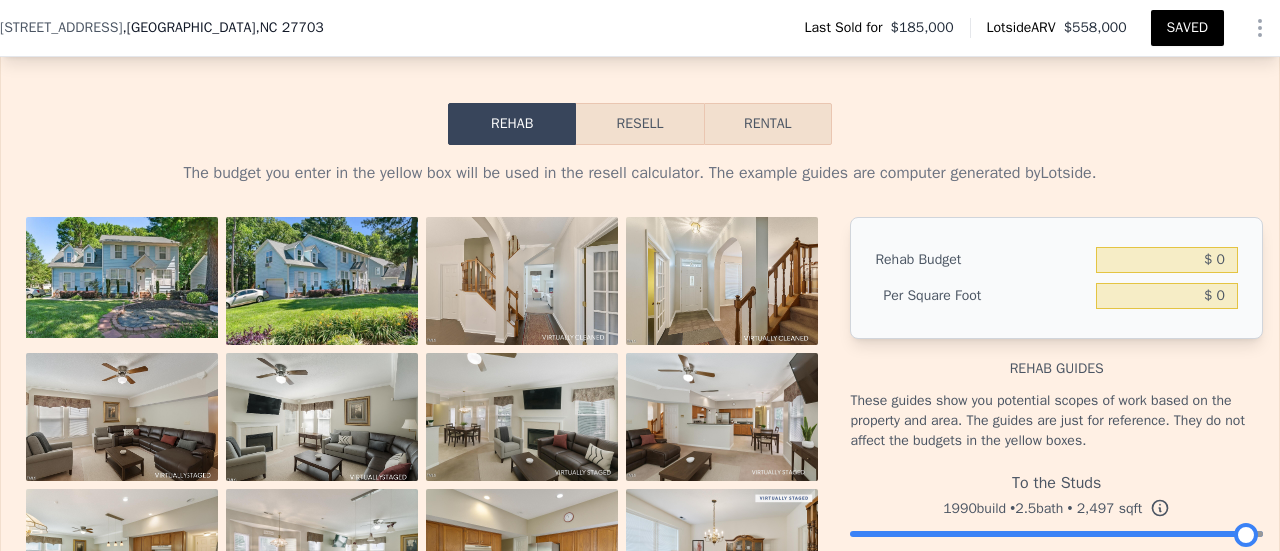 scroll, scrollTop: 2588, scrollLeft: 0, axis: vertical 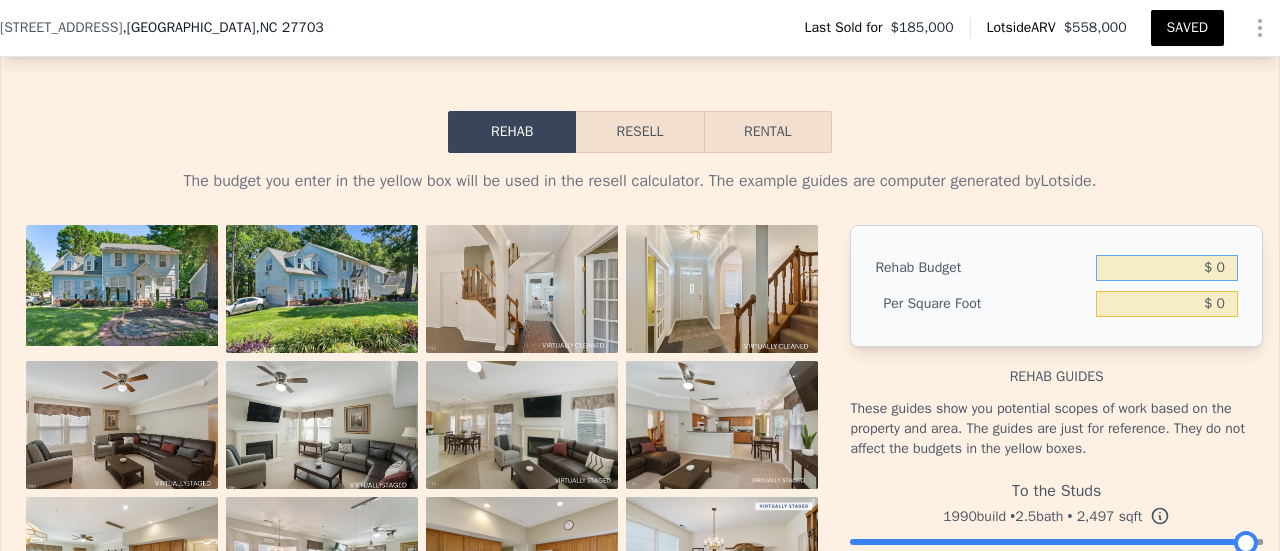 click on "$ 0" at bounding box center (1167, 268) 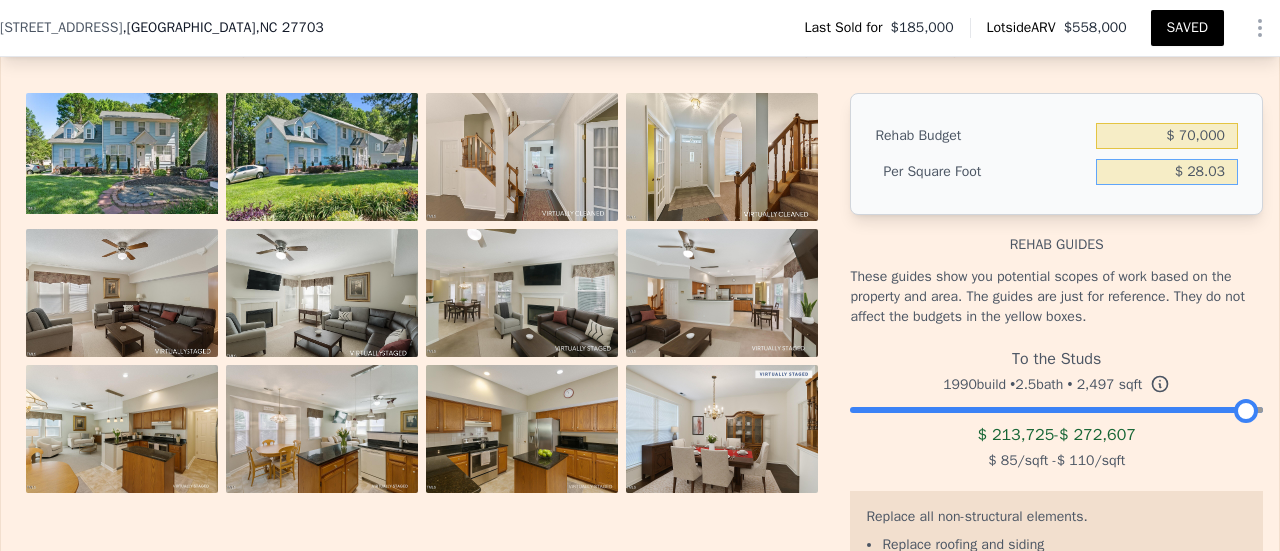 scroll, scrollTop: 2738, scrollLeft: 0, axis: vertical 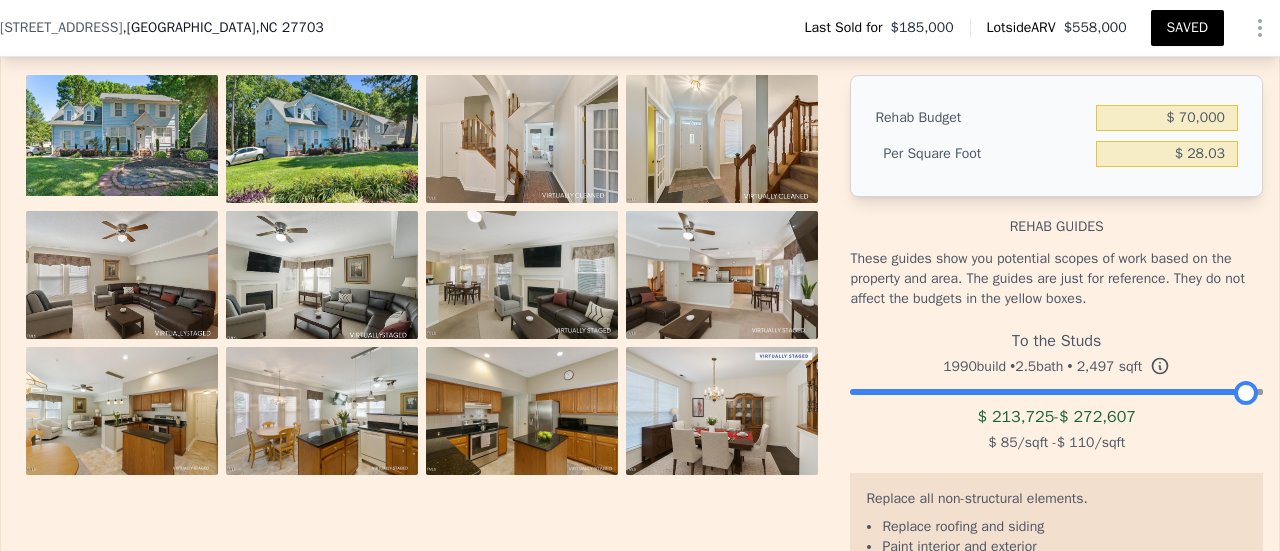 click at bounding box center [1056, 387] 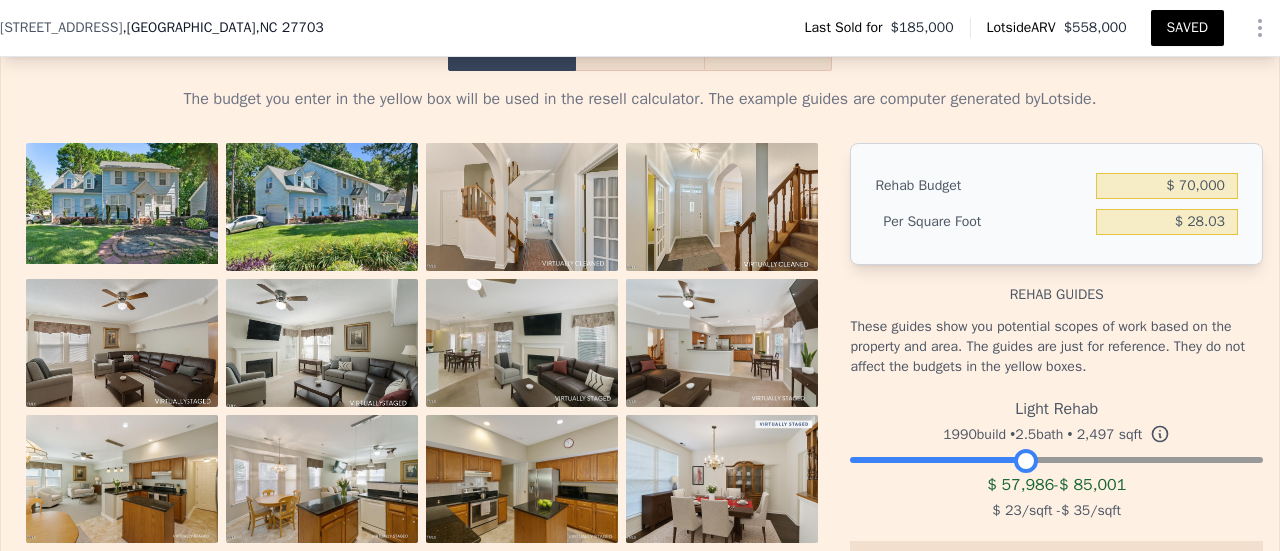scroll, scrollTop: 2615, scrollLeft: 0, axis: vertical 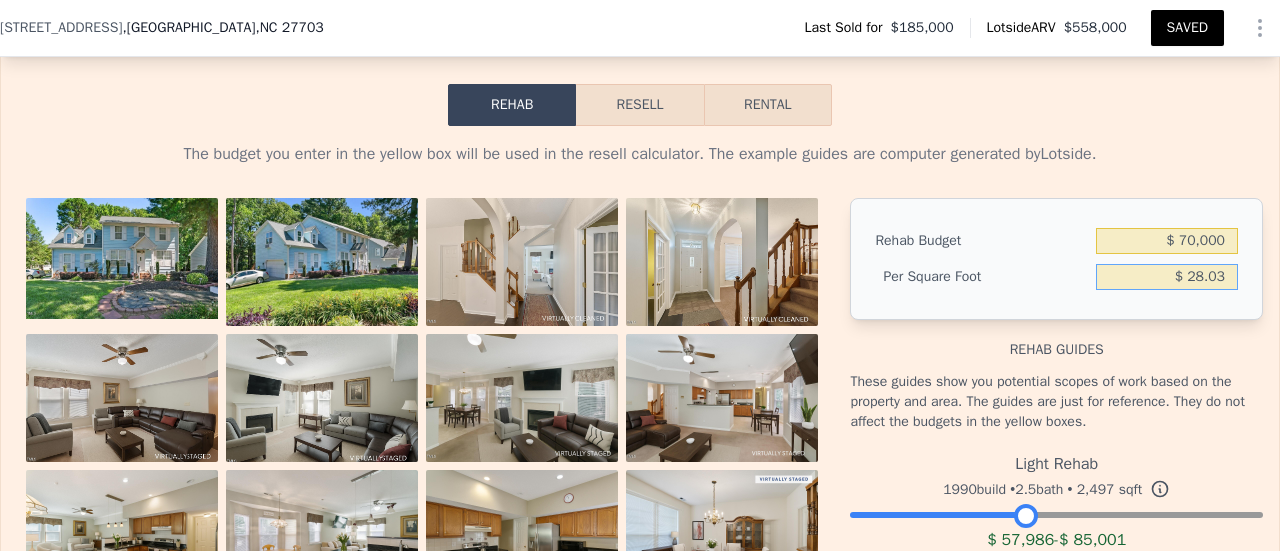 click on "$ 28.03" at bounding box center (1167, 277) 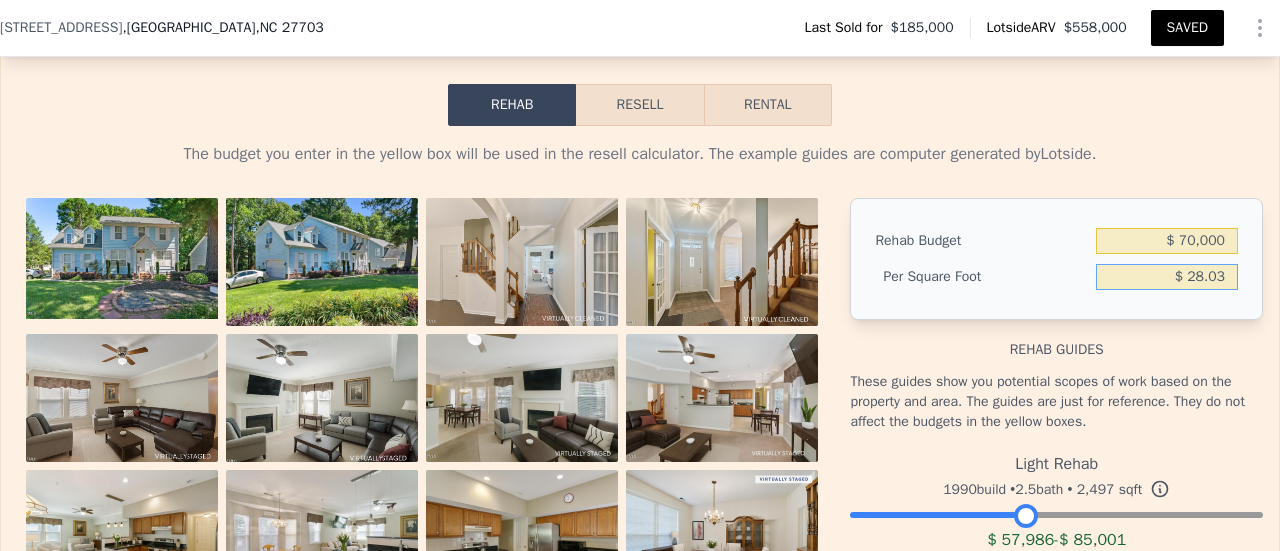 click on "$ 28.03" at bounding box center (1167, 277) 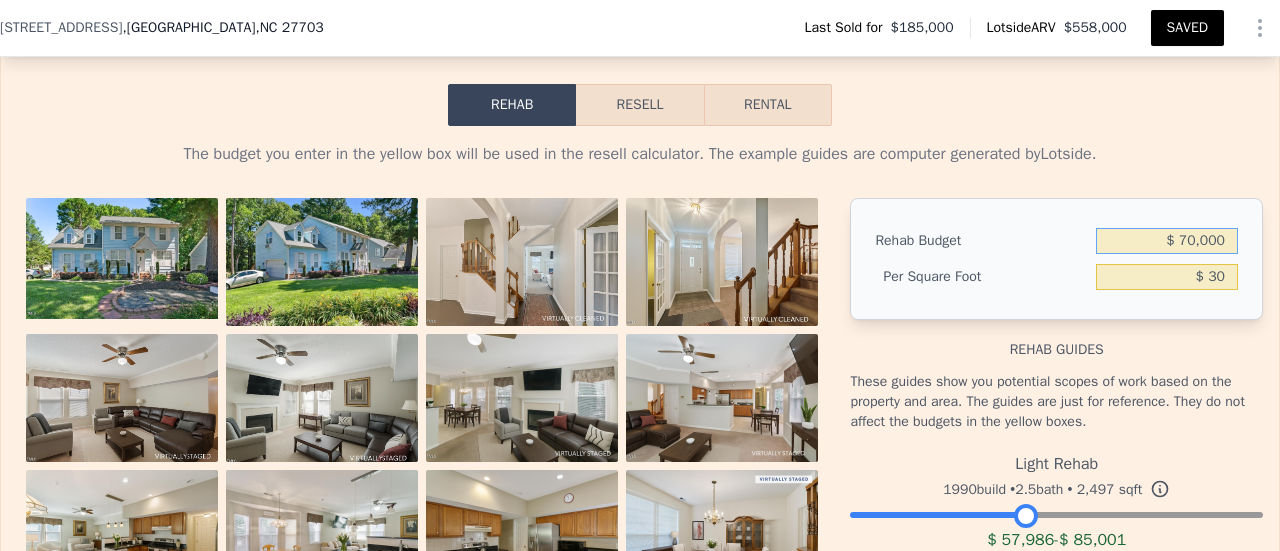 click on "$ 70,000" at bounding box center (1167, 241) 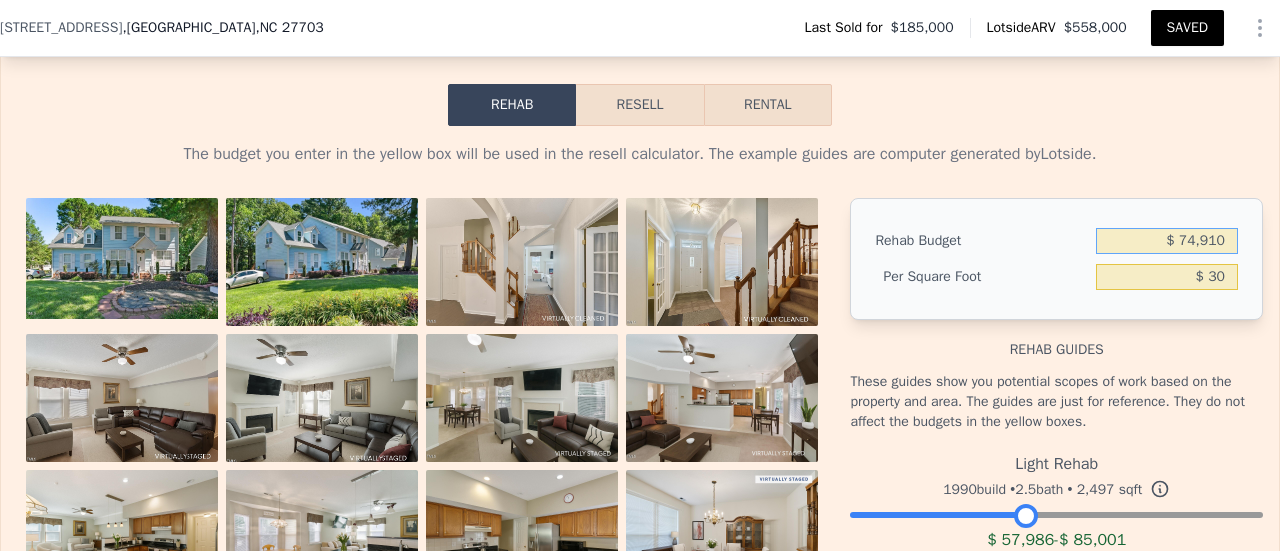 click on "Resell" at bounding box center [639, 105] 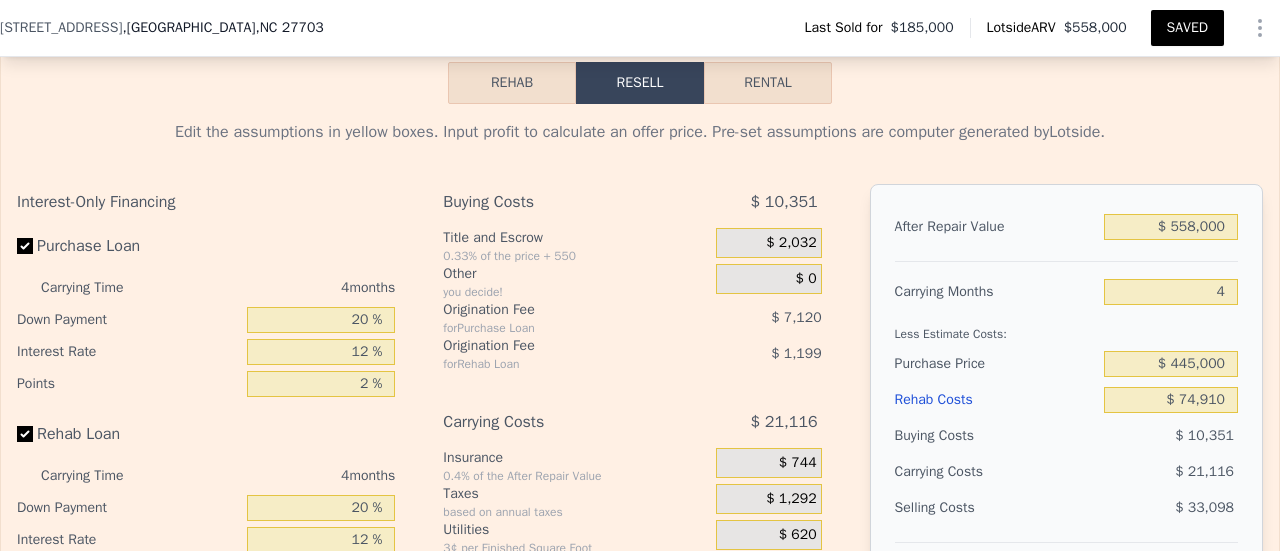 scroll, scrollTop: 2690, scrollLeft: 0, axis: vertical 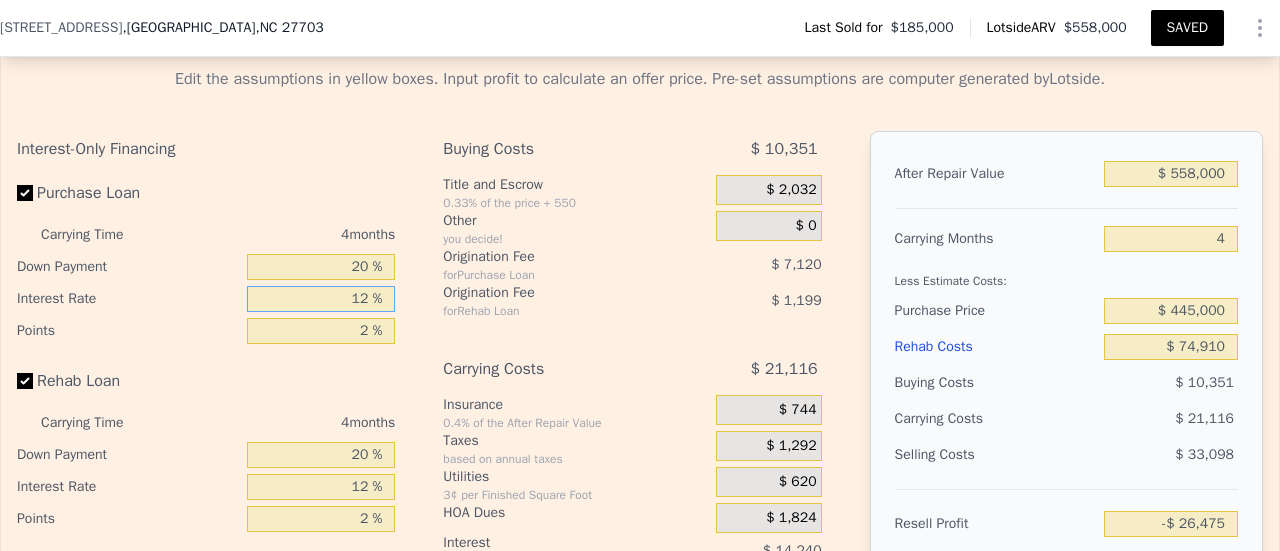drag, startPoint x: 338, startPoint y: 299, endPoint x: 460, endPoint y: 301, distance: 122.016396 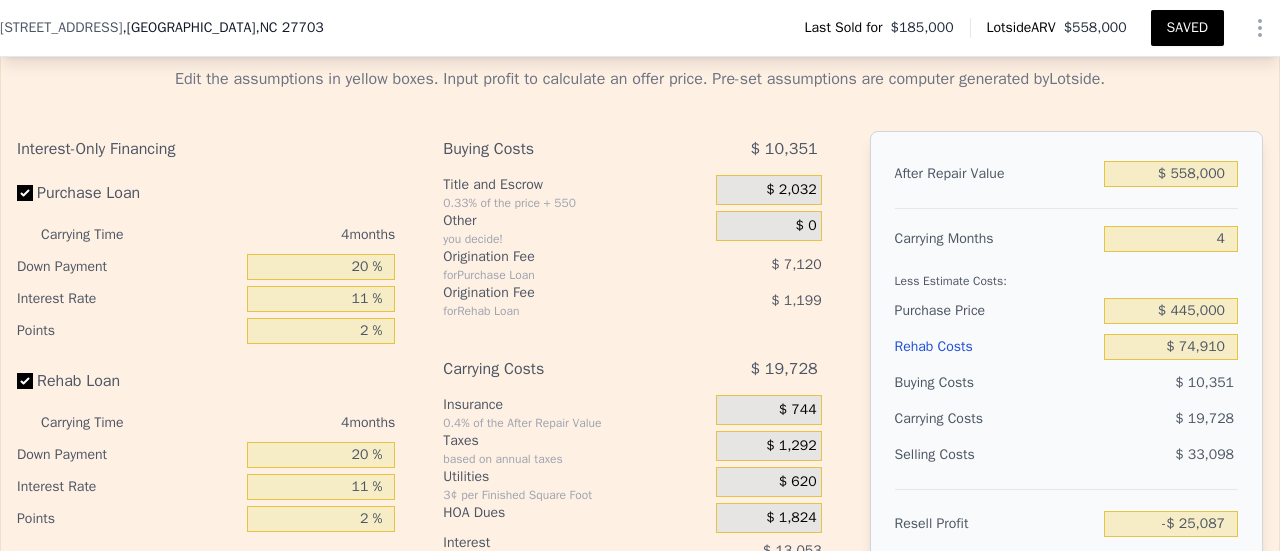 click on "Buying Costs $ 10,351 Title and Escrow 0.33% of the price + 550 $ 2,032 Other you decide! $ 0 Origination Fee for  Purchase Loan $ 7,120 Origination Fee for  Rehab Loan $ 1,199 Carrying Costs $ 19,728 Insurance 0.4% of the After Repair Value $ 744 Taxes based on annual taxes $ 1,292 Utilities 3¢ per Finished Square Foot $ 620 [PERSON_NAME] $ 1,824 Interest for  Purchase Loan $ 13,053 Interest for  Rehab Loan $ 2,197 Selling Costs $ 33,098 Excise Tax 0.5% of the After Repair Value $ 2,790 Listing Commission 2.5% of the After Repair Value $ 13,950 Selling Commission 2.5% of the After Repair Value $ 13,950 Title and Escrow 0.33% of the After Repair Value $ 2,408" at bounding box center (632, 478) 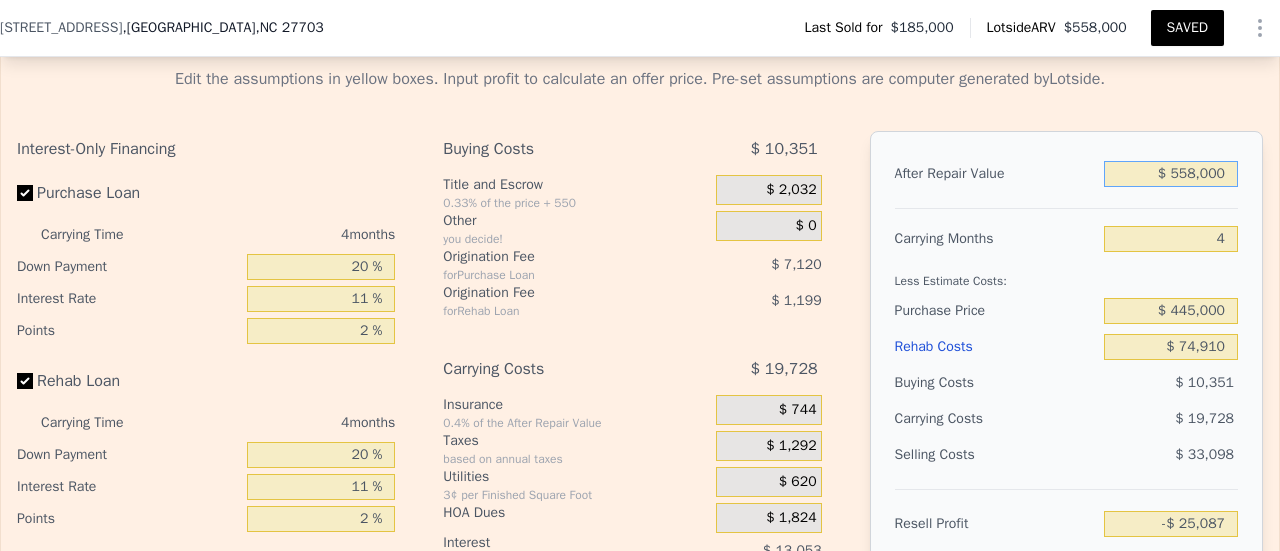 click on "$ 558,000" at bounding box center [1171, 174] 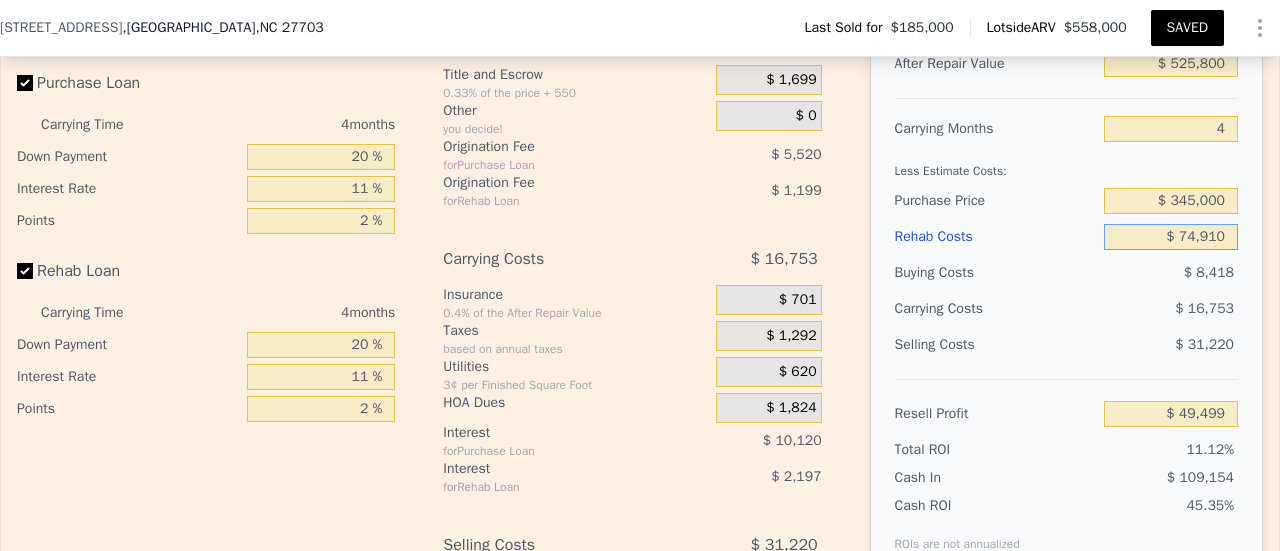 scroll, scrollTop: 2844, scrollLeft: 0, axis: vertical 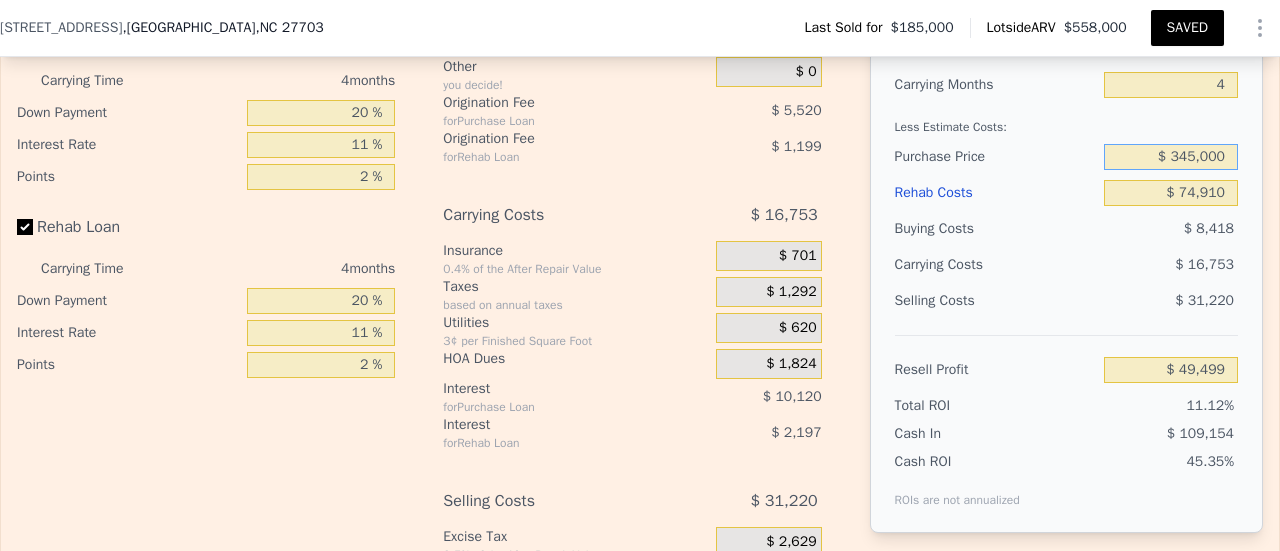 click on "$ 345,000" at bounding box center [1171, 157] 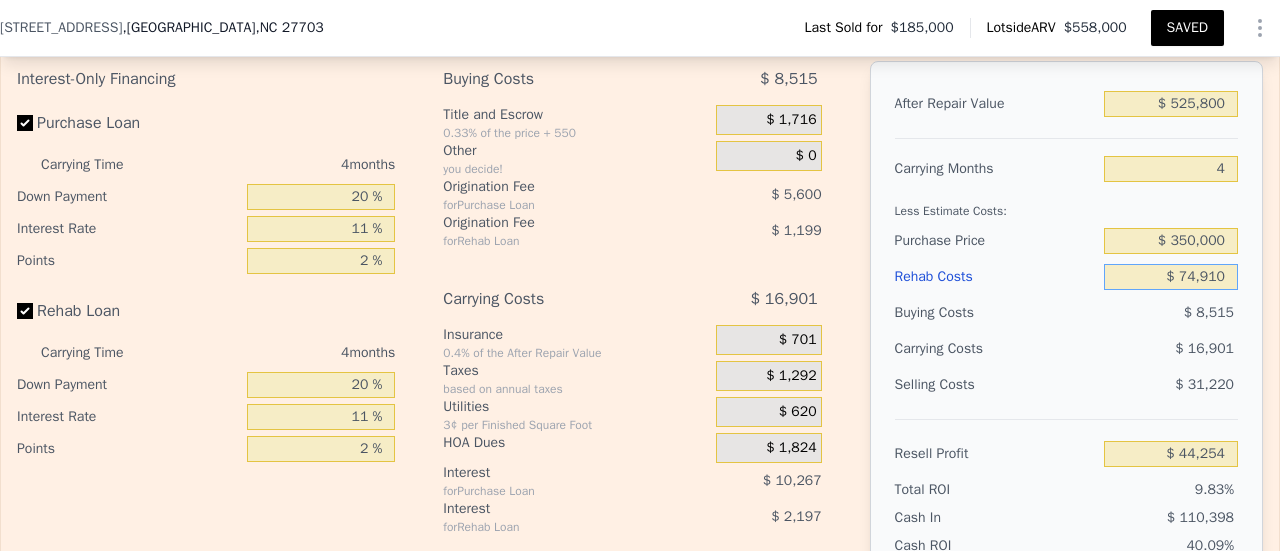 scroll, scrollTop: 2734, scrollLeft: 0, axis: vertical 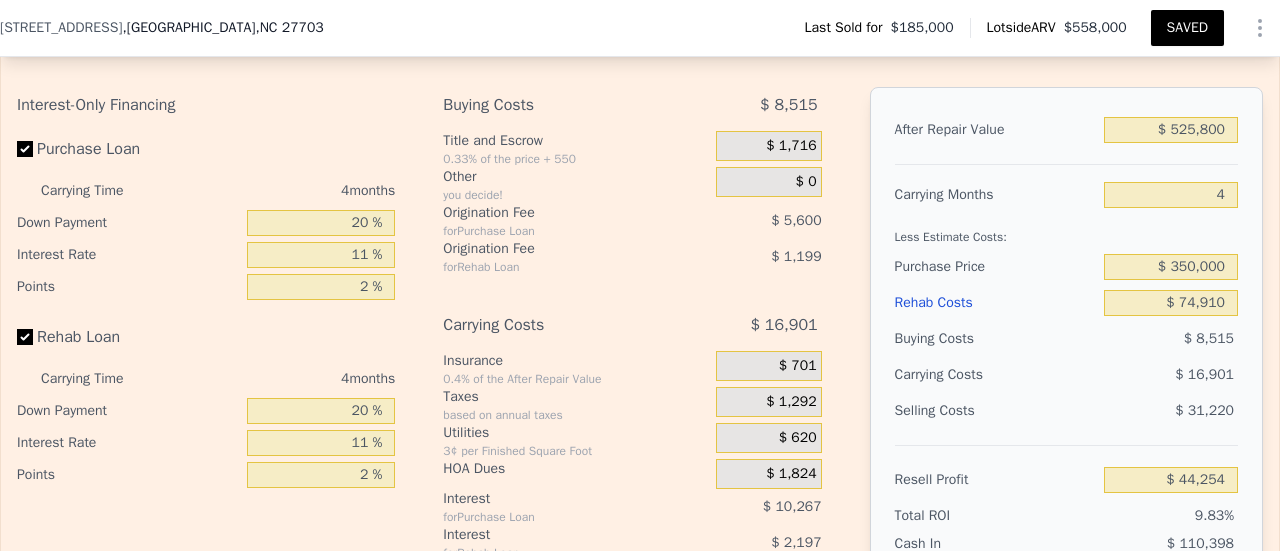 click on "SAVED" at bounding box center [1187, 28] 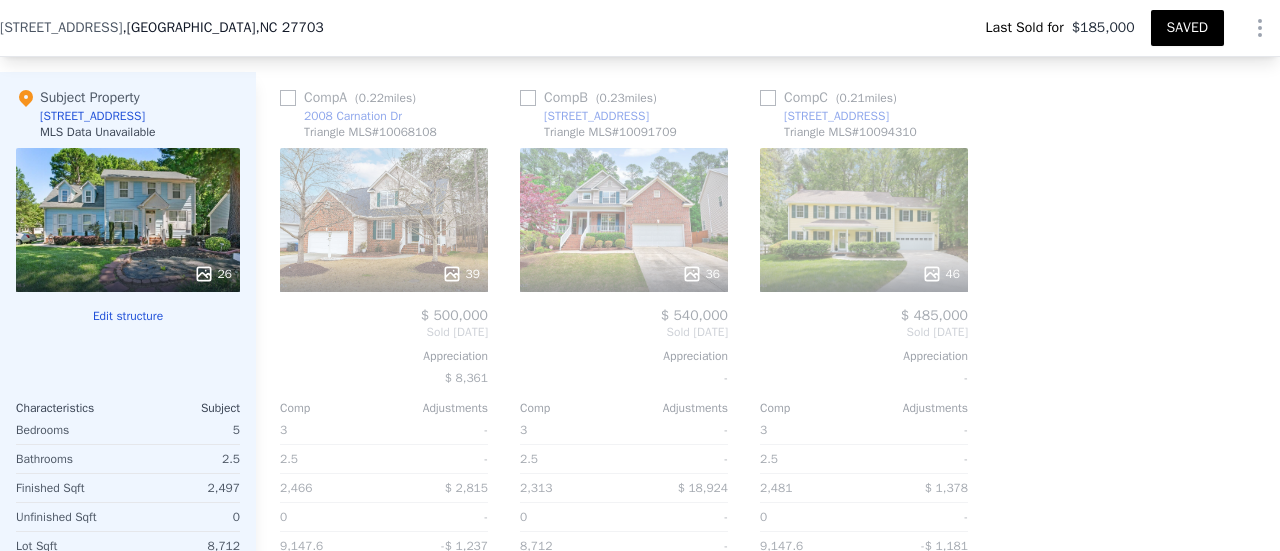 scroll, scrollTop: 0, scrollLeft: 0, axis: both 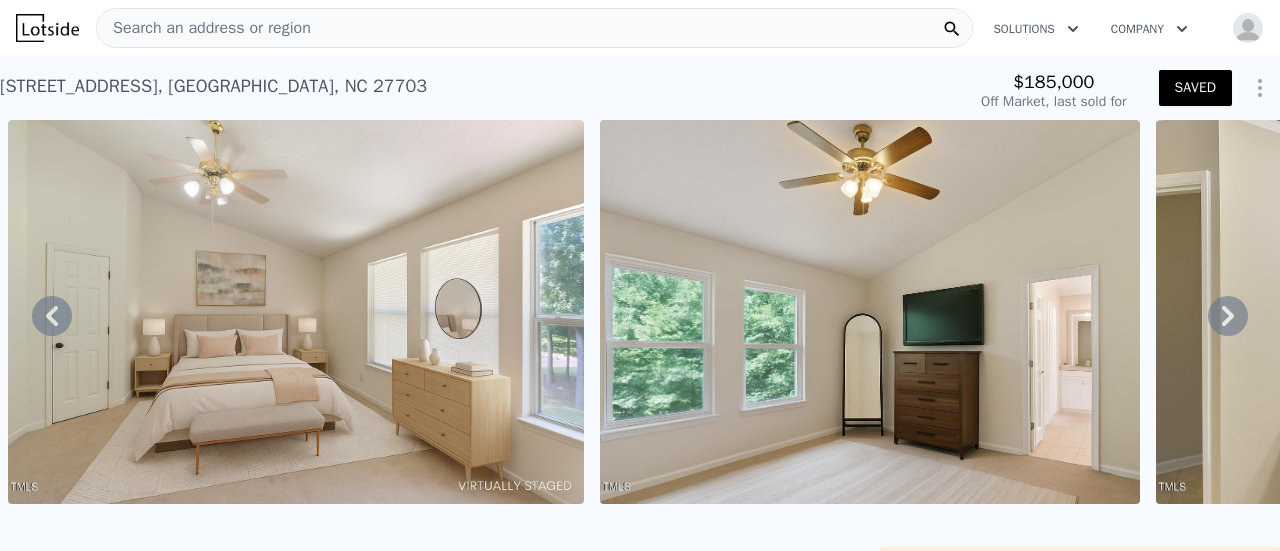 click on "Search an address or region" at bounding box center (534, 28) 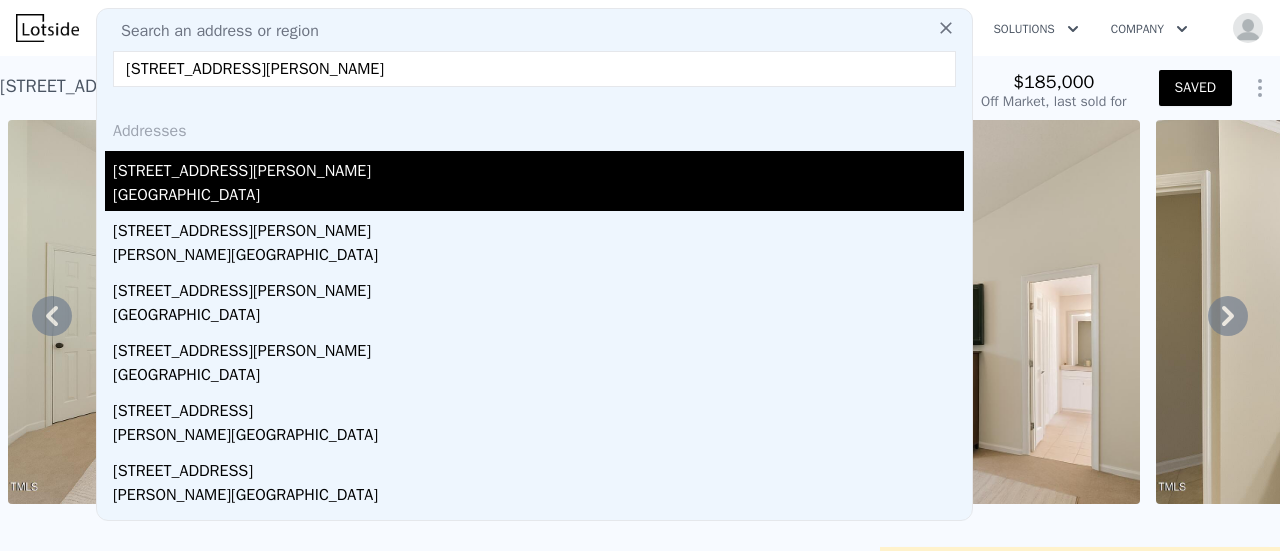 click on "[GEOGRAPHIC_DATA]" at bounding box center (538, 197) 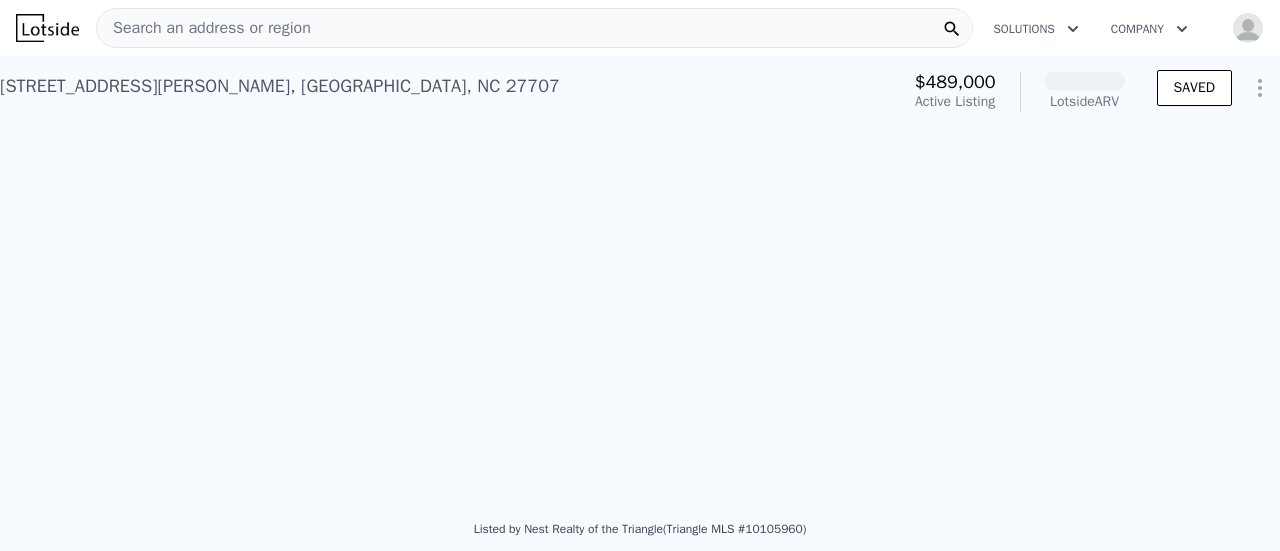 scroll, scrollTop: 0, scrollLeft: 10524, axis: horizontal 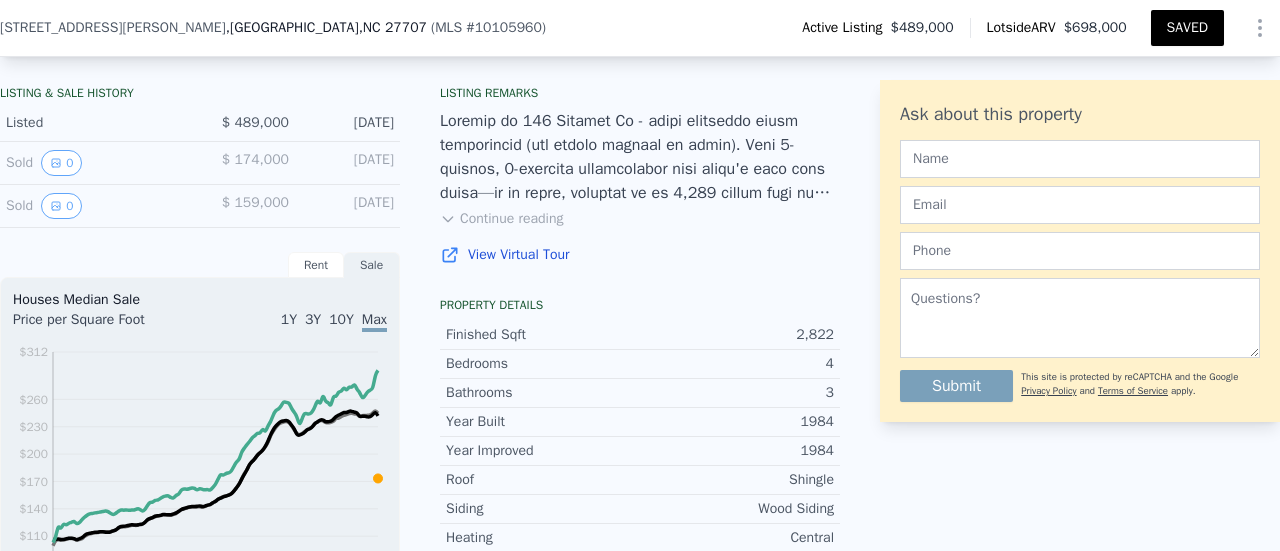 click on "Continue reading" at bounding box center [501, 219] 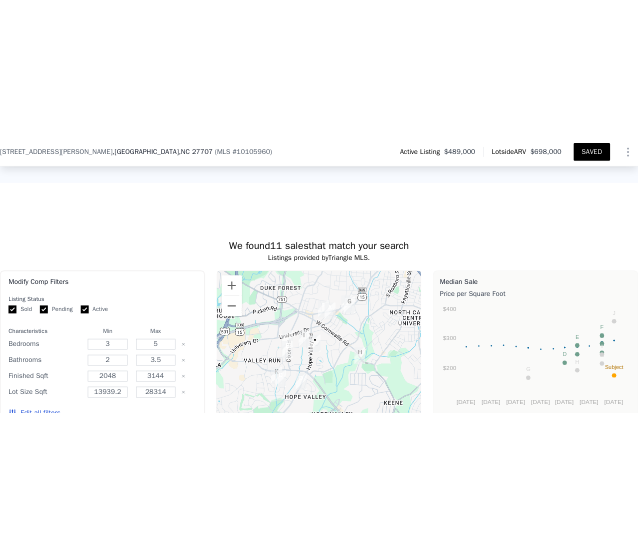 scroll, scrollTop: 2299, scrollLeft: 0, axis: vertical 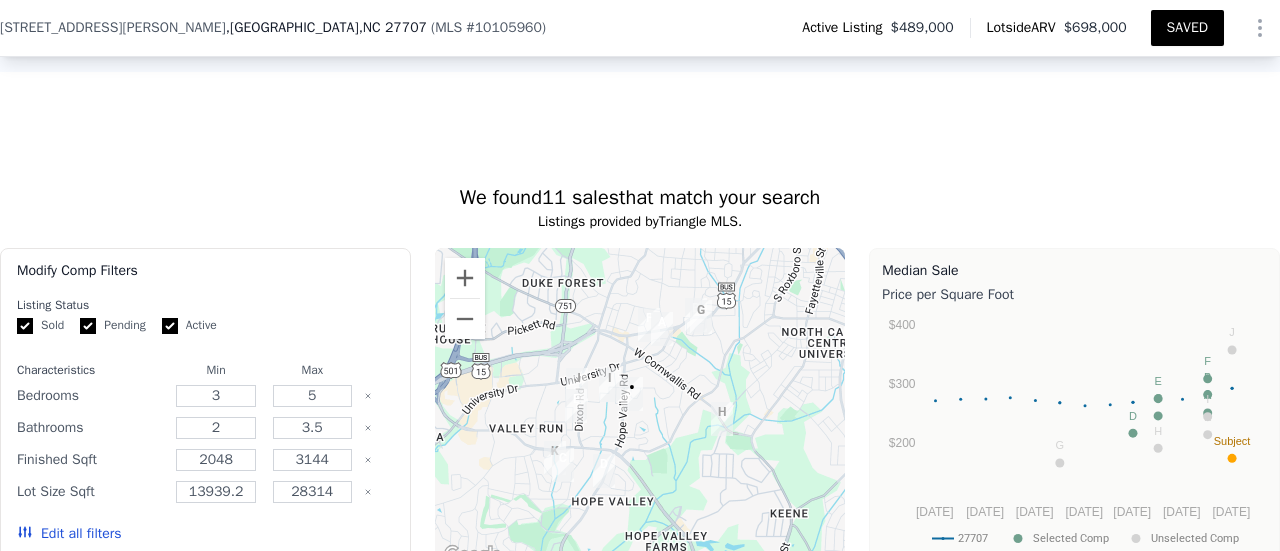 click on "Edit all filters" at bounding box center (69, 534) 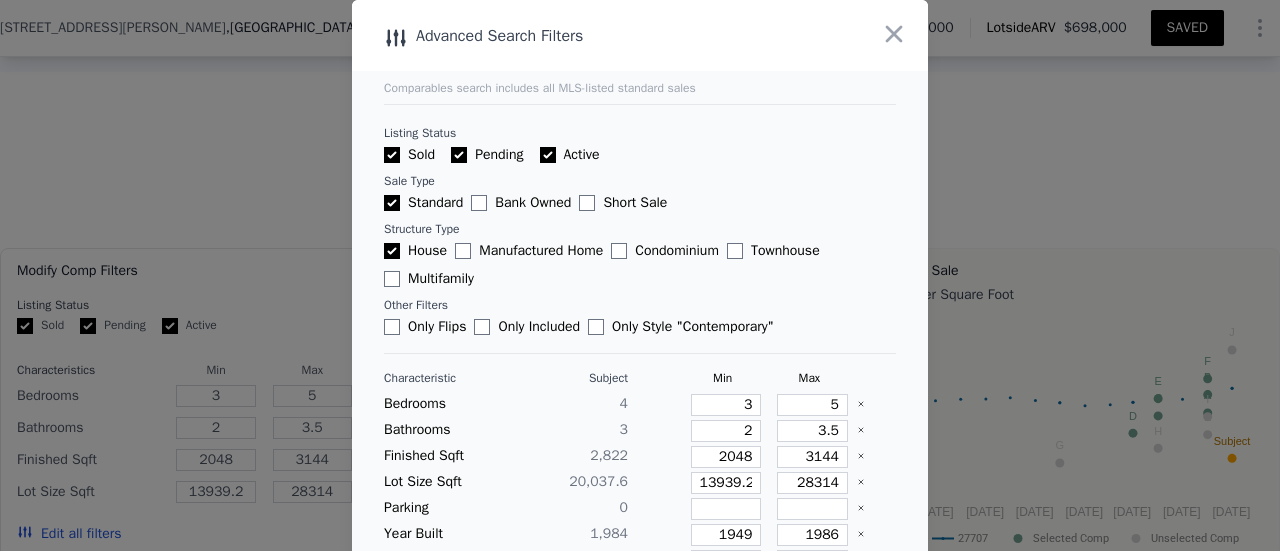 type 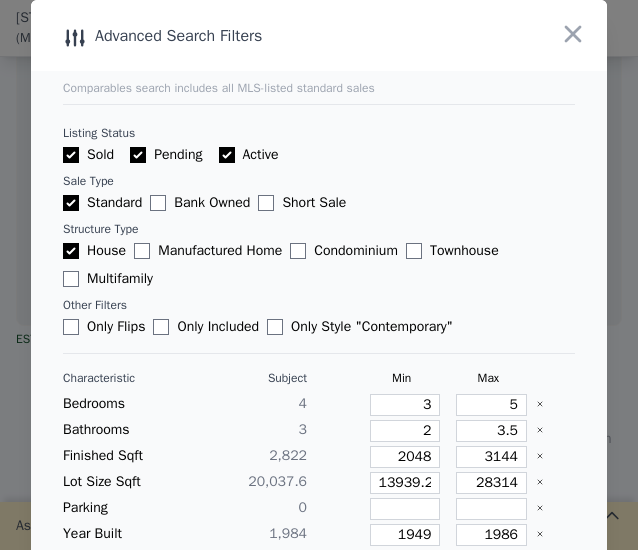 scroll, scrollTop: 0, scrollLeft: 16039, axis: horizontal 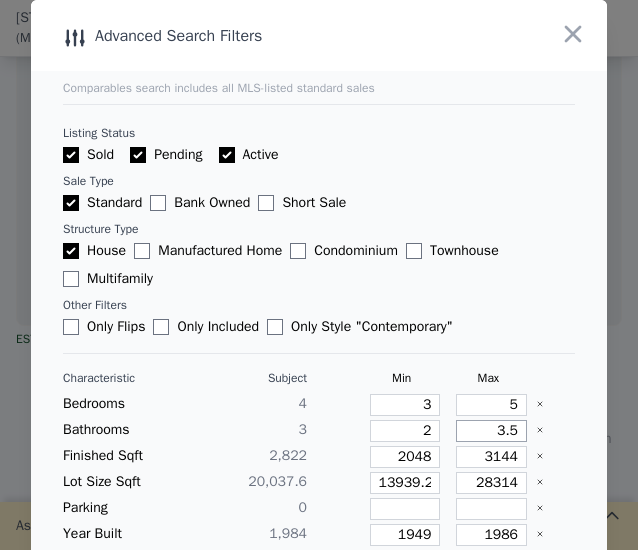 drag, startPoint x: 461, startPoint y: 437, endPoint x: 553, endPoint y: 429, distance: 92.34717 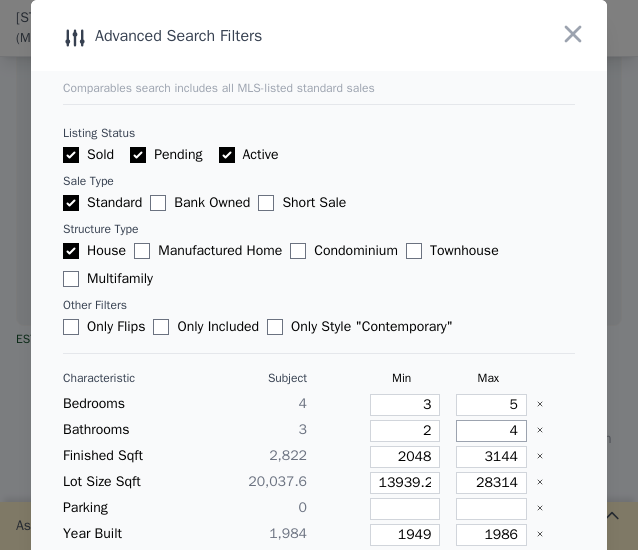 type on "4" 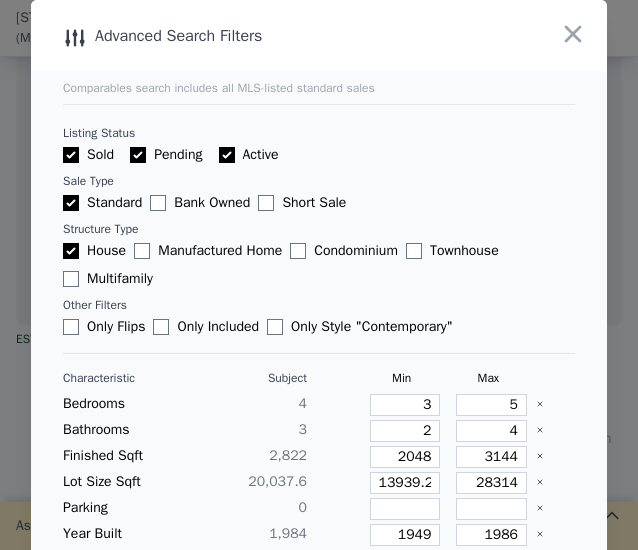 type 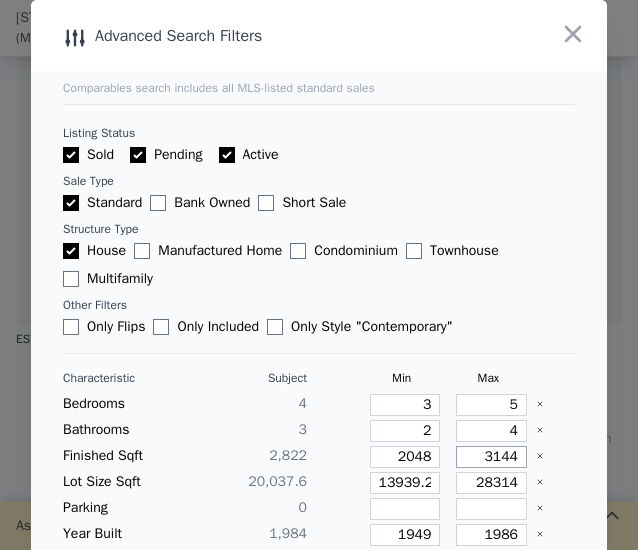 type on "3.5" 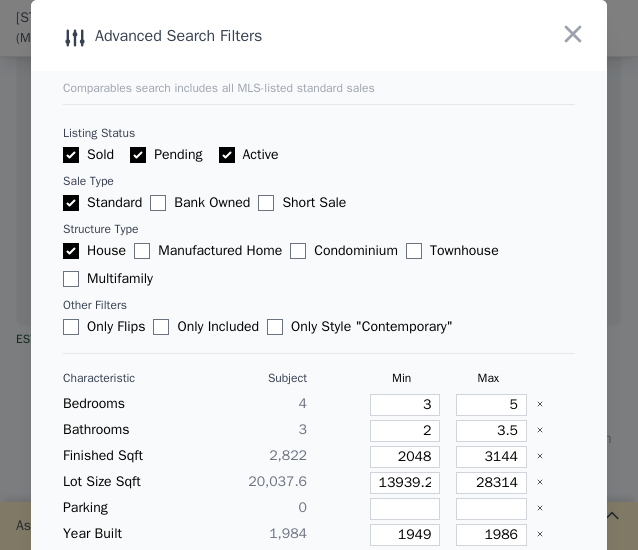 type 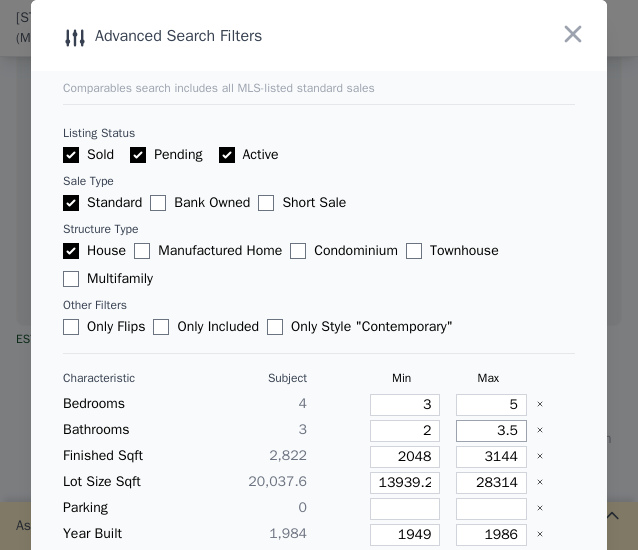 drag, startPoint x: 468, startPoint y: 433, endPoint x: 540, endPoint y: 428, distance: 72.1734 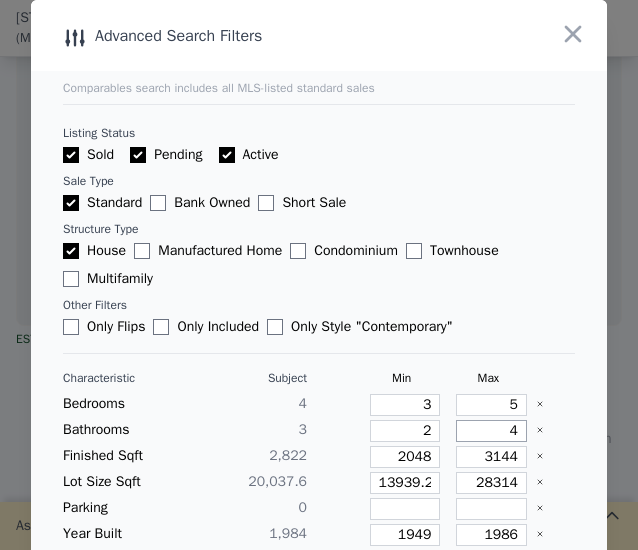 type on "4" 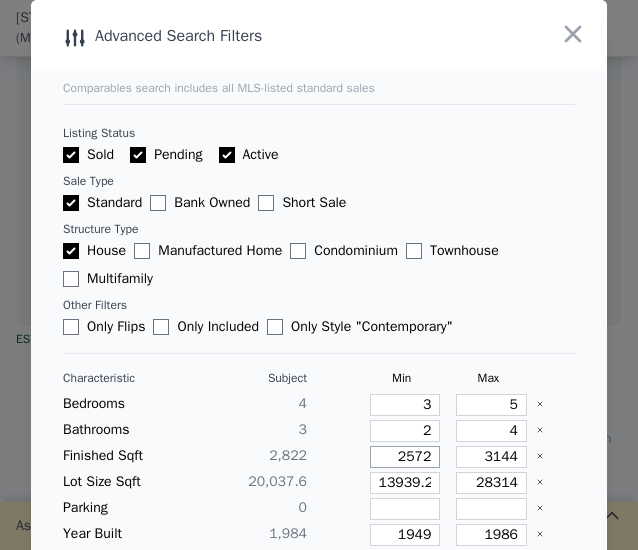 type on "2572" 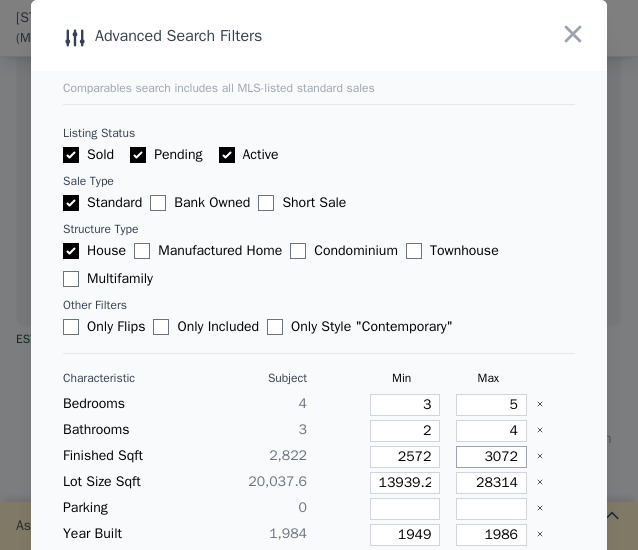 type on "3072" 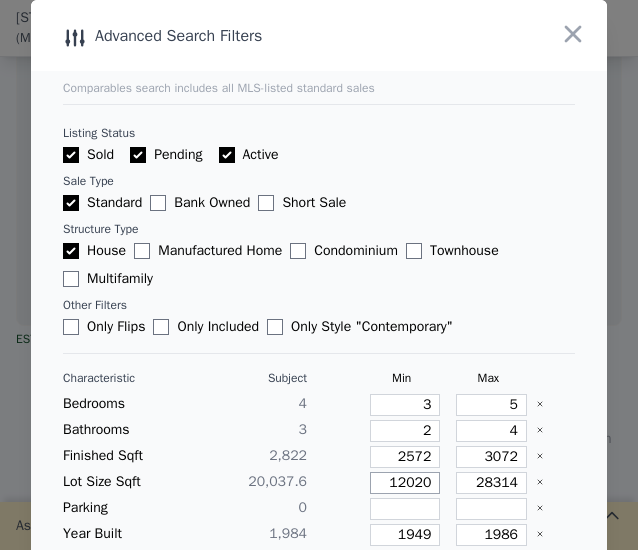 type on "12020" 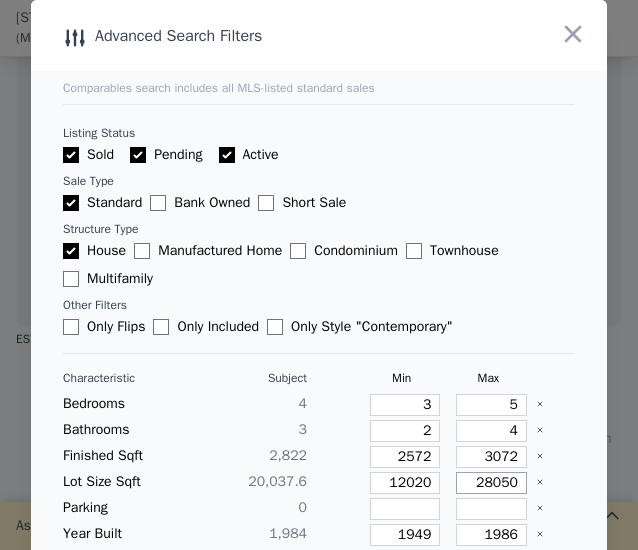type on "28050" 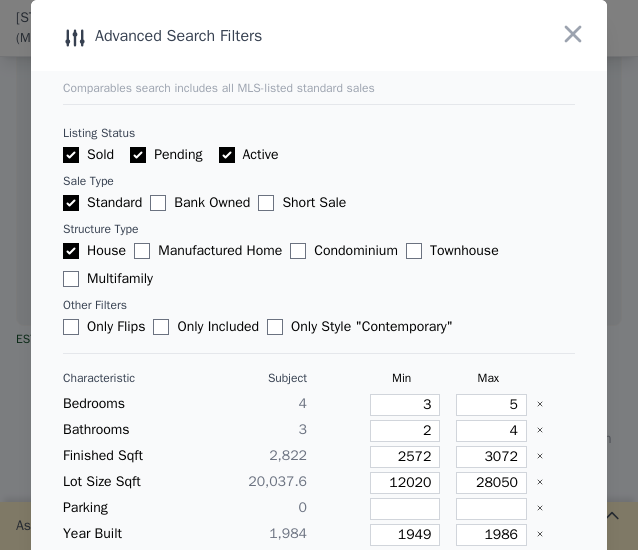 type 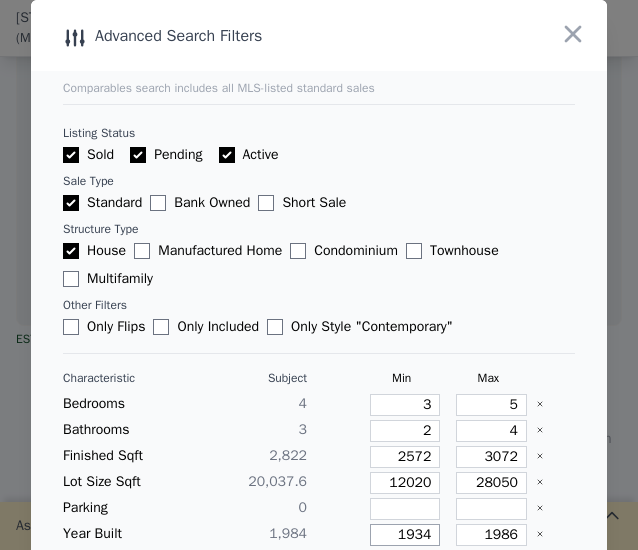 type on "1934" 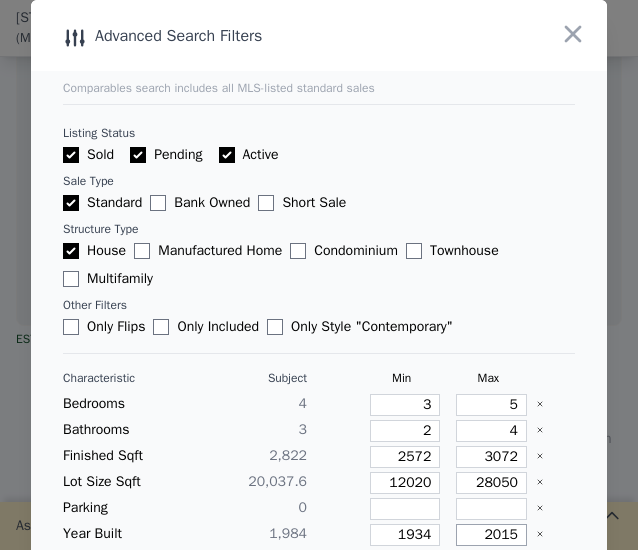 type on "2015" 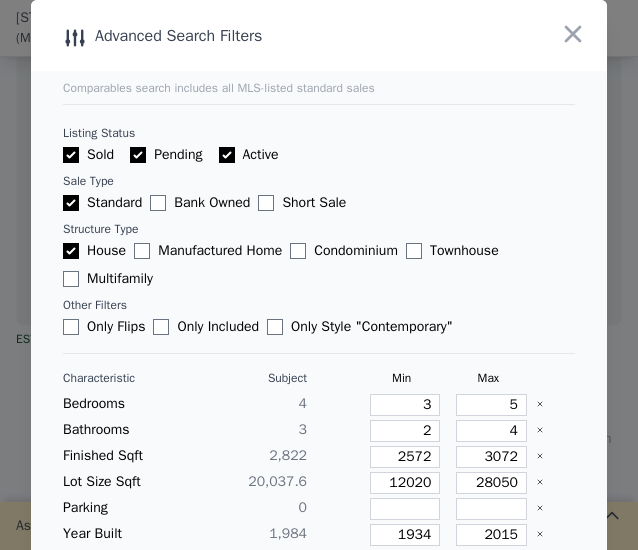 type 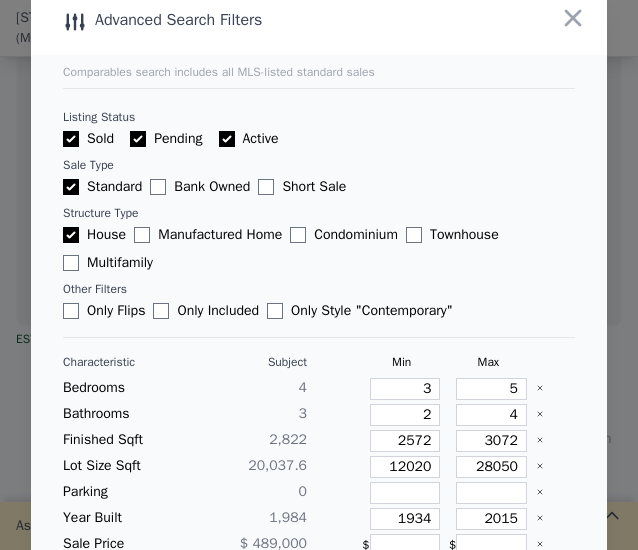 type 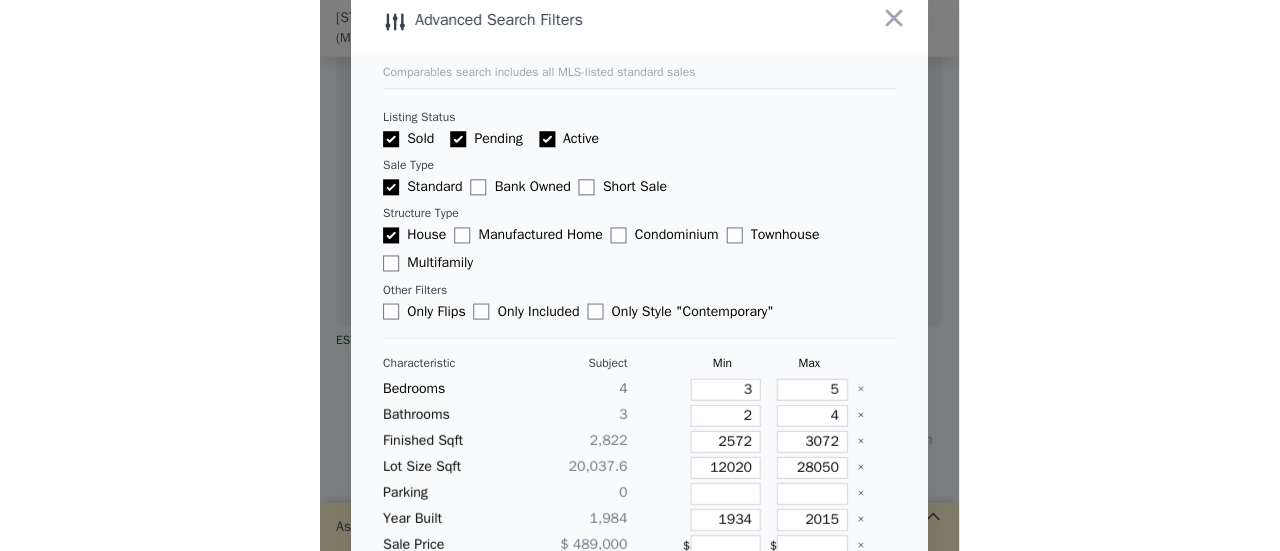 scroll, scrollTop: 168, scrollLeft: 0, axis: vertical 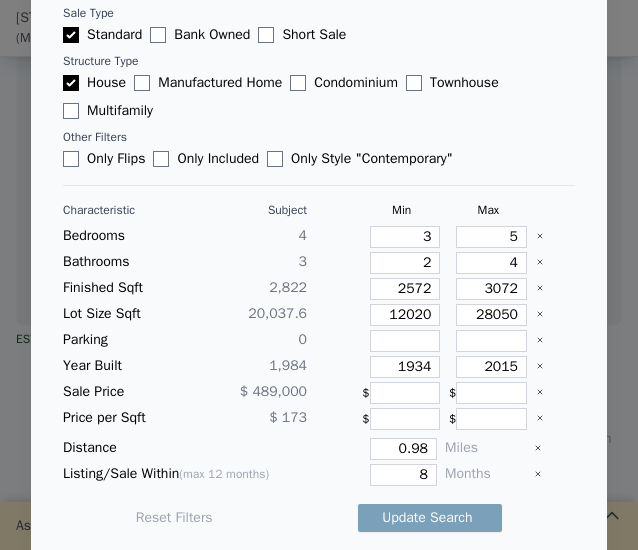 type 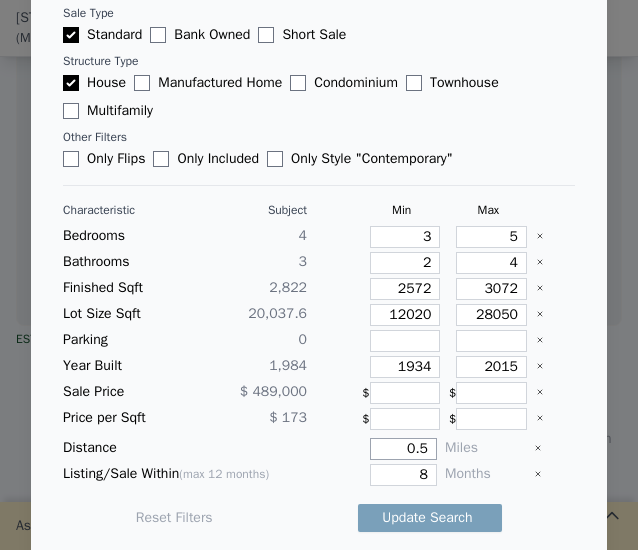 type on "0.5" 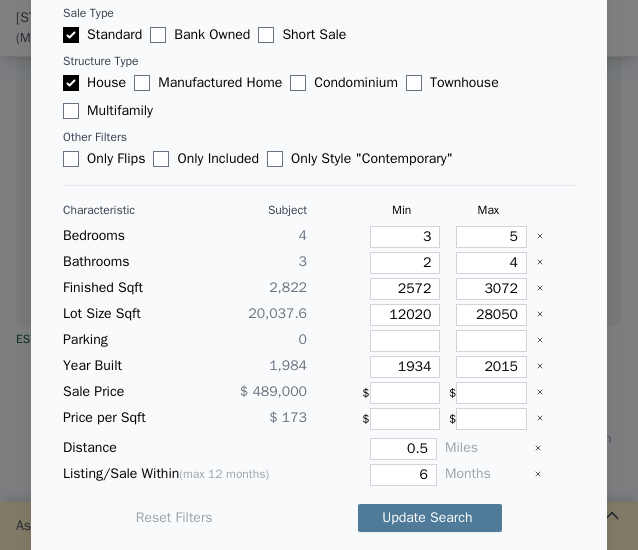 click on "Update Search" at bounding box center (430, 518) 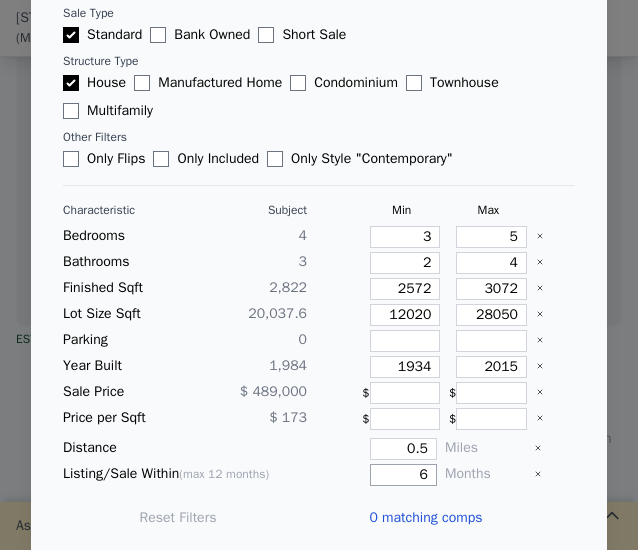 drag, startPoint x: 393, startPoint y: 471, endPoint x: 422, endPoint y: 469, distance: 29.068884 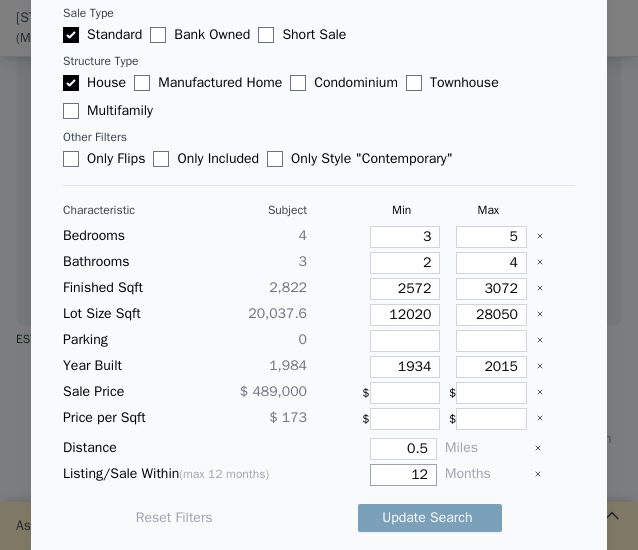 type on "12" 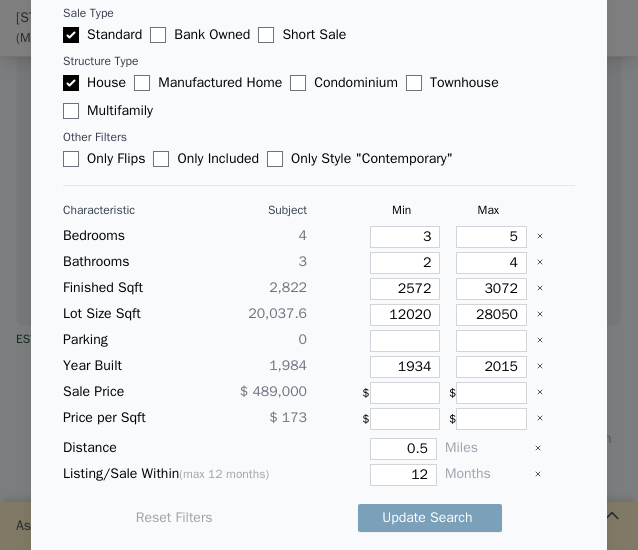 click on "Update Search" at bounding box center [430, 518] 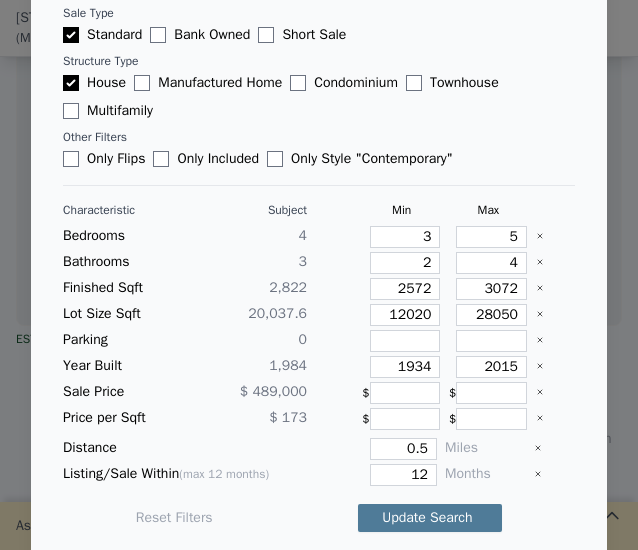 click on "Update Search" at bounding box center (430, 518) 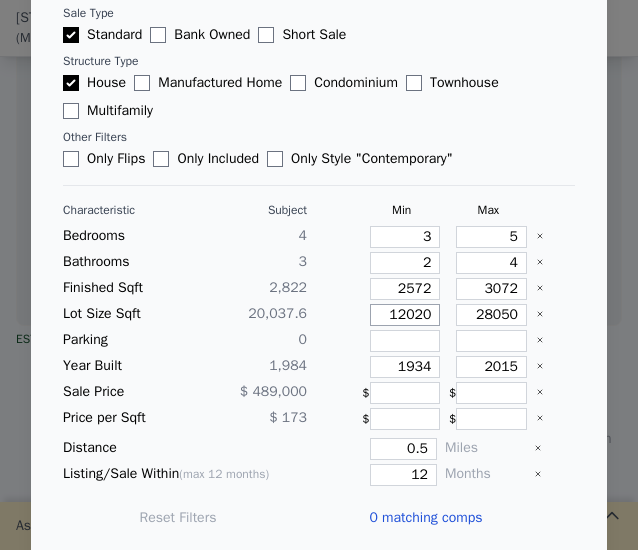 click on "12020" at bounding box center (405, 315) 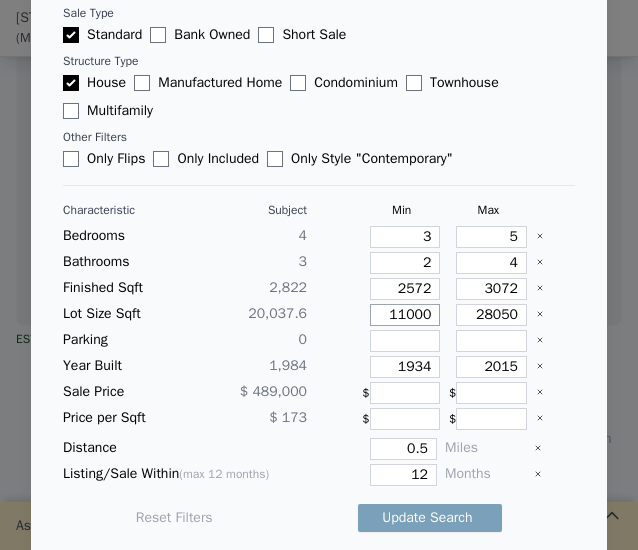 type on "11000" 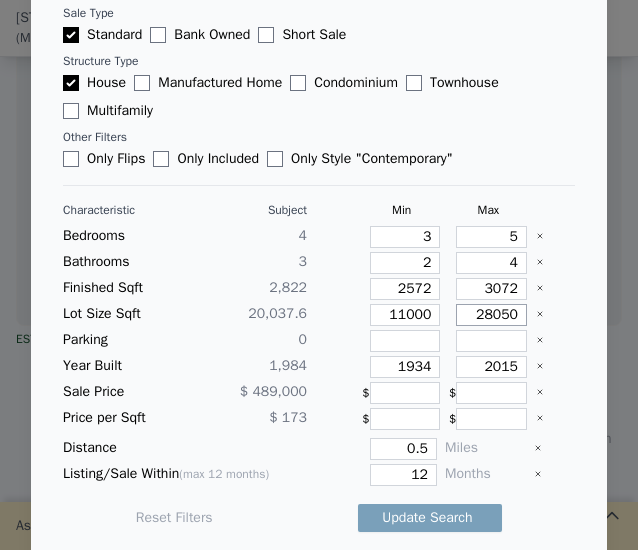click on "28050" at bounding box center (491, 315) 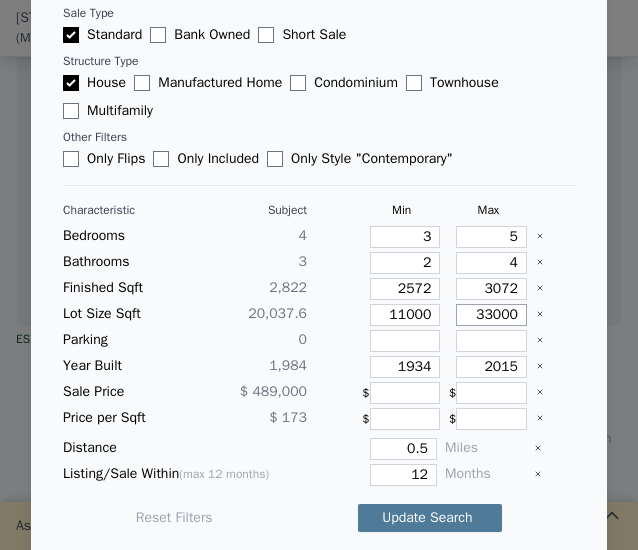 type on "33000" 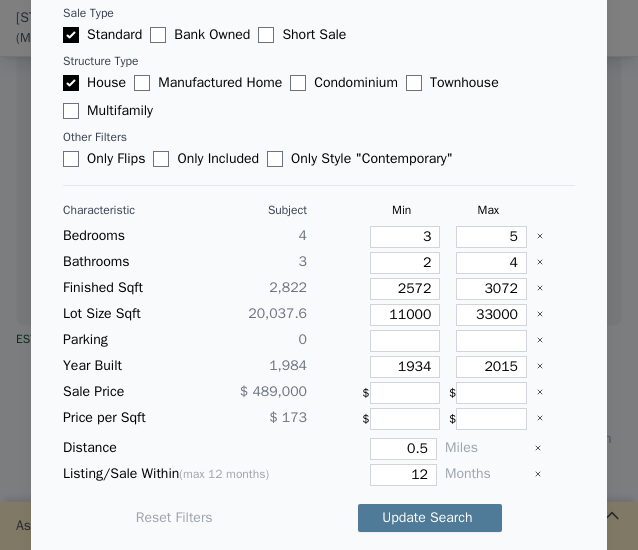 click on "Update Search" at bounding box center [430, 518] 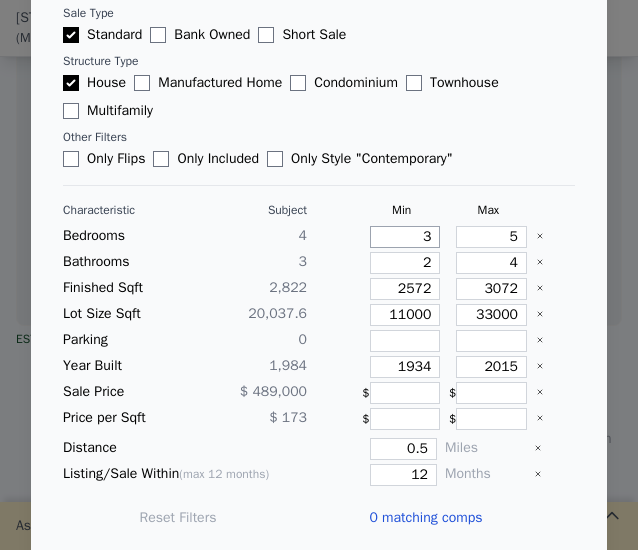 drag, startPoint x: 384, startPoint y: 230, endPoint x: 421, endPoint y: 239, distance: 38.078865 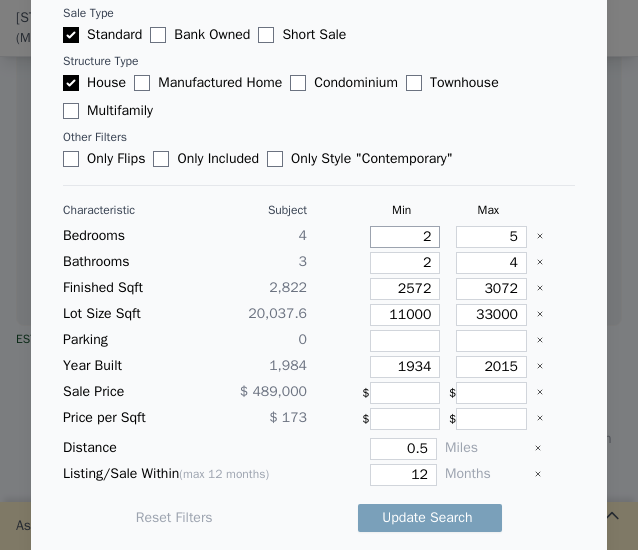 type on "2" 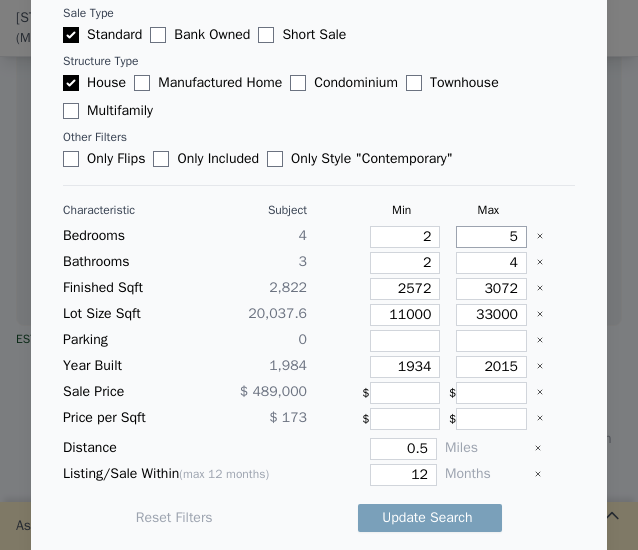 drag, startPoint x: 480, startPoint y: 241, endPoint x: 508, endPoint y: 245, distance: 28.284271 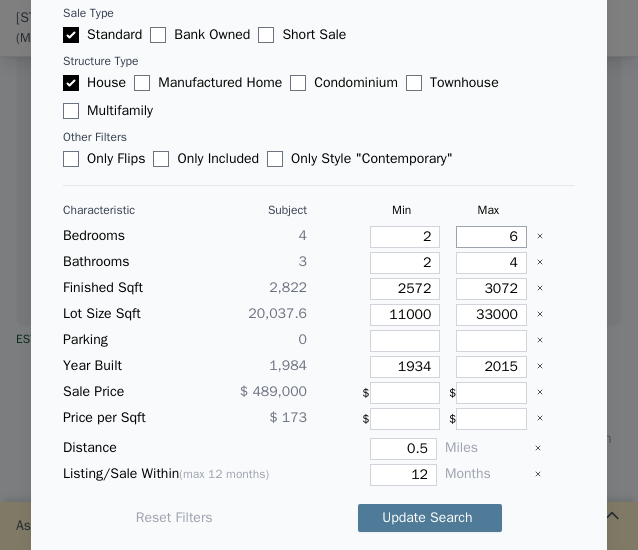 type on "6" 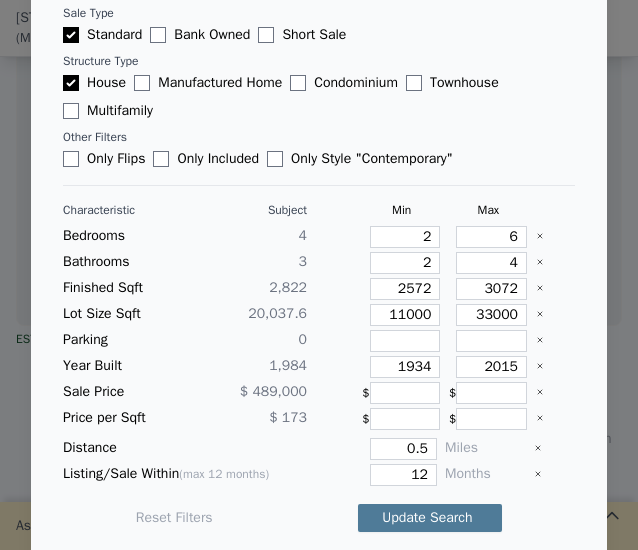 click on "Update Search" at bounding box center (430, 518) 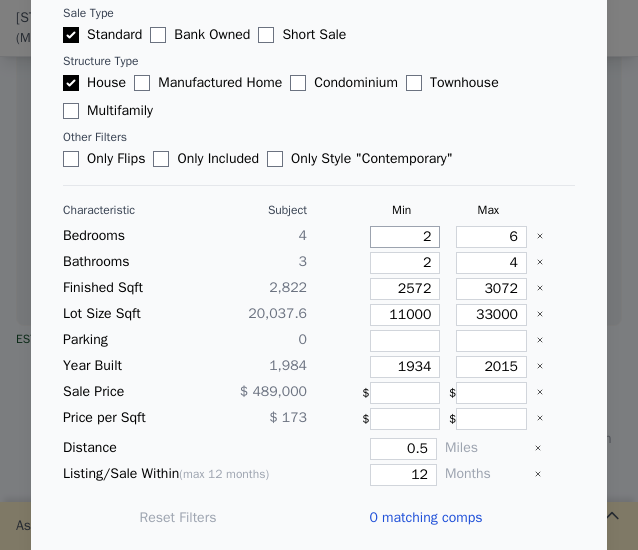 drag, startPoint x: 397, startPoint y: 239, endPoint x: 425, endPoint y: 239, distance: 28 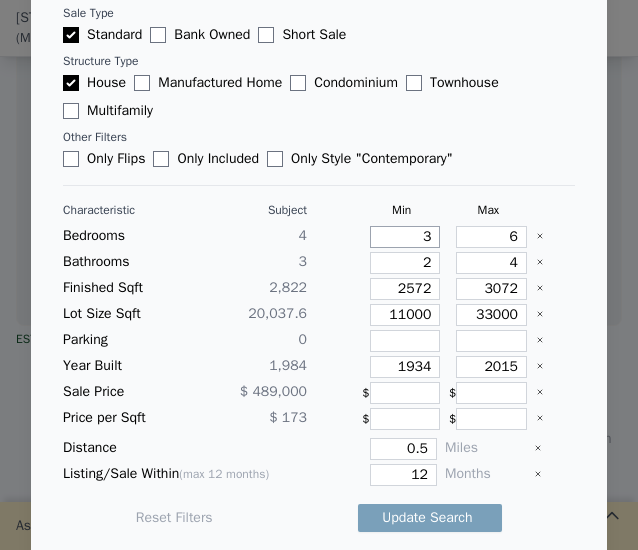 type on "3" 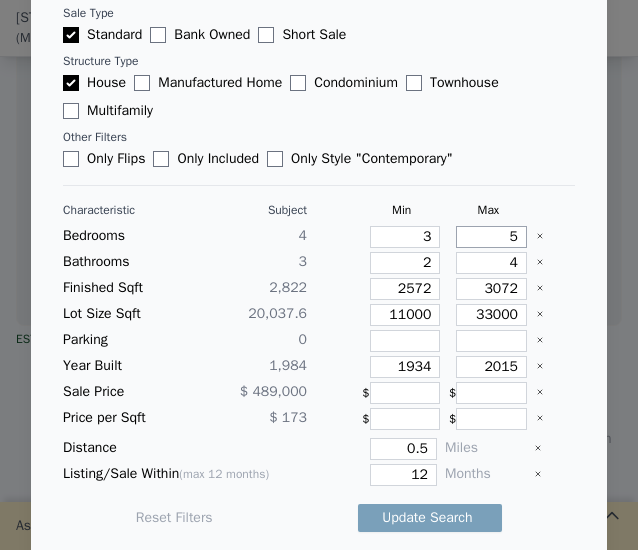 type on "5" 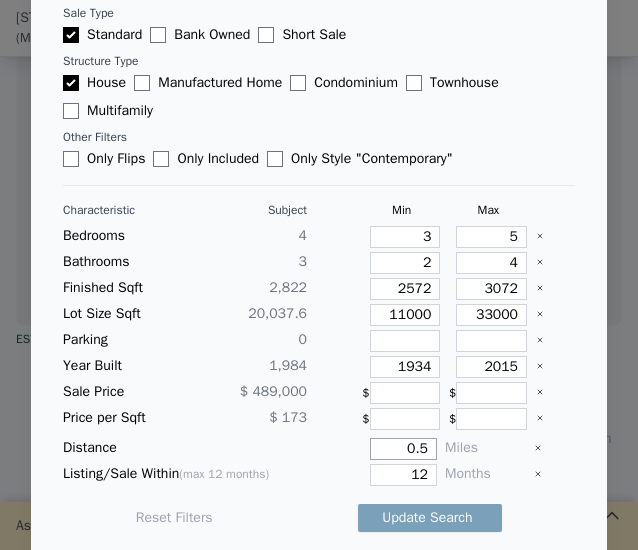 drag, startPoint x: 381, startPoint y: 437, endPoint x: 442, endPoint y: 445, distance: 61.522354 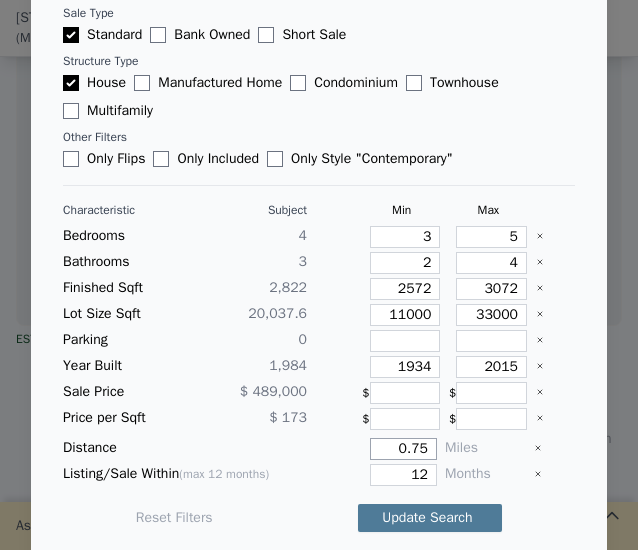 type on "0.75" 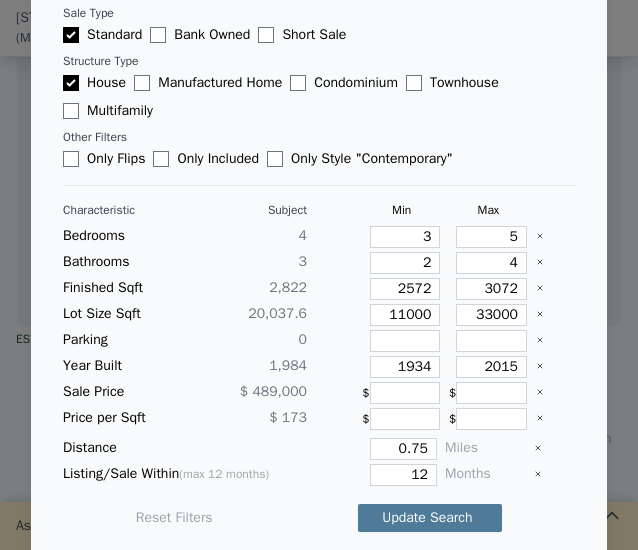 click on "Update Search" at bounding box center (430, 518) 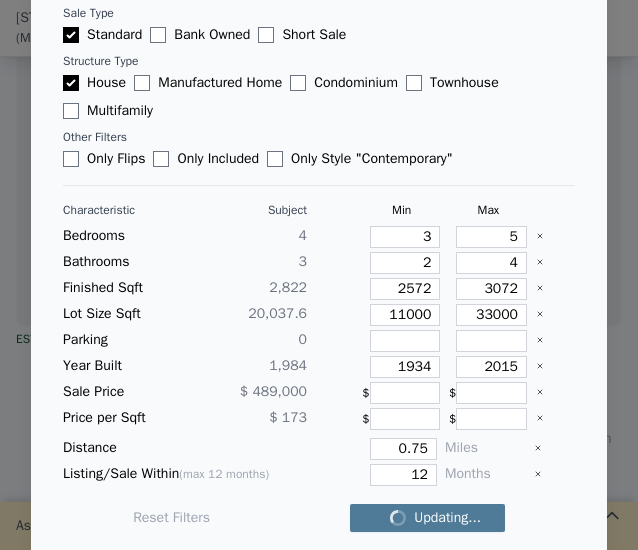 checkbox on "false" 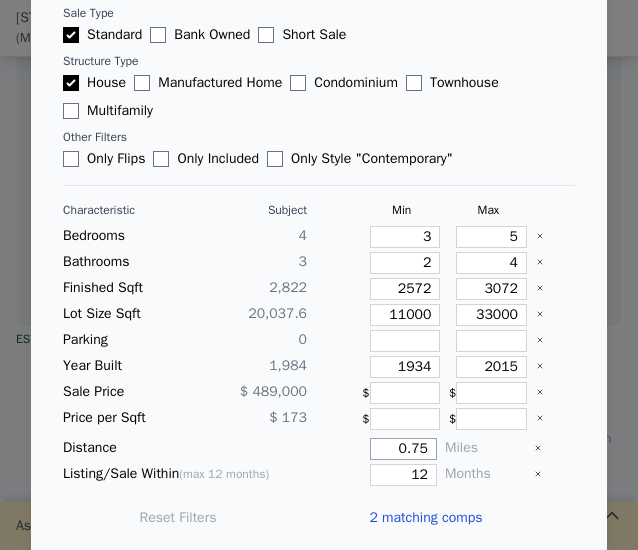 drag, startPoint x: 384, startPoint y: 443, endPoint x: 425, endPoint y: 442, distance: 41.01219 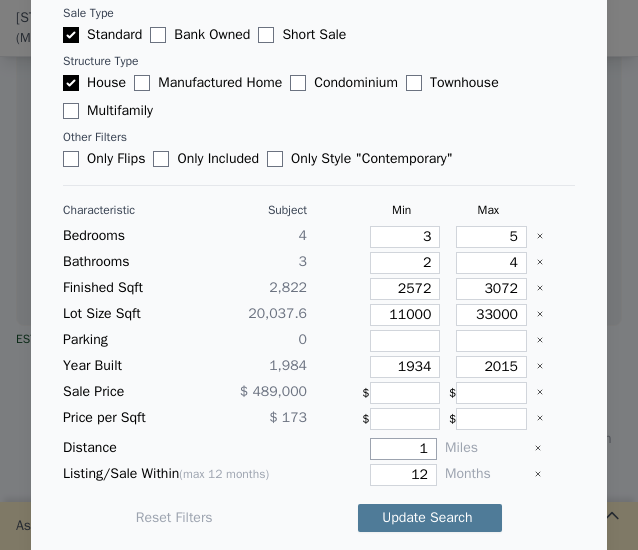 type on "1" 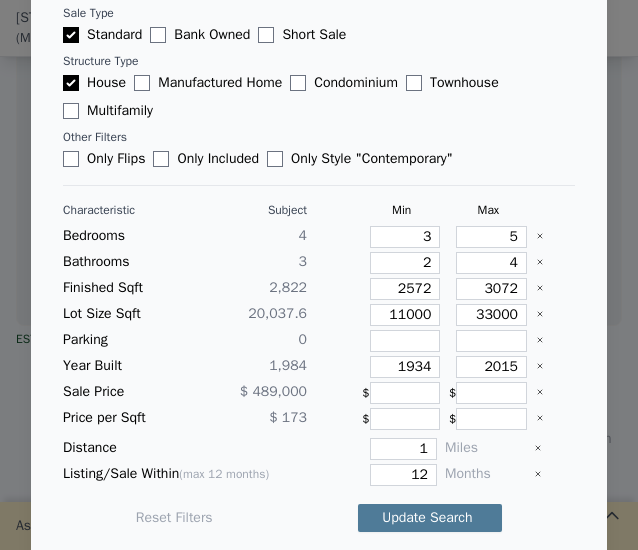 click on "Update Search" at bounding box center [430, 518] 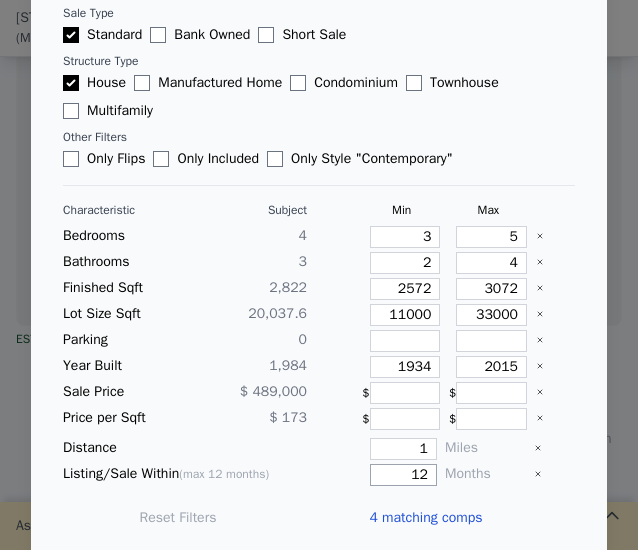 drag, startPoint x: 384, startPoint y: 466, endPoint x: 440, endPoint y: 463, distance: 56.0803 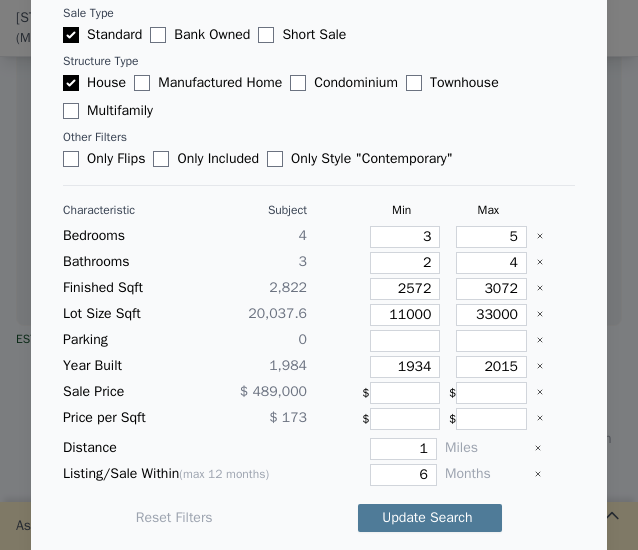 click on "Update Search" at bounding box center (430, 518) 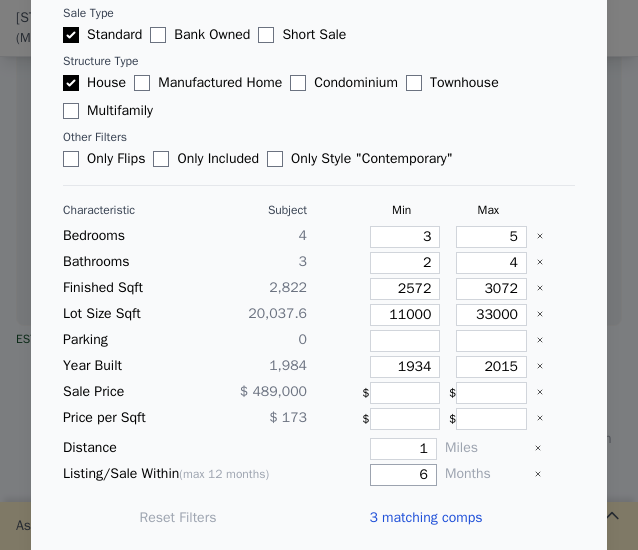 drag, startPoint x: 399, startPoint y: 469, endPoint x: 433, endPoint y: 469, distance: 34 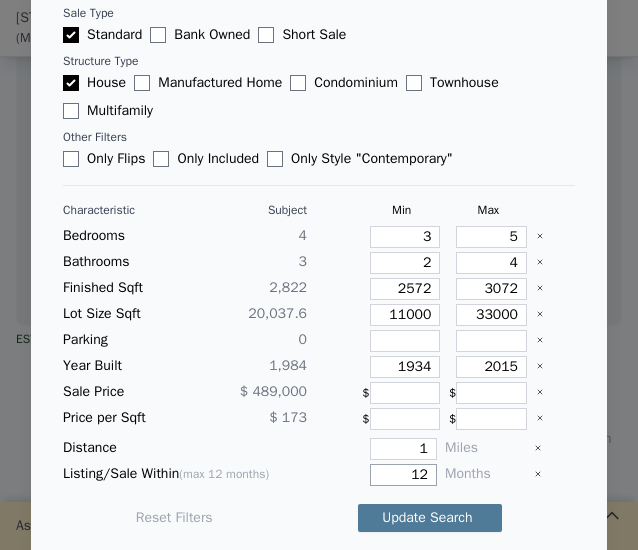 type on "12" 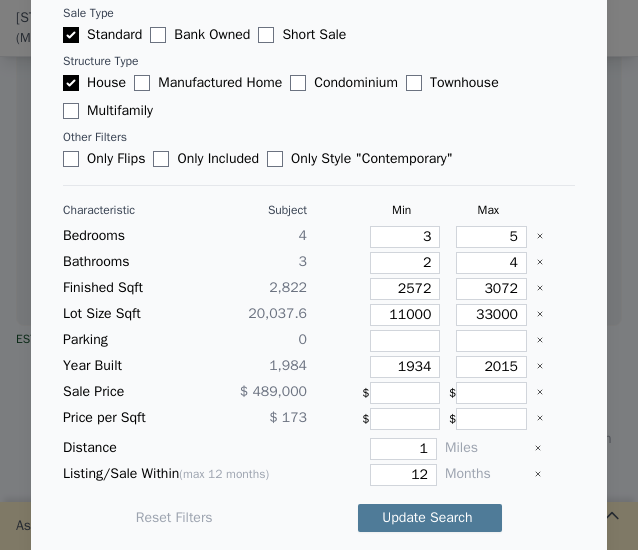 click on "Update Search" at bounding box center (430, 518) 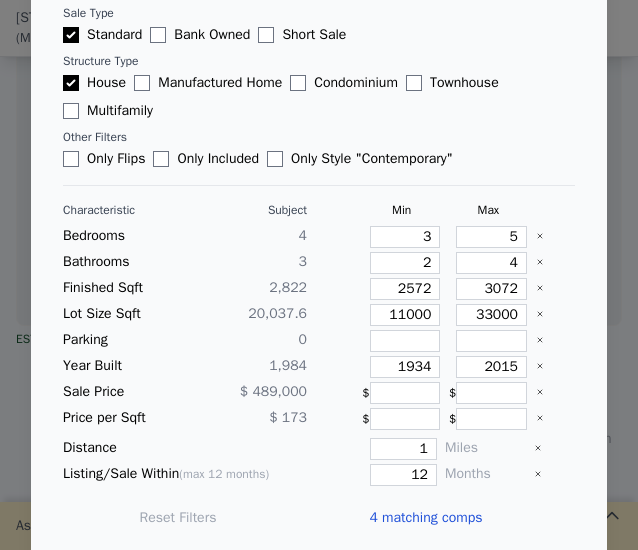 click on "4 matching comps" at bounding box center (425, 518) 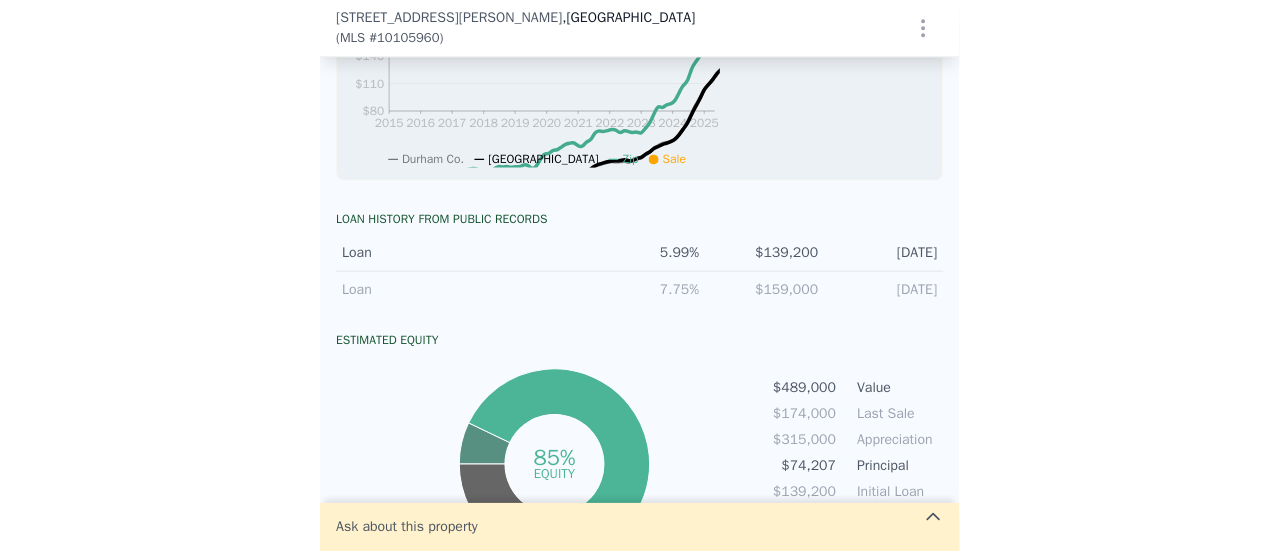 scroll, scrollTop: 0, scrollLeft: 25170, axis: horizontal 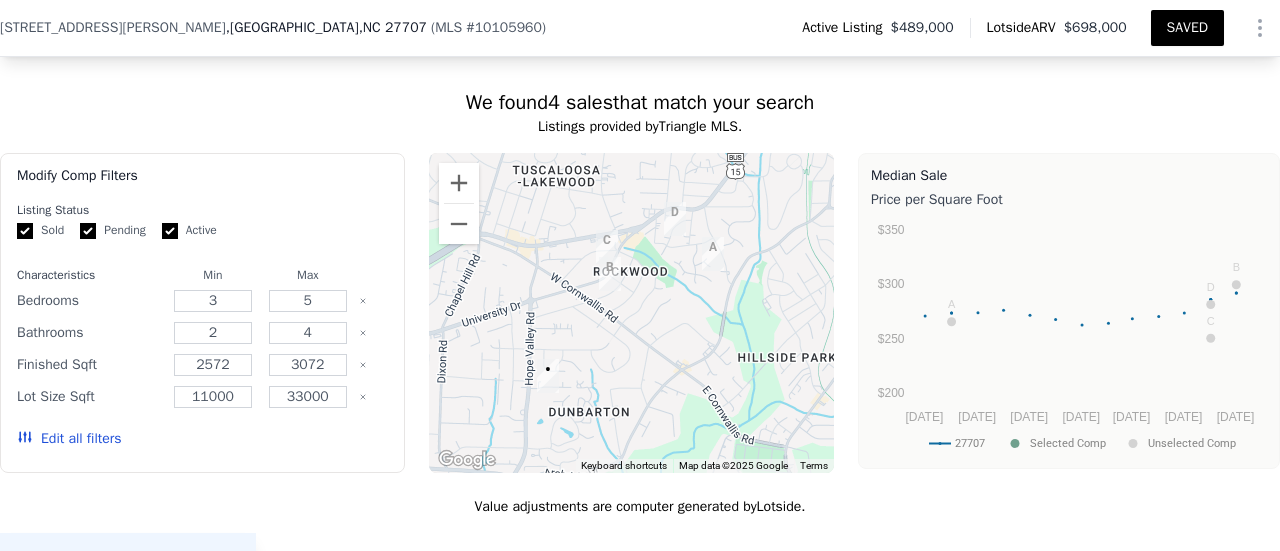 click on "SAVED" at bounding box center (1187, 28) 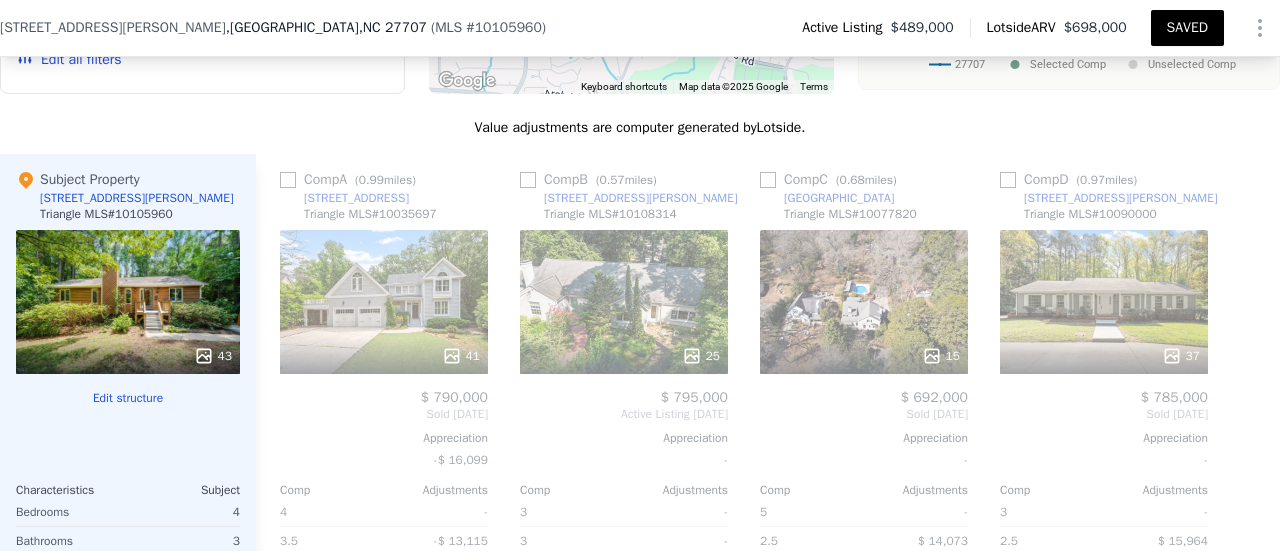 scroll, scrollTop: 2783, scrollLeft: 0, axis: vertical 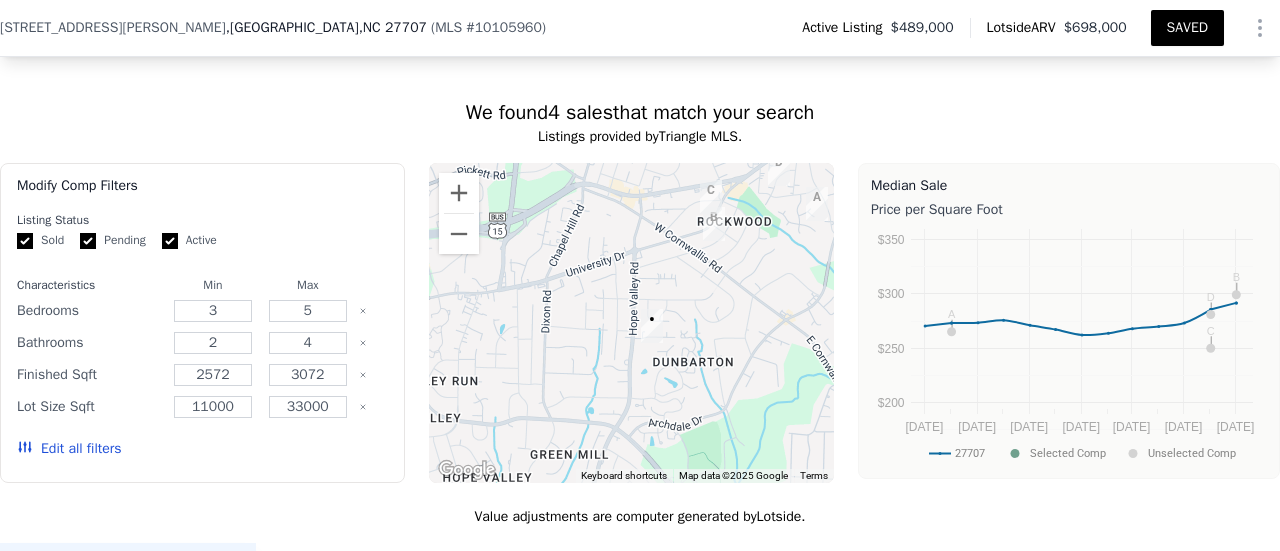 drag, startPoint x: 560, startPoint y: 371, endPoint x: 667, endPoint y: 310, distance: 123.16656 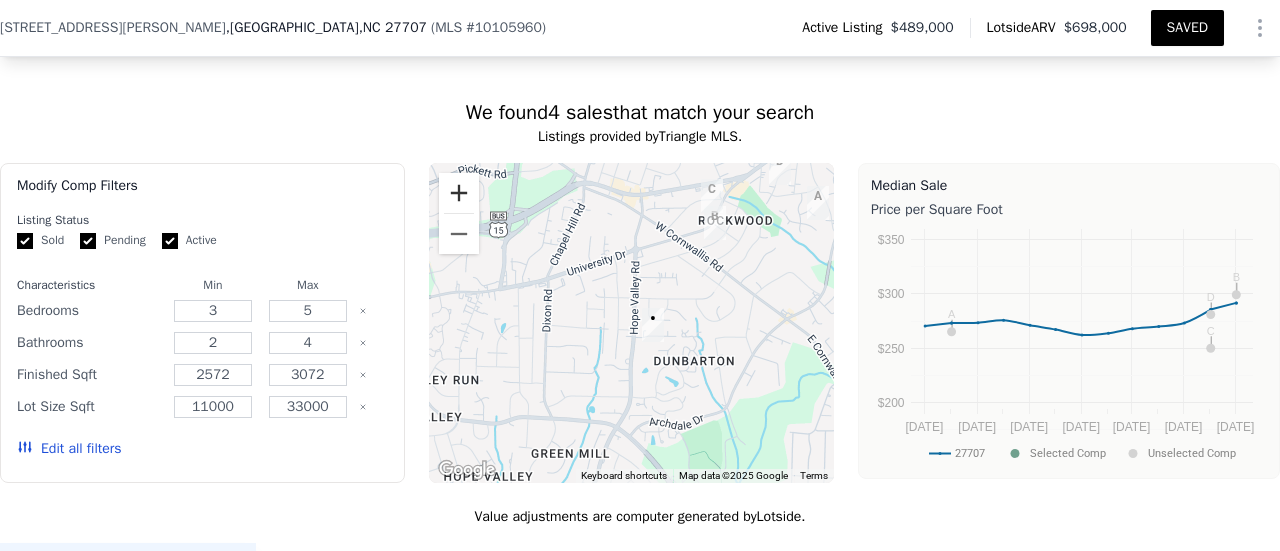 click at bounding box center [459, 193] 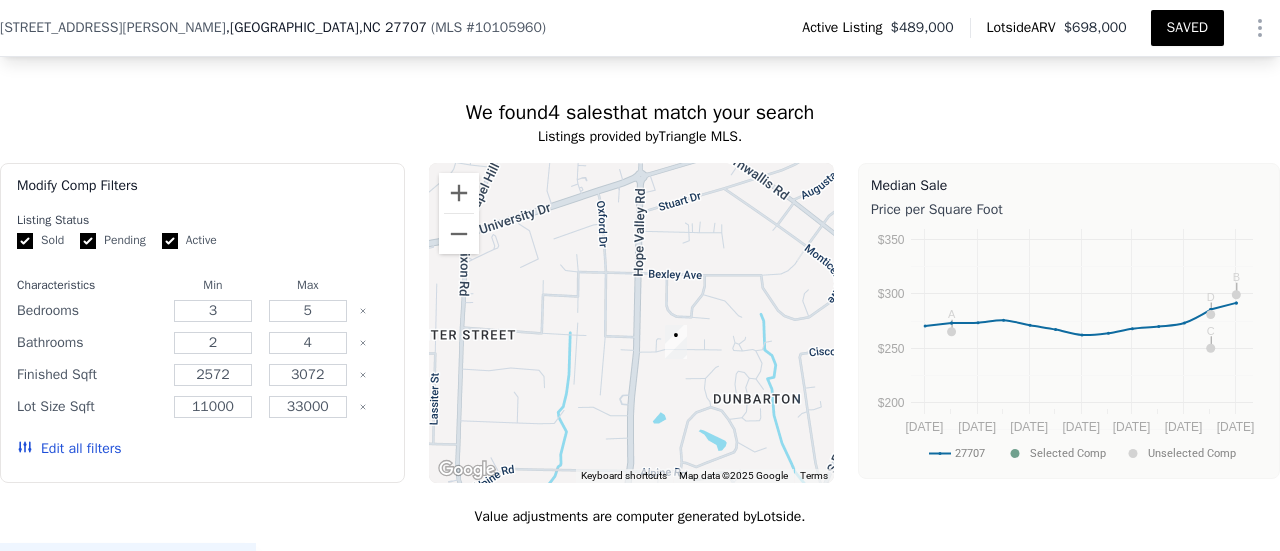 click on "Edit all filters" at bounding box center [69, 449] 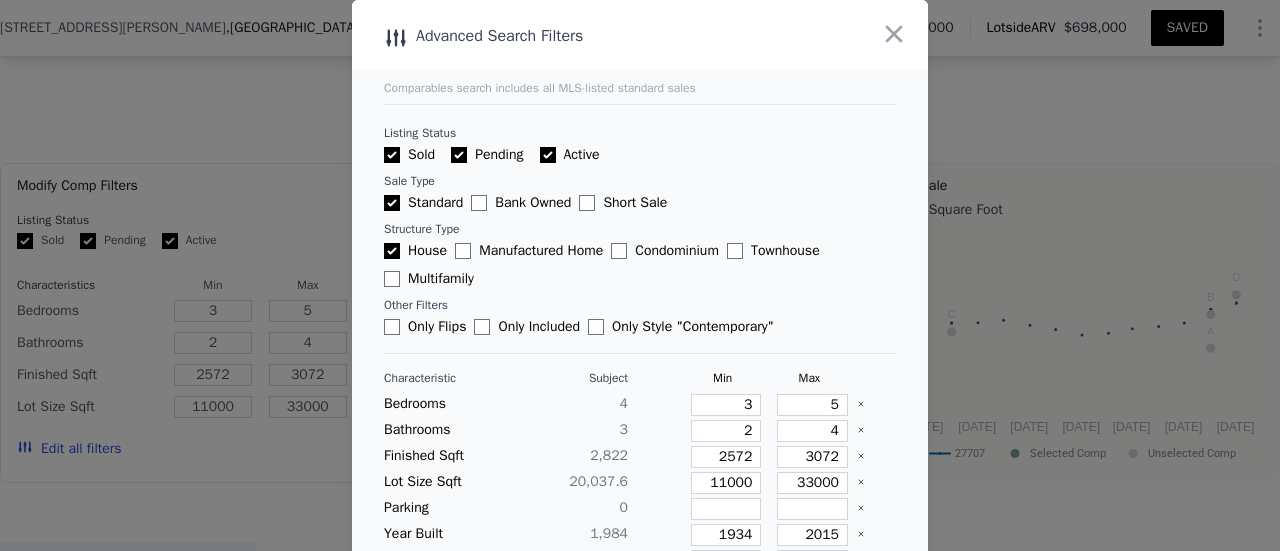 type on "2.5" 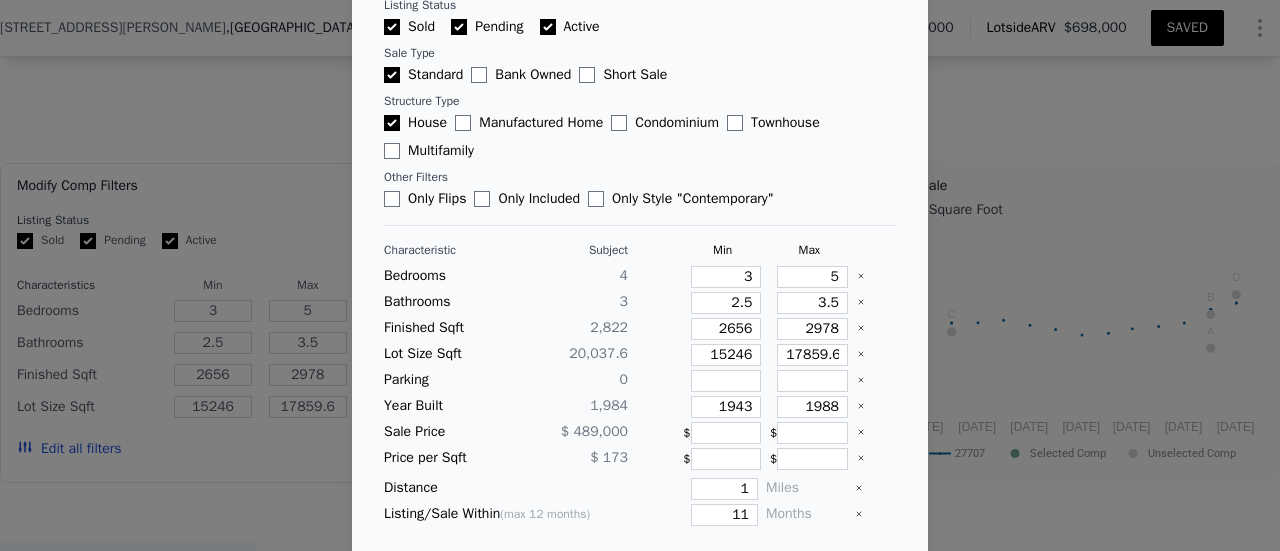 scroll, scrollTop: 167, scrollLeft: 0, axis: vertical 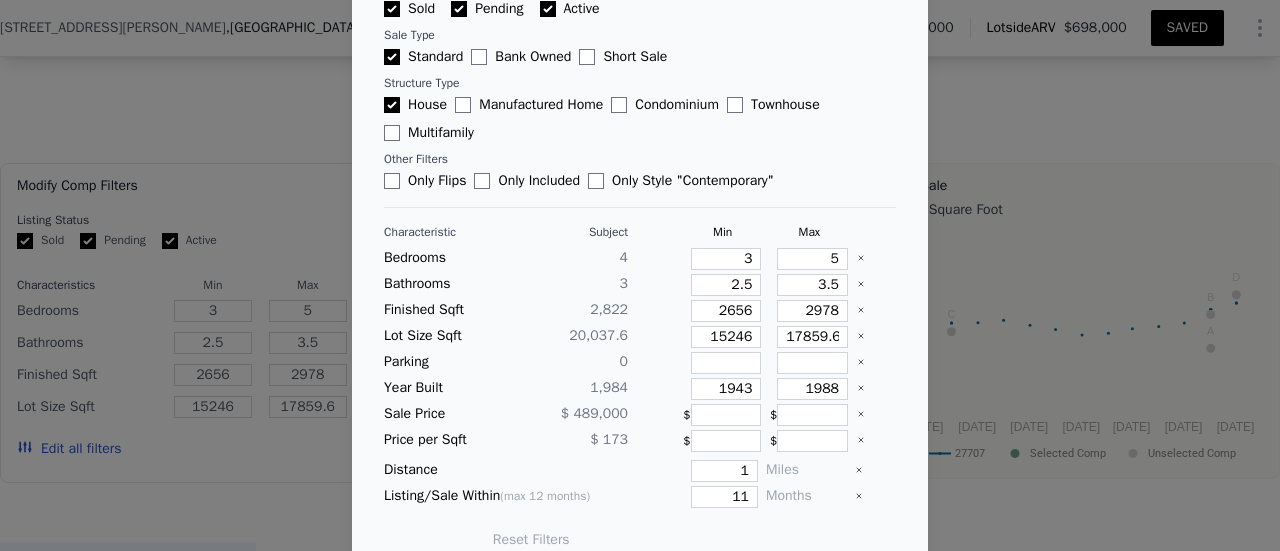 type 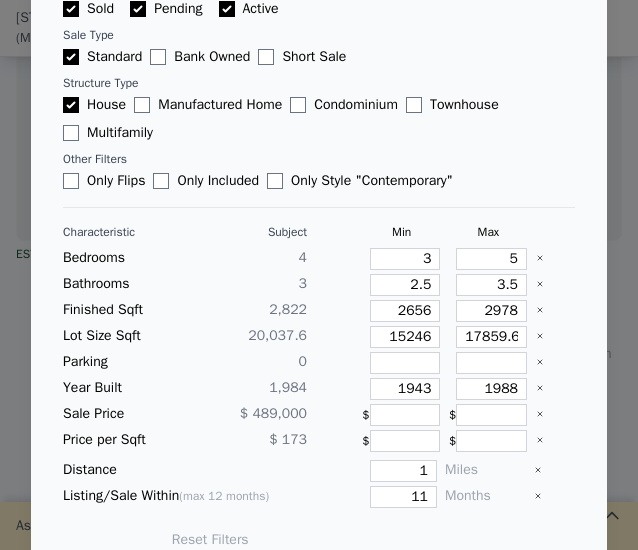 scroll, scrollTop: 0, scrollLeft: 16039, axis: horizontal 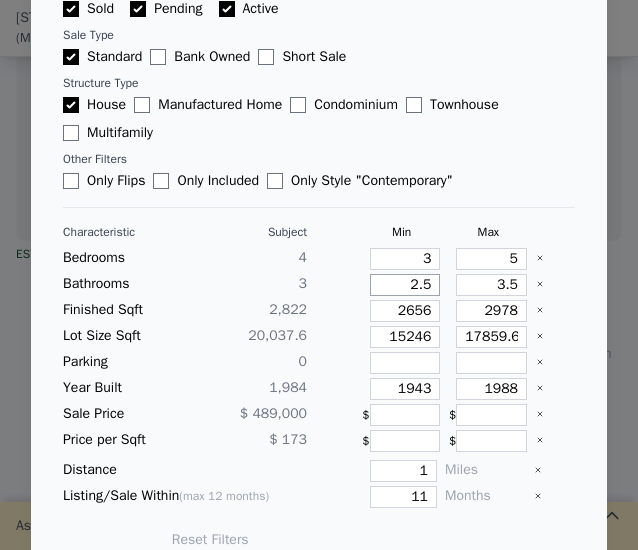 drag, startPoint x: 386, startPoint y: 281, endPoint x: 432, endPoint y: 287, distance: 46.389652 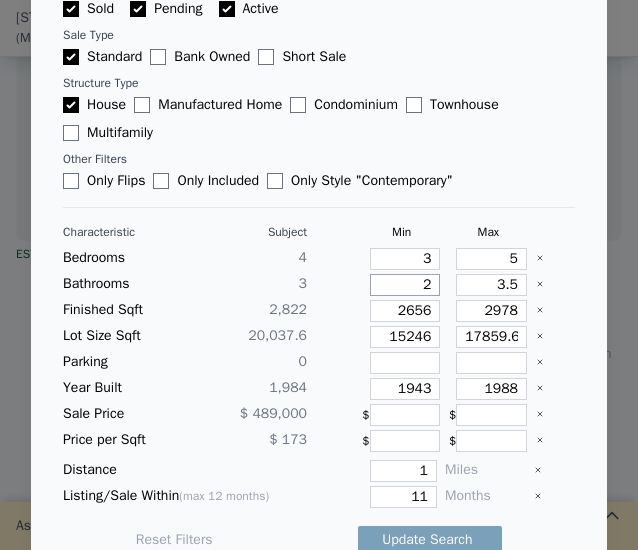 type on "2" 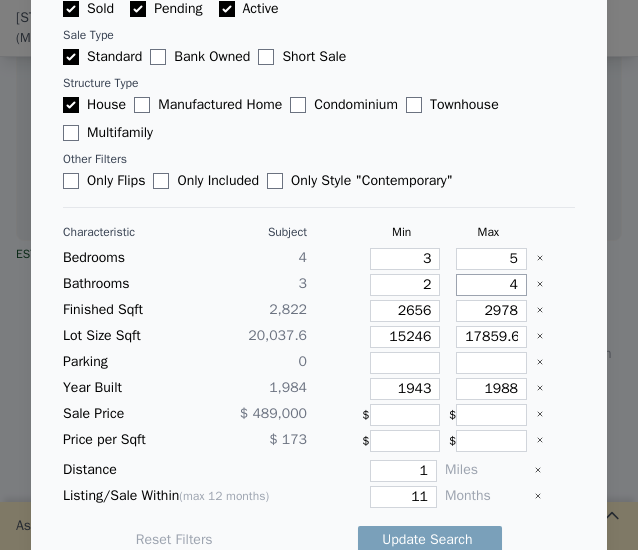 type on "4" 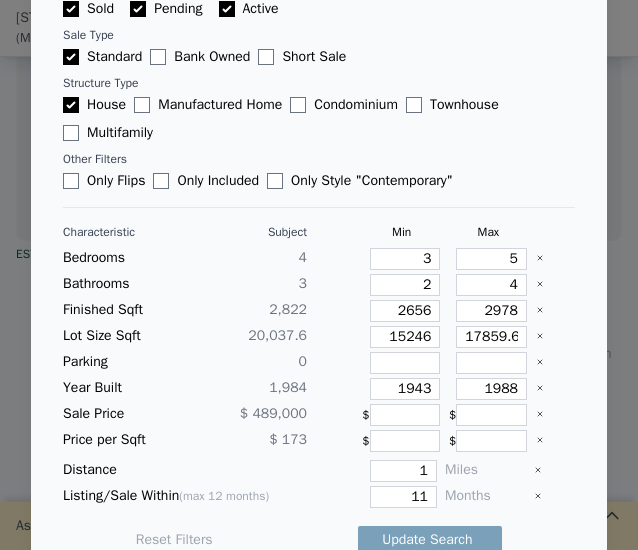 type 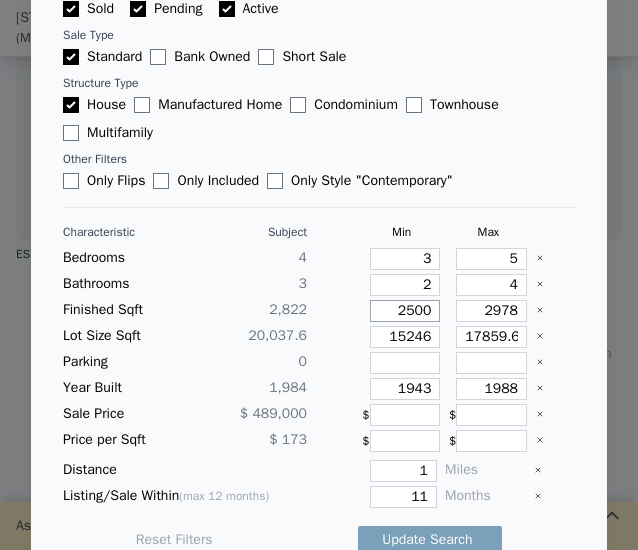 type on "2500" 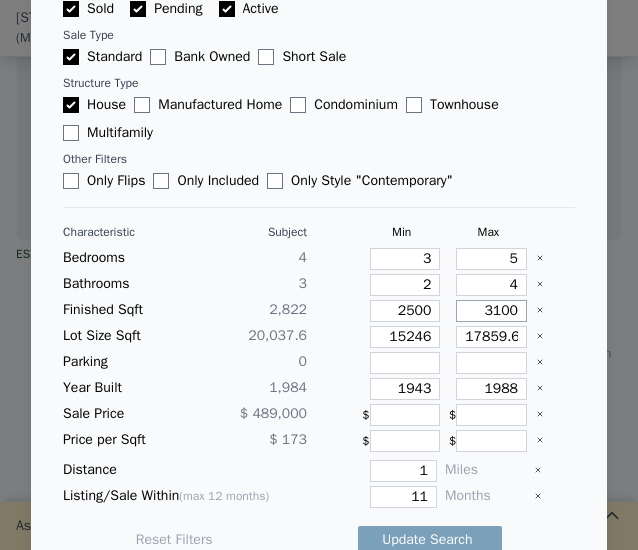 type on "3100" 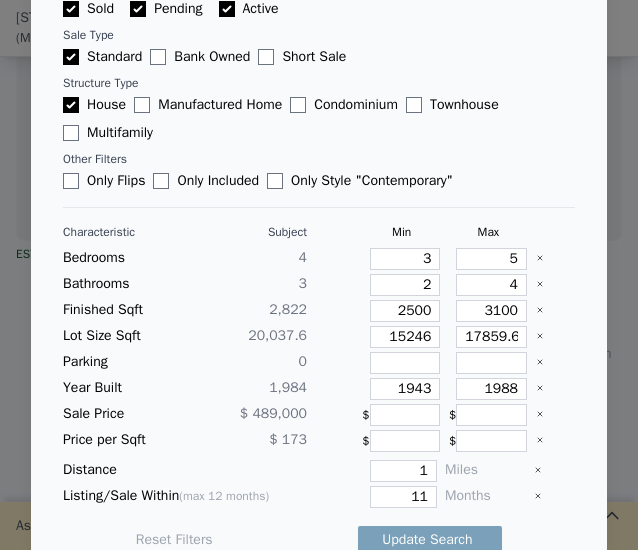 type 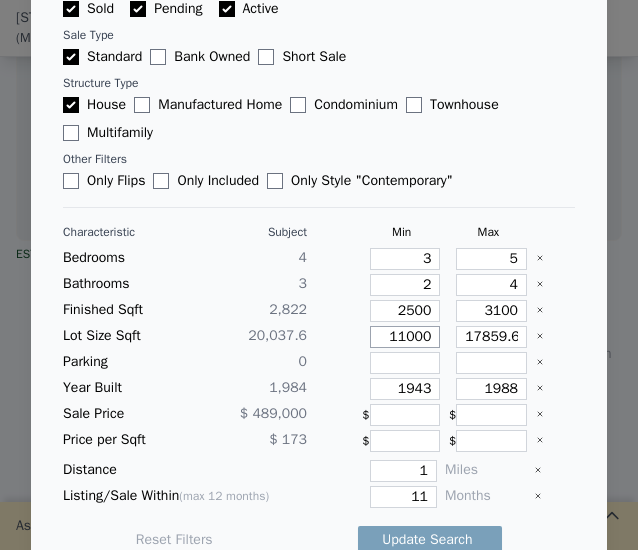 type on "11000" 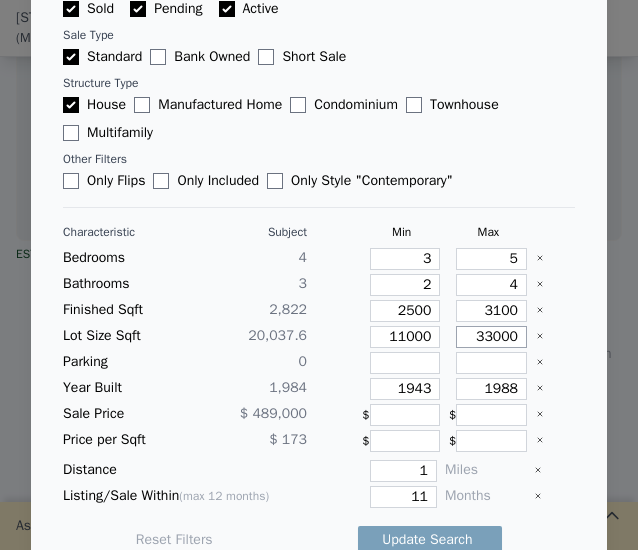 type on "33000" 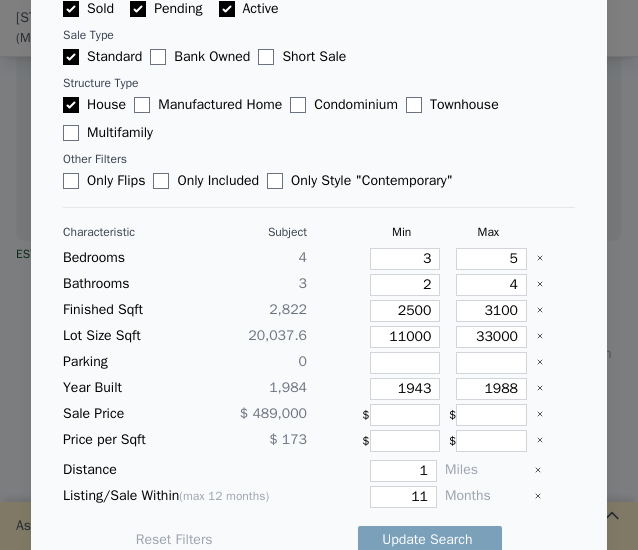type 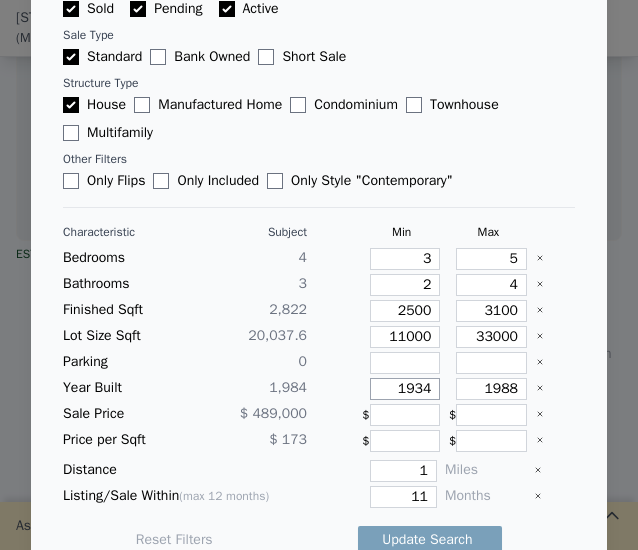 type on "1934" 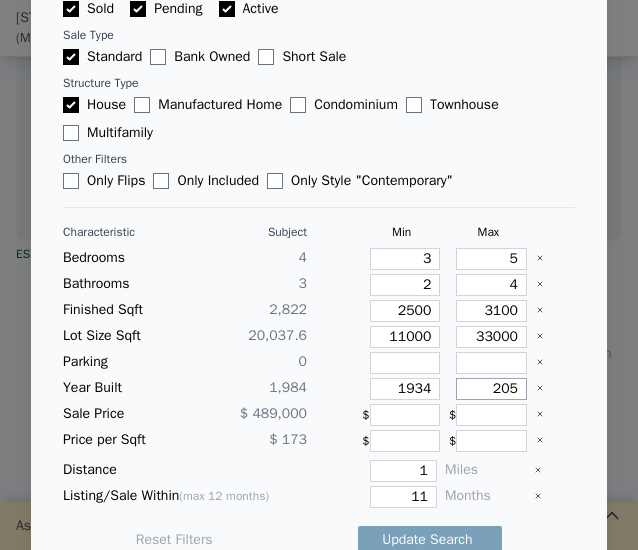 type on "205" 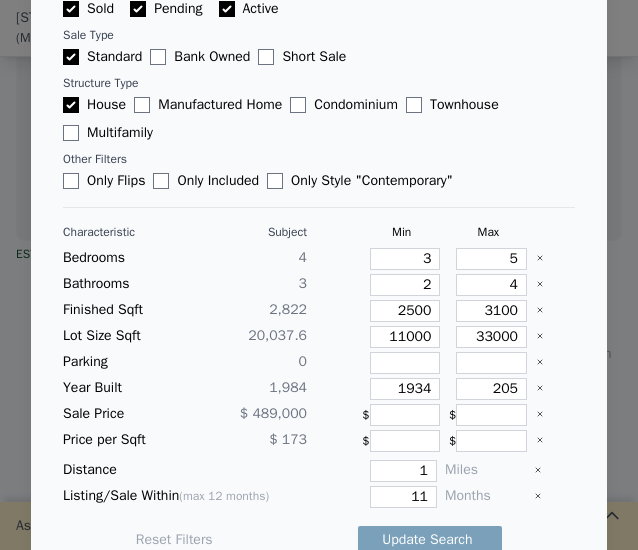 type 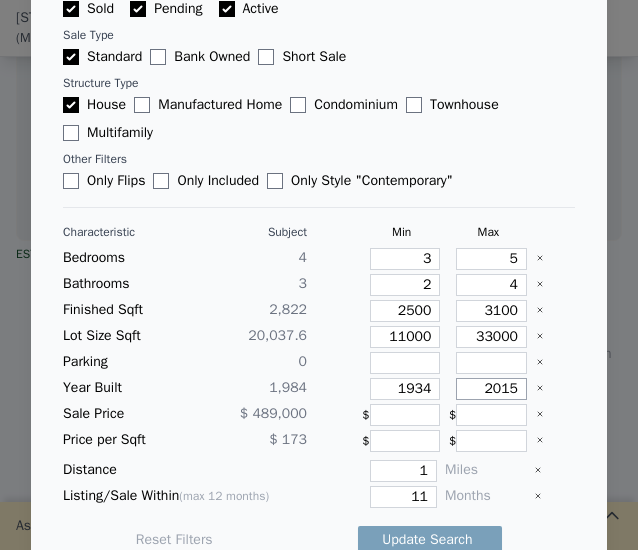 type on "2015" 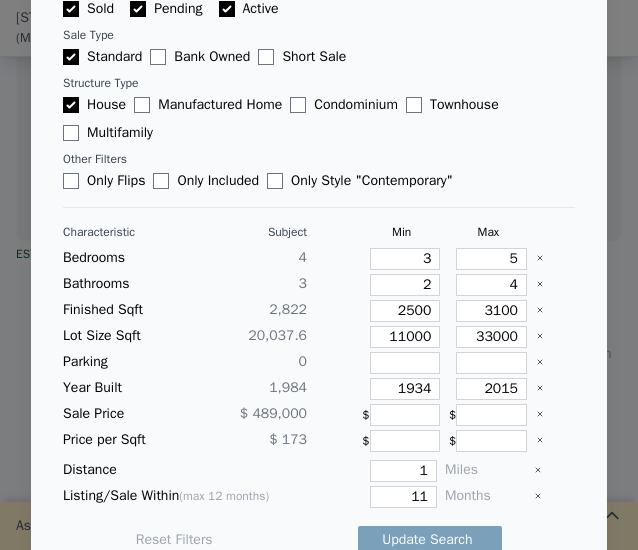 type 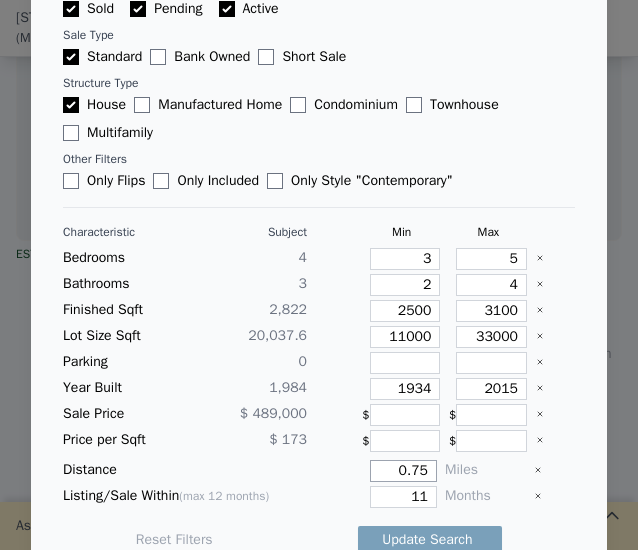 type on "0.75" 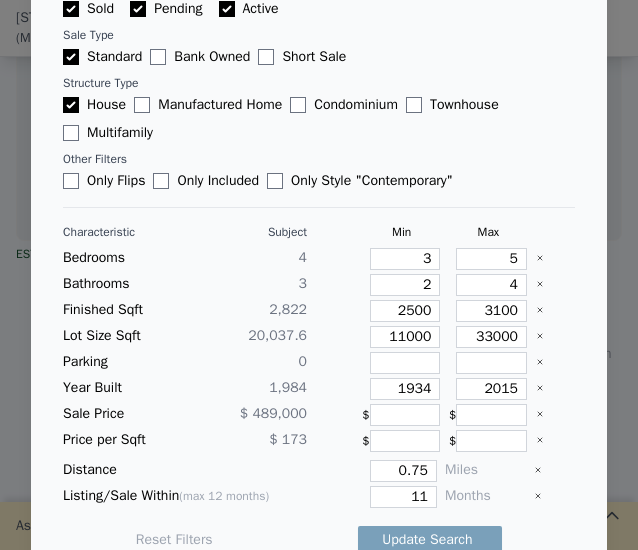 type 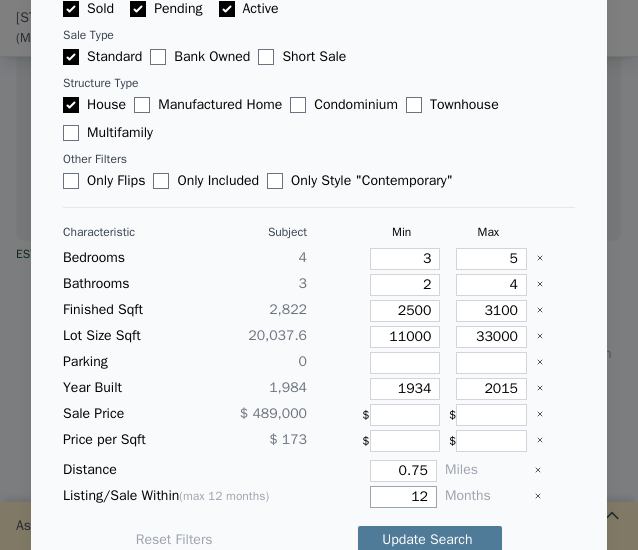 type on "12" 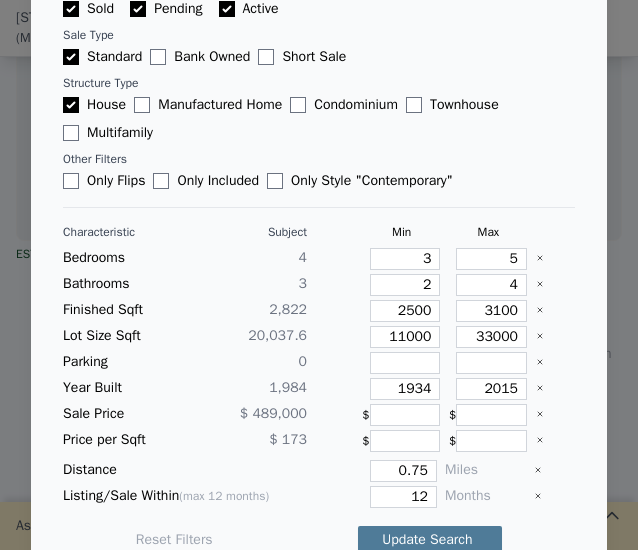 click on "Update Search" at bounding box center [430, 540] 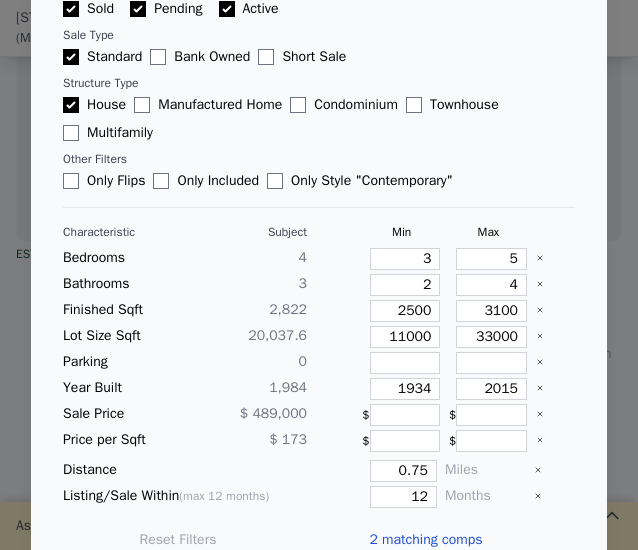 click on "2 matching comps" at bounding box center [425, 540] 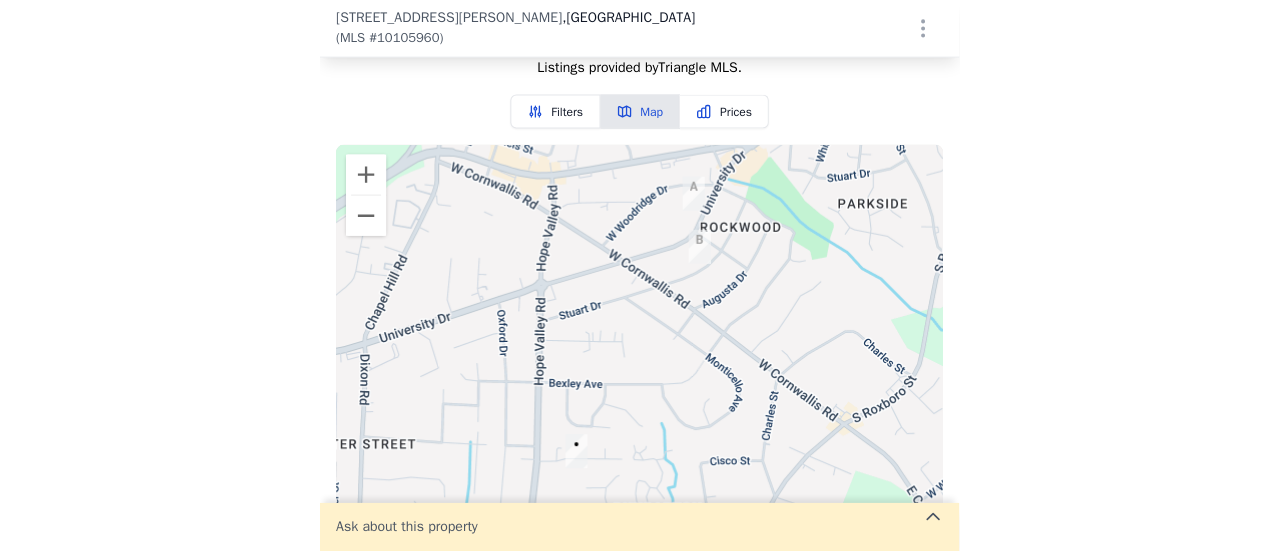 scroll, scrollTop: 2962, scrollLeft: 0, axis: vertical 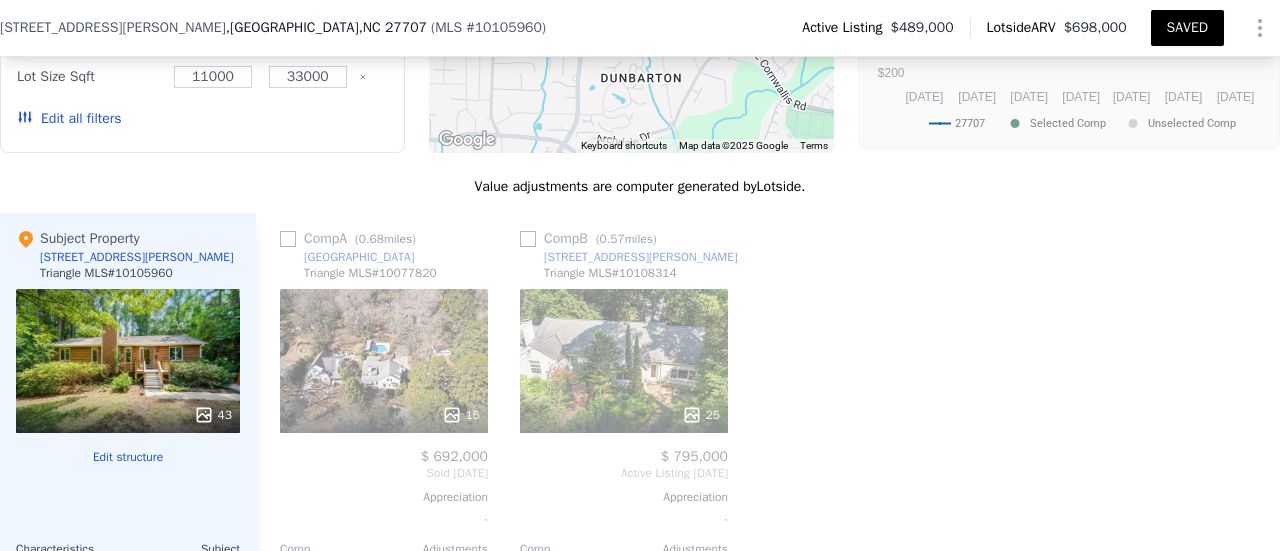 click on "15" at bounding box center [461, 415] 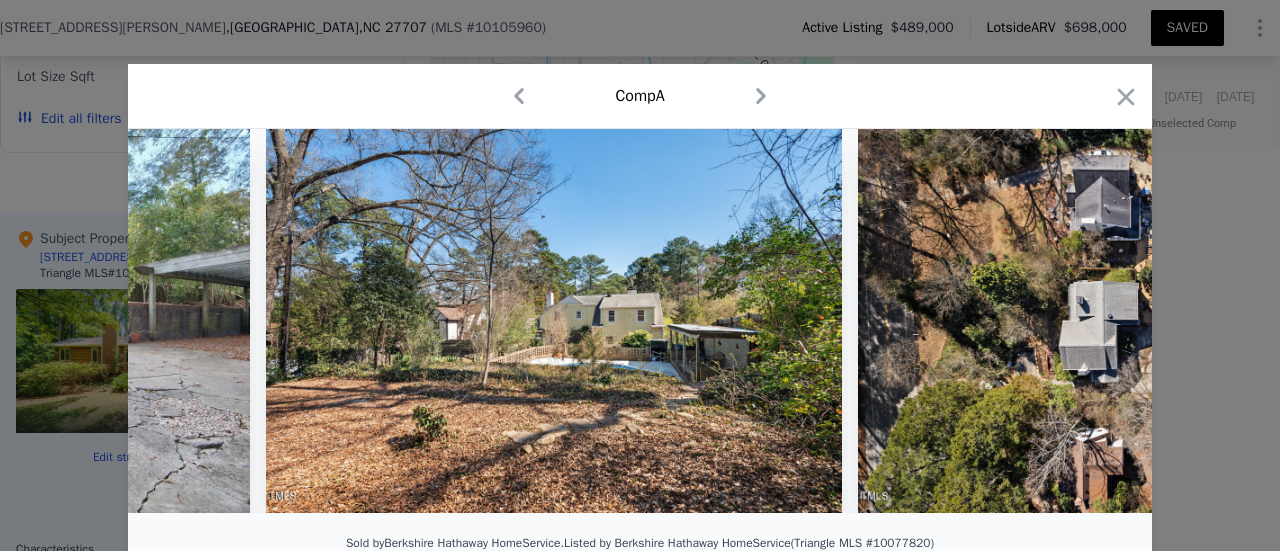 scroll, scrollTop: 0, scrollLeft: 7831, axis: horizontal 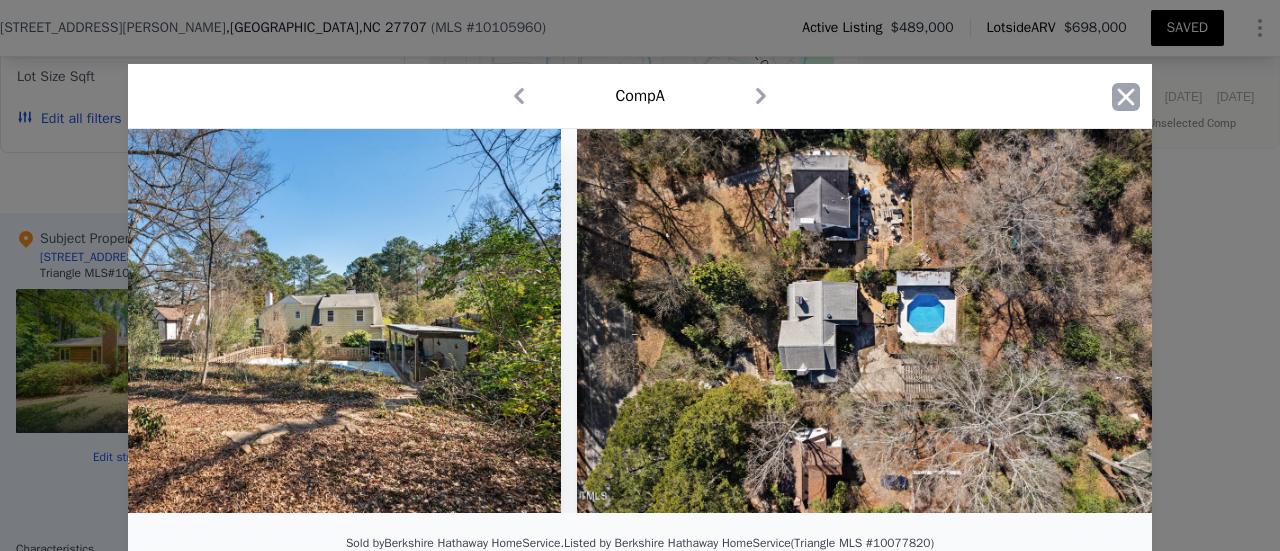 click 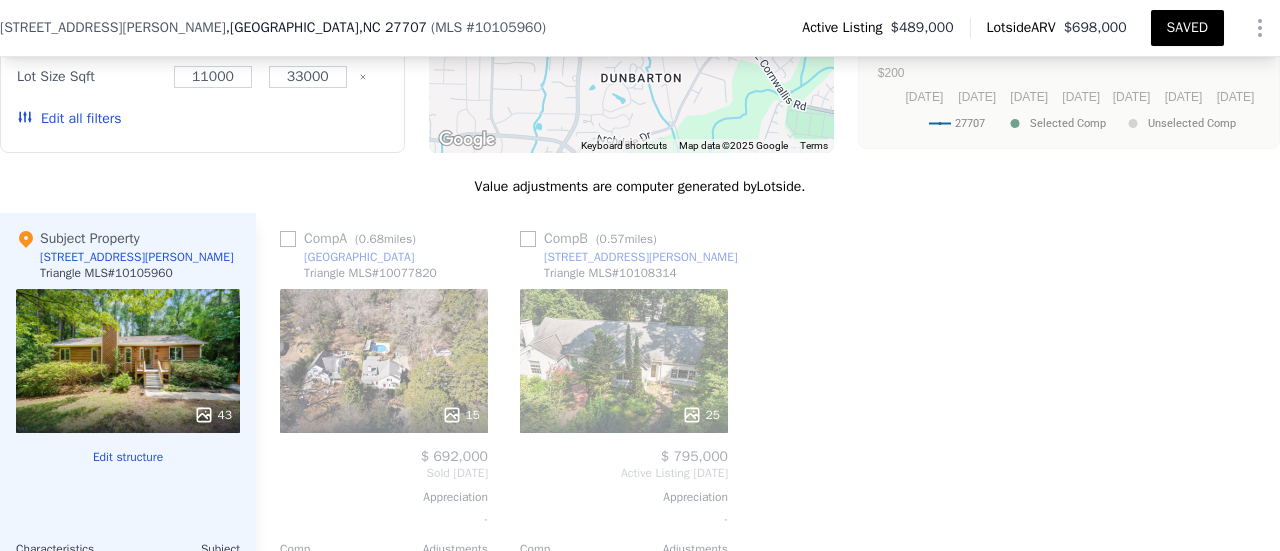 click 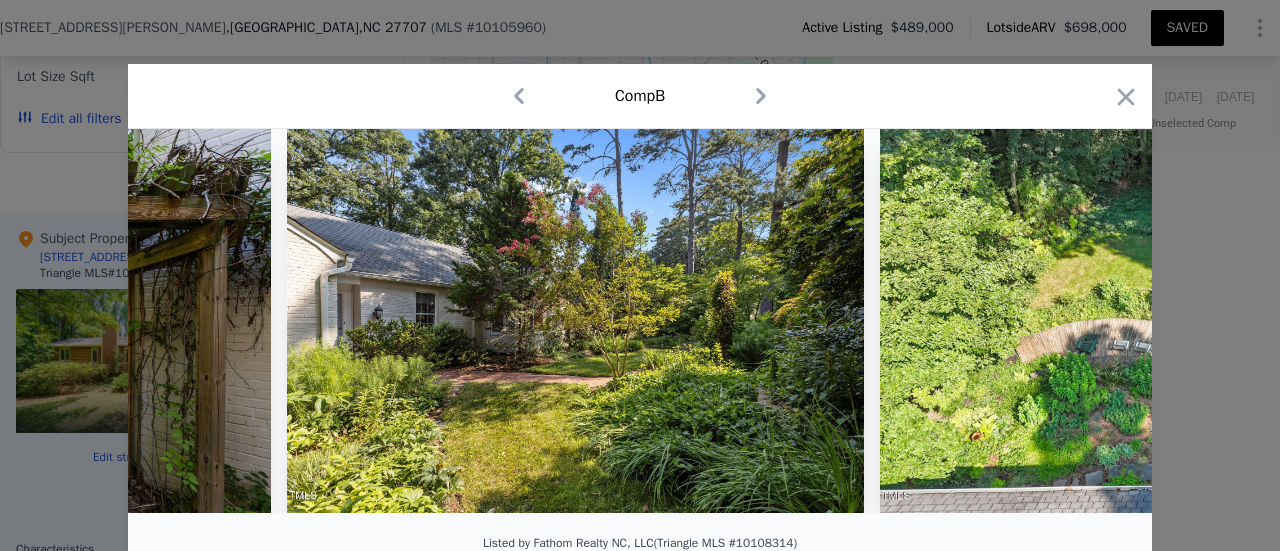 scroll, scrollTop: 0, scrollLeft: 14152, axis: horizontal 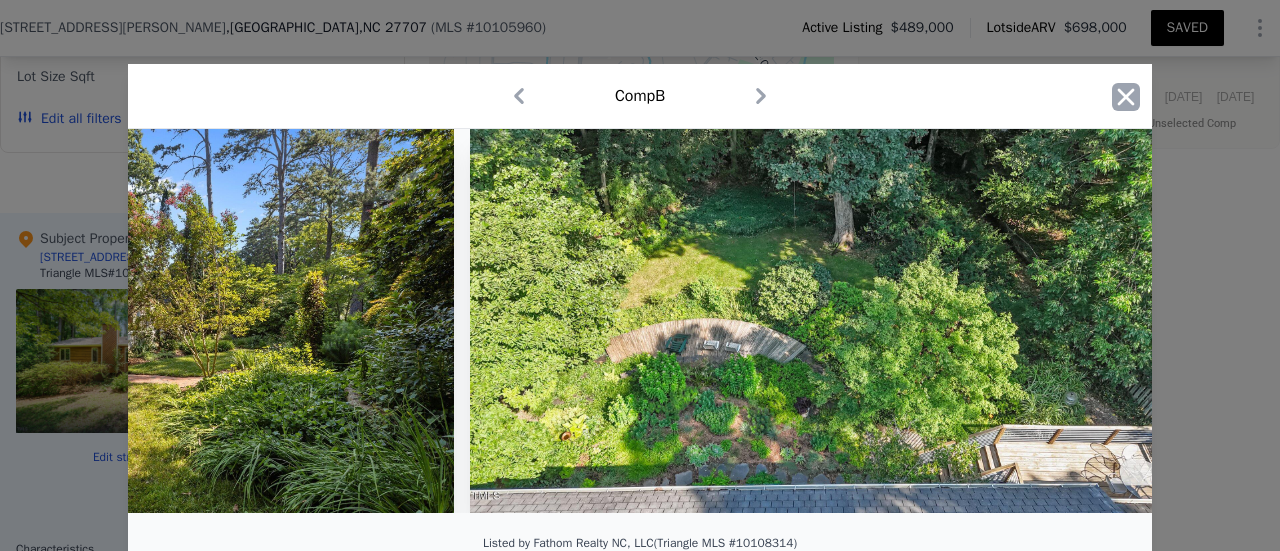 click 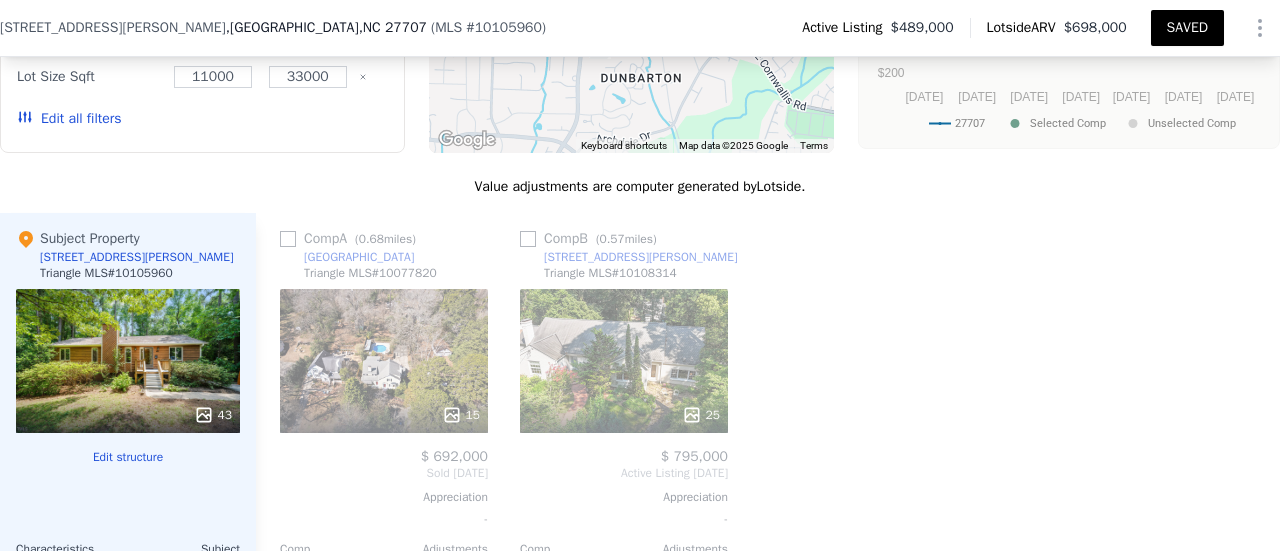 click 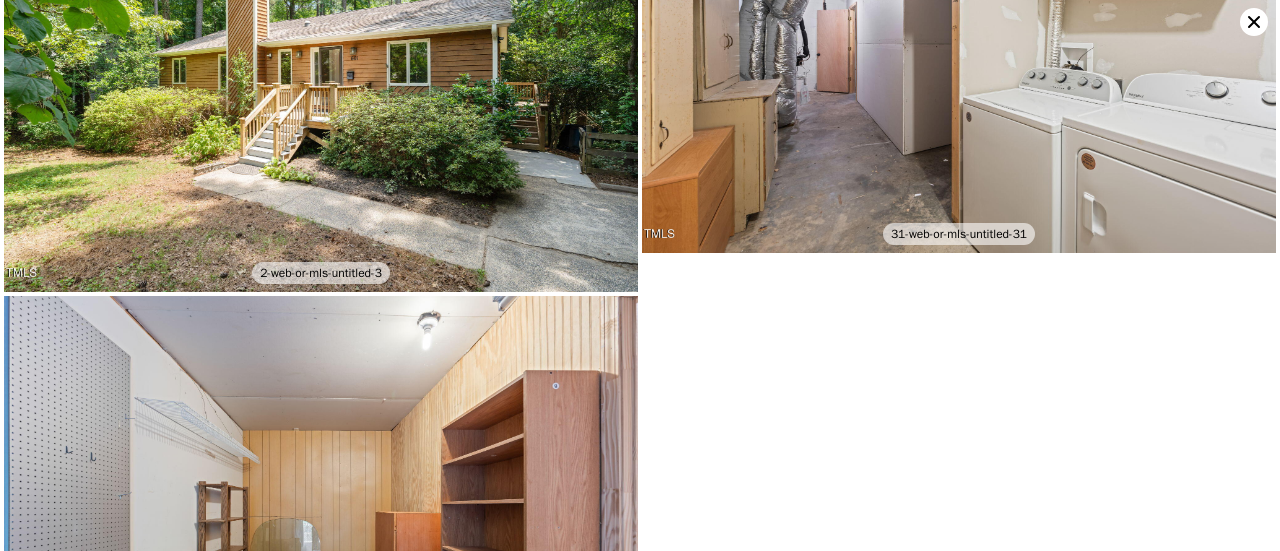 scroll, scrollTop: 8716, scrollLeft: 0, axis: vertical 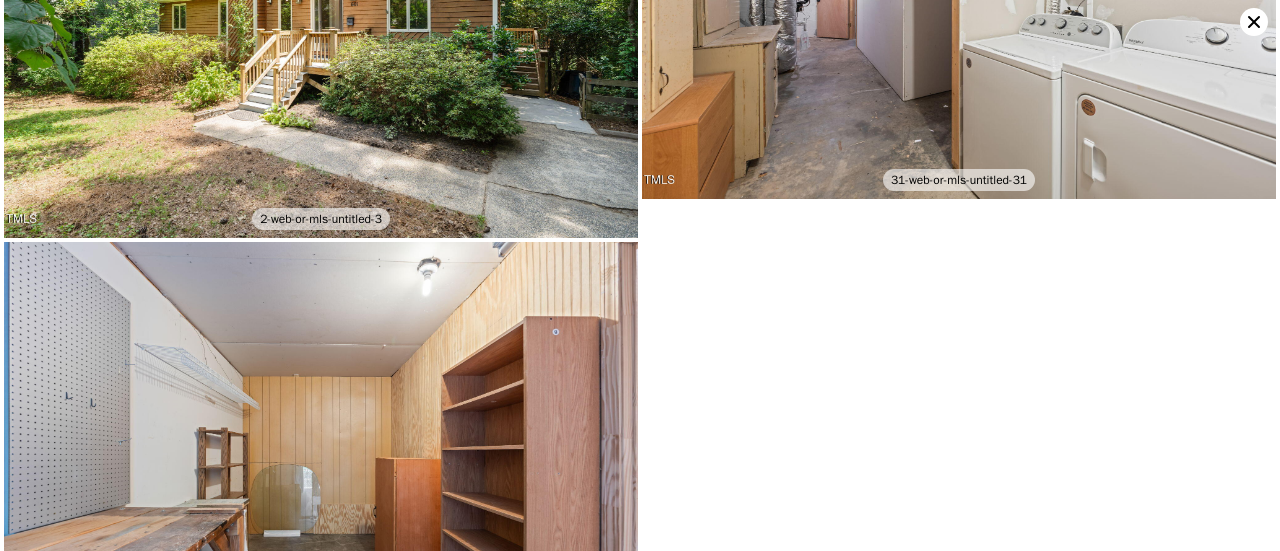 click at bounding box center (959, -13) 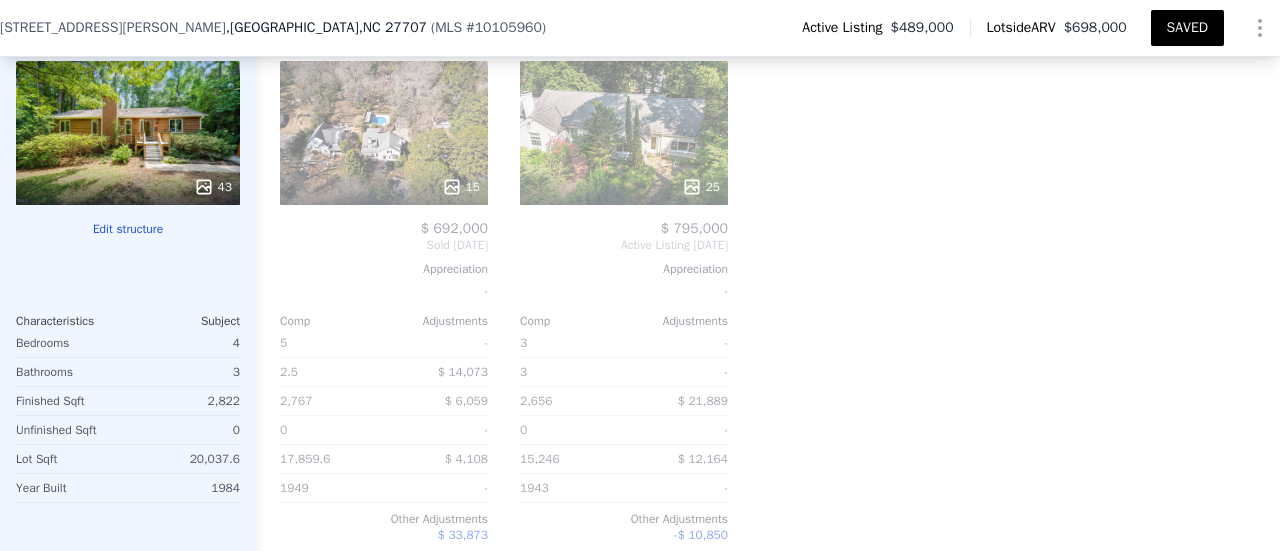 scroll, scrollTop: 3002, scrollLeft: 0, axis: vertical 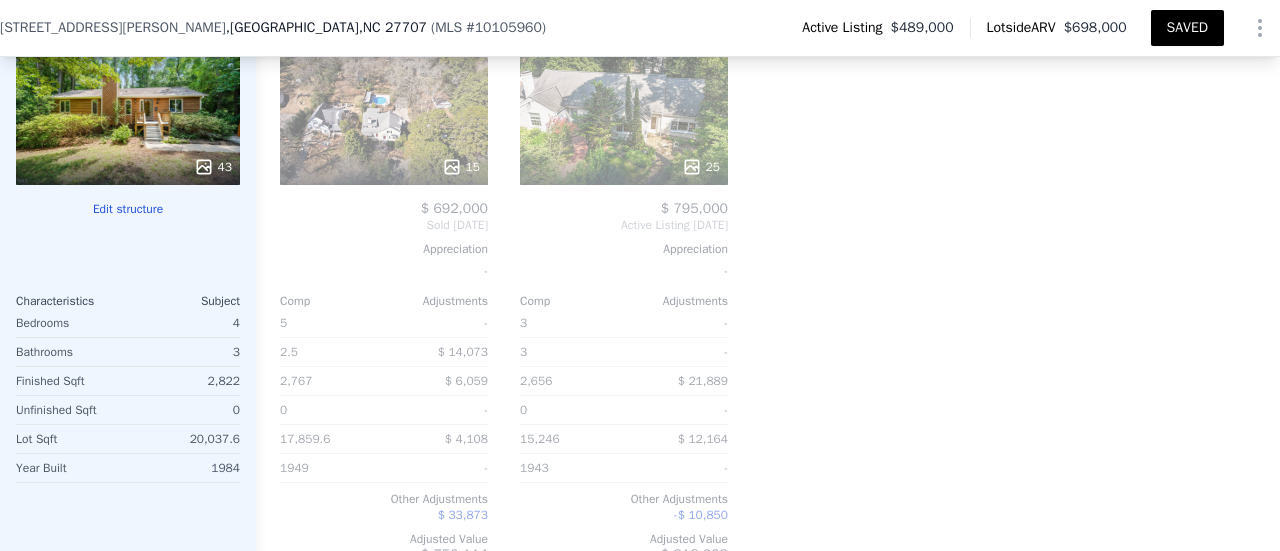 click on "Comp  B ( 0.57  miles) 2706 Stuart Dr Triangle MLS  # 10108314 25 $ 795,000 Active Listing   Jul 2025 Appreciation - Comp Adjustments 3 - 3 - 2,656 $ 21,889 0 - 15,246 $ 12,164 1943 - Other Adjustments -$ 10,850 Adjusted Value $ 818,203" at bounding box center (624, 272) 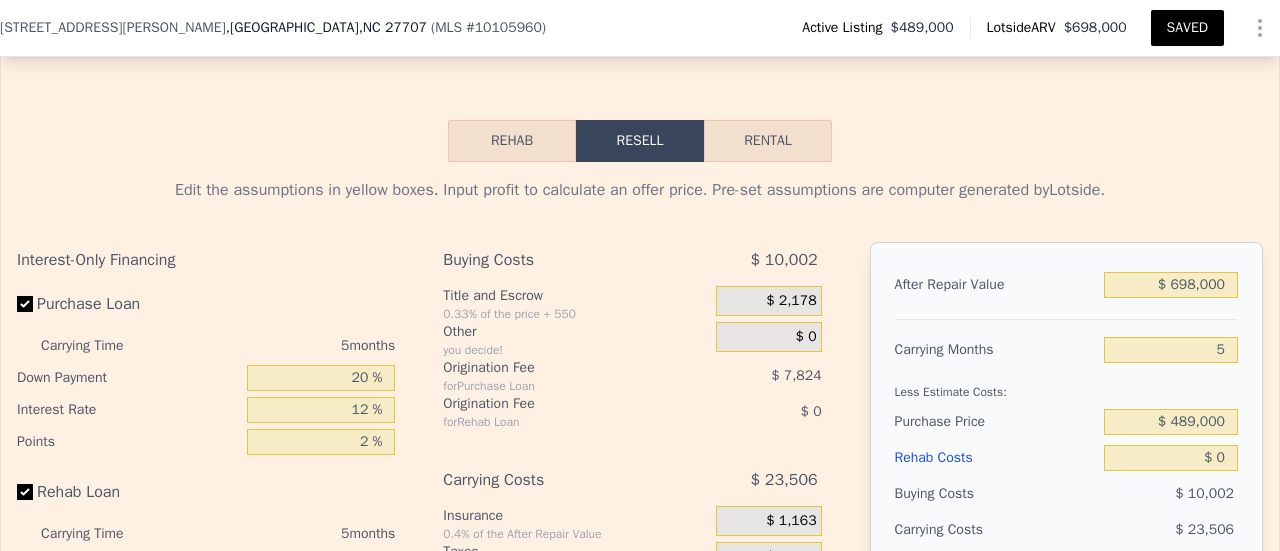 scroll, scrollTop: 3644, scrollLeft: 0, axis: vertical 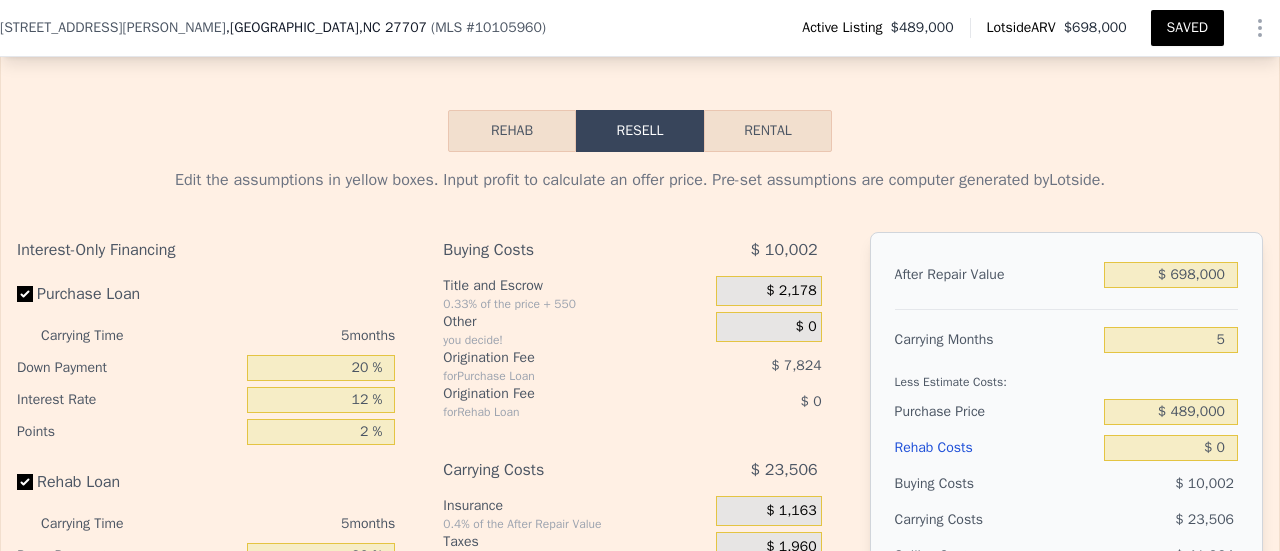click on "Rehab" at bounding box center [512, 131] 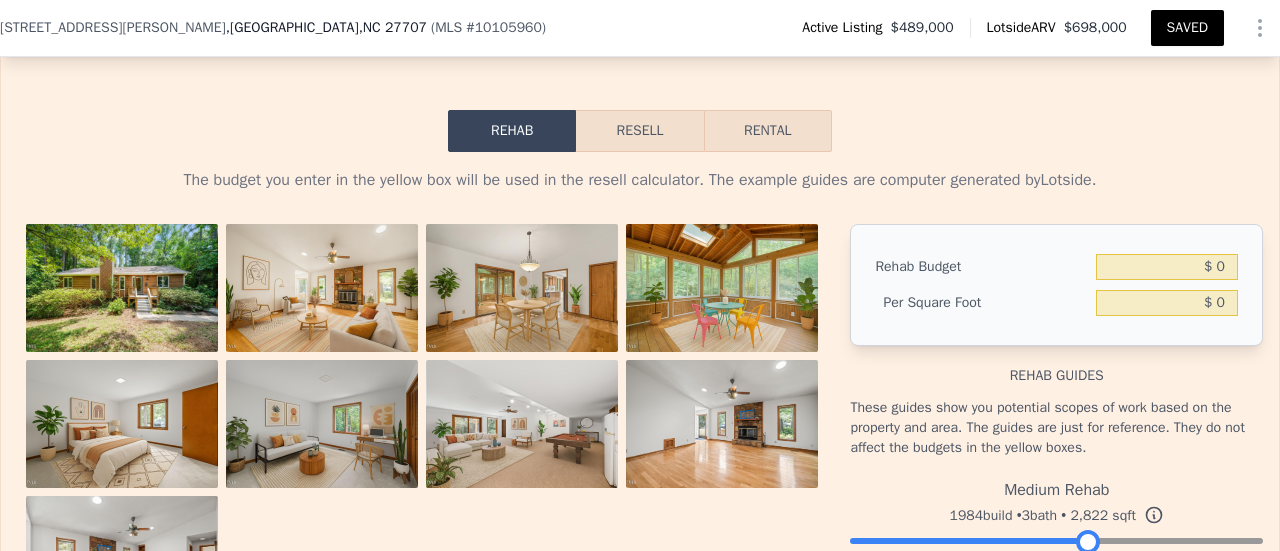 click at bounding box center [1056, 536] 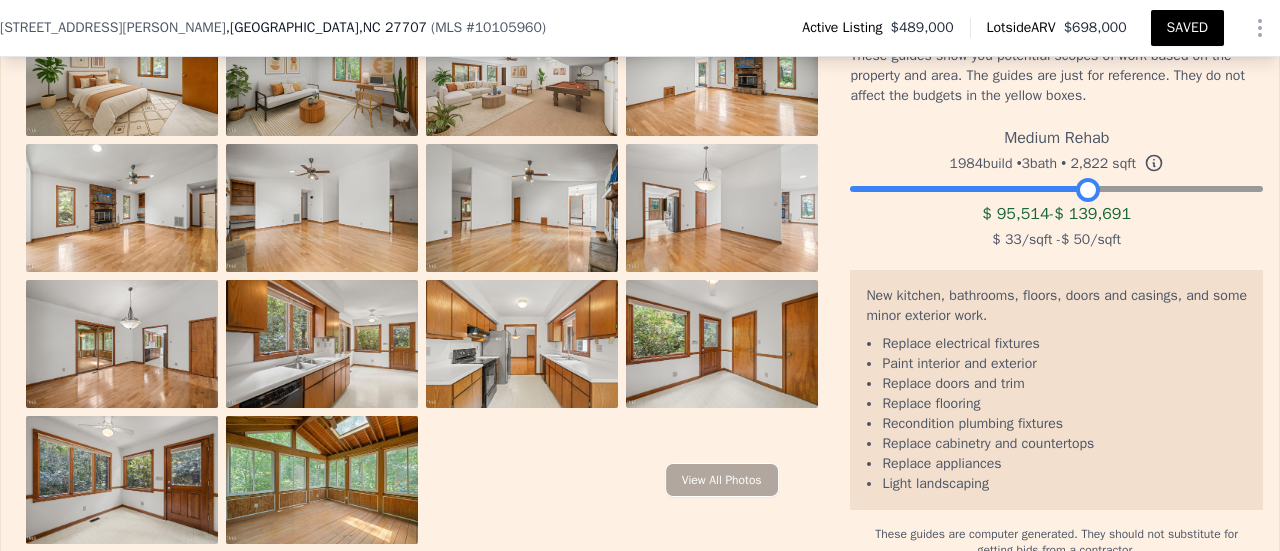 scroll, scrollTop: 4006, scrollLeft: 0, axis: vertical 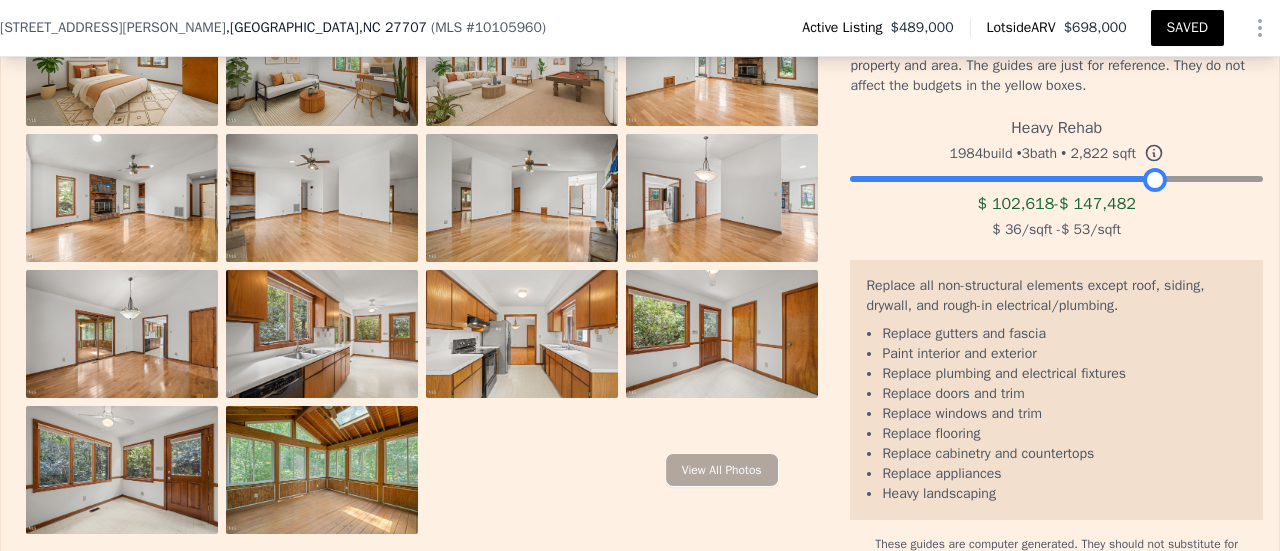 click at bounding box center (1056, 174) 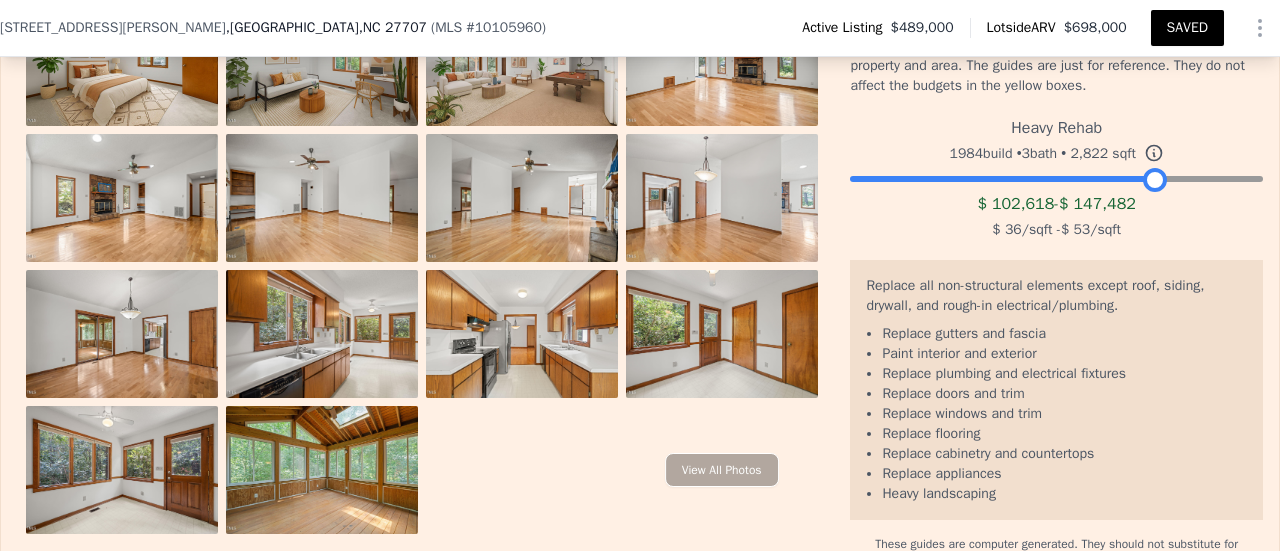 click at bounding box center [1056, 174] 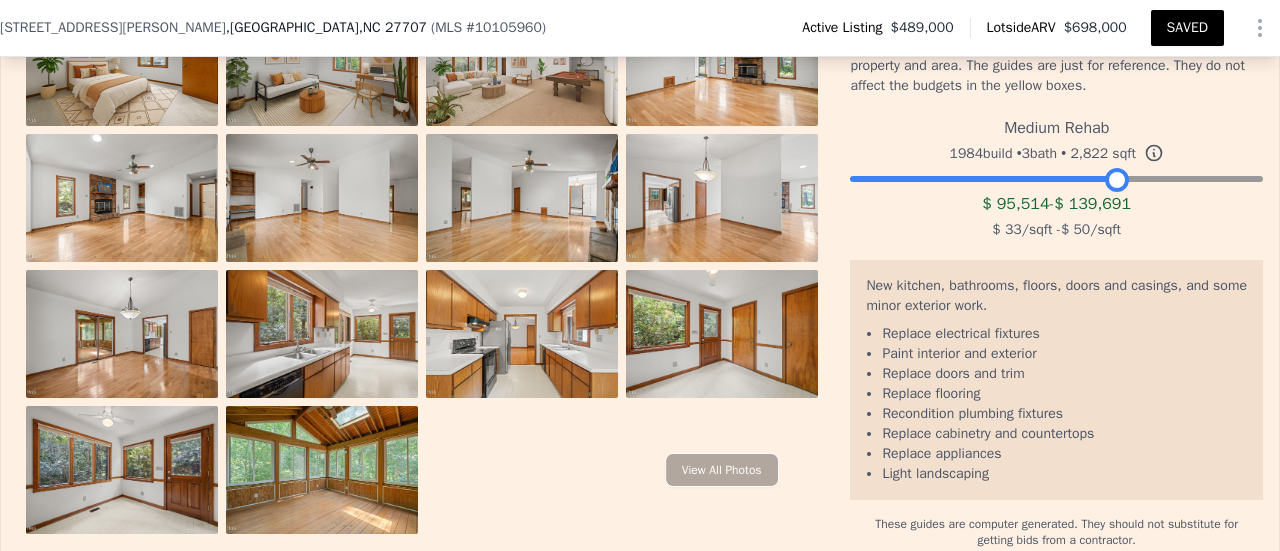 click at bounding box center [1056, 174] 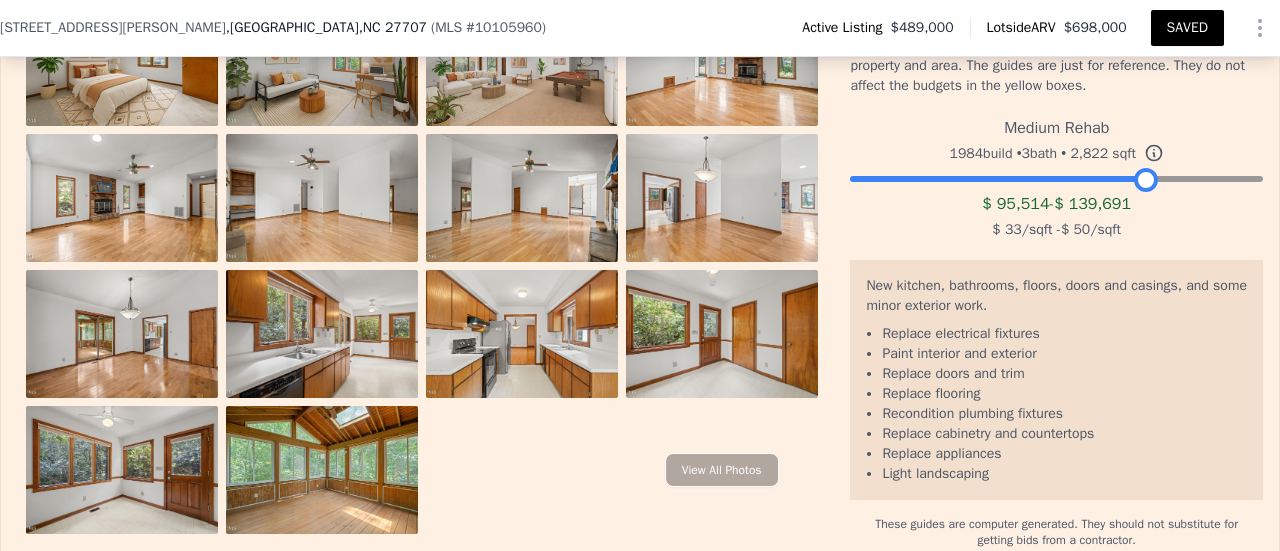 click at bounding box center (1056, 174) 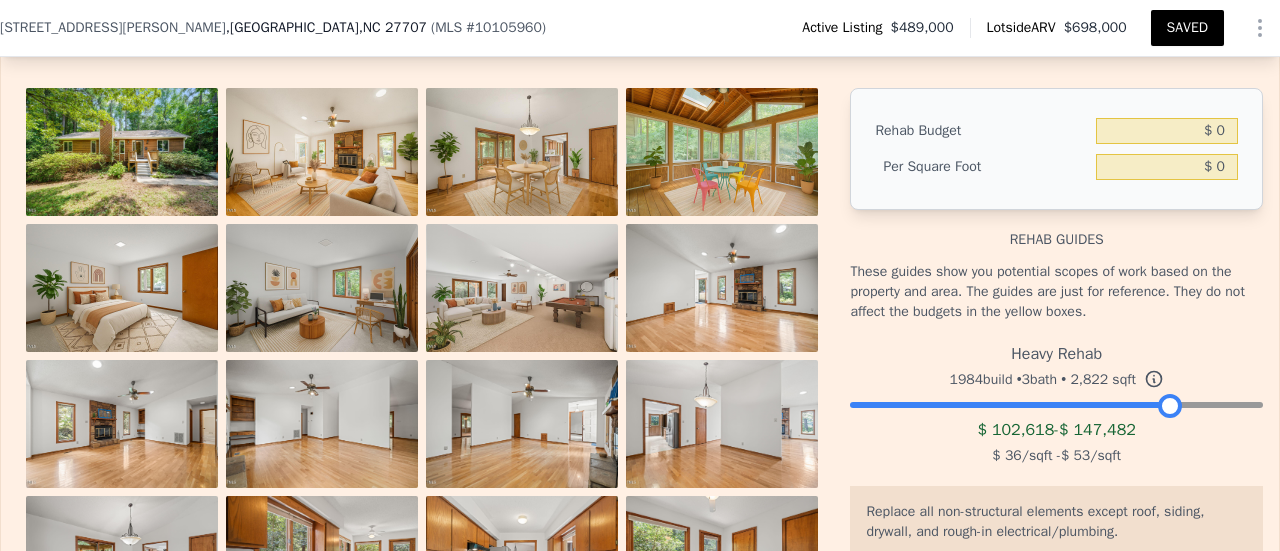 scroll, scrollTop: 3770, scrollLeft: 0, axis: vertical 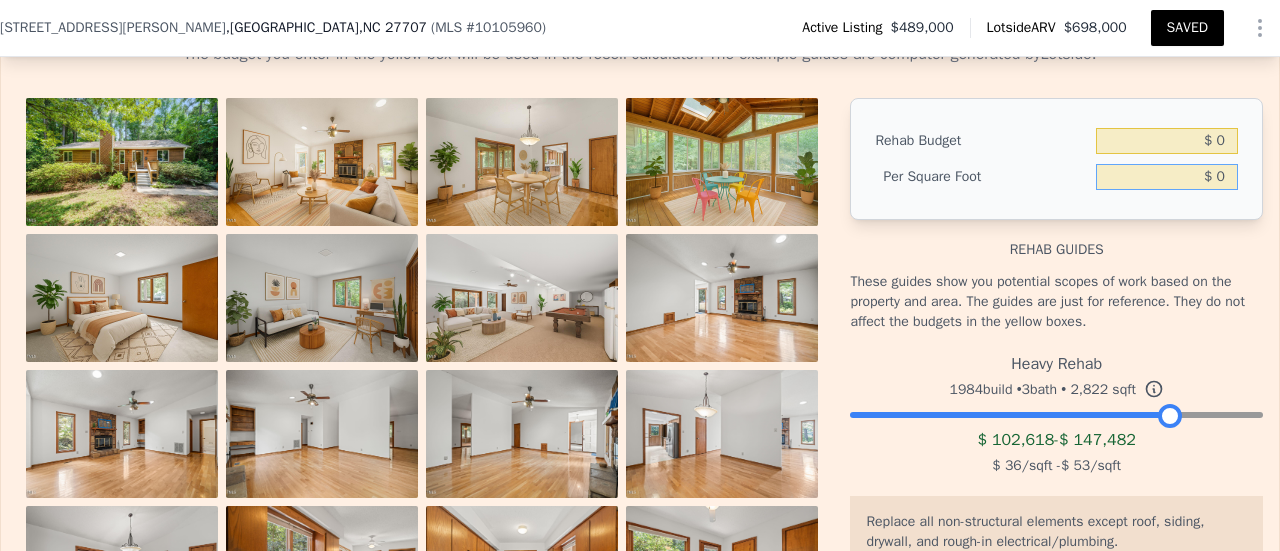 click on "$ 0" at bounding box center (1167, 177) 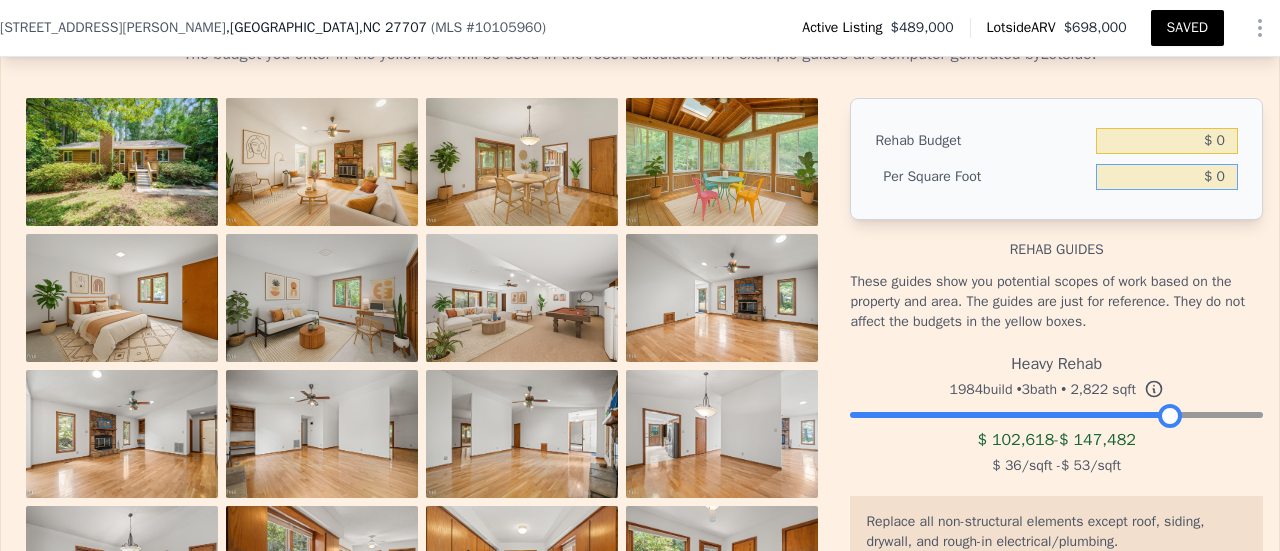 click on "$ 0" at bounding box center (1167, 177) 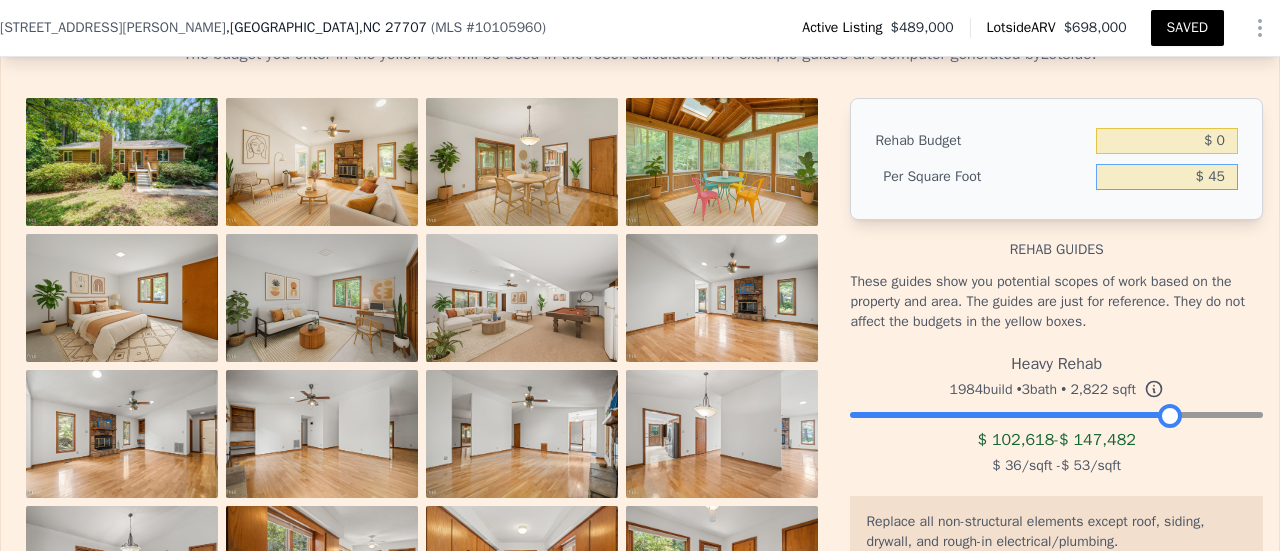 type on "$ 45" 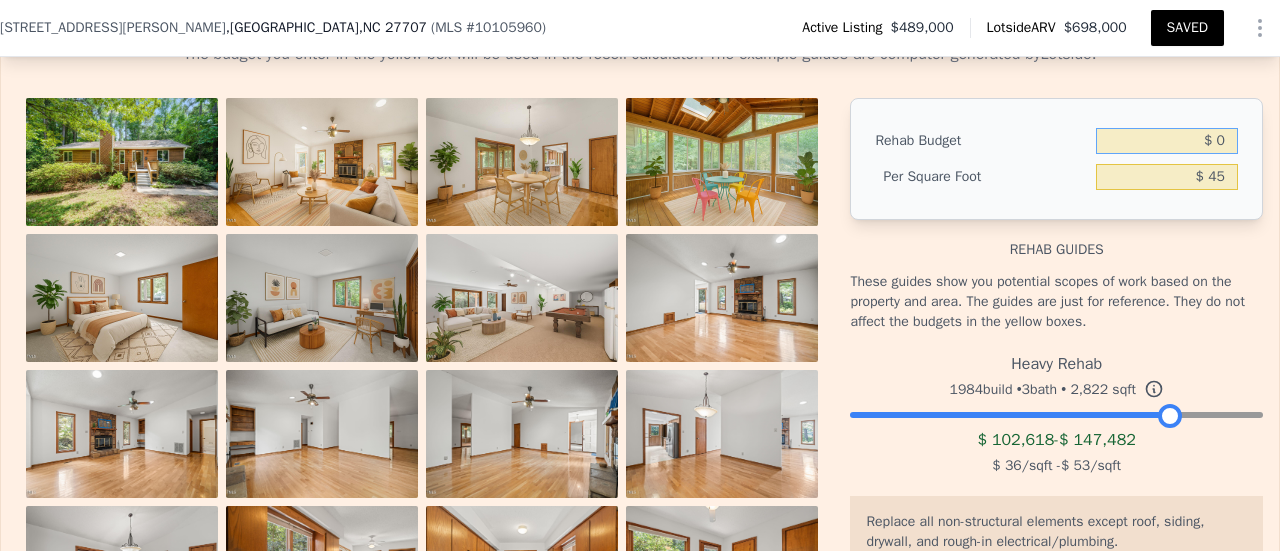 click on "$ 0" at bounding box center [1167, 141] 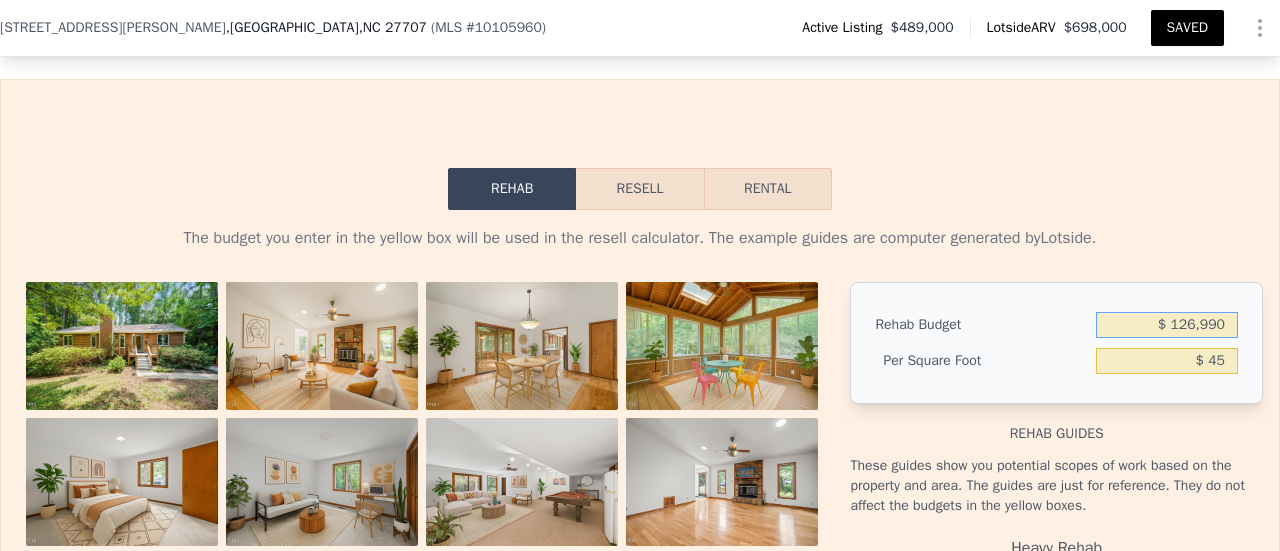scroll, scrollTop: 3576, scrollLeft: 0, axis: vertical 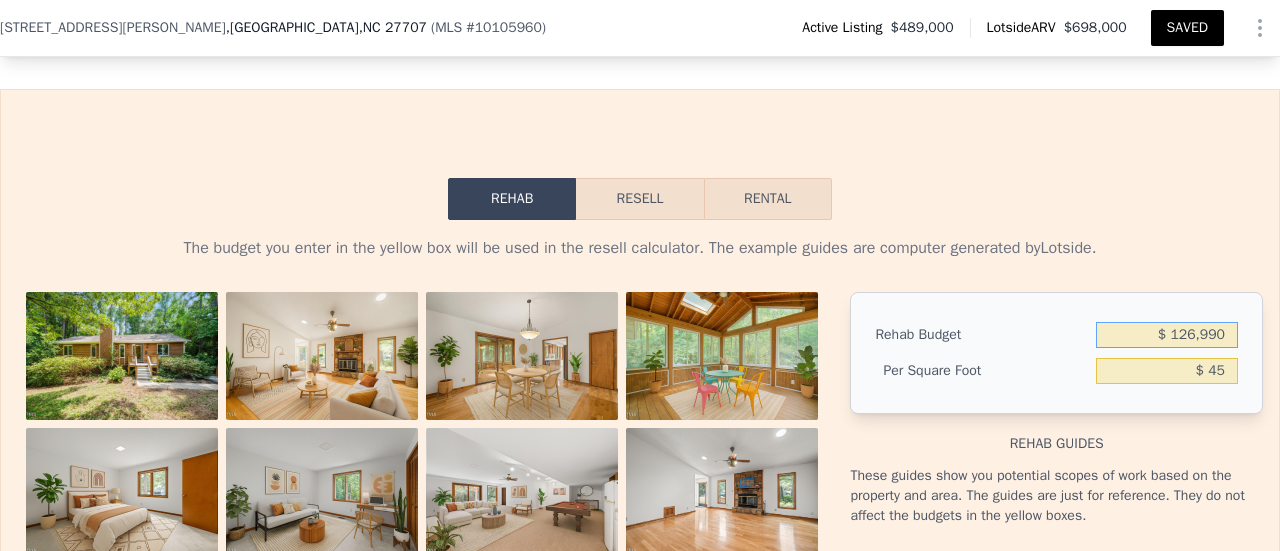 click on "Resell" at bounding box center [639, 199] 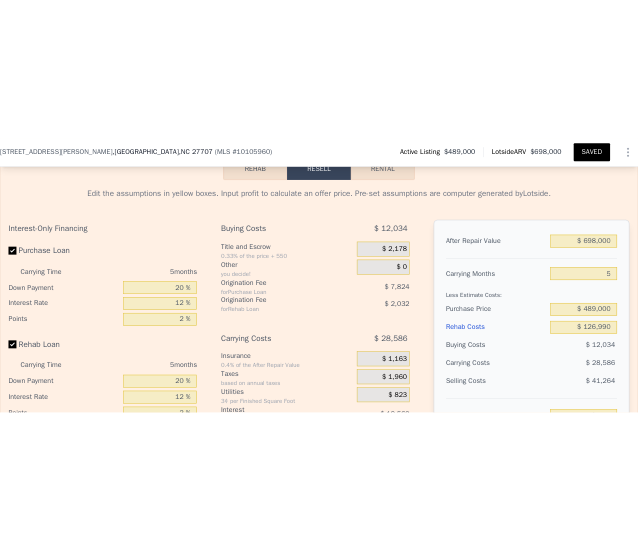 scroll, scrollTop: 3743, scrollLeft: 0, axis: vertical 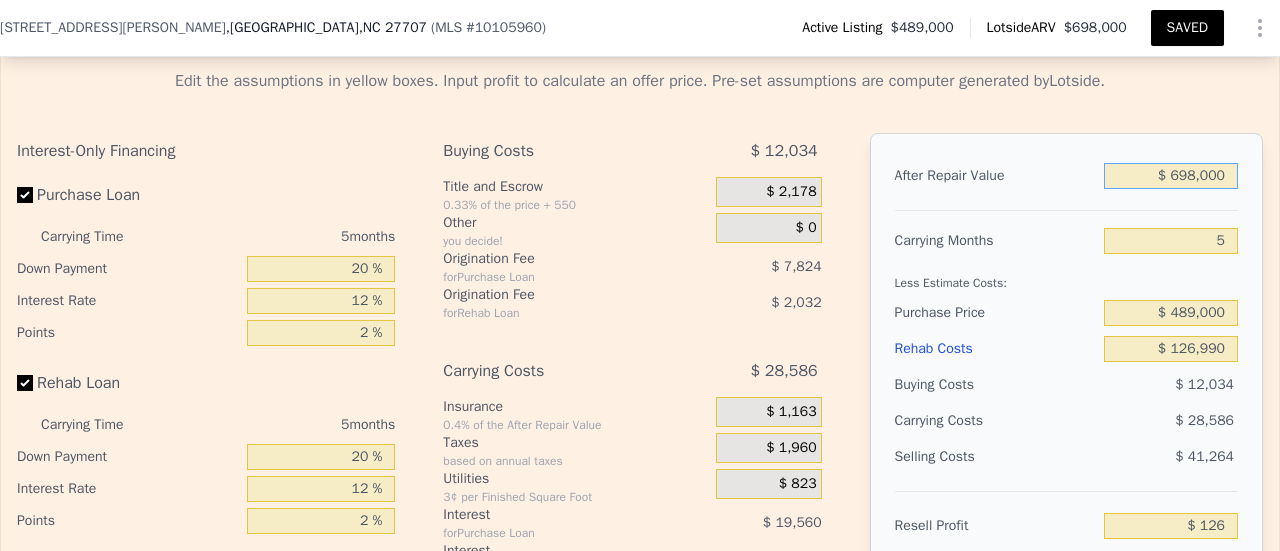 click on "$ 698,000" at bounding box center (1171, 176) 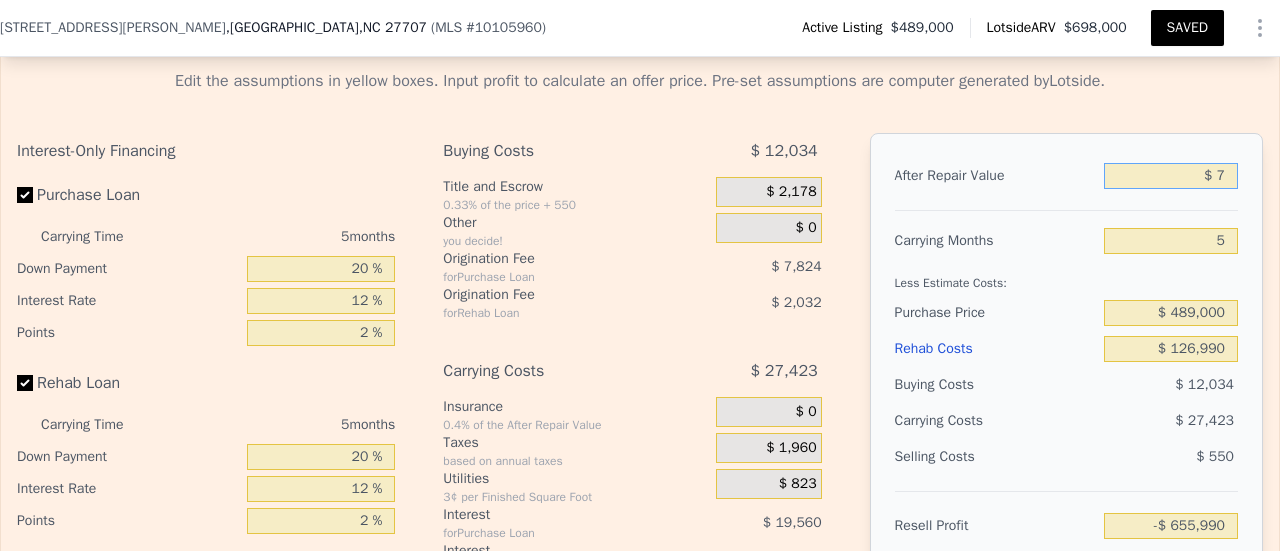 type on "-$ 655,990" 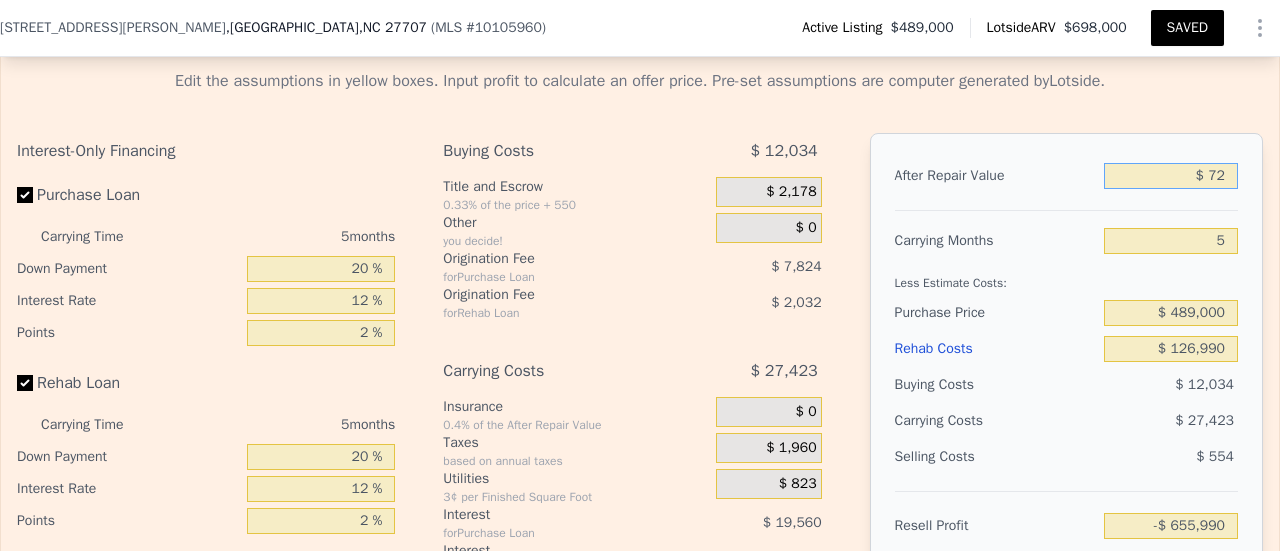 type on "-$ 655,929" 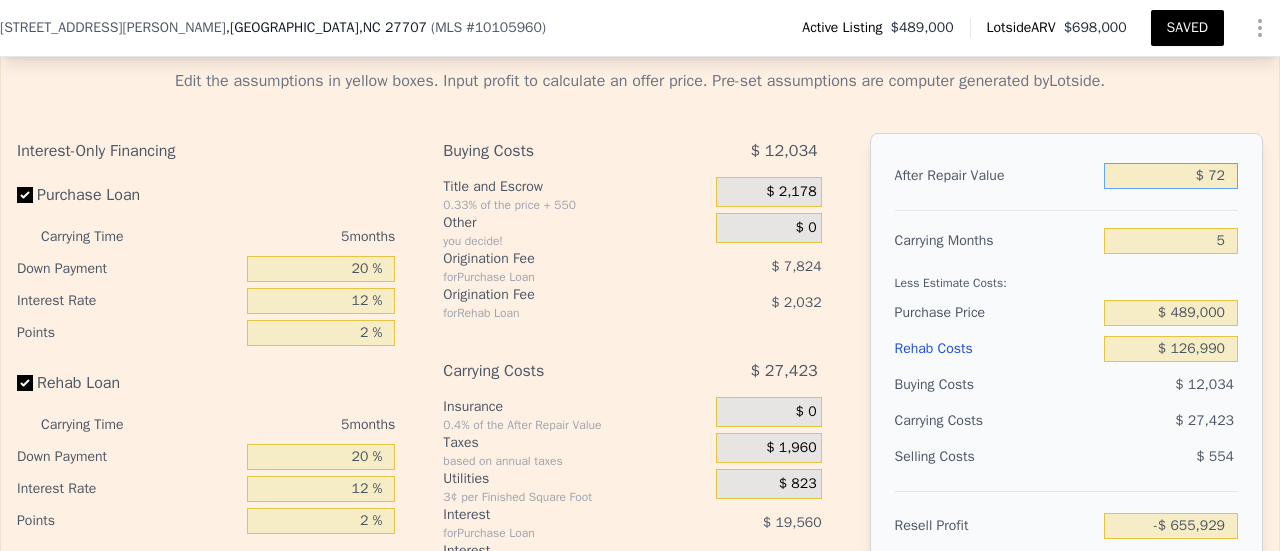 type on "$ 725" 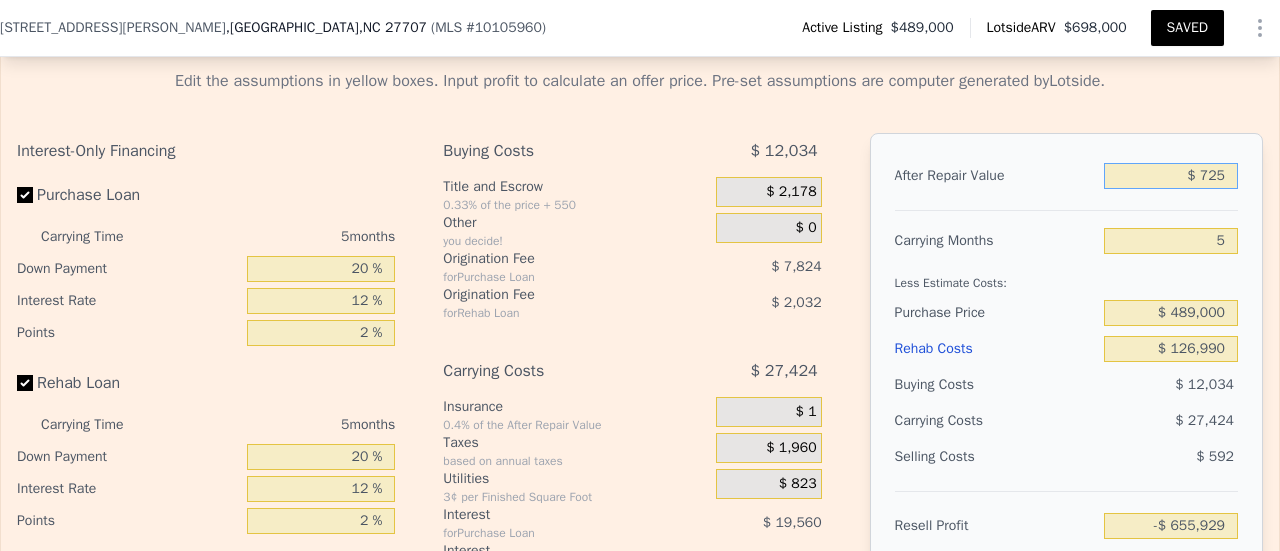 type on "-$ 655,315" 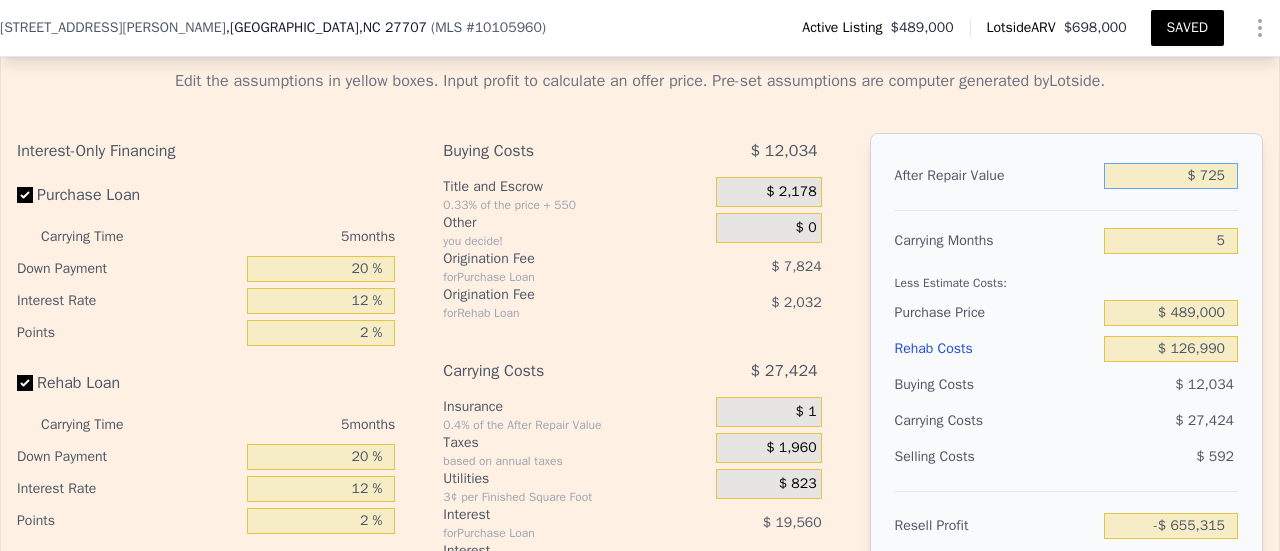 type on "$ 7,250" 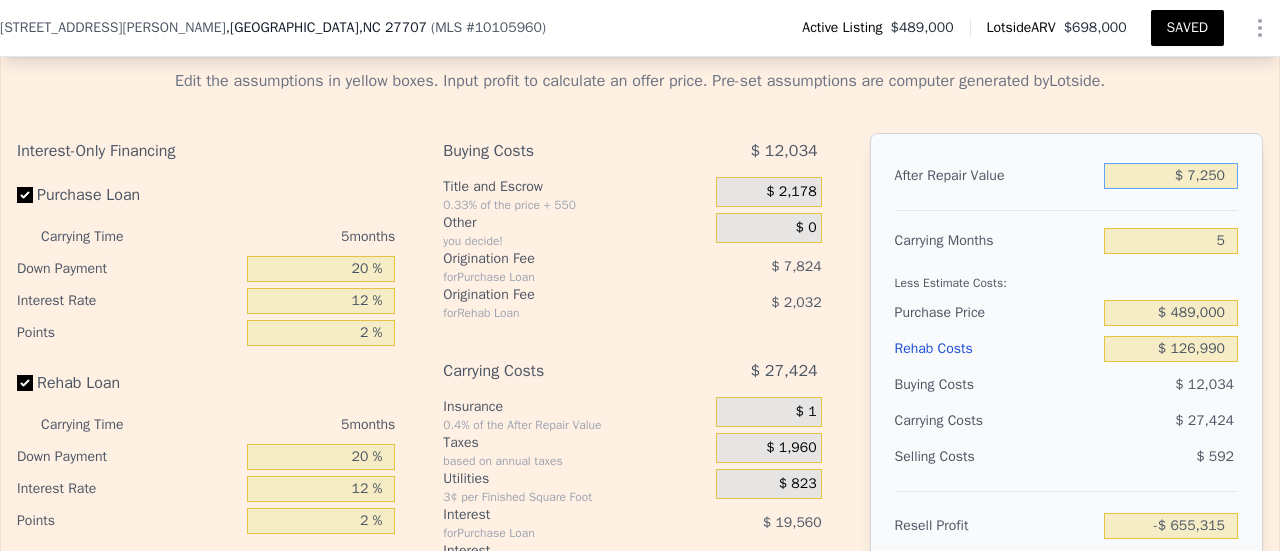 type on "-$ 649,181" 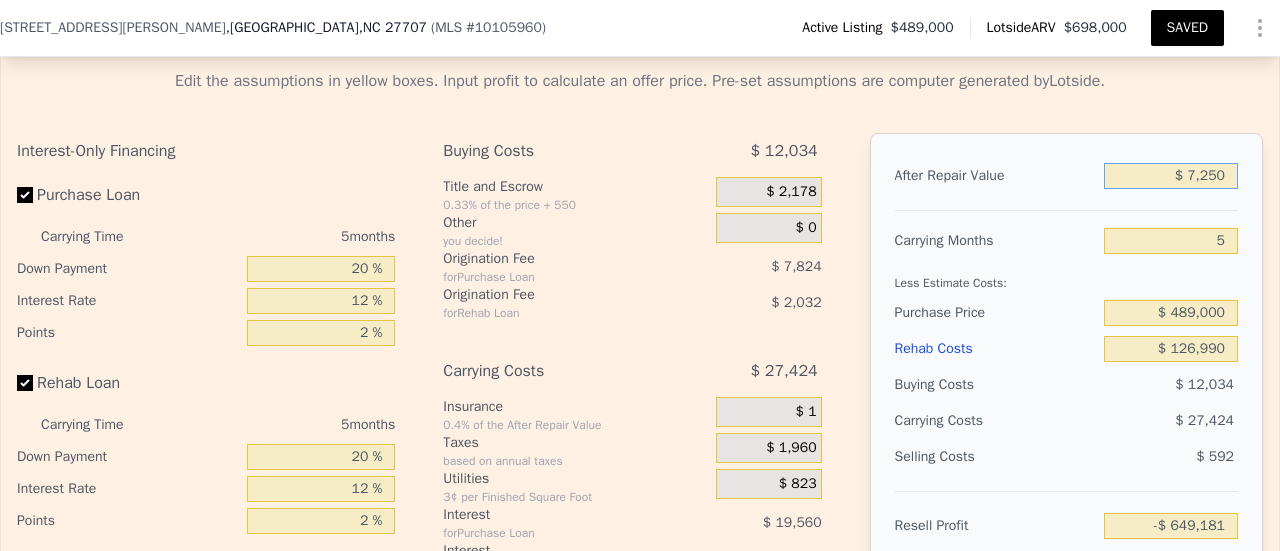 type on "$ 72,500" 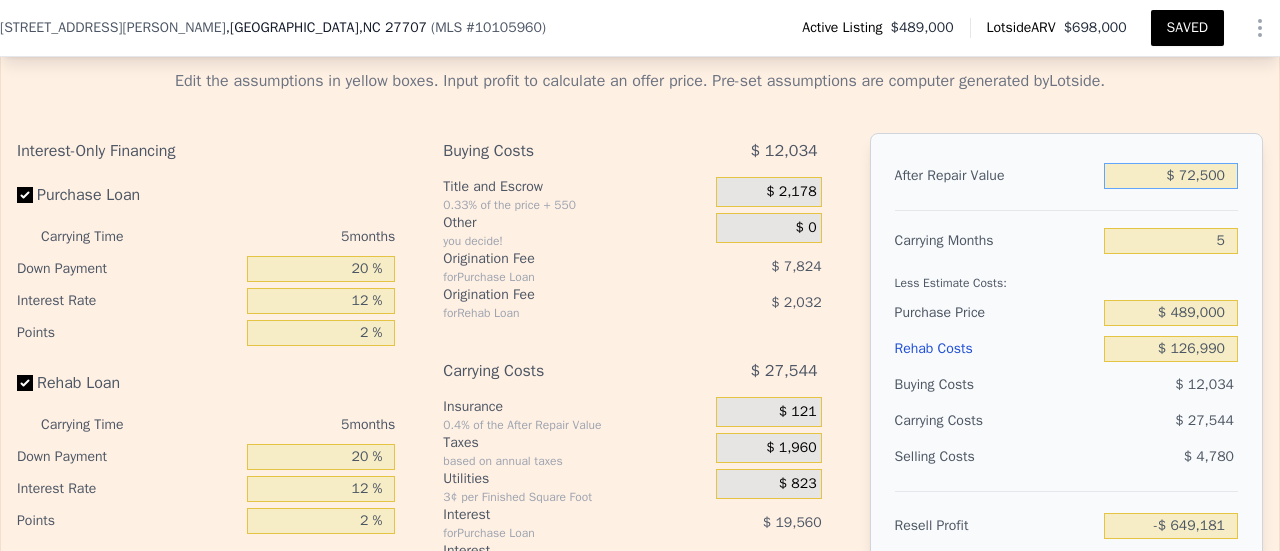 type on "-$ 587,848" 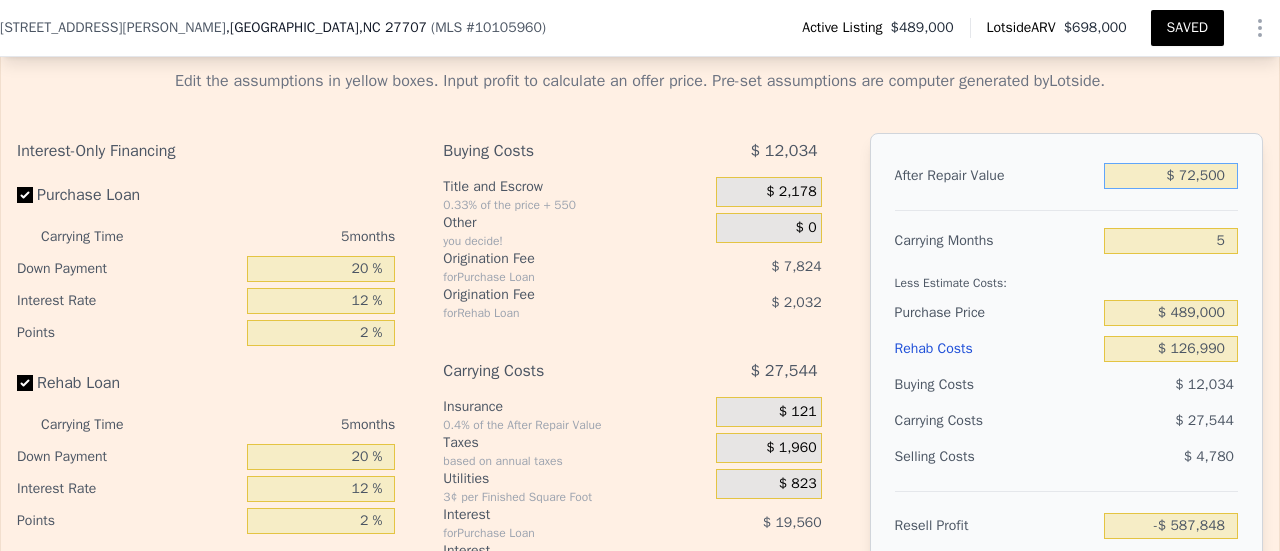 type on "$ 725,000" 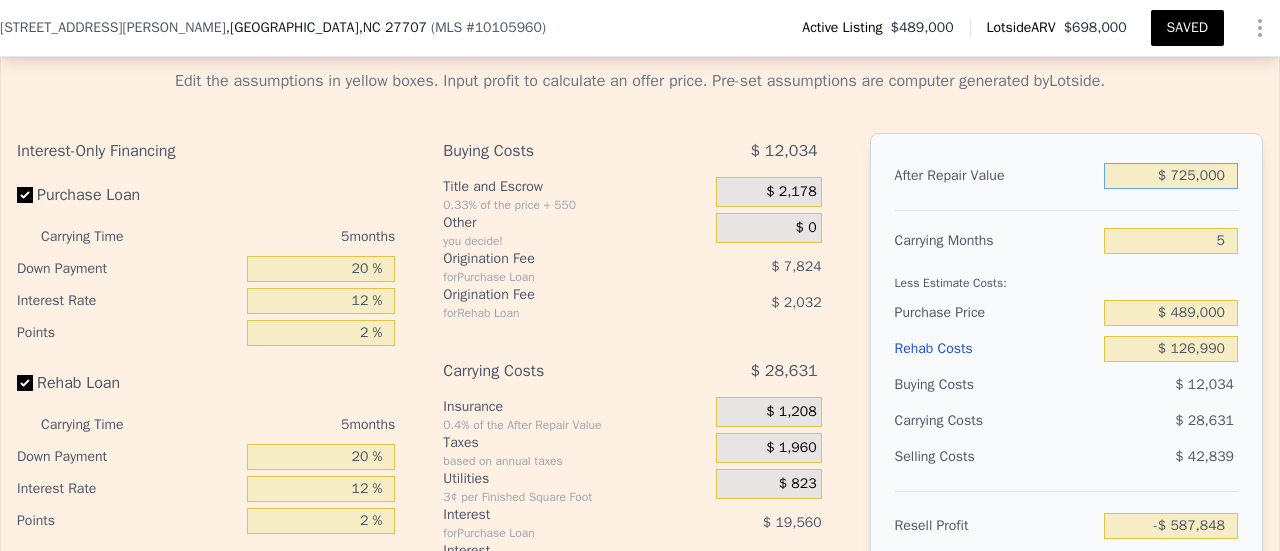type on "$ 25,506" 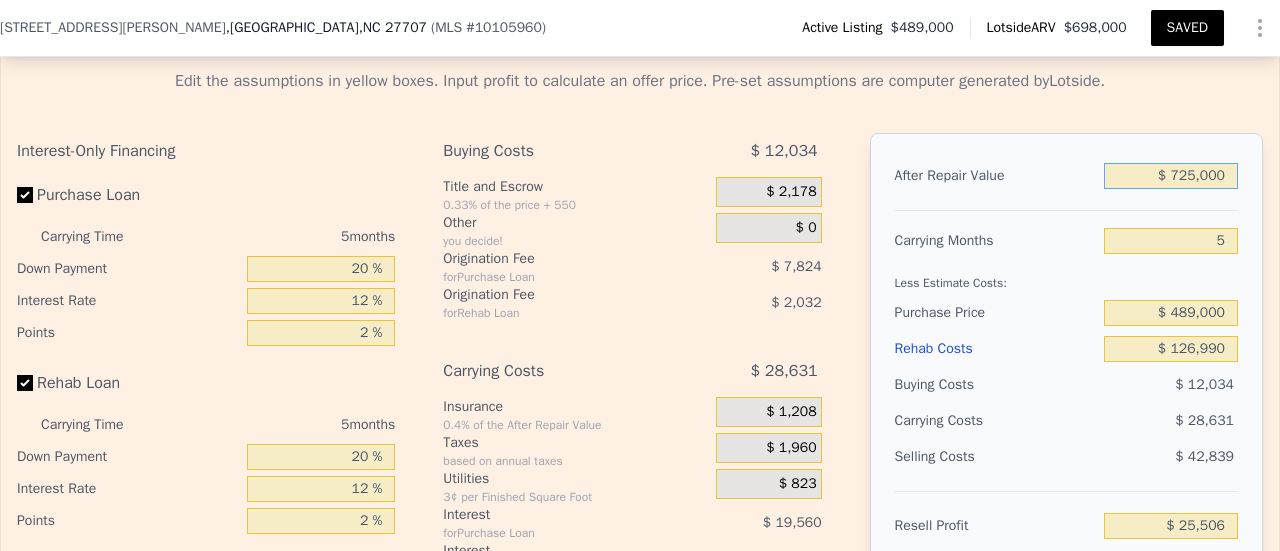 type on "$ 725,000" 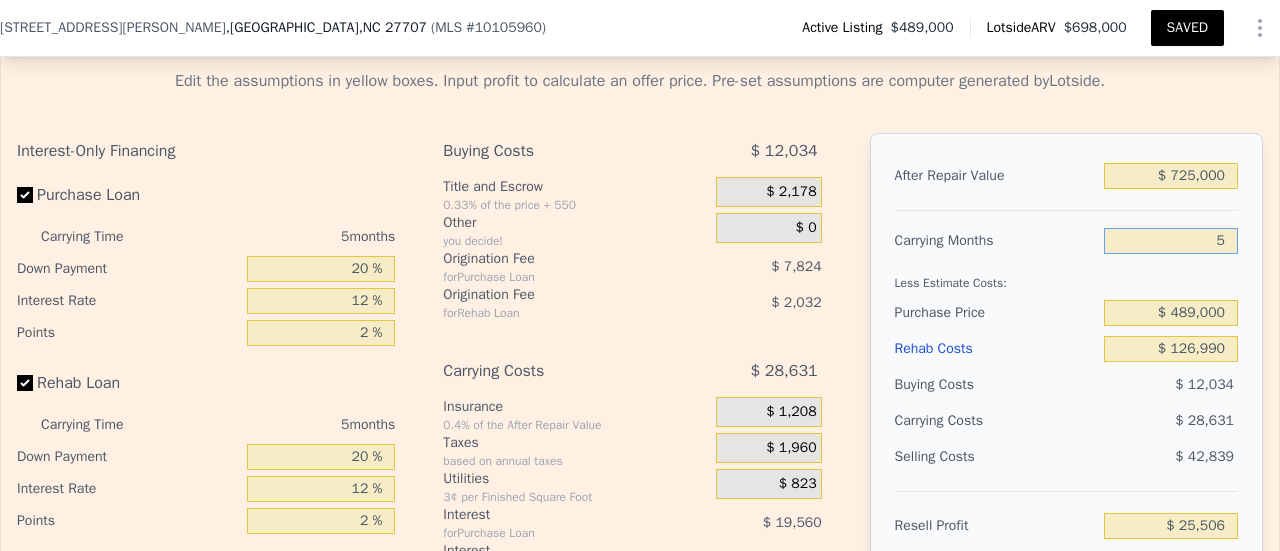 type on "7" 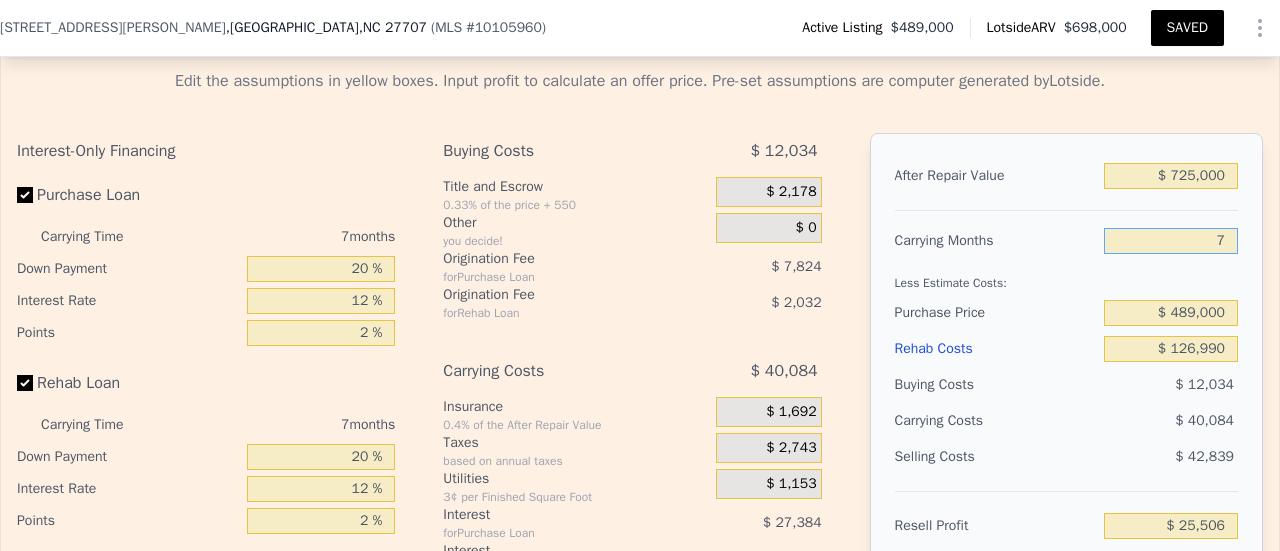 type on "$ 14,053" 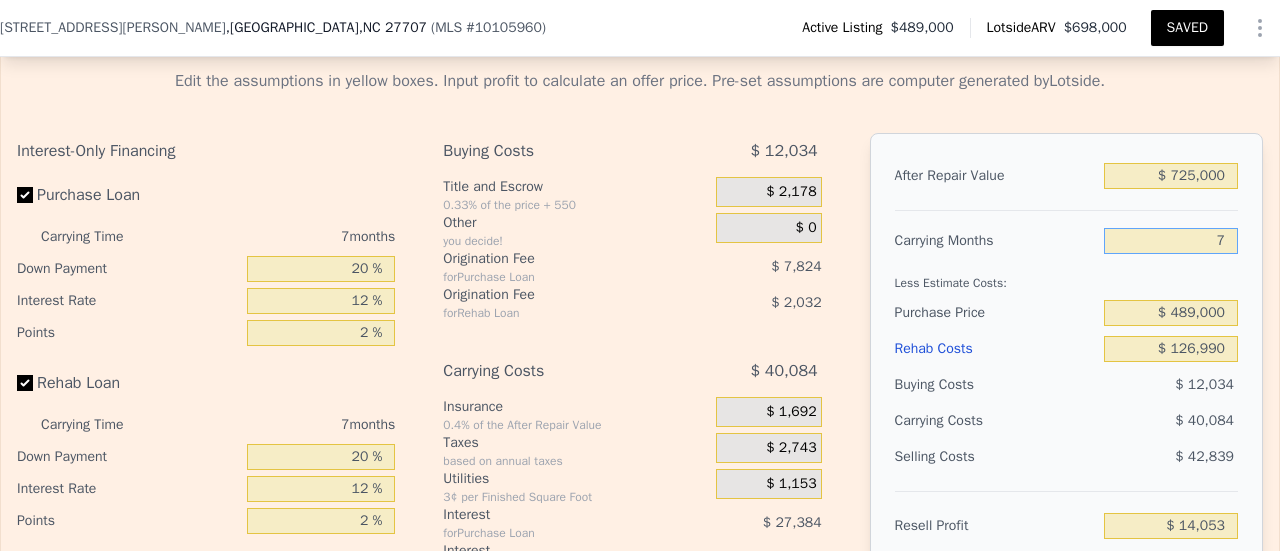 type on "7" 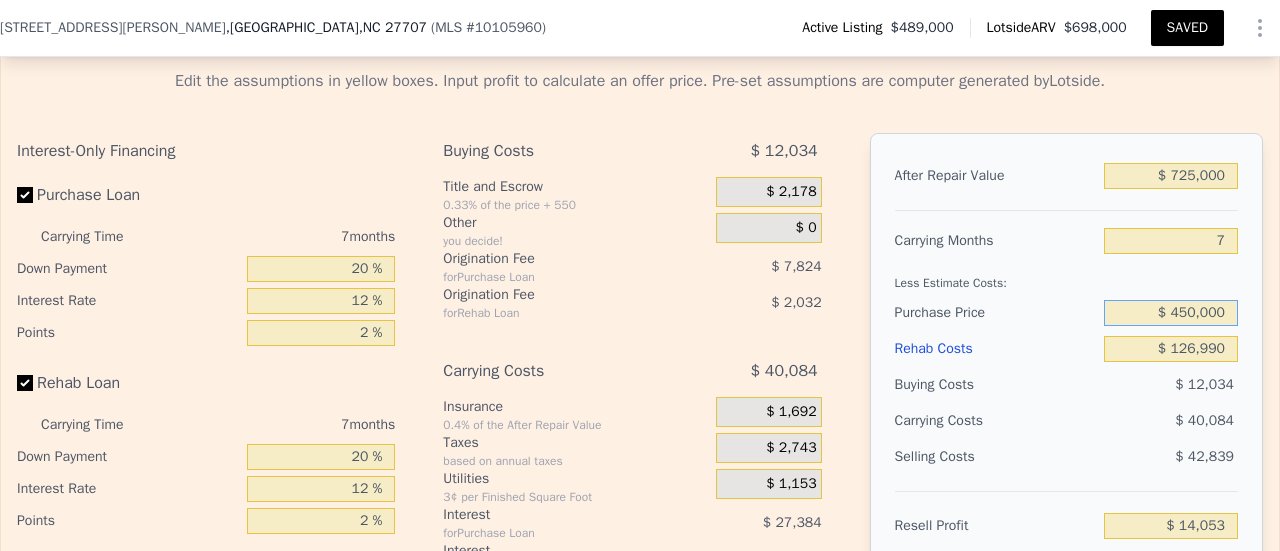 type on "$ 450,000" 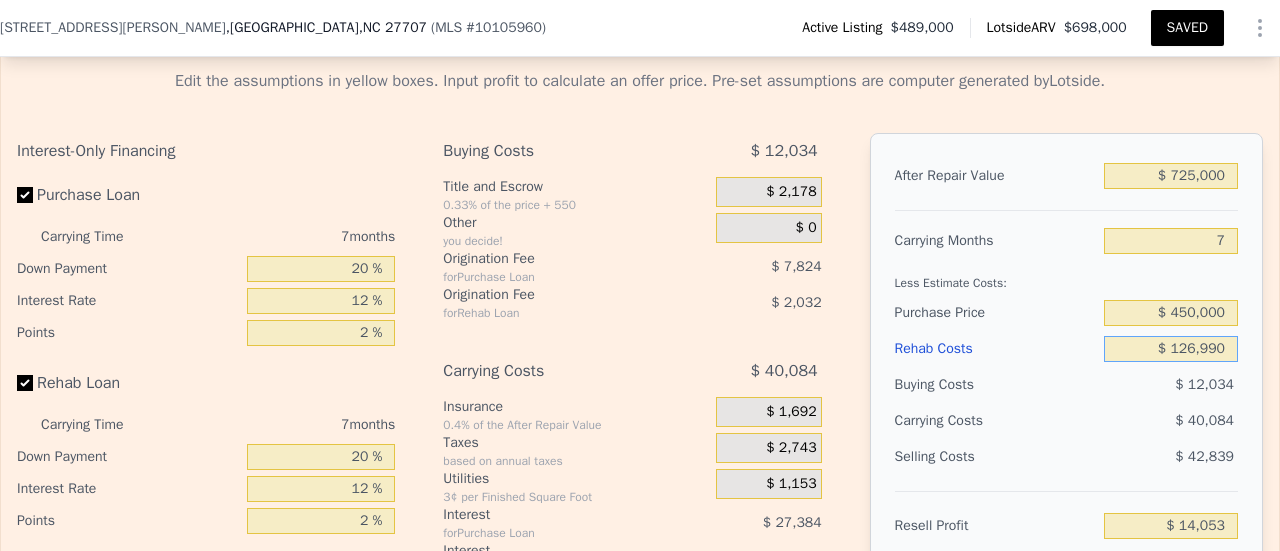 type on "$ 55,990" 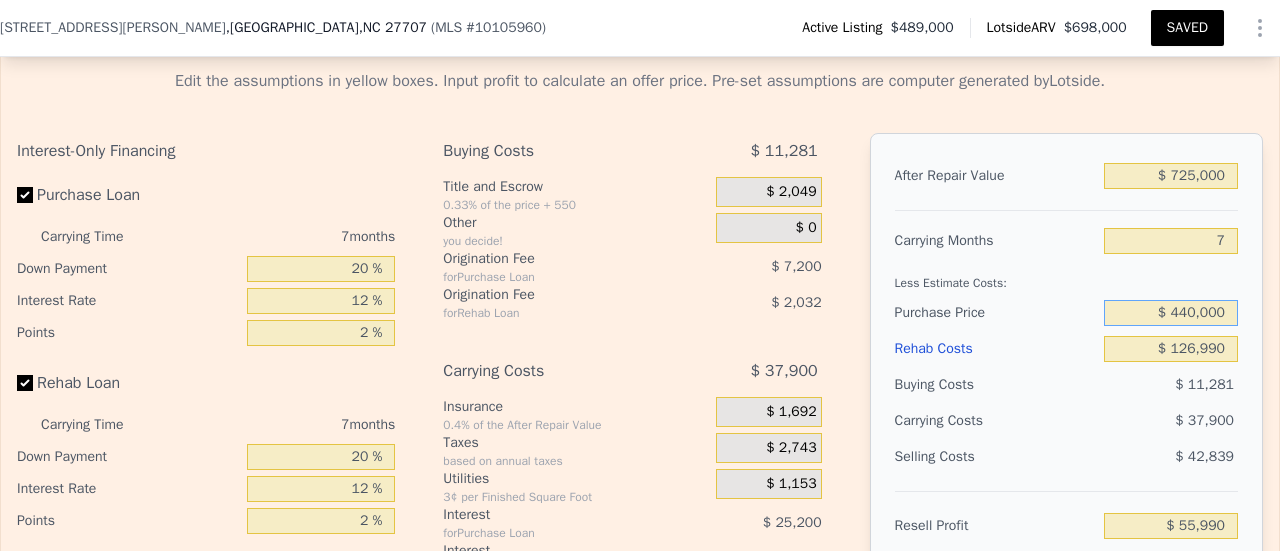 type on "$ 440,000" 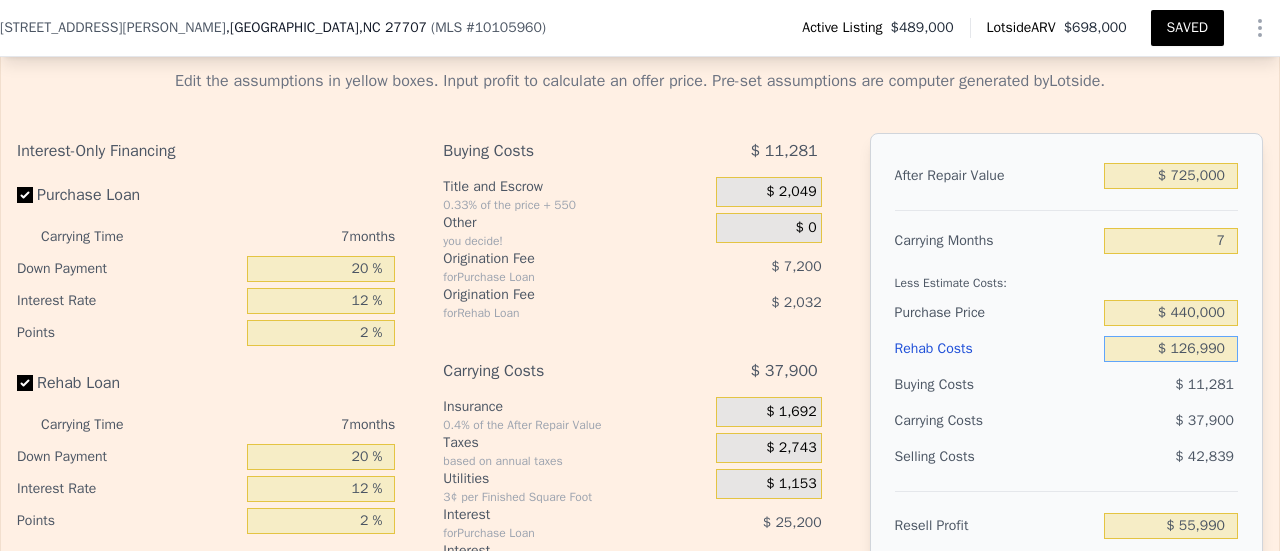 type on "$ 66,744" 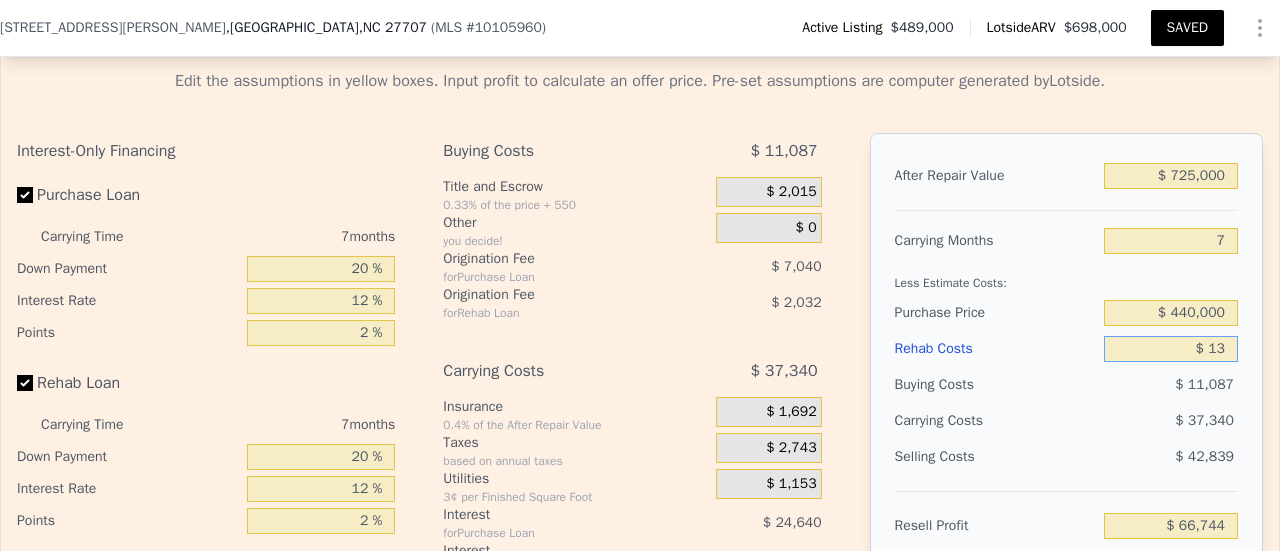 type on "$ 130" 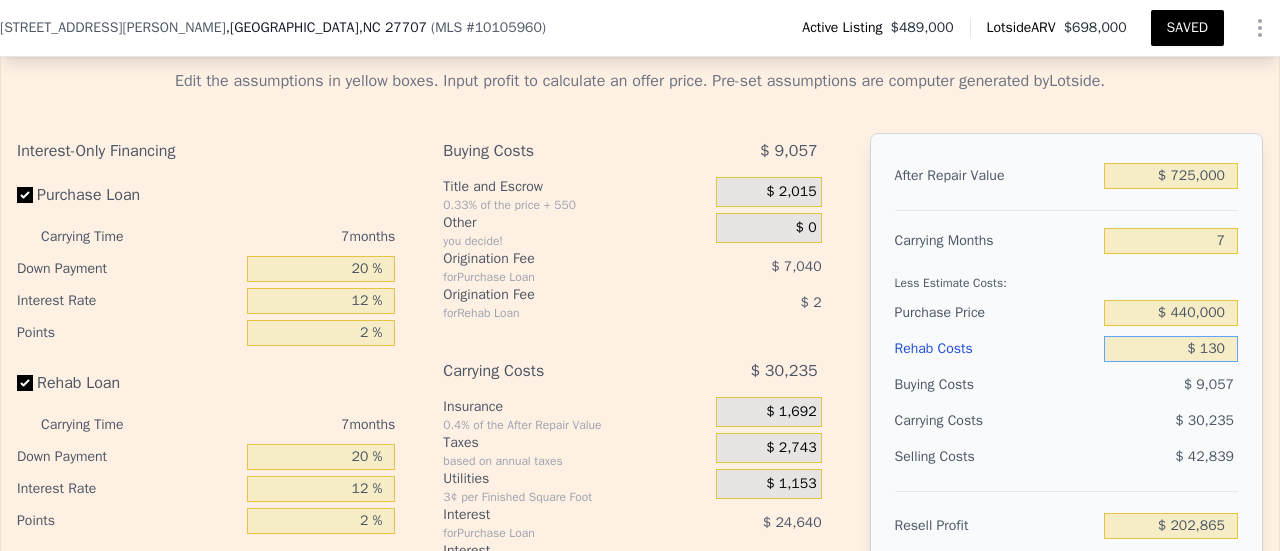 type on "$ 202,739" 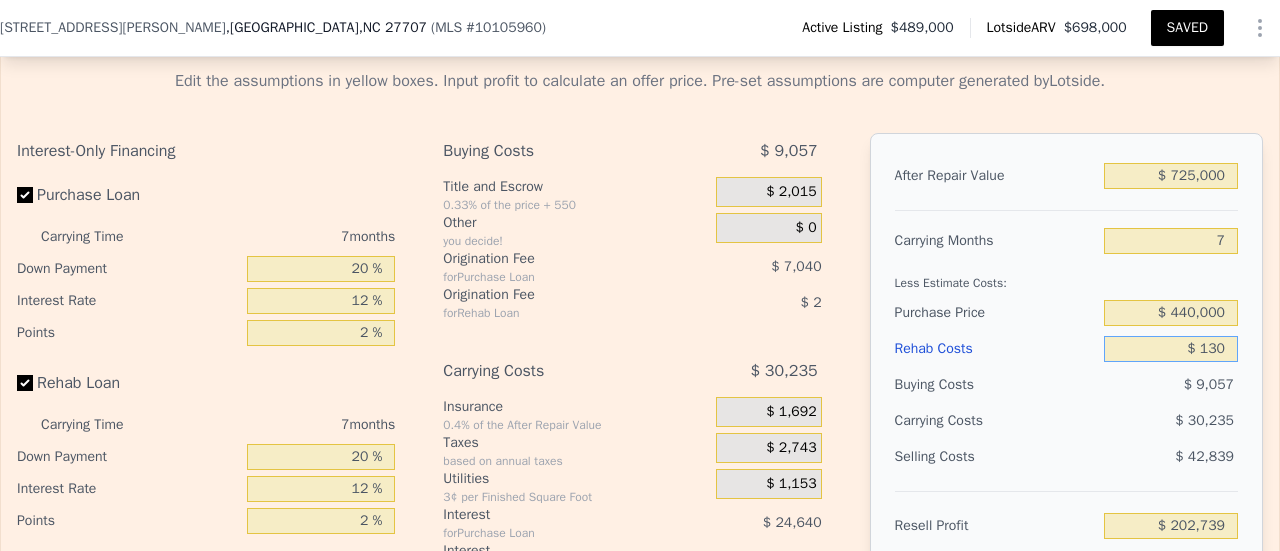 type on "$ 1,300" 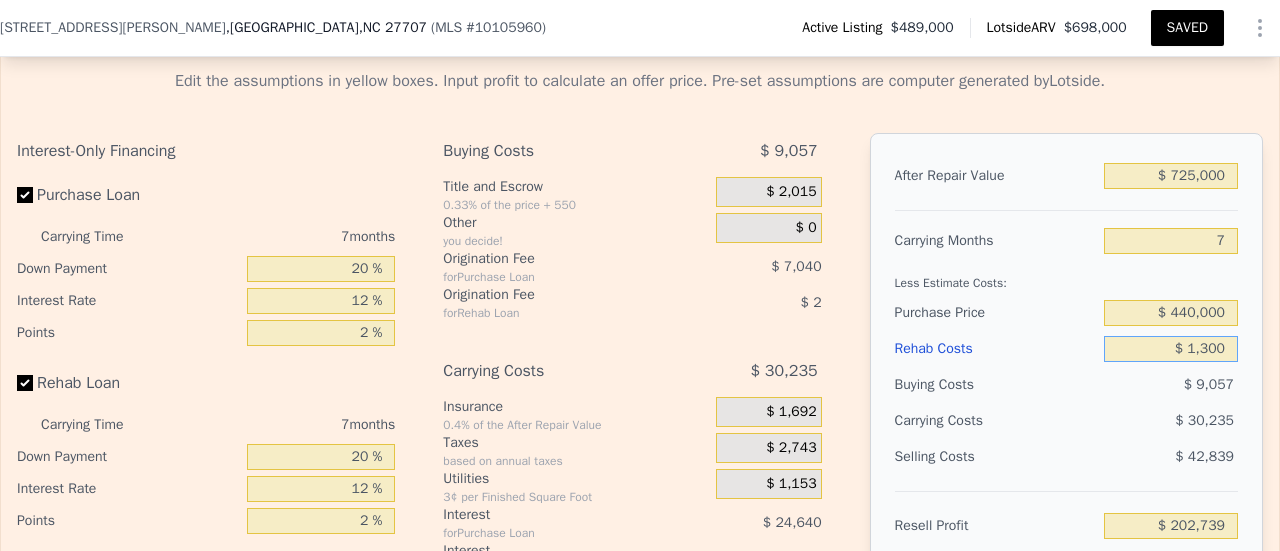 type on "$ 201,487" 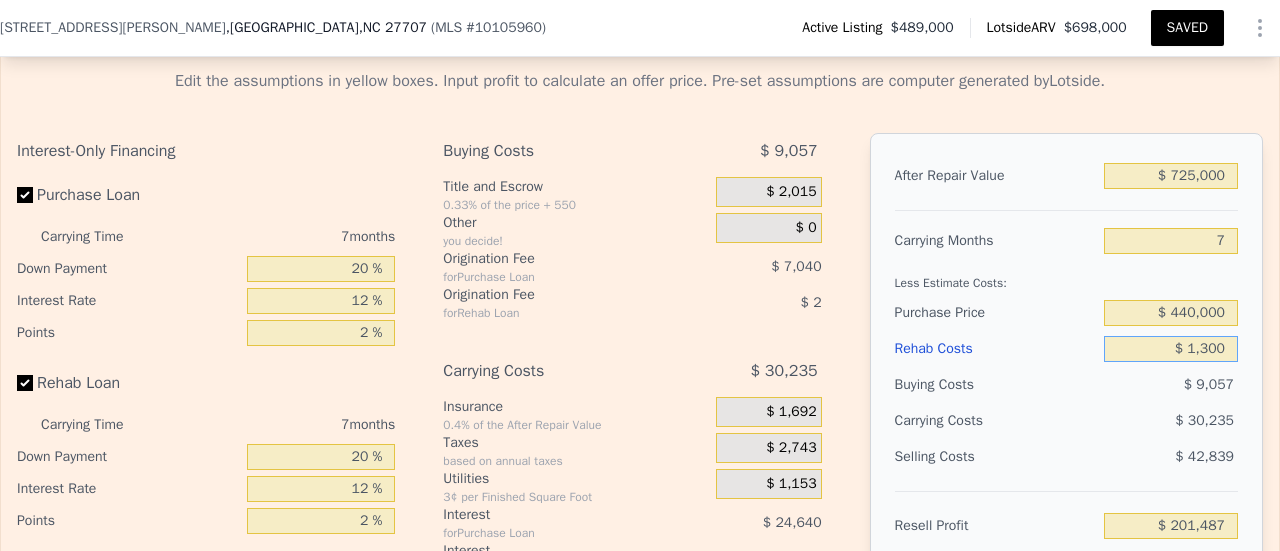 type on "$ 13,000" 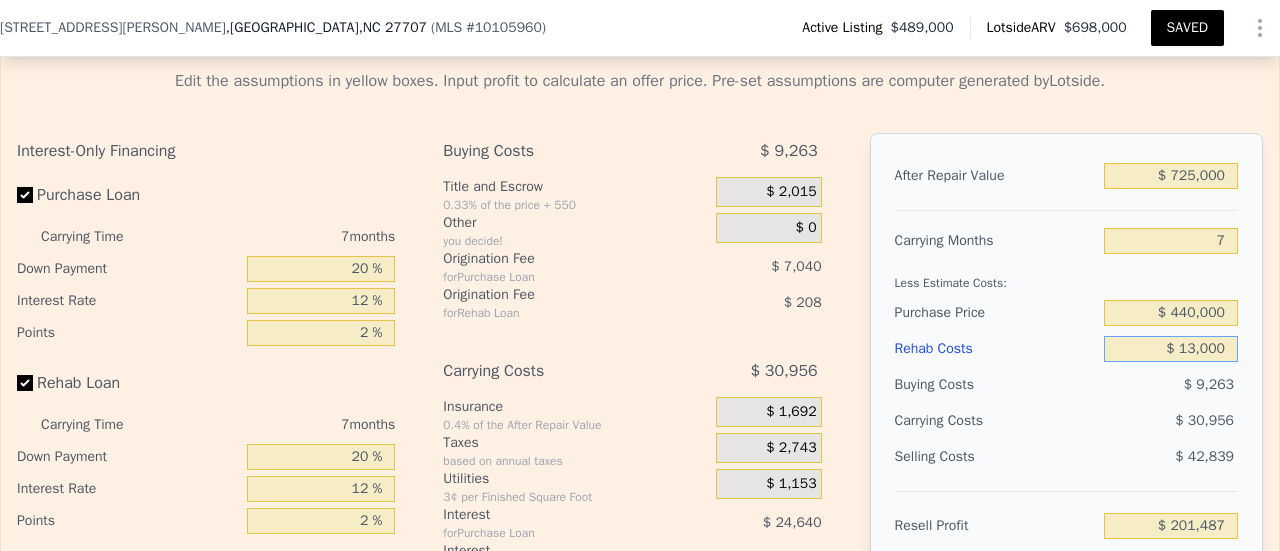 type on "$ 188,942" 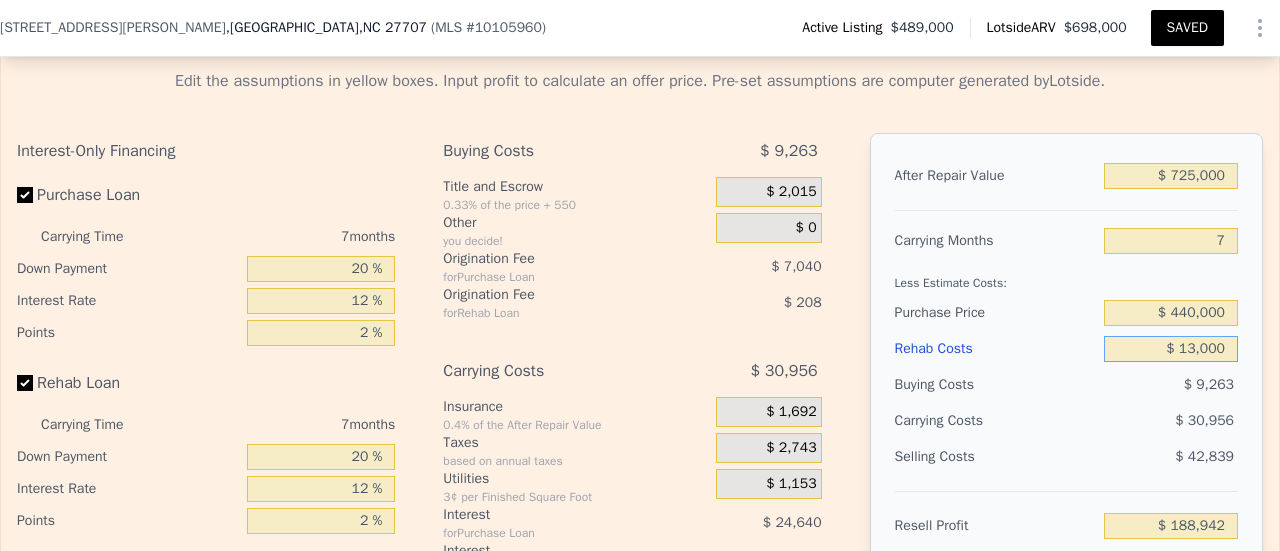 type on "$ 130,000" 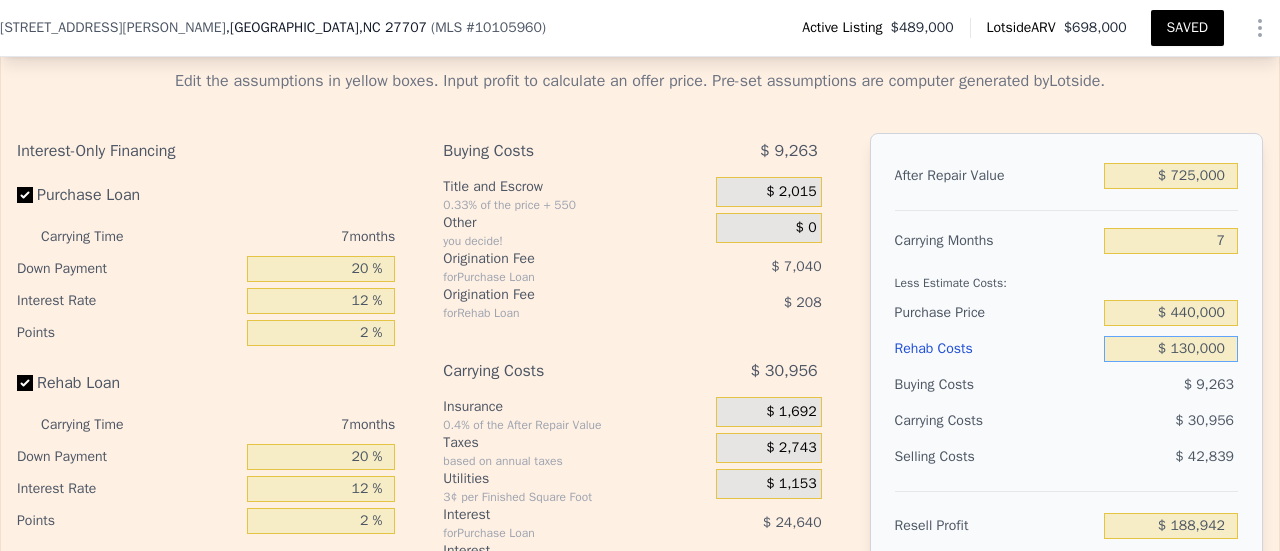 type on "$ 63,518" 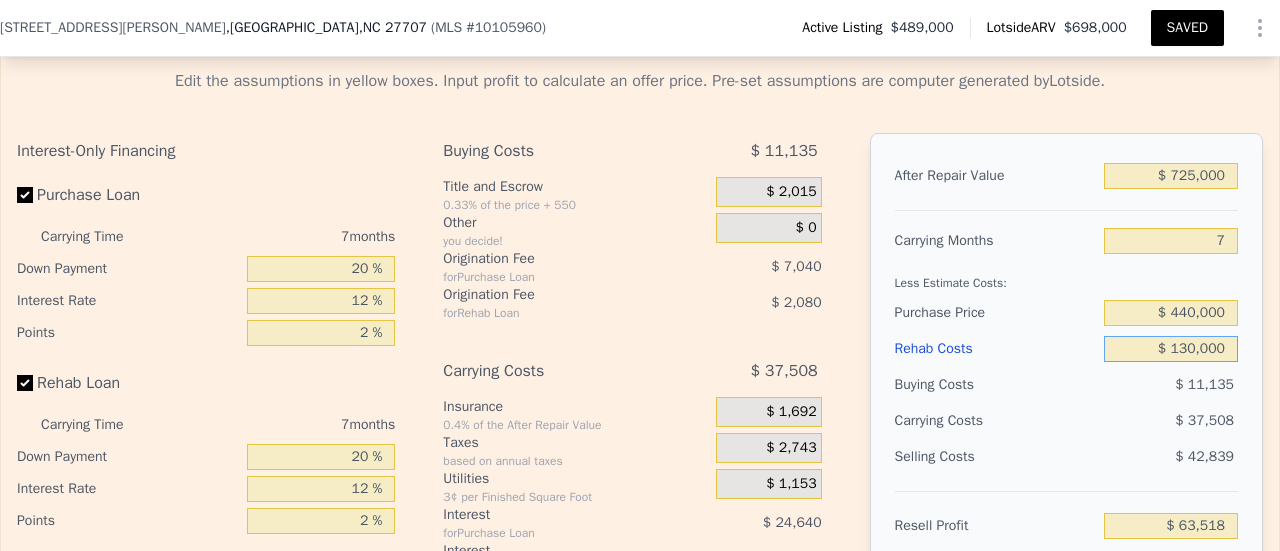 type on "$ 130,000" 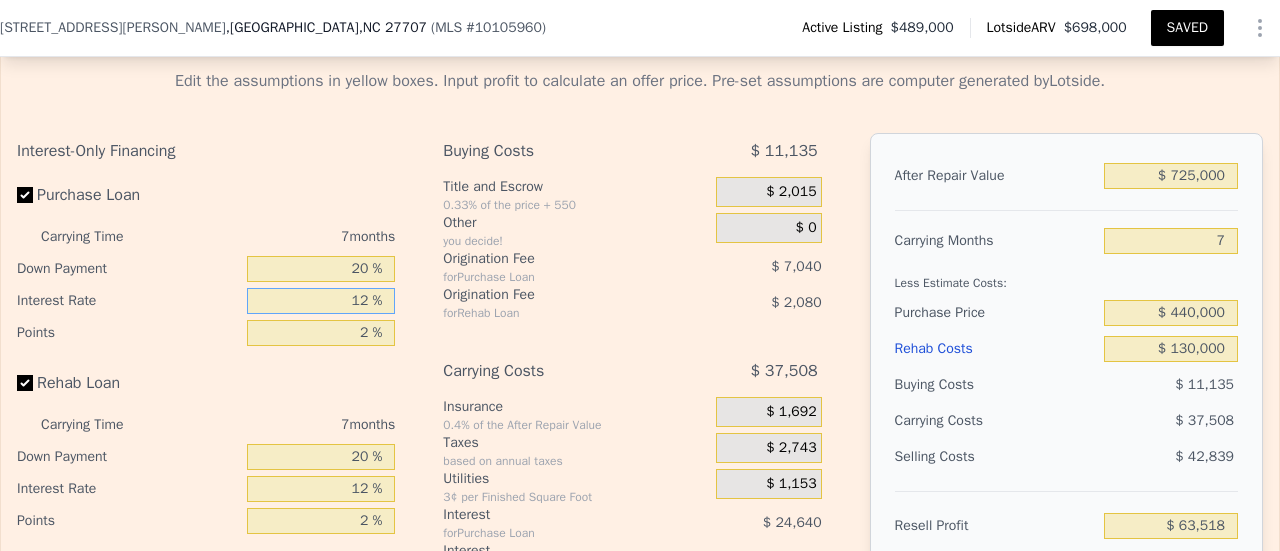 drag, startPoint x: 324, startPoint y: 246, endPoint x: 478, endPoint y: 283, distance: 158.38245 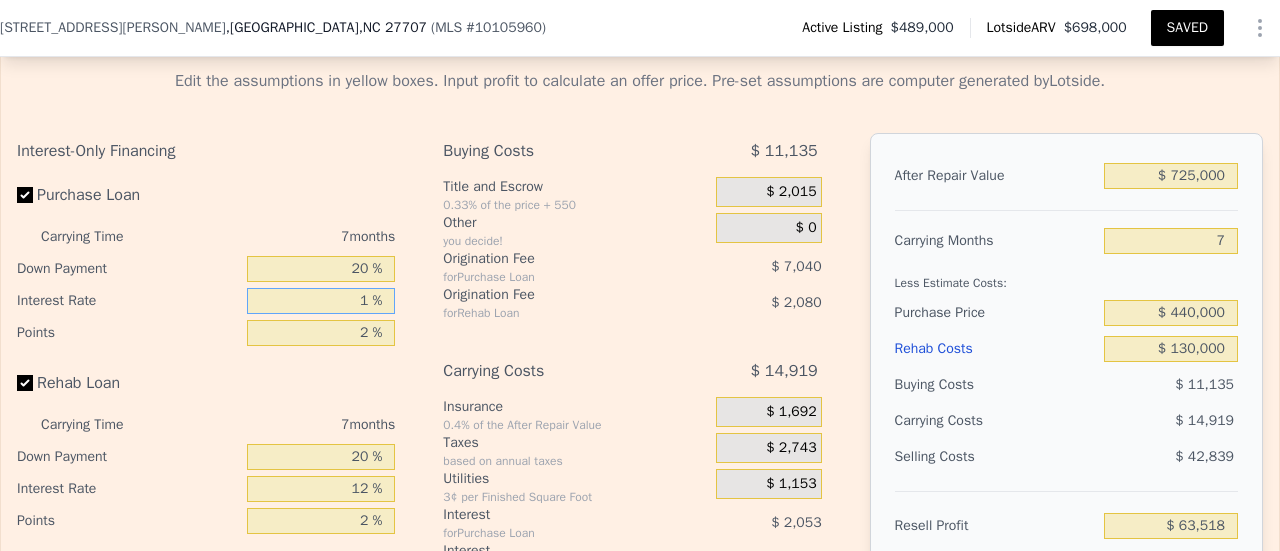 type on "$ 86,107" 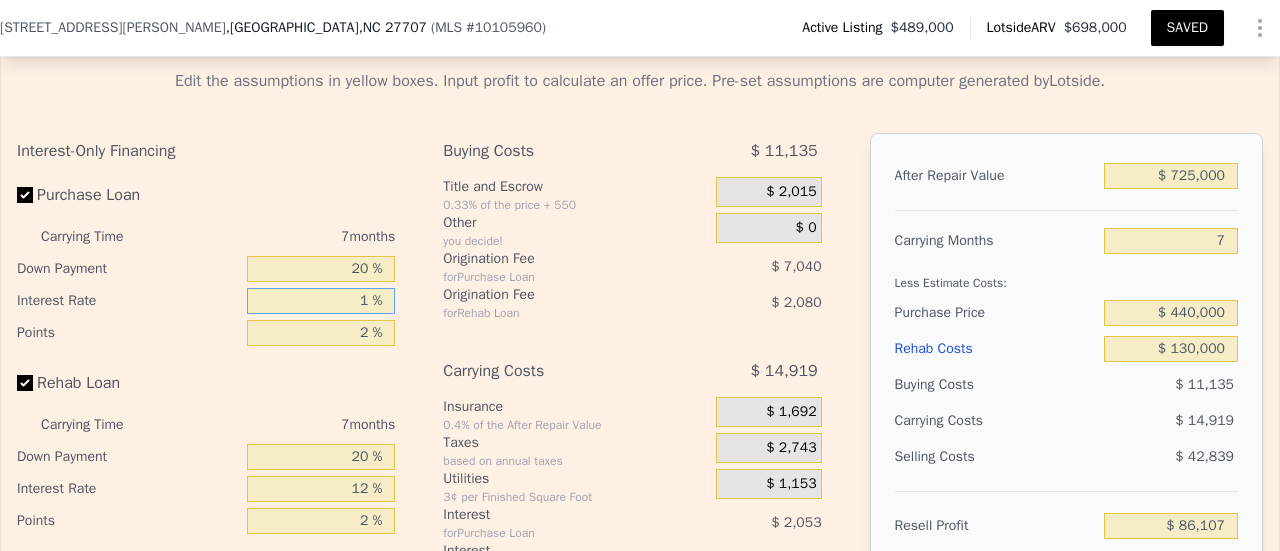 type on "11 %" 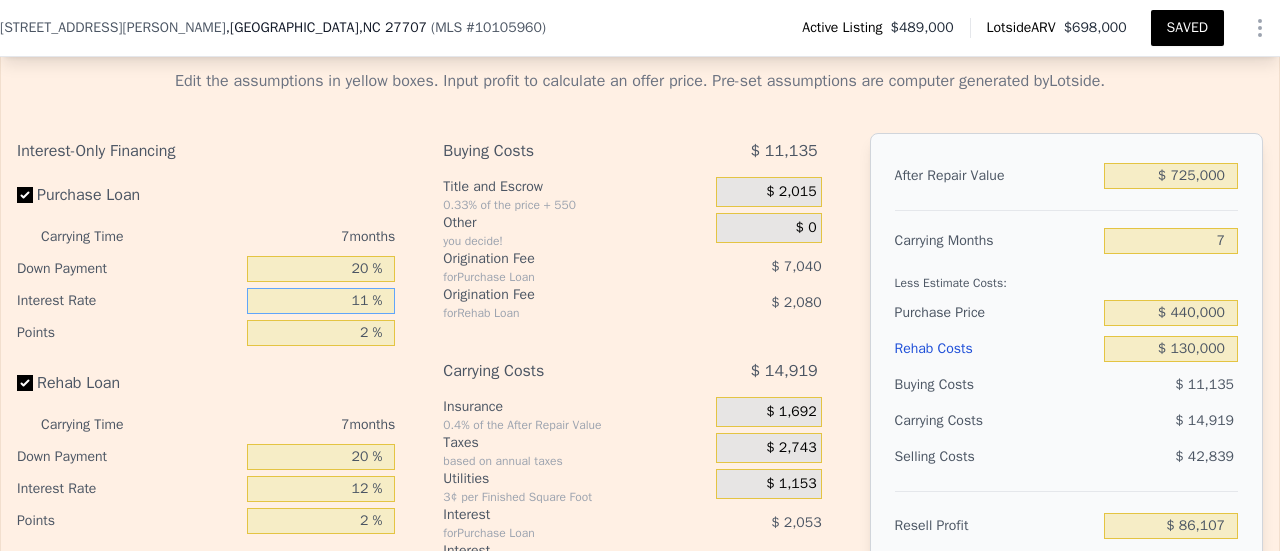 type on "$ 65,569" 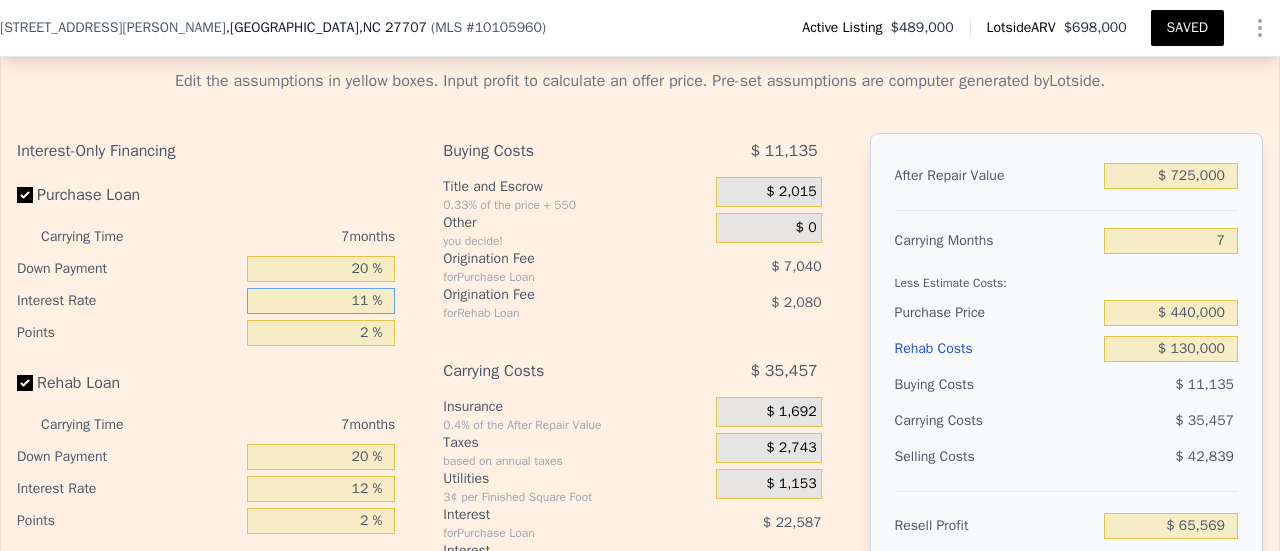 type on "11 %" 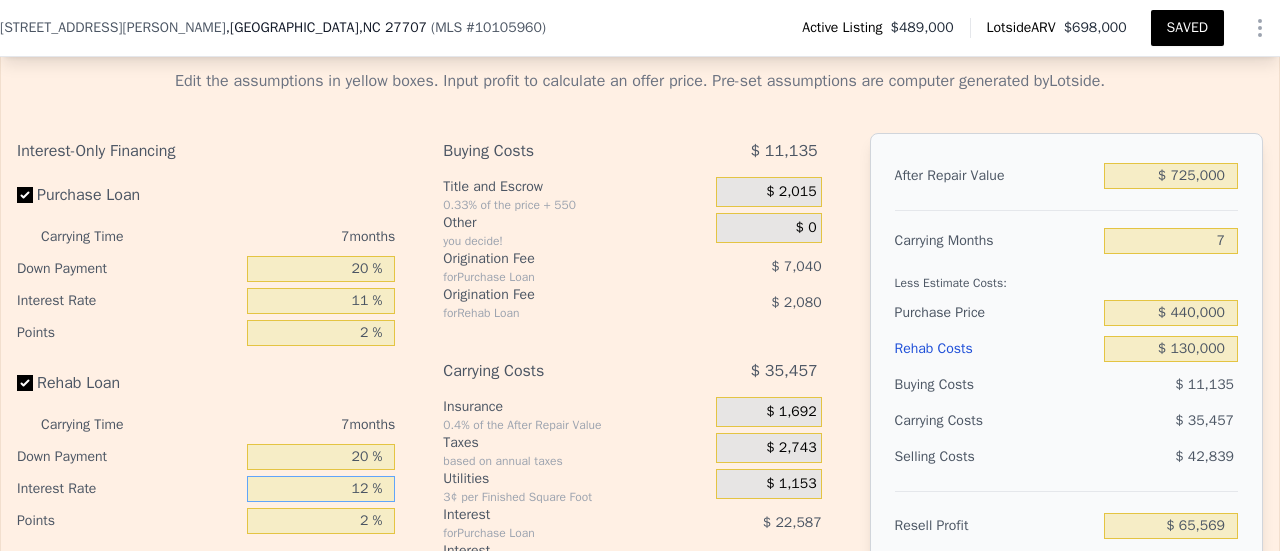 type on "1 %" 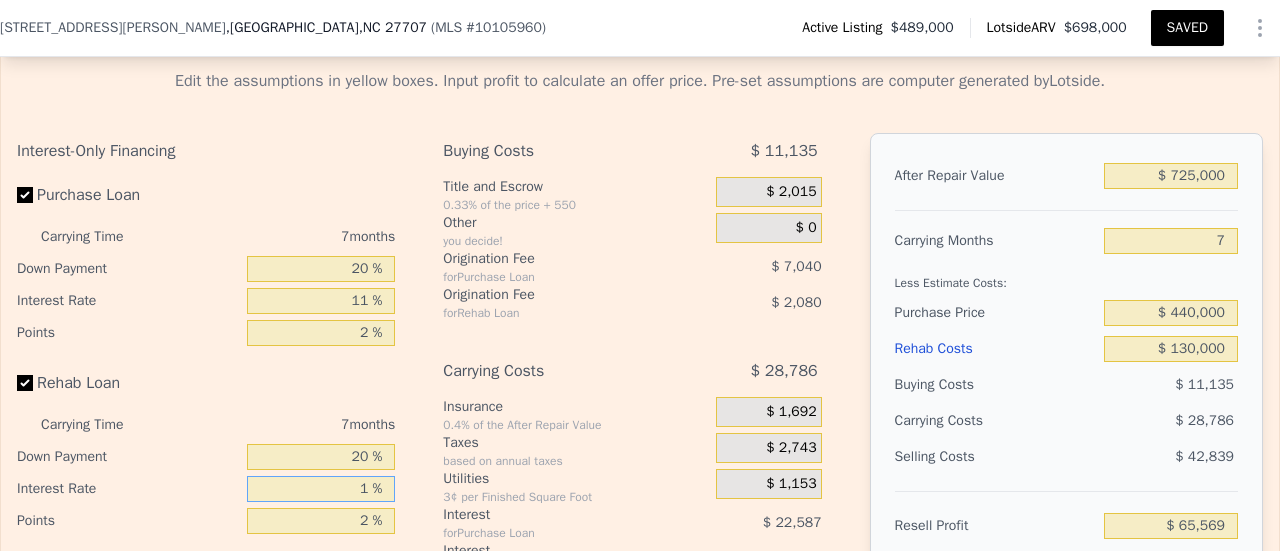 type on "$ 72,240" 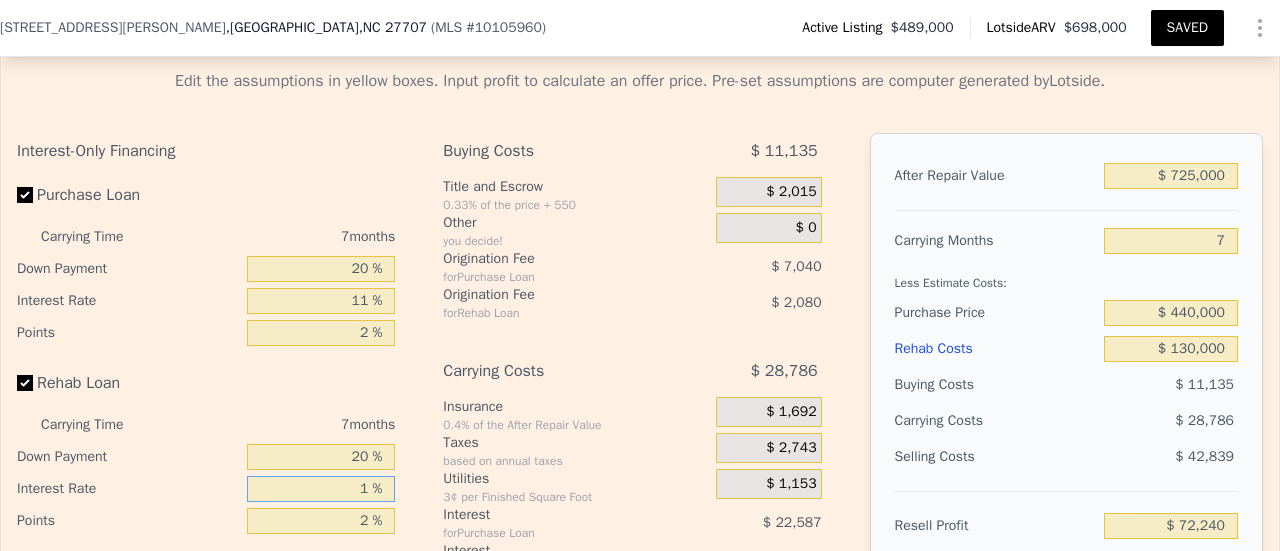 type on "11 %" 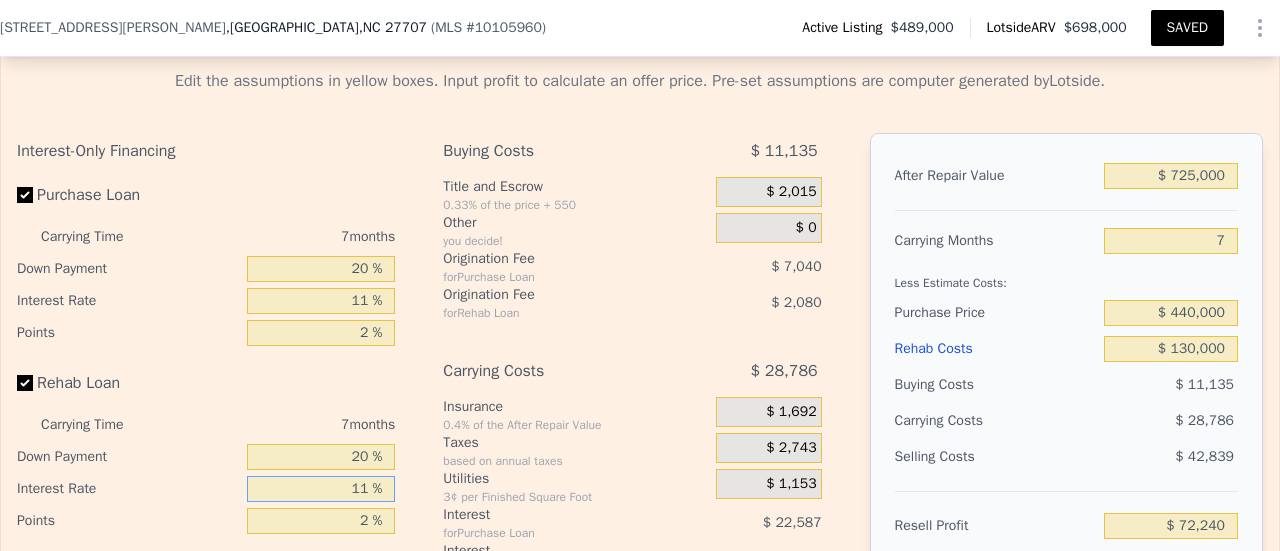 type on "$ 66,178" 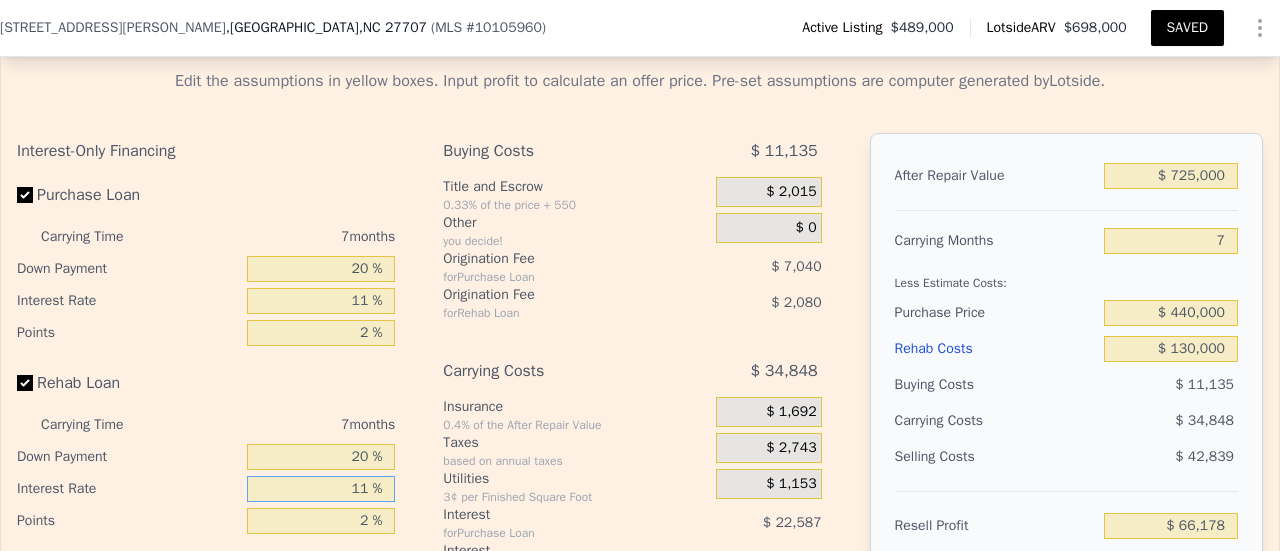 type on "11 %" 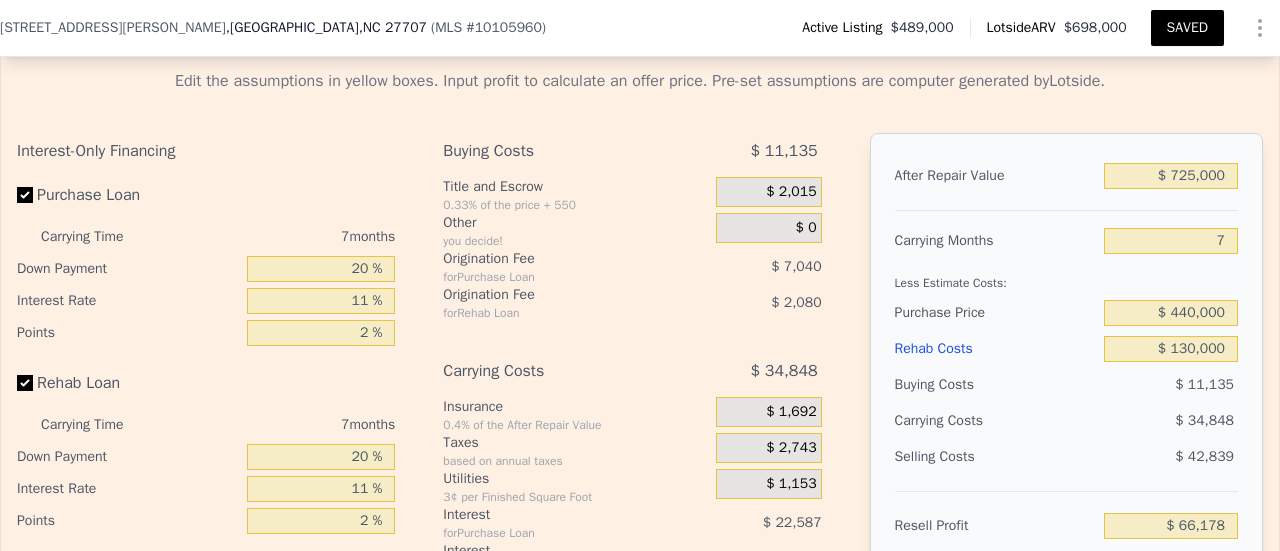 click on "SAVED" at bounding box center [1187, 28] 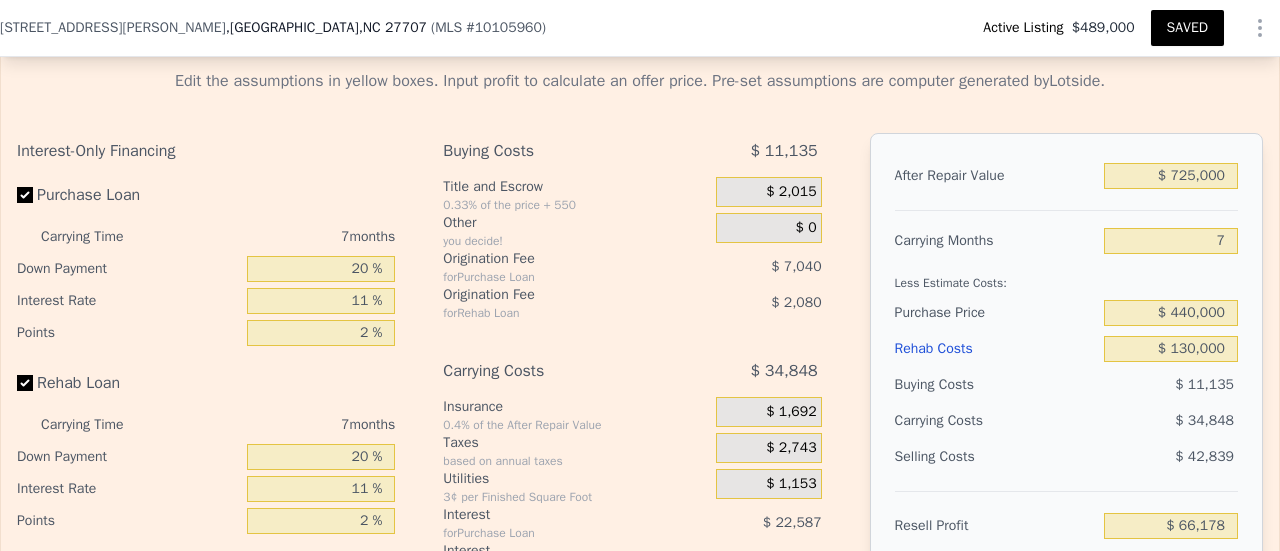 type on "2.5" 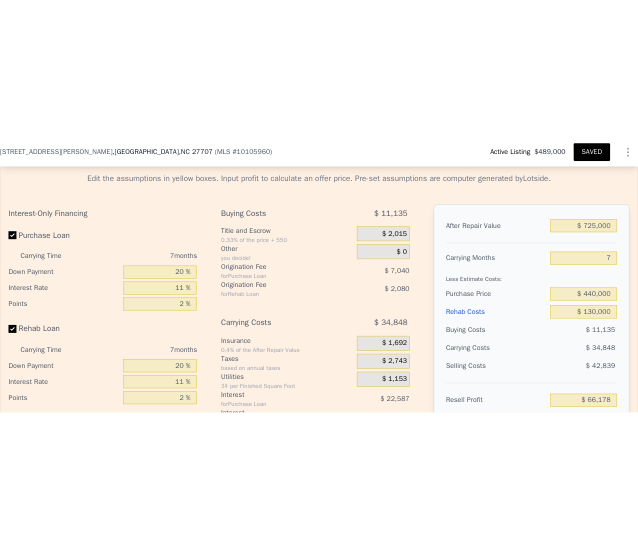 scroll, scrollTop: 0, scrollLeft: 16039, axis: horizontal 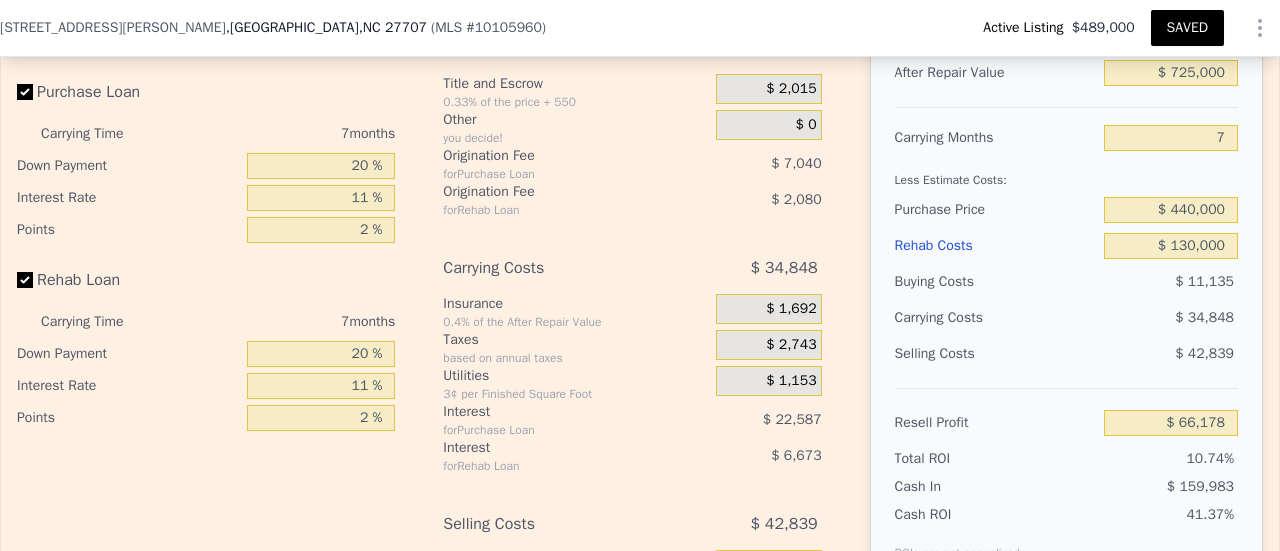 click on "SAVED" at bounding box center (1187, 28) 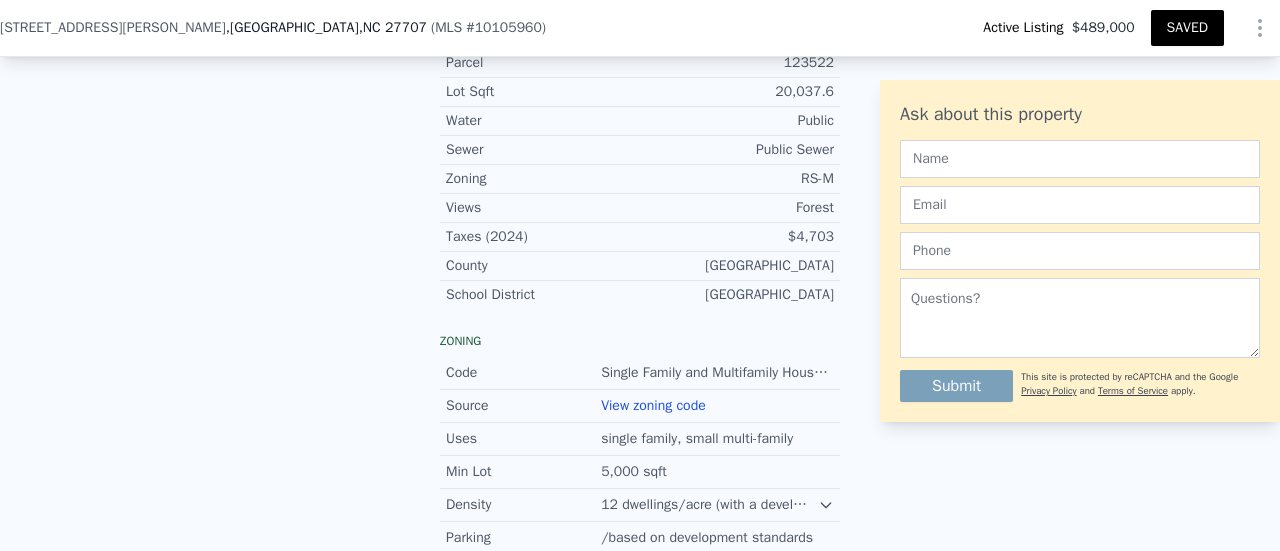 scroll, scrollTop: 1566, scrollLeft: 0, axis: vertical 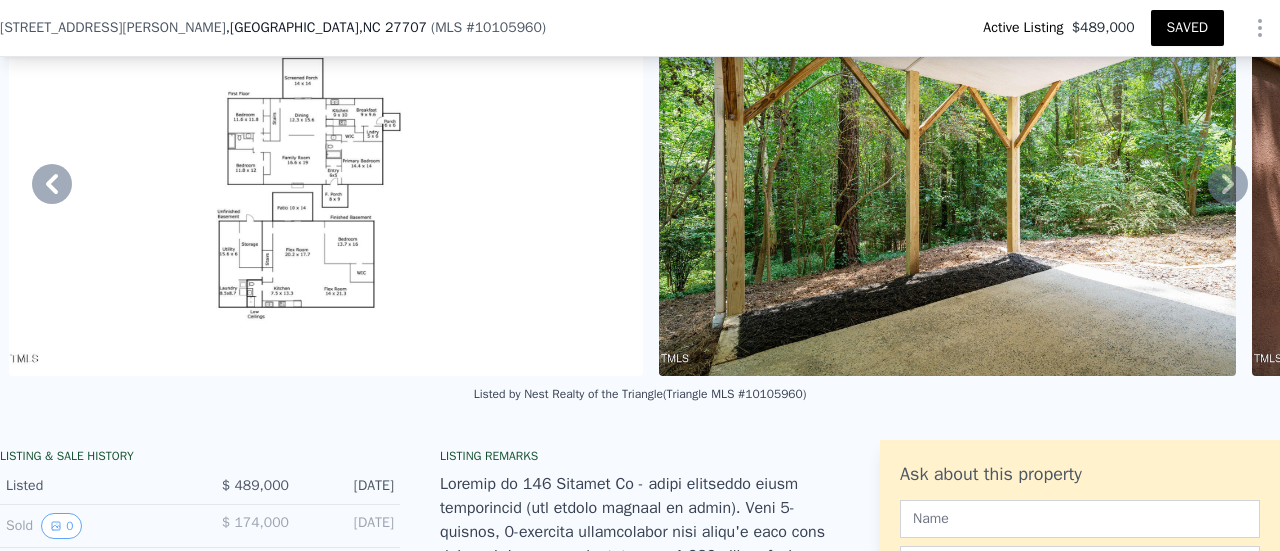 click at bounding box center (326, 184) 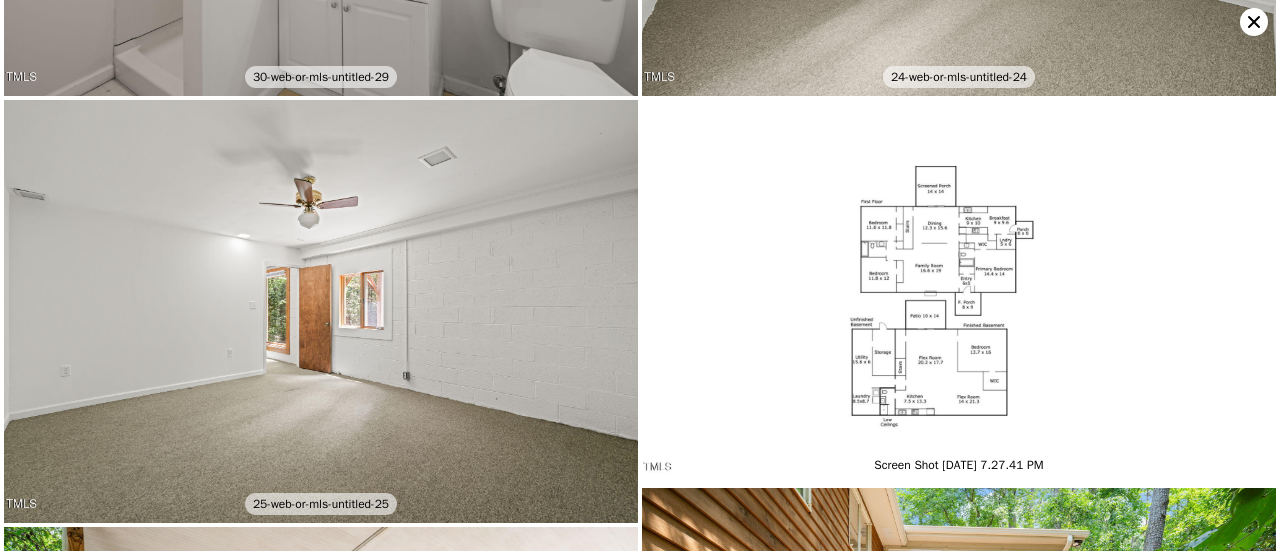 scroll, scrollTop: 7586, scrollLeft: 0, axis: vertical 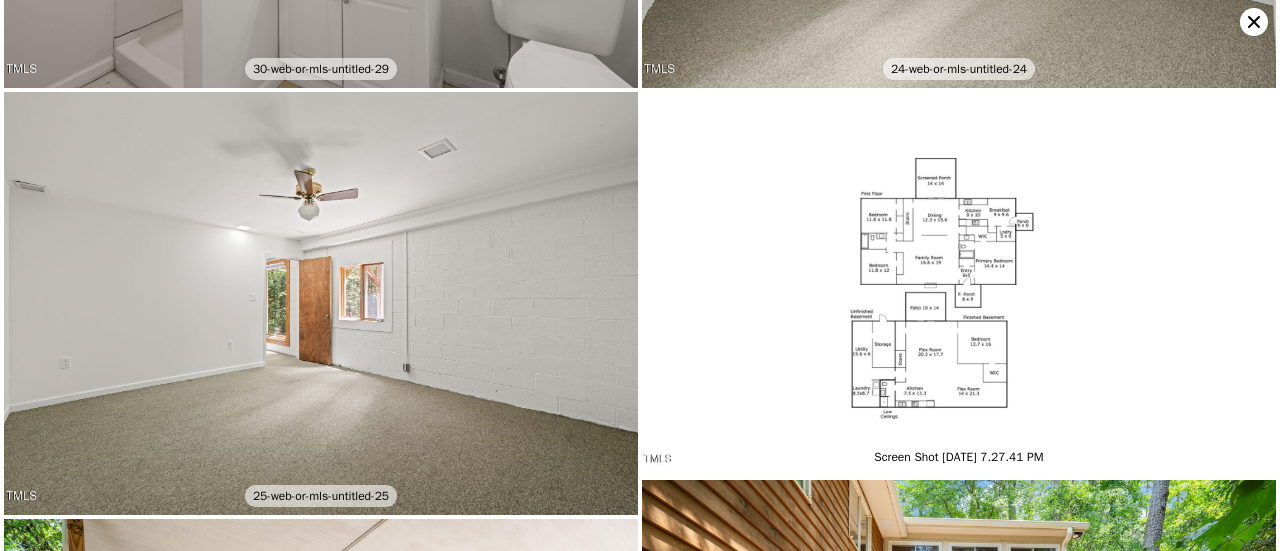 click at bounding box center (959, 284) 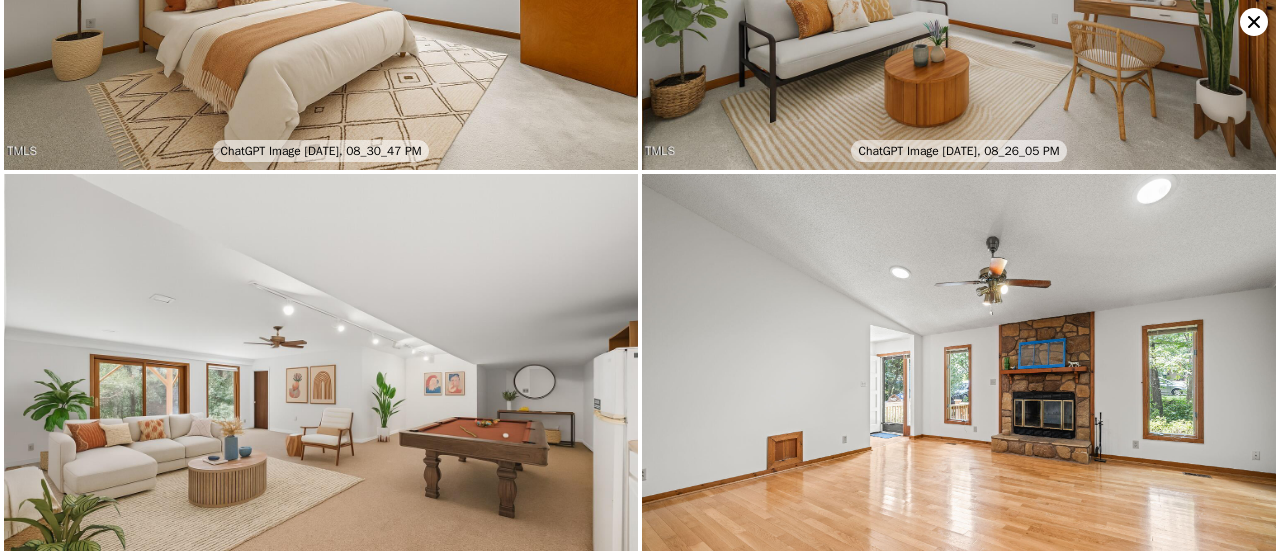 scroll, scrollTop: 1142, scrollLeft: 0, axis: vertical 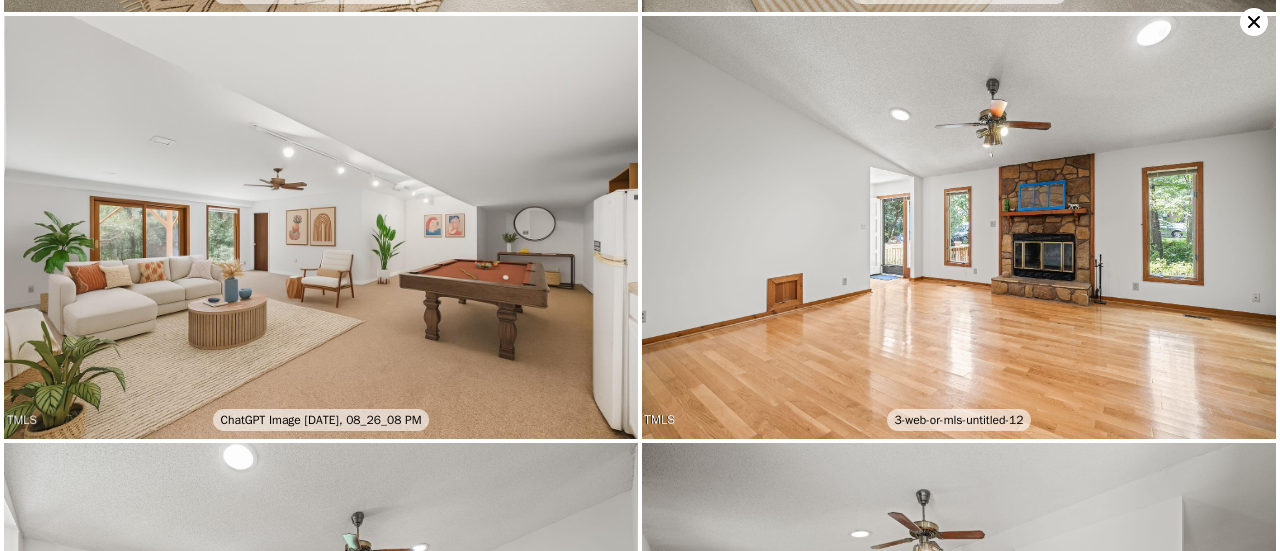 click 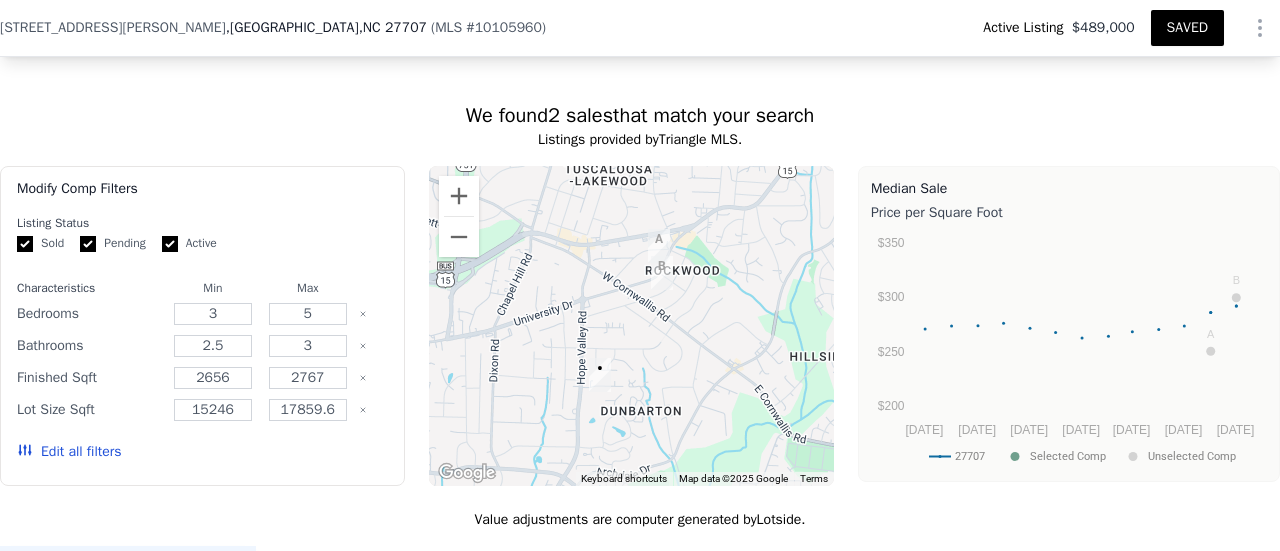 scroll, scrollTop: 2371, scrollLeft: 0, axis: vertical 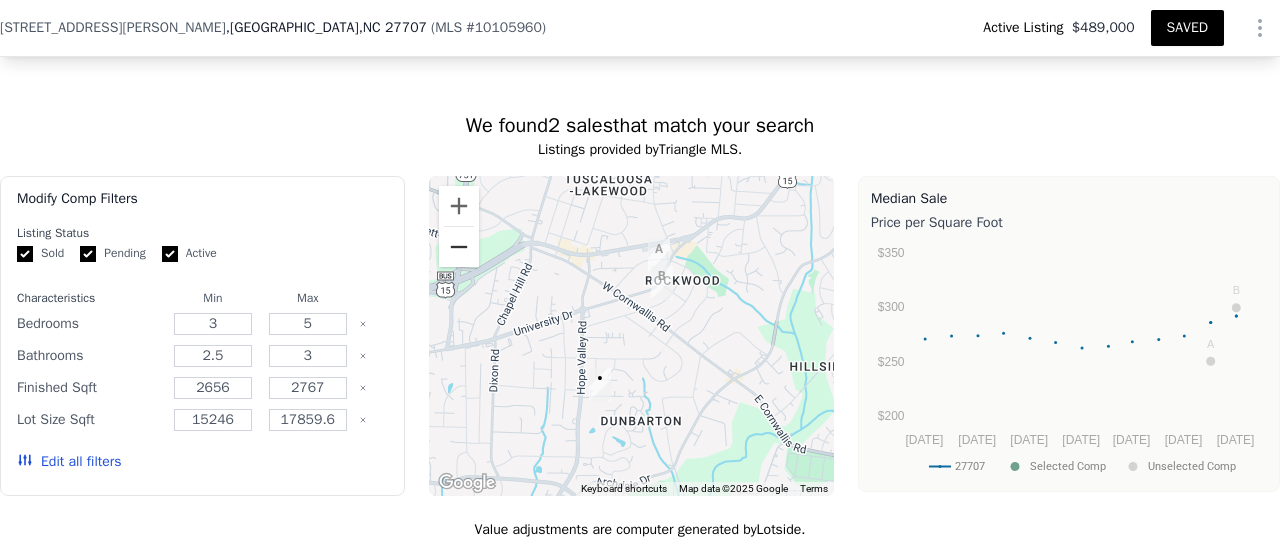 click at bounding box center (459, 247) 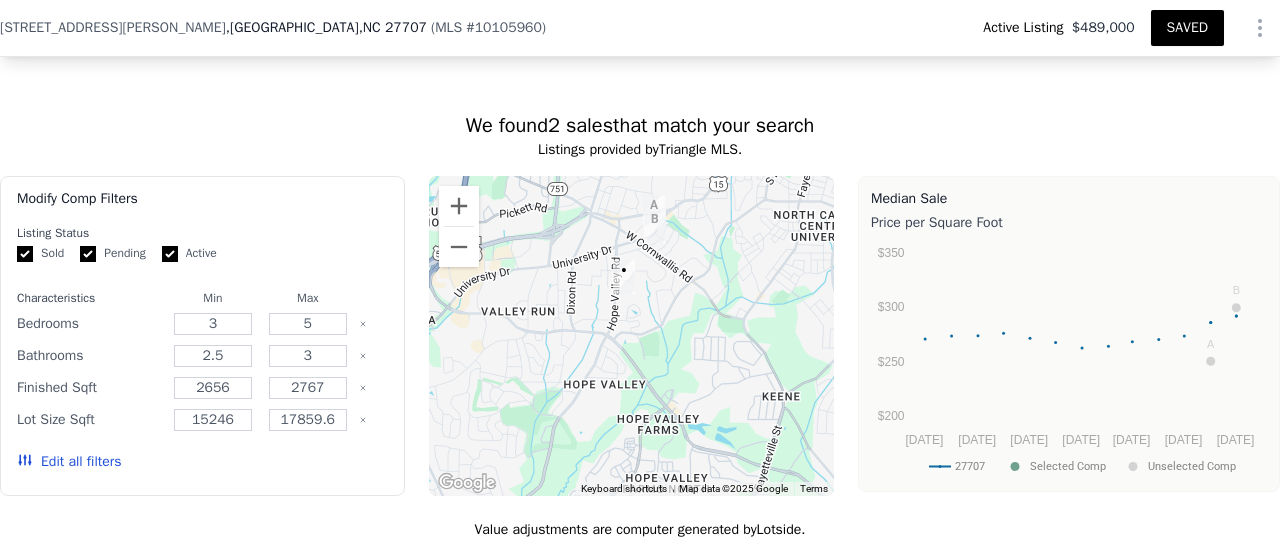 drag, startPoint x: 629, startPoint y: 361, endPoint x: 640, endPoint y: 277, distance: 84.71718 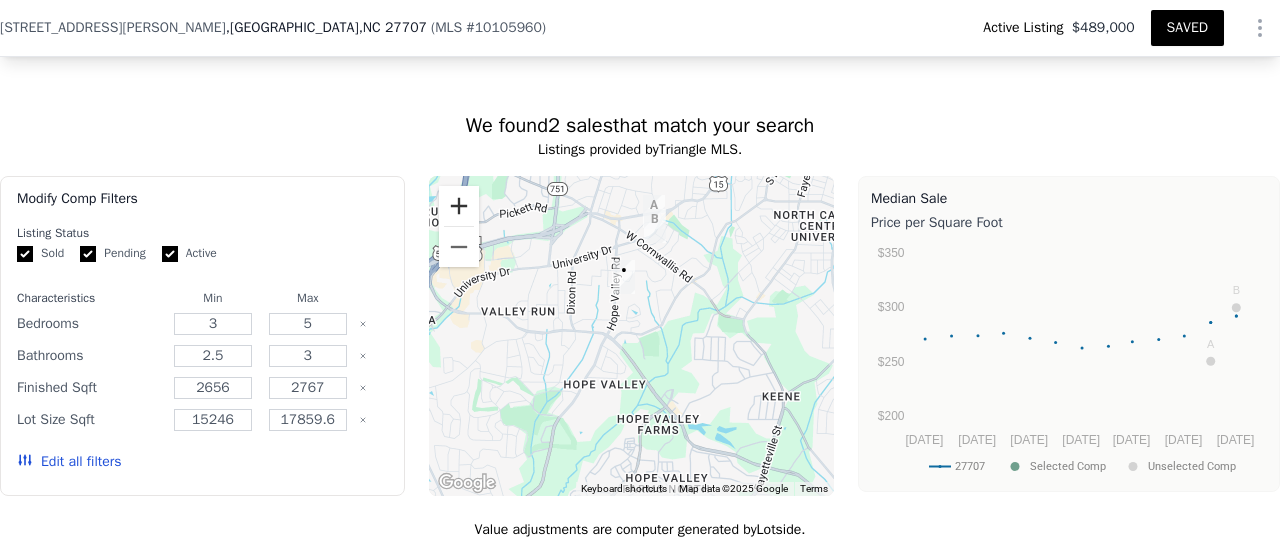click at bounding box center (459, 206) 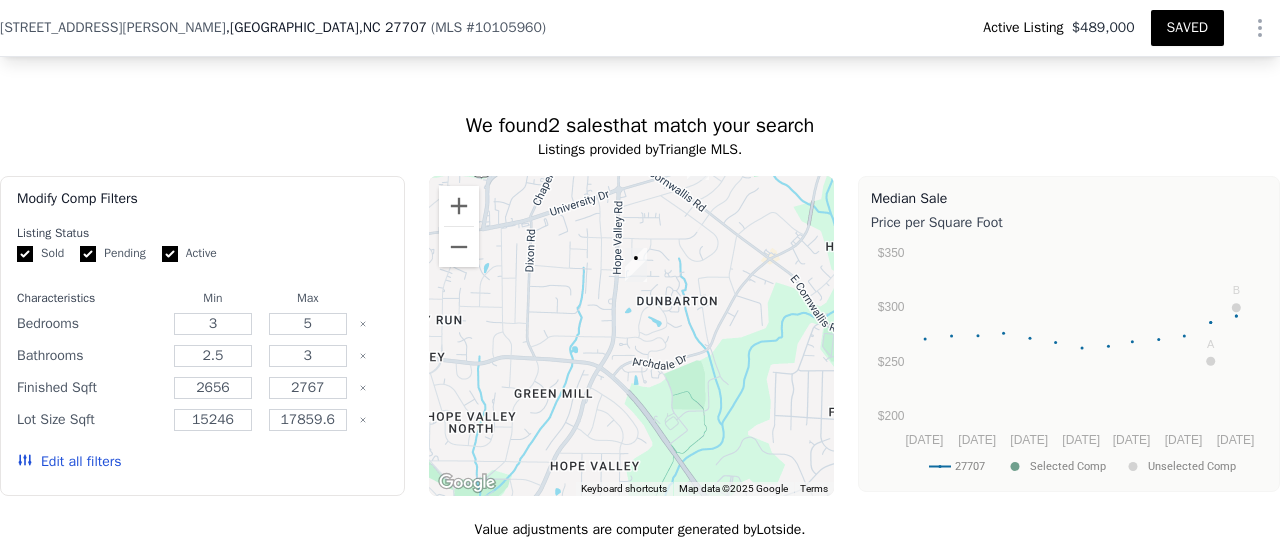 drag, startPoint x: 625, startPoint y: 255, endPoint x: 644, endPoint y: 291, distance: 40.706264 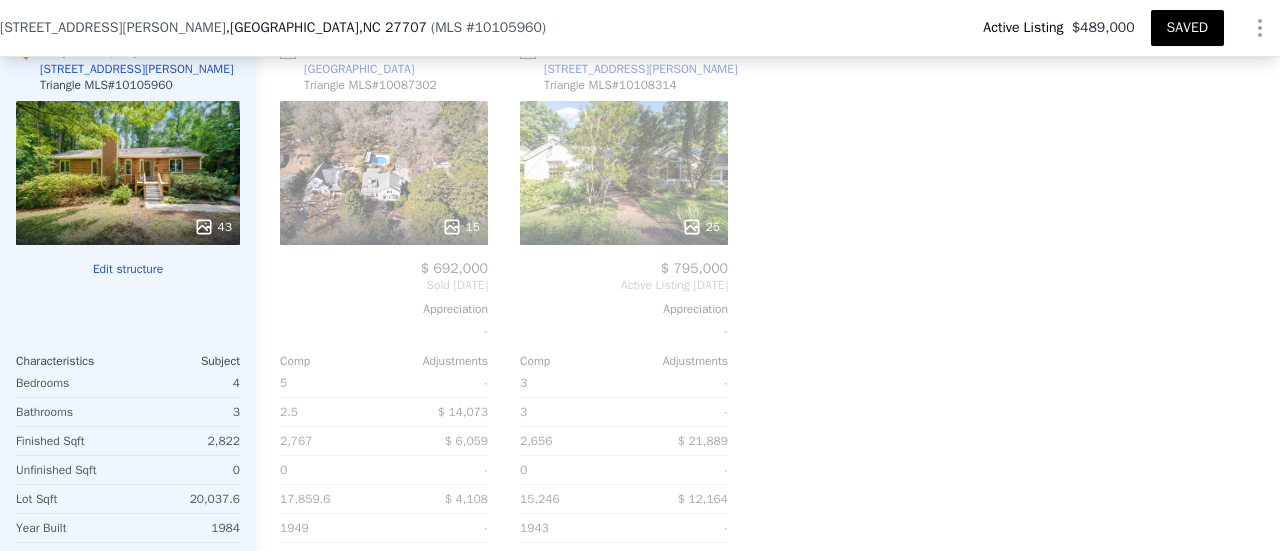 scroll, scrollTop: 2932, scrollLeft: 0, axis: vertical 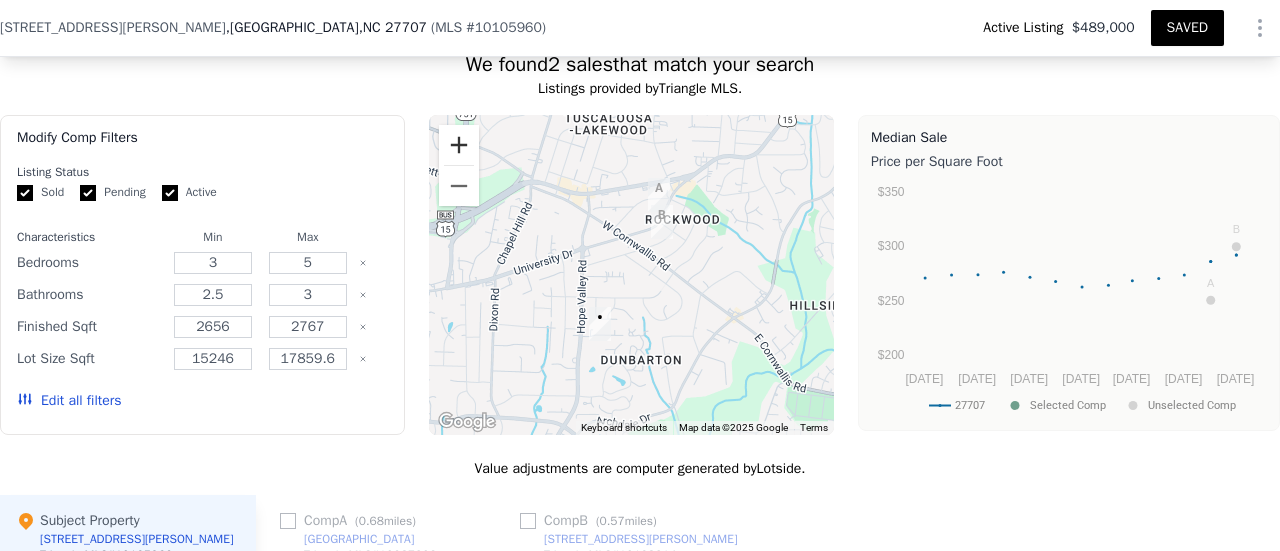 click at bounding box center (459, 145) 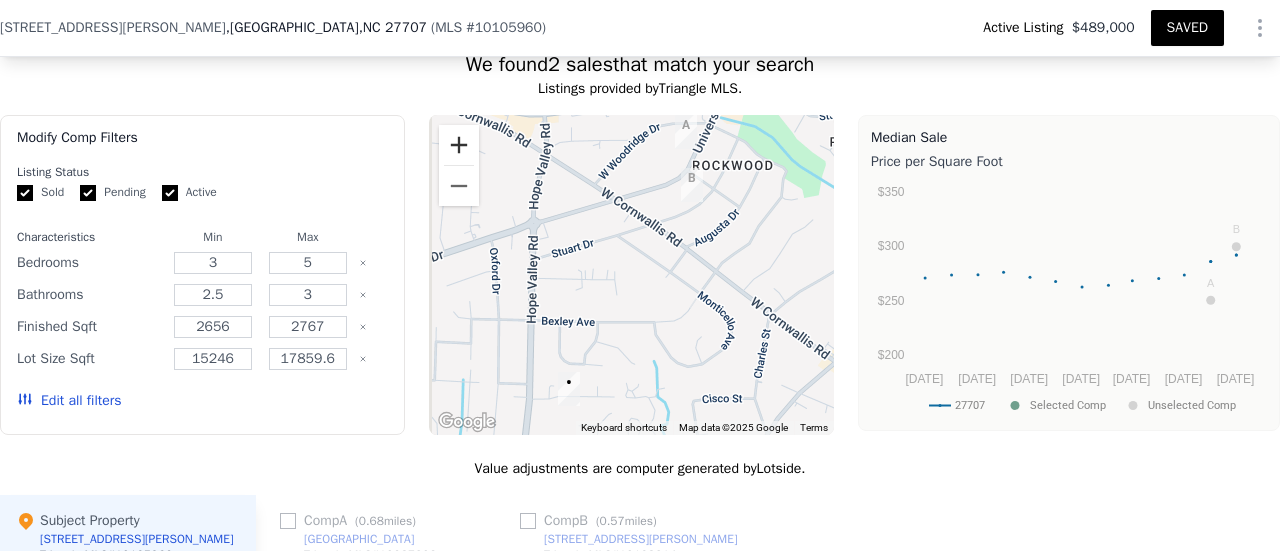 click at bounding box center [459, 145] 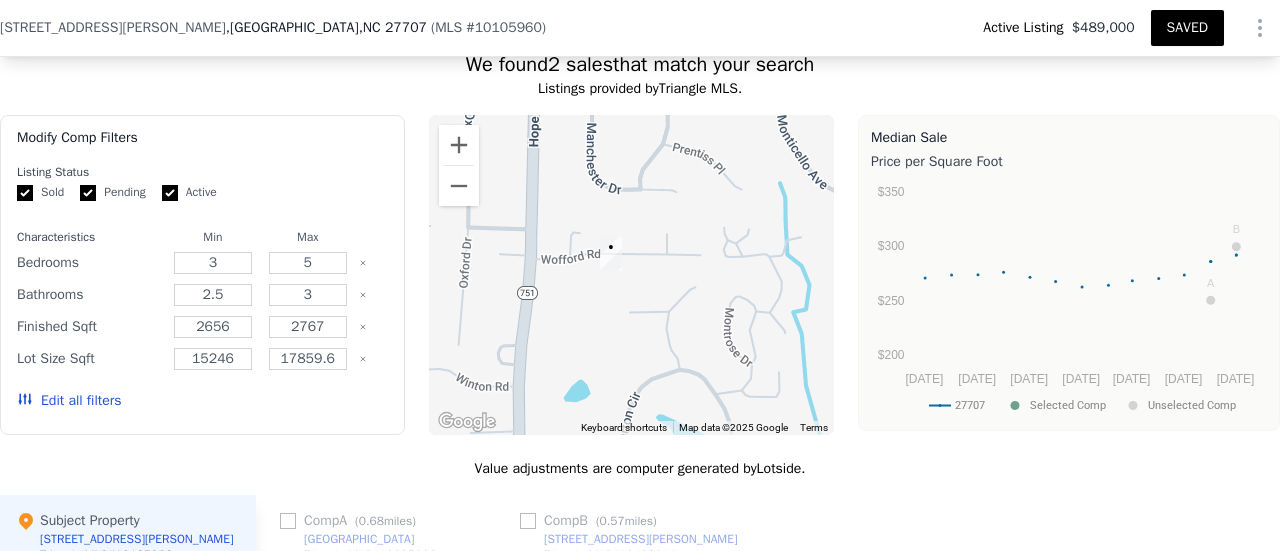 drag, startPoint x: 604, startPoint y: 274, endPoint x: 709, endPoint y: 8, distance: 285.9738 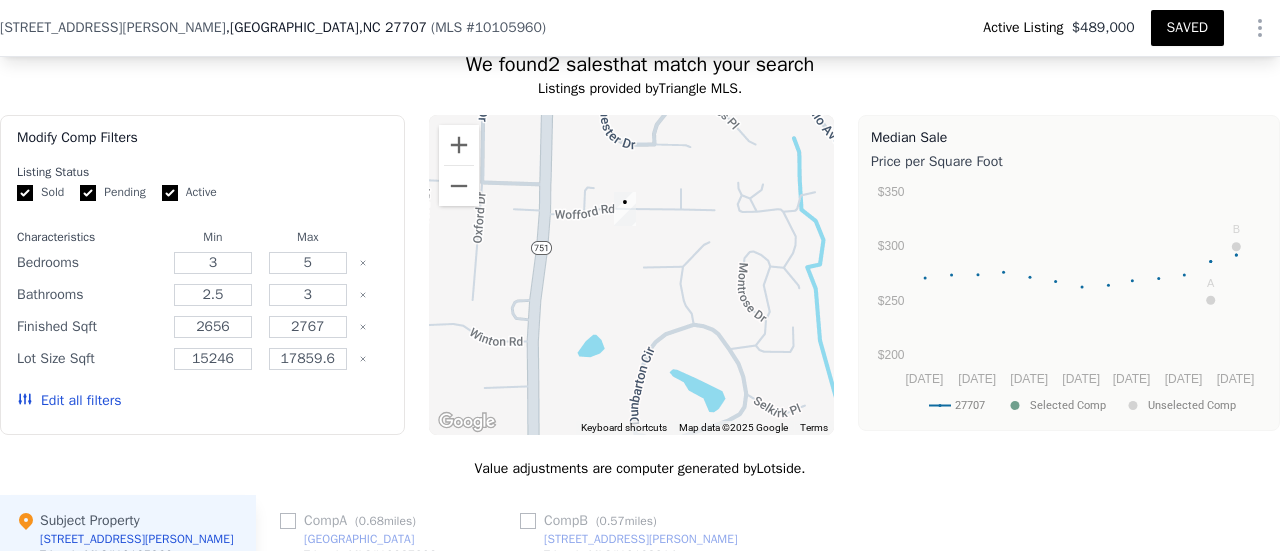 drag, startPoint x: 684, startPoint y: 219, endPoint x: 698, endPoint y: 175, distance: 46.173584 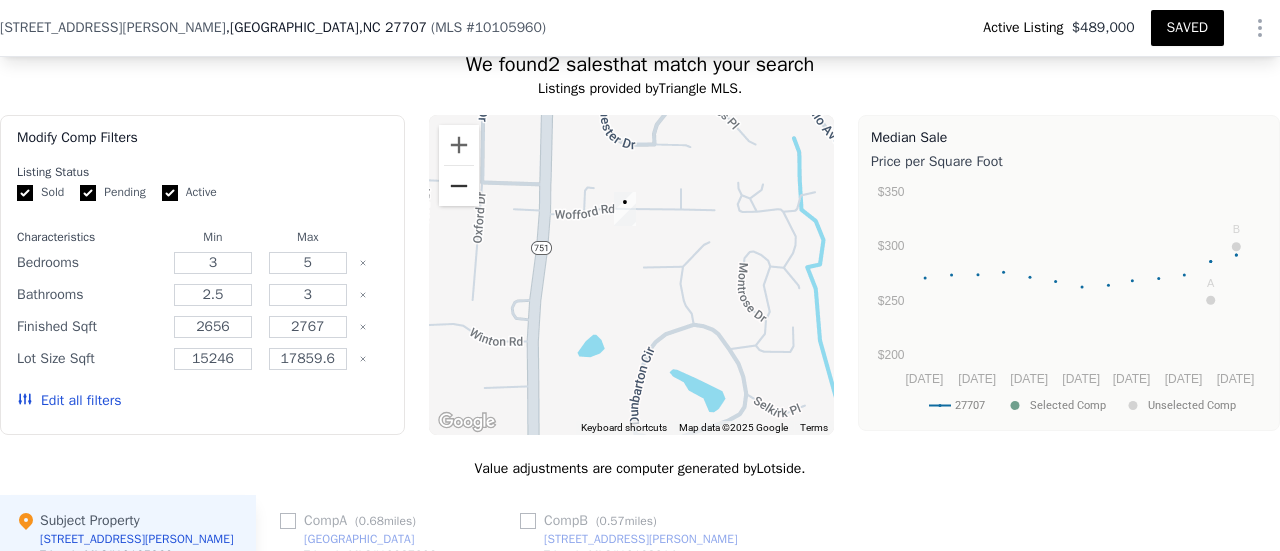 click at bounding box center [459, 186] 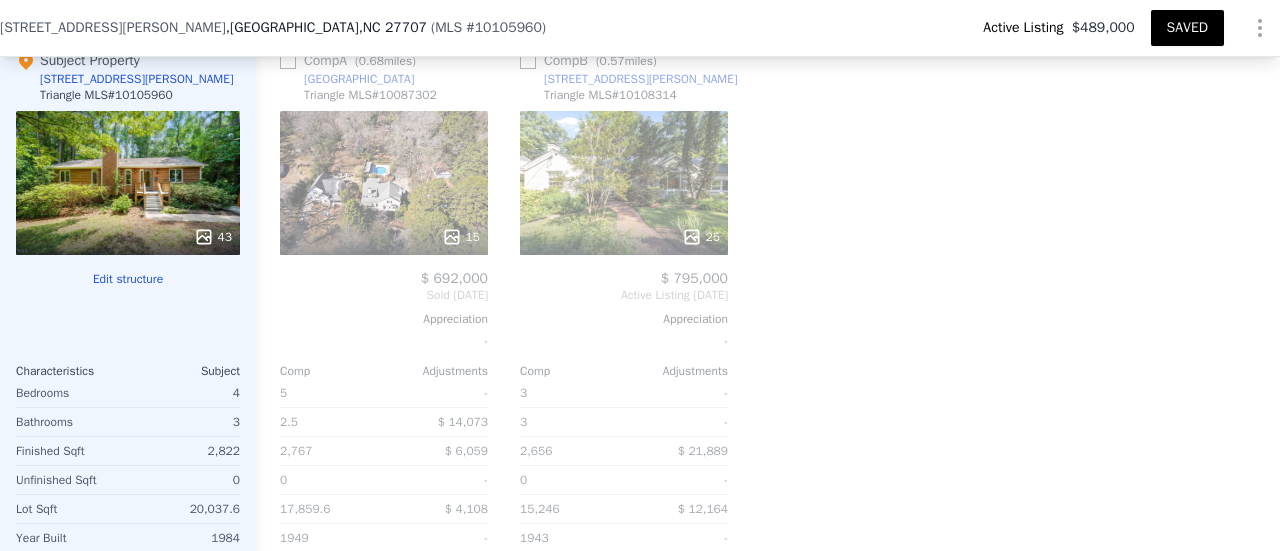 scroll, scrollTop: 2872, scrollLeft: 0, axis: vertical 